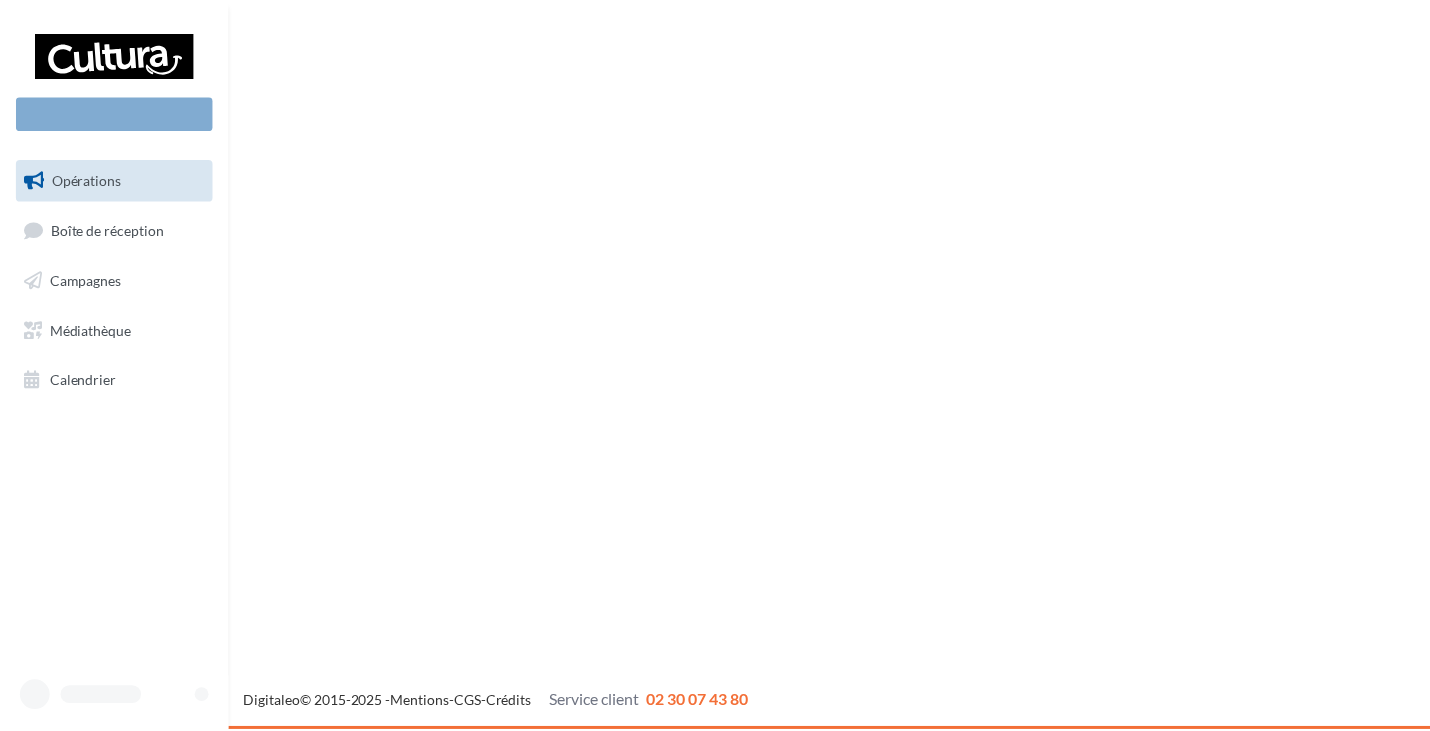 scroll, scrollTop: 0, scrollLeft: 0, axis: both 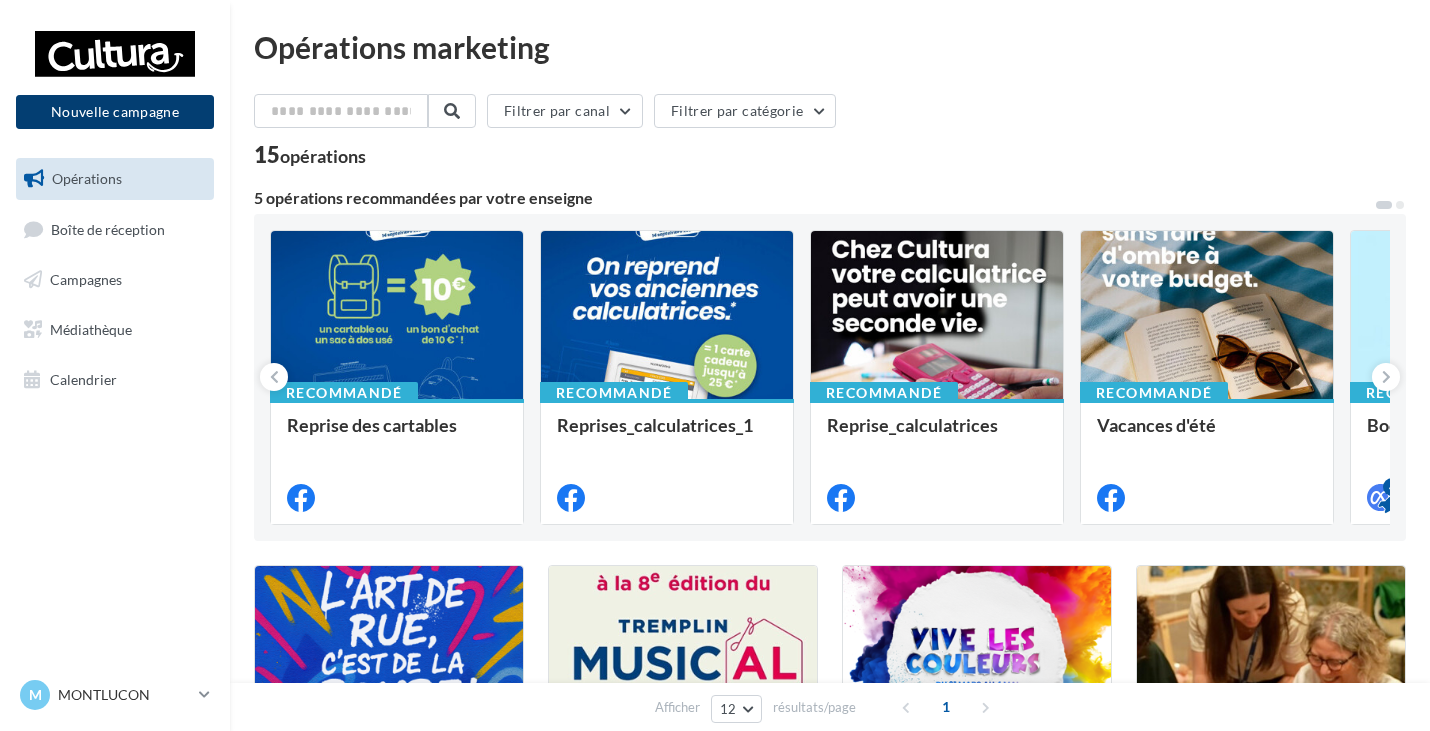 click on "Nouvelle campagne" at bounding box center [115, 112] 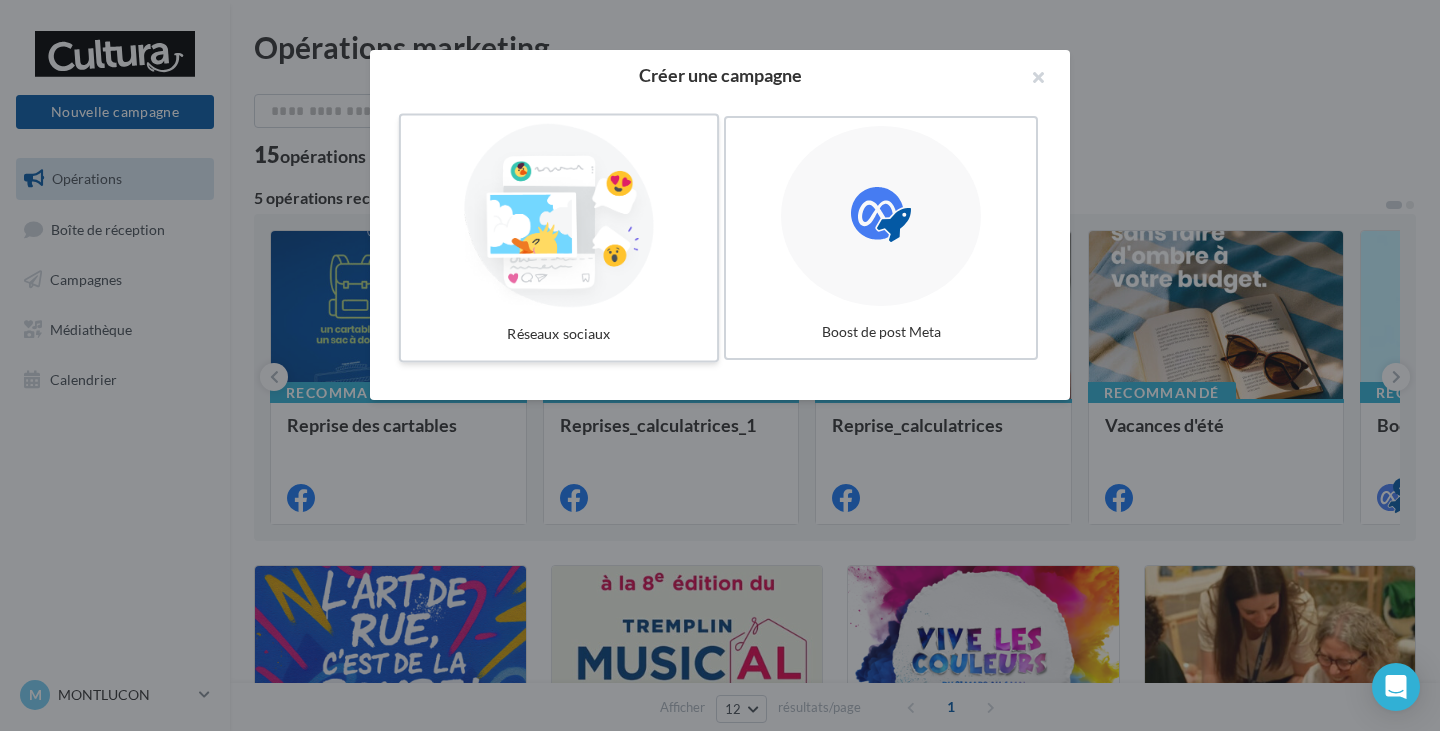 click at bounding box center [559, 216] 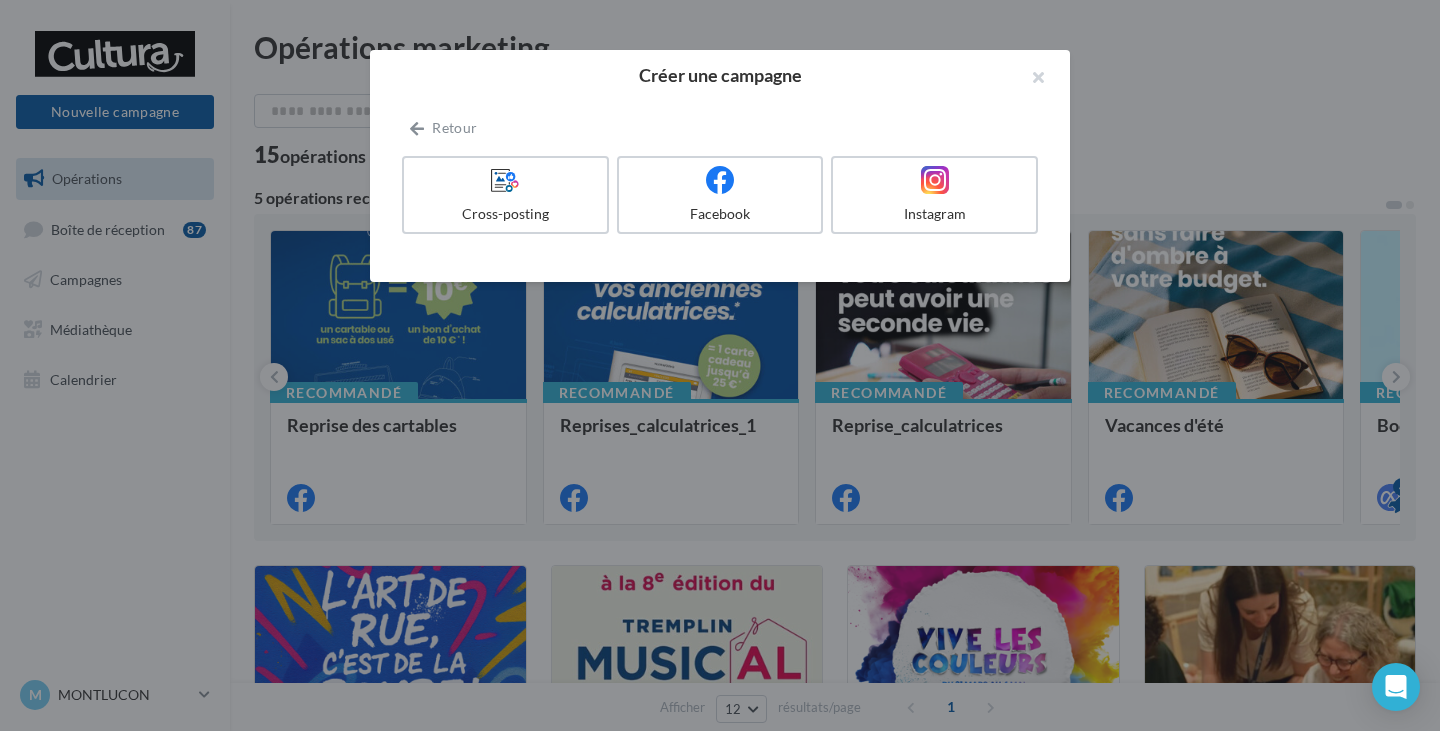 click on "Facebook" at bounding box center (724, 199) 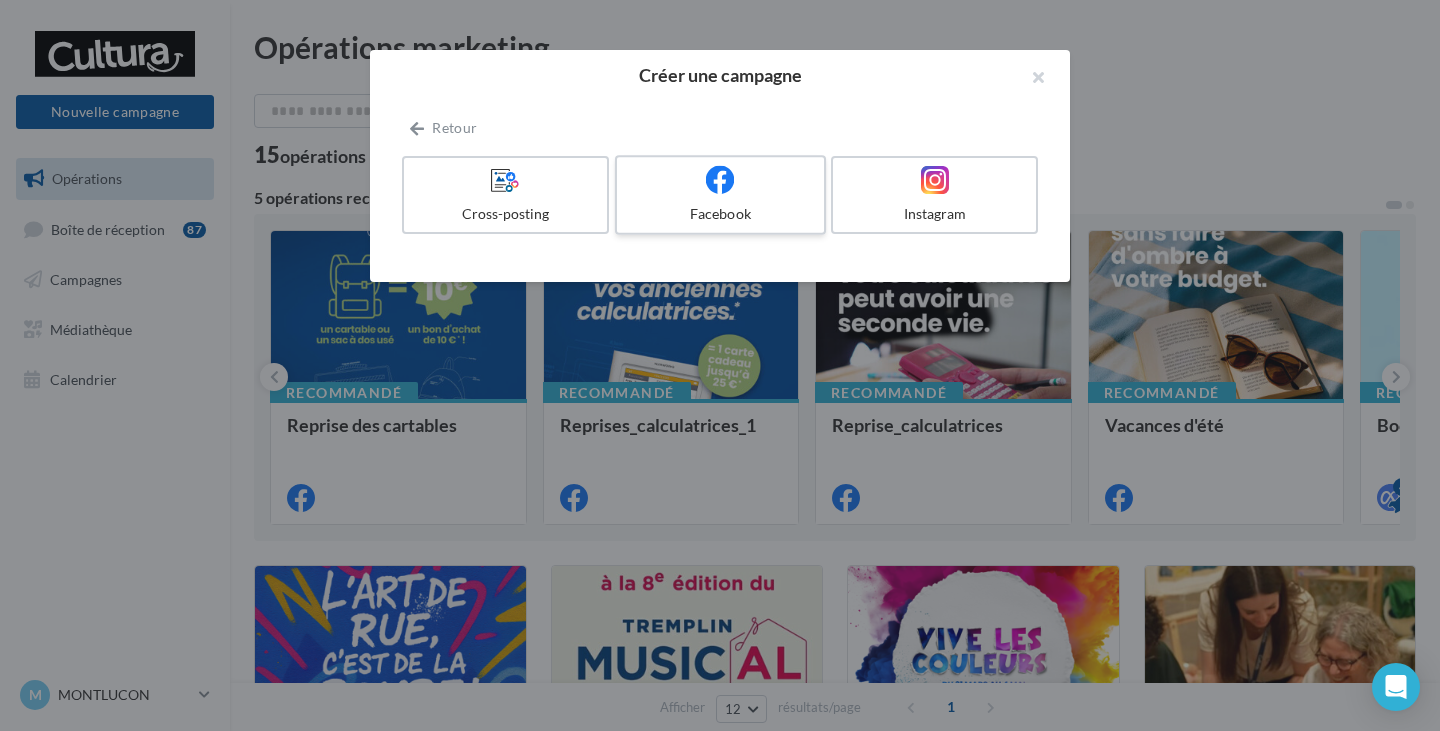 click at bounding box center [720, 180] 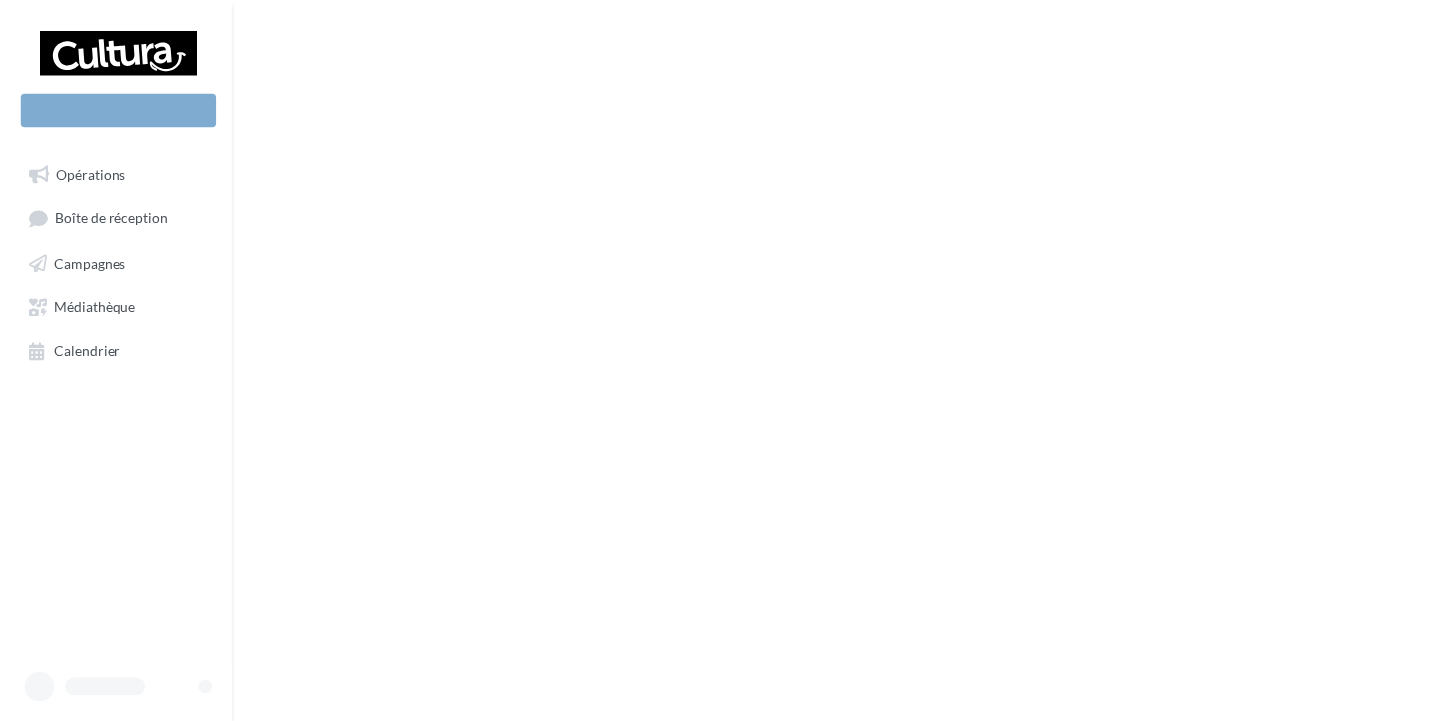 scroll, scrollTop: 0, scrollLeft: 0, axis: both 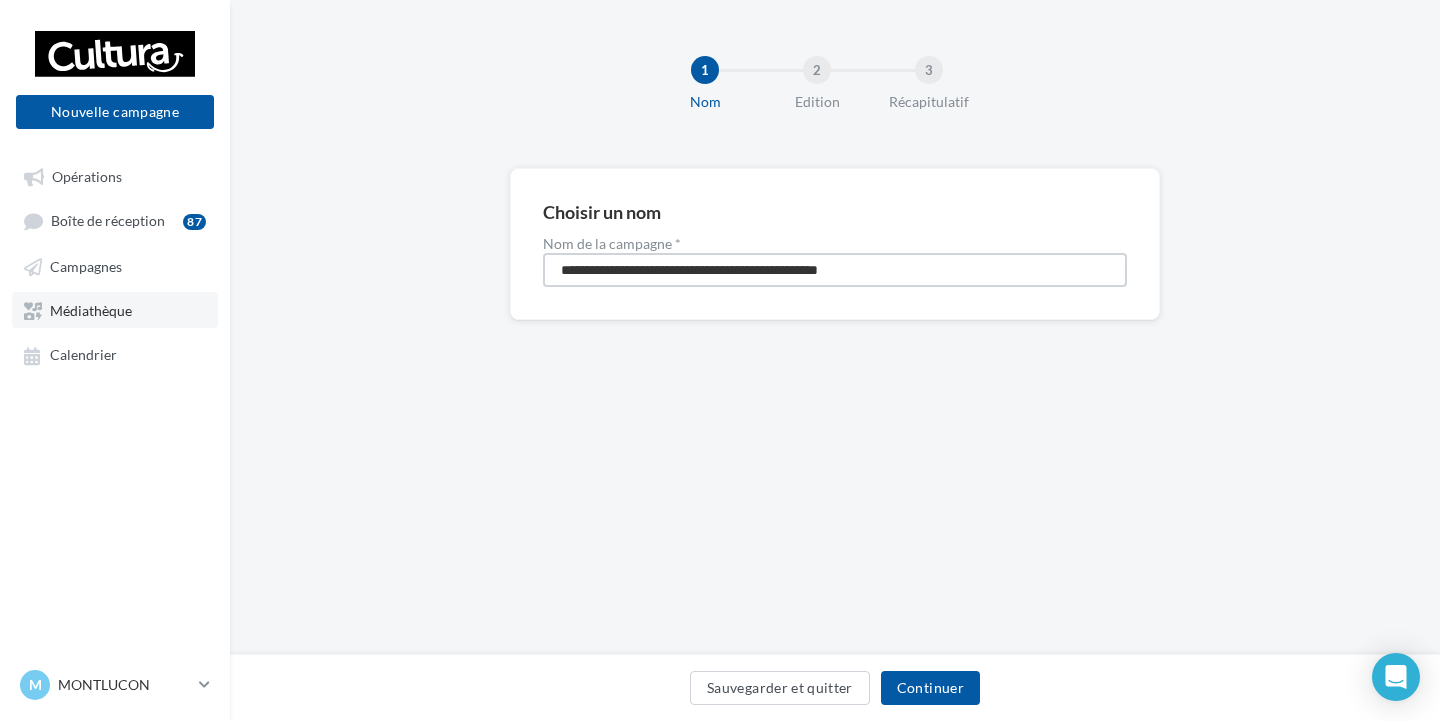 drag, startPoint x: 630, startPoint y: 273, endPoint x: 127, endPoint y: 300, distance: 503.72412 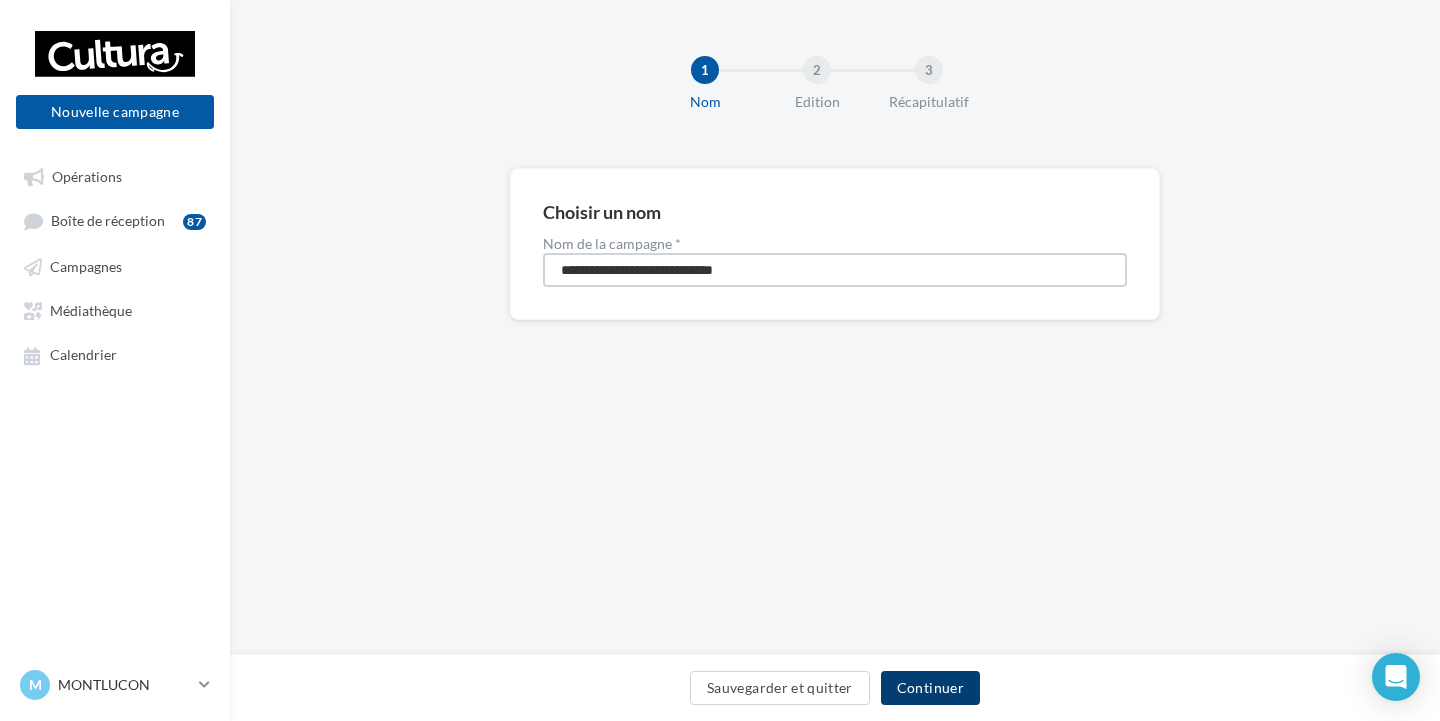 type on "**********" 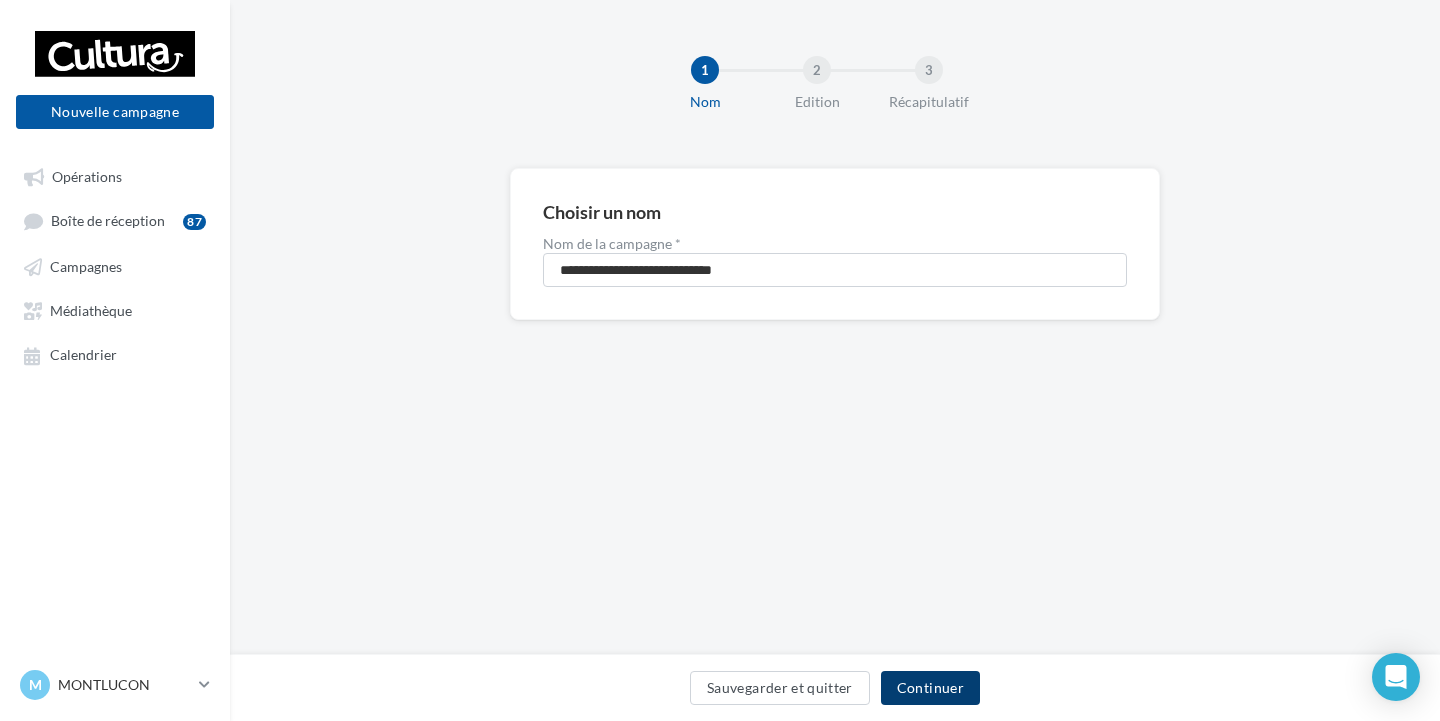 drag, startPoint x: 932, startPoint y: 680, endPoint x: 923, endPoint y: 674, distance: 10.816654 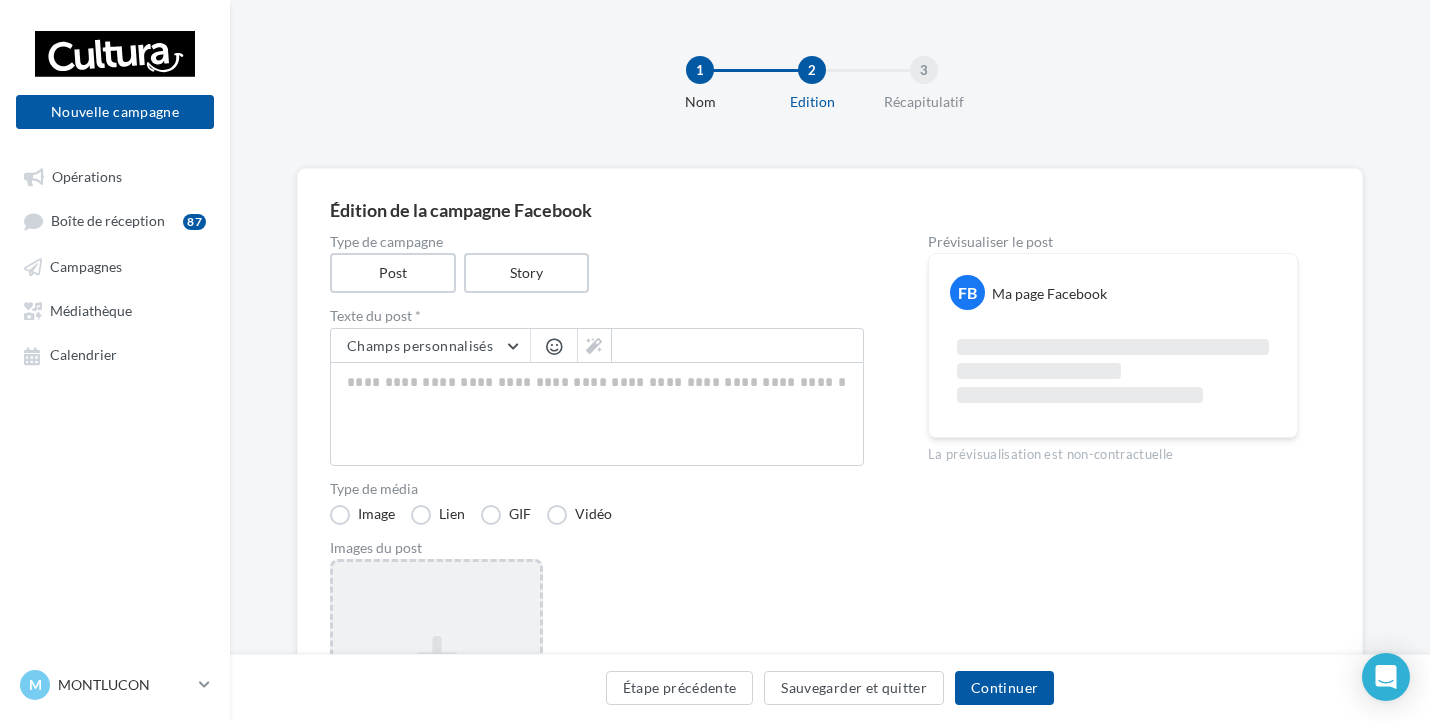 click on "Ajouter une image     Format: png, jpg" at bounding box center (436, 689) 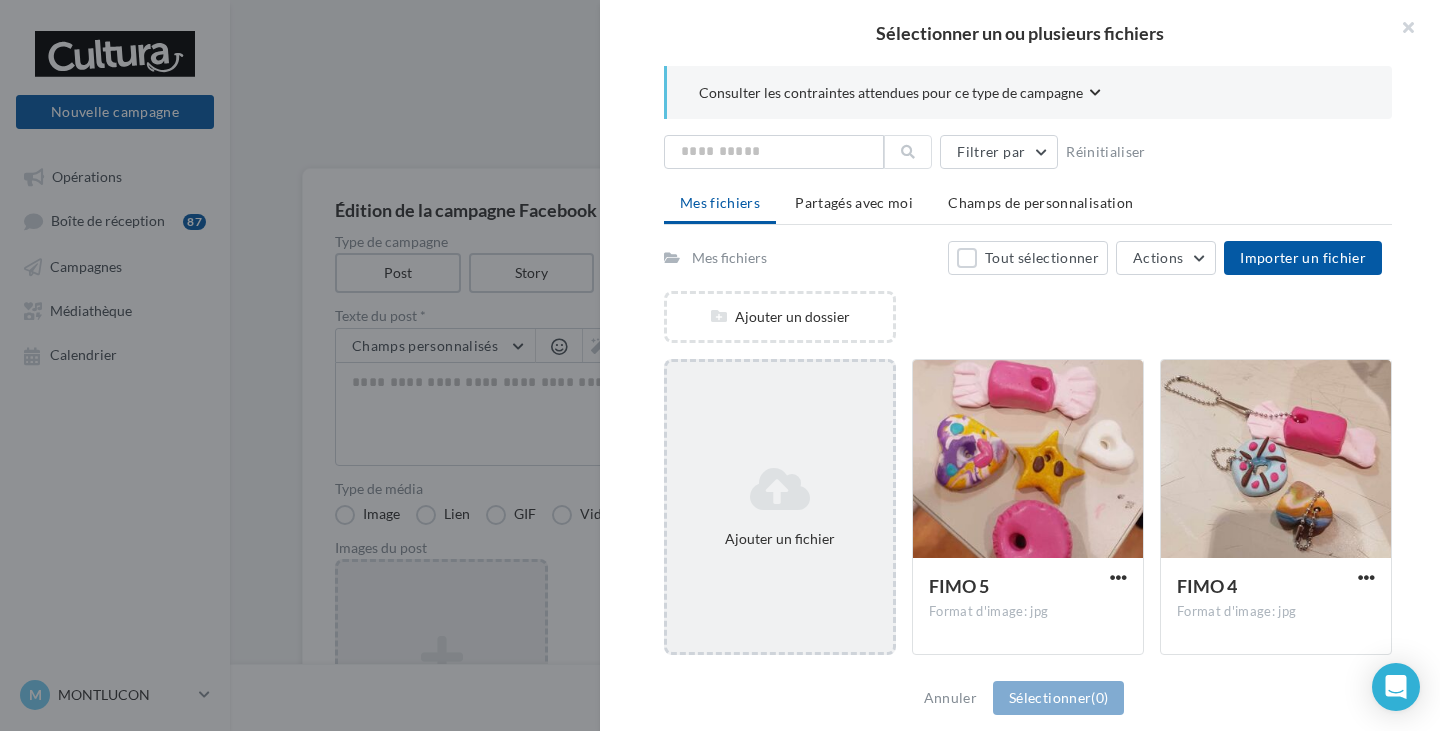 click on "Ajouter un fichier" at bounding box center [780, 507] 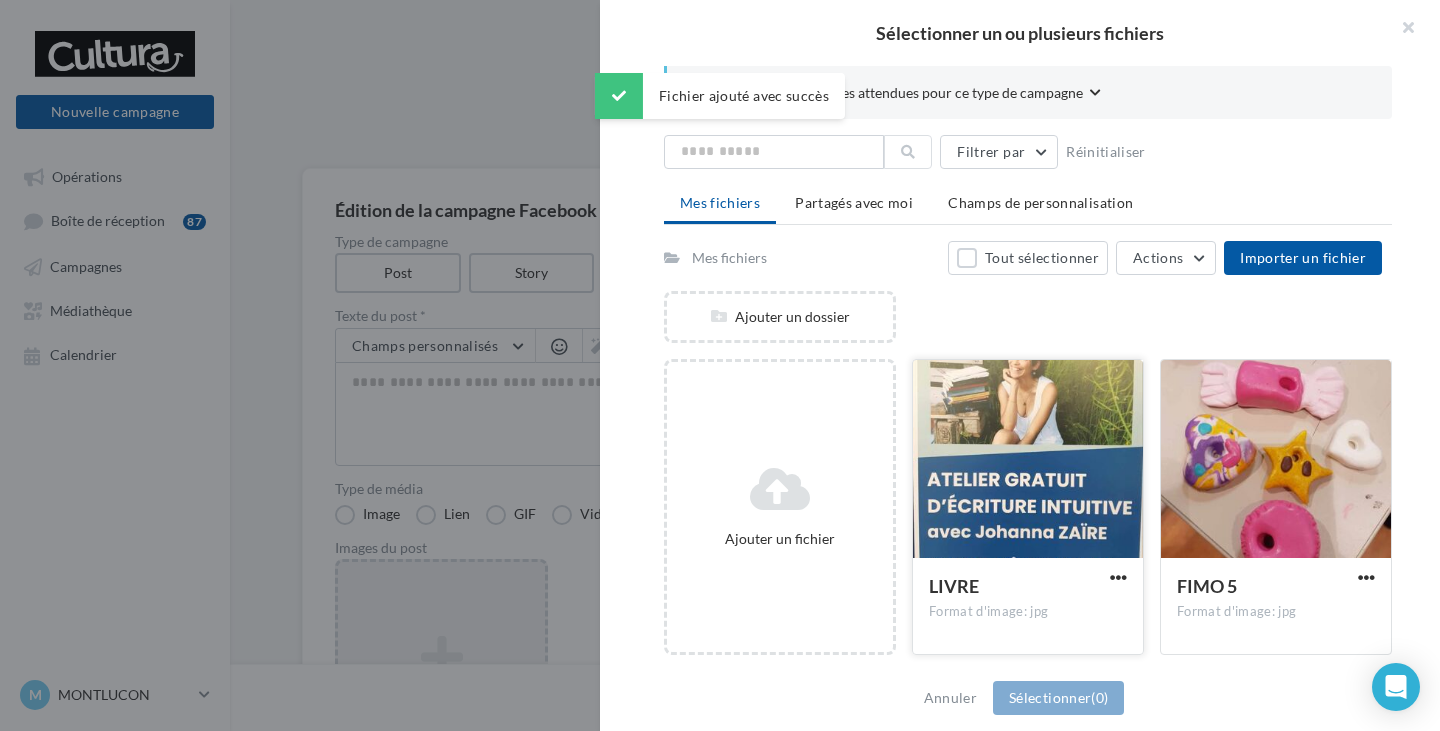 click at bounding box center (1028, 460) 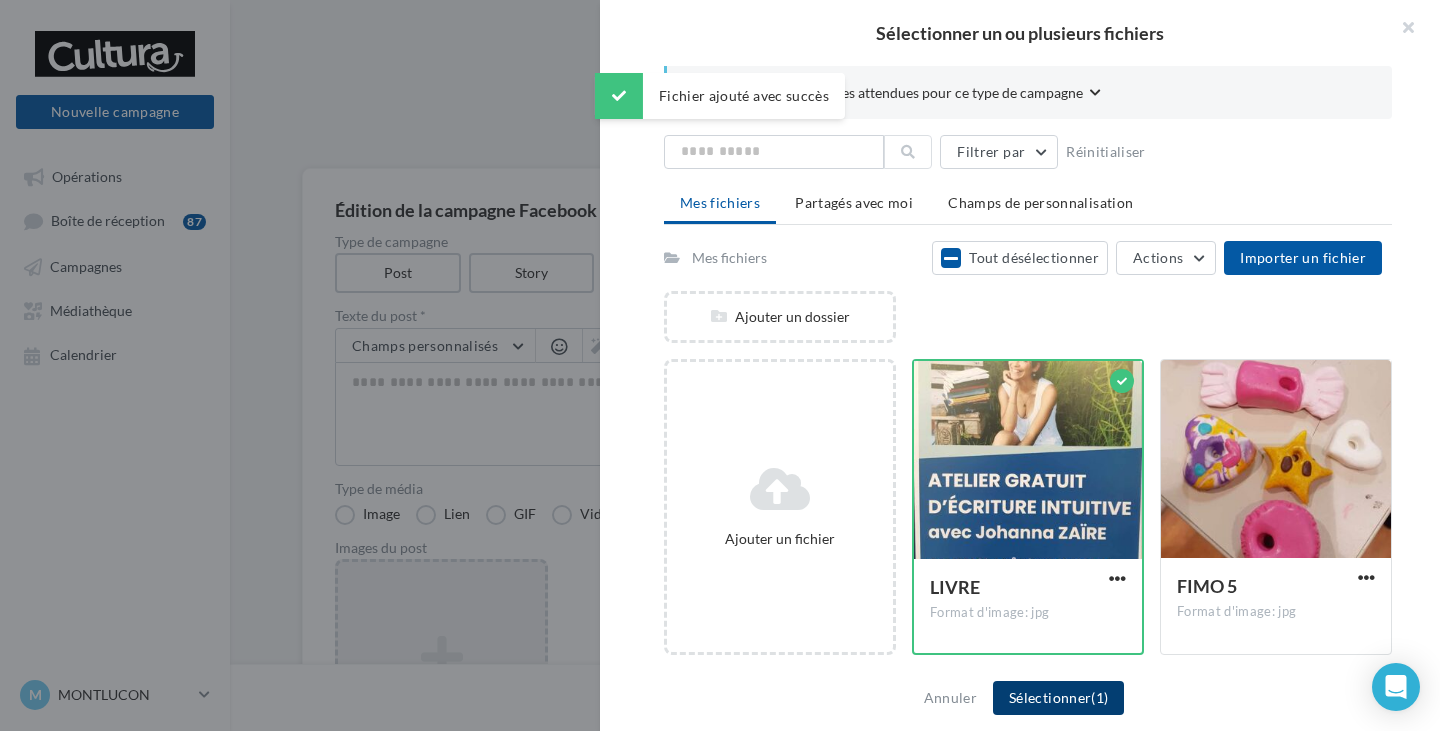 click on "Sélectionner   (1)" at bounding box center [1058, 698] 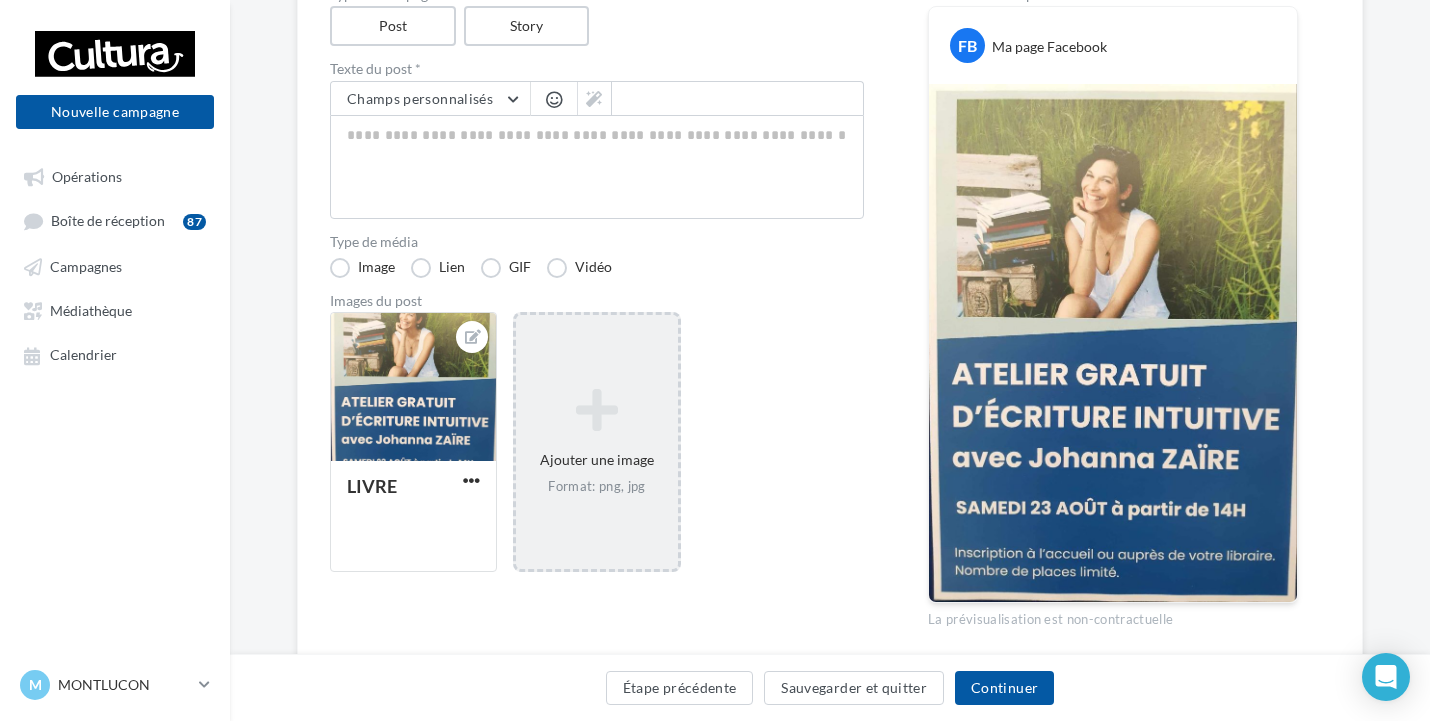 scroll, scrollTop: 200, scrollLeft: 0, axis: vertical 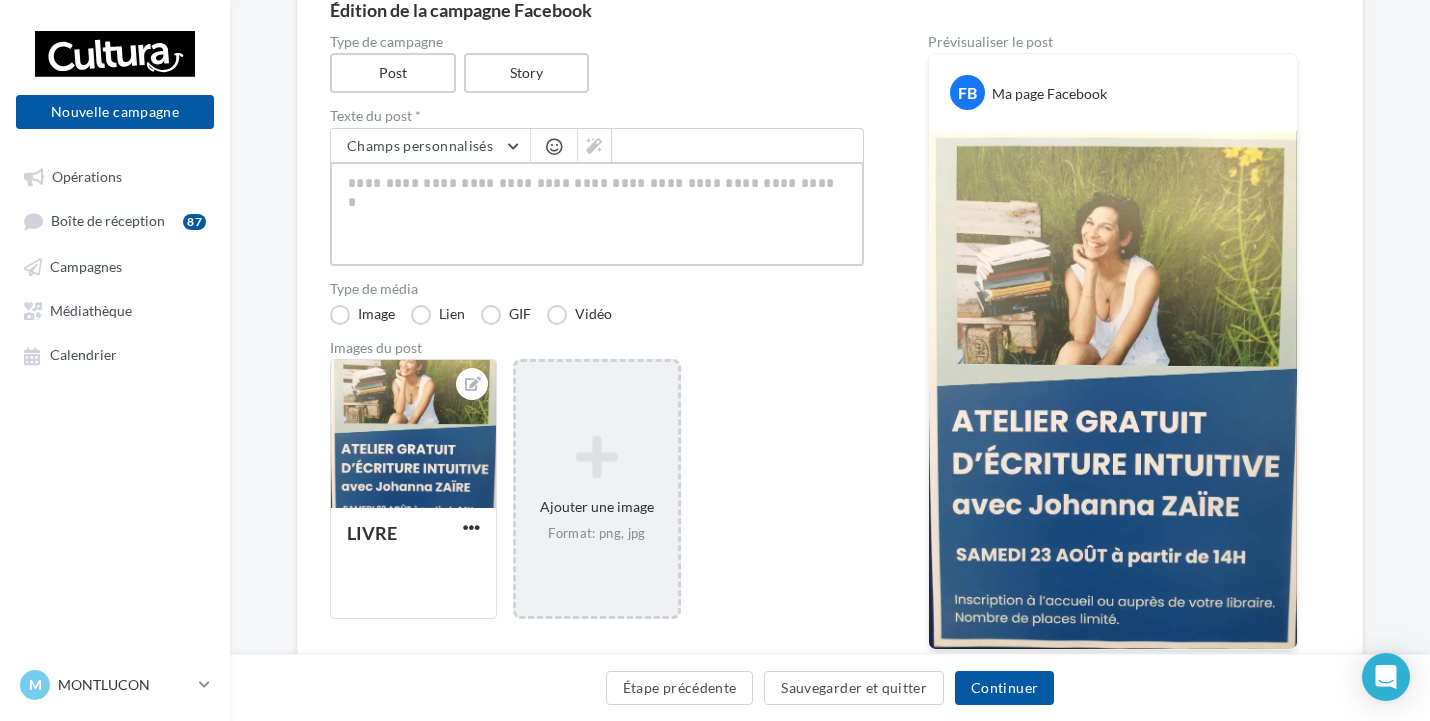 click at bounding box center [597, 214] 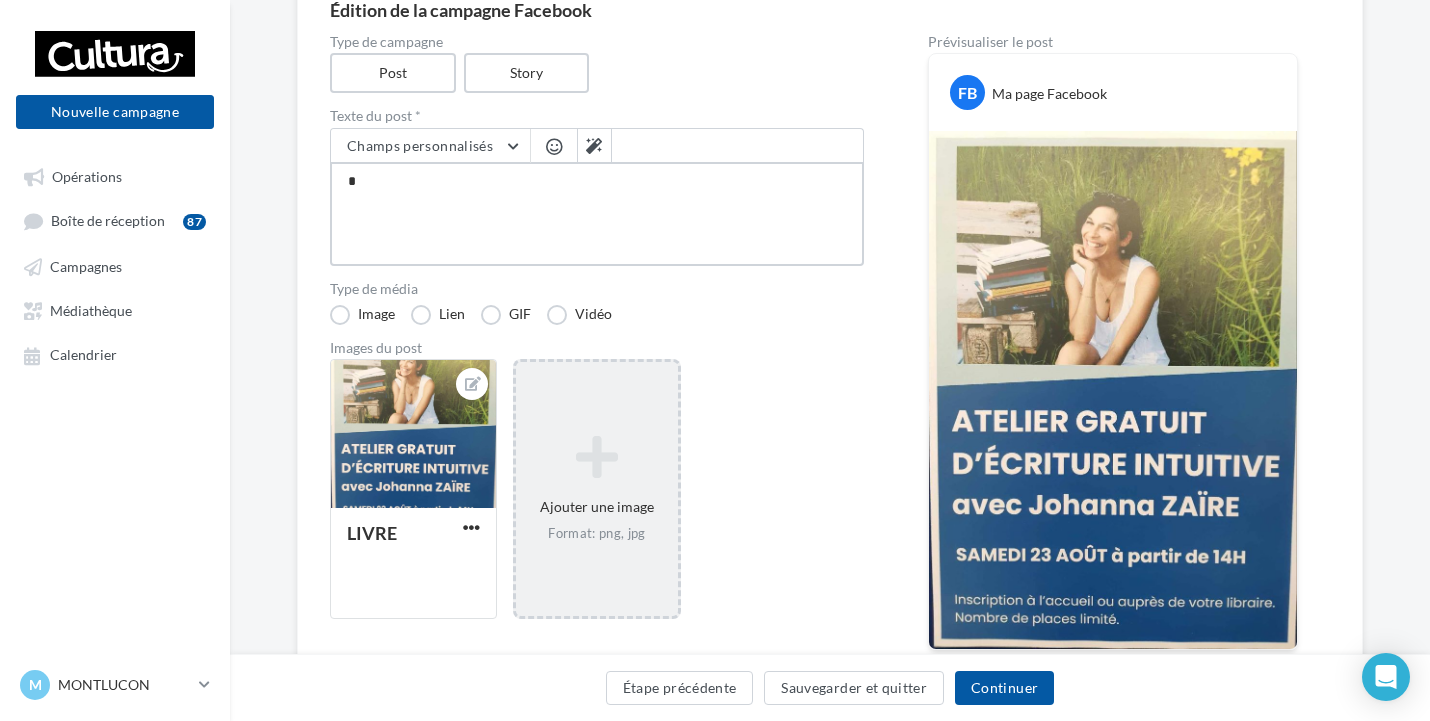 type on "**" 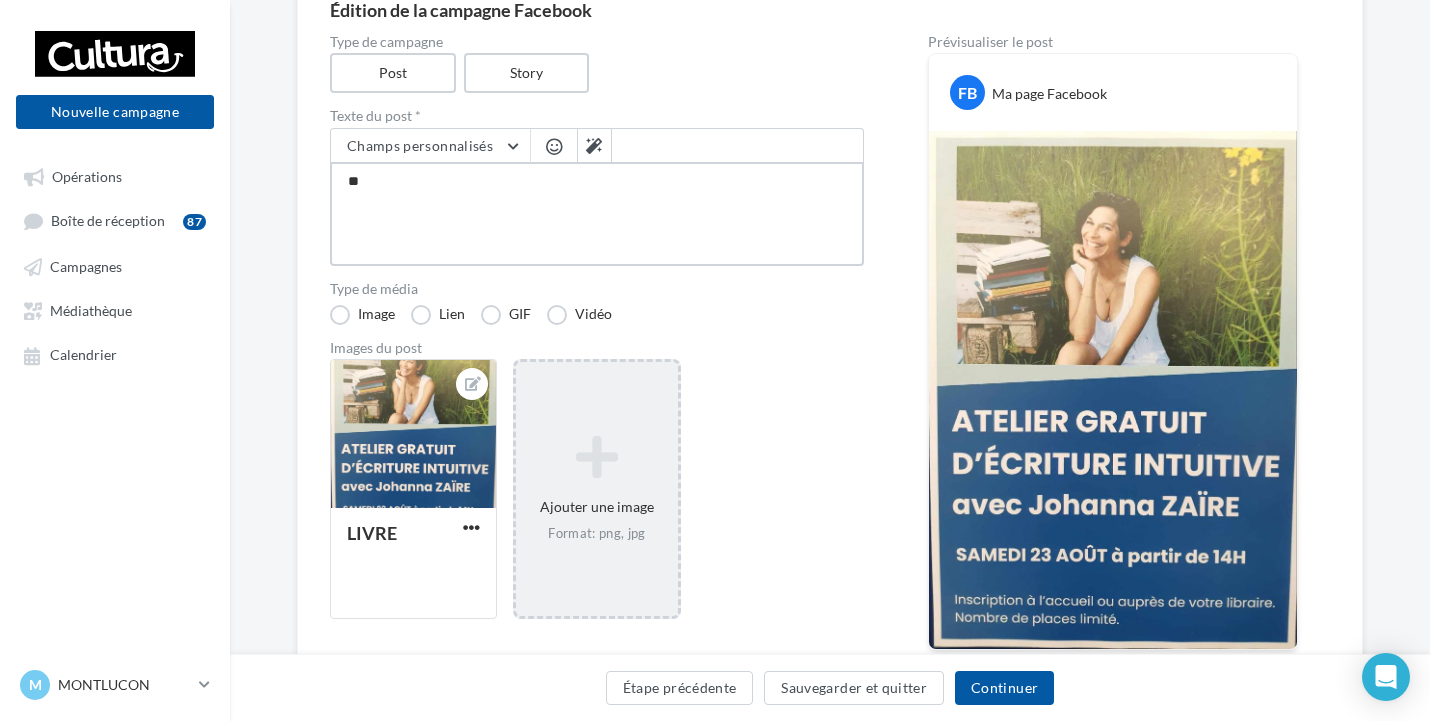 type on "***" 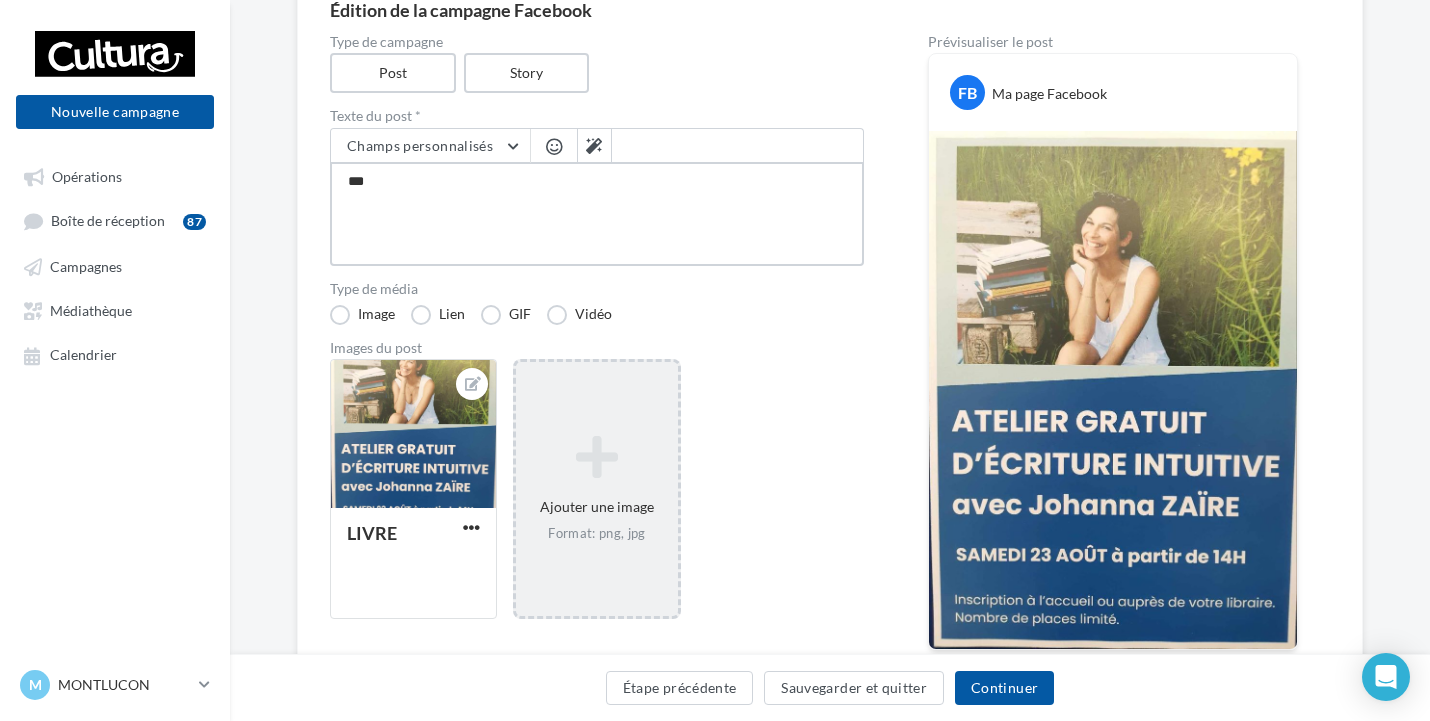 type on "****" 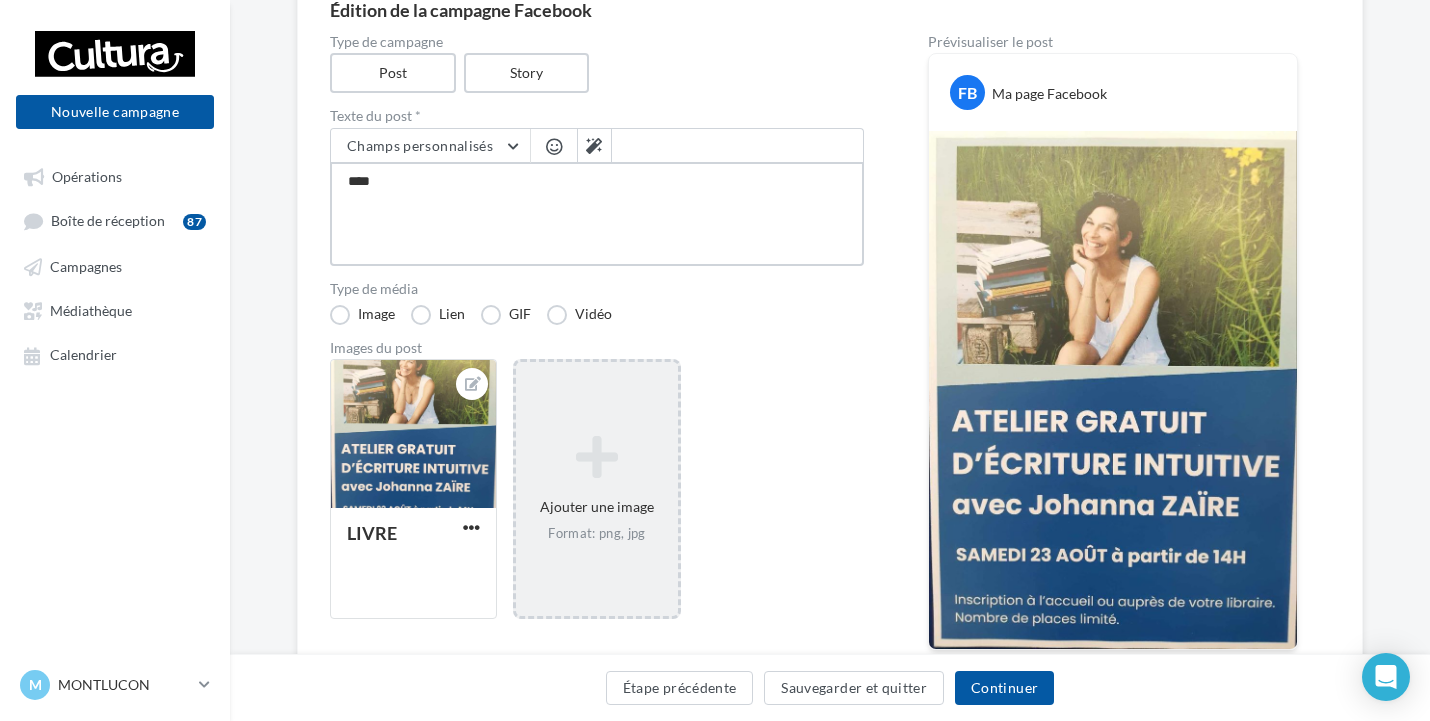 type on "*****" 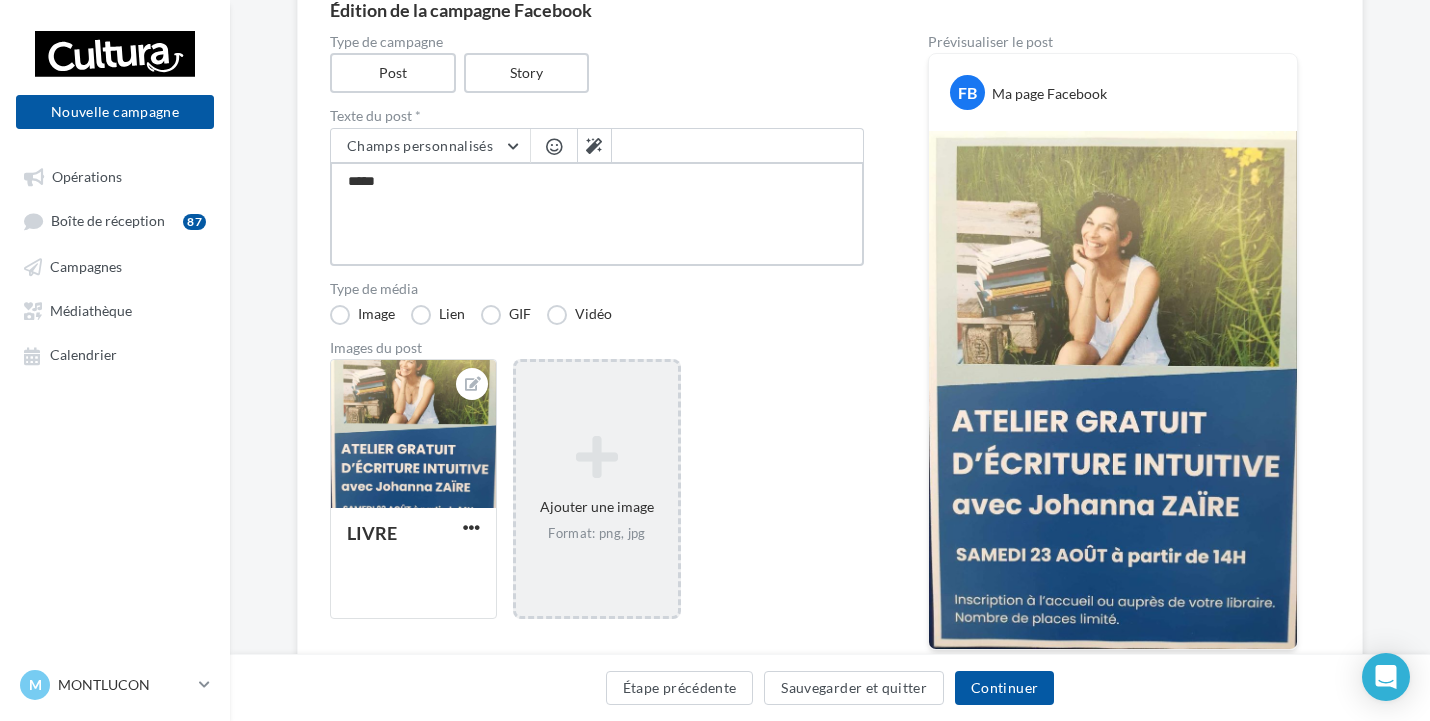 type on "*****" 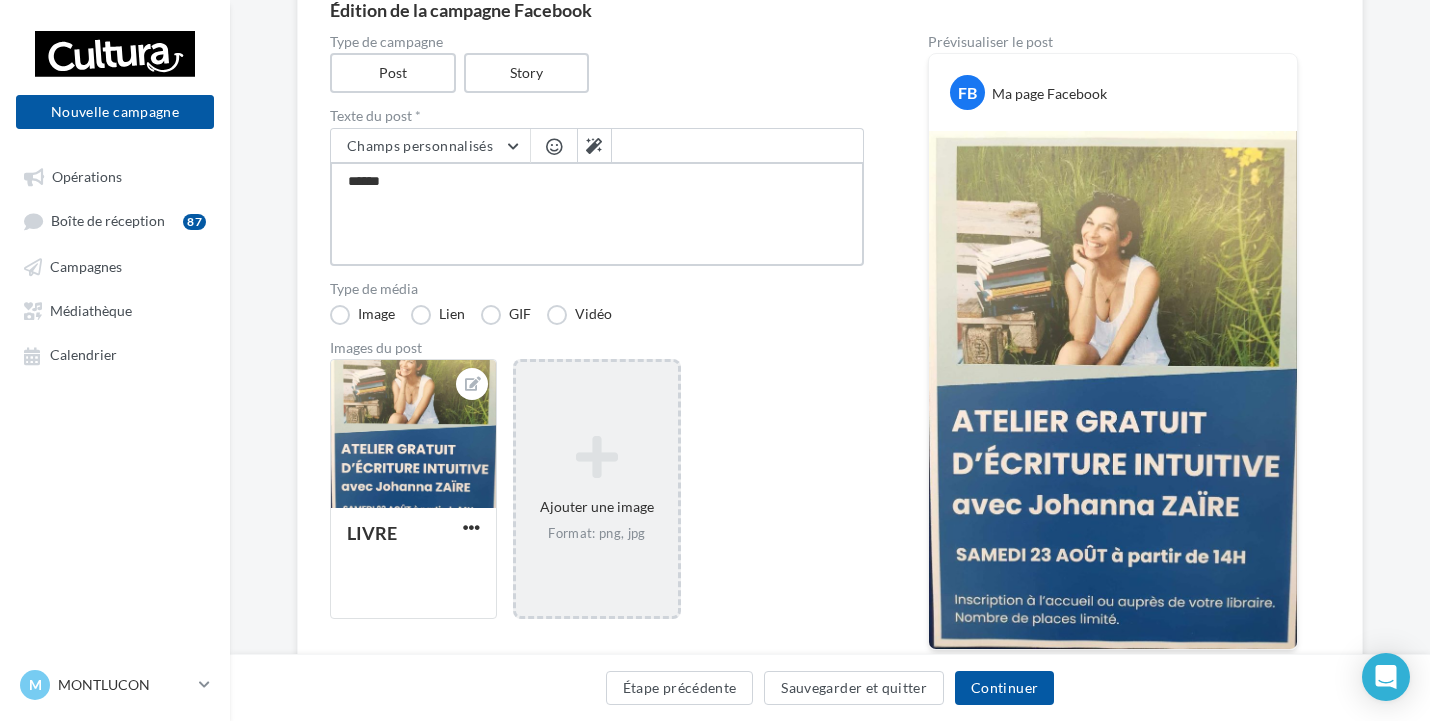 type on "*******" 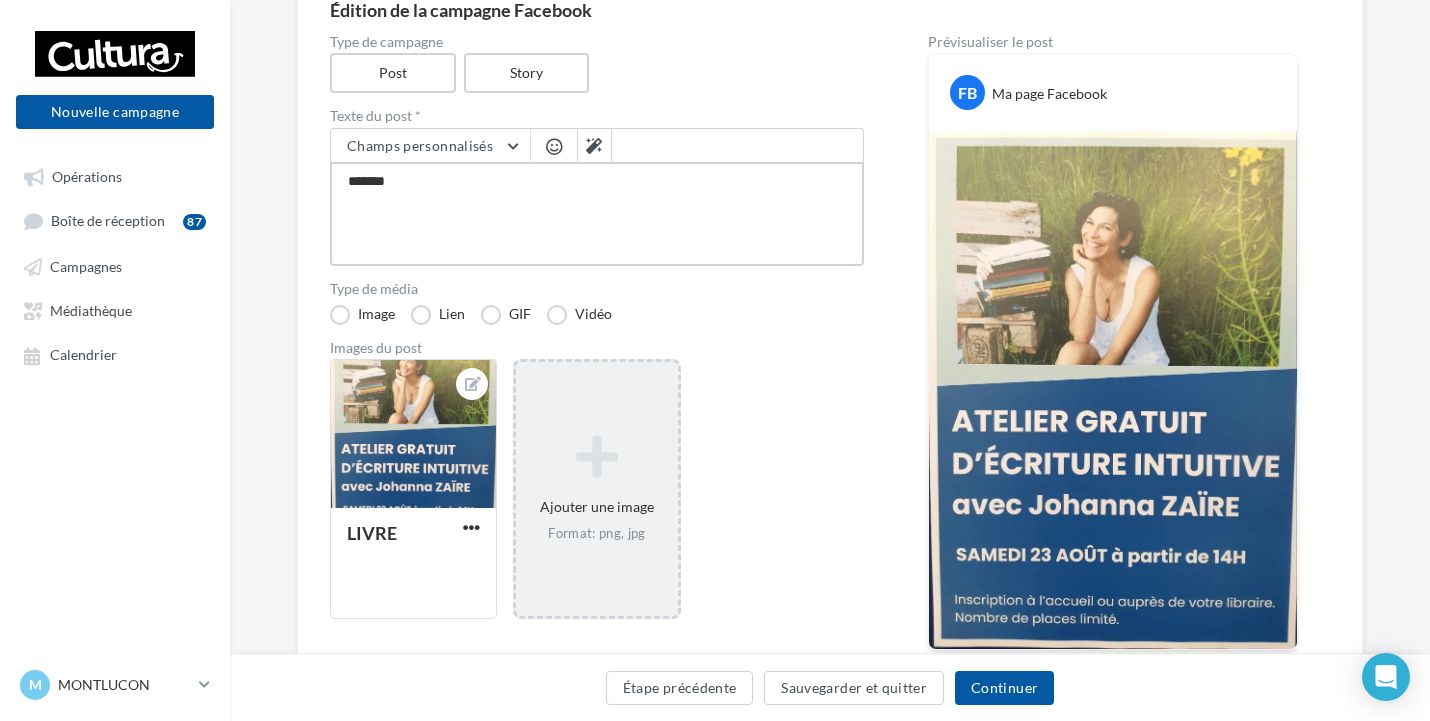 type on "********" 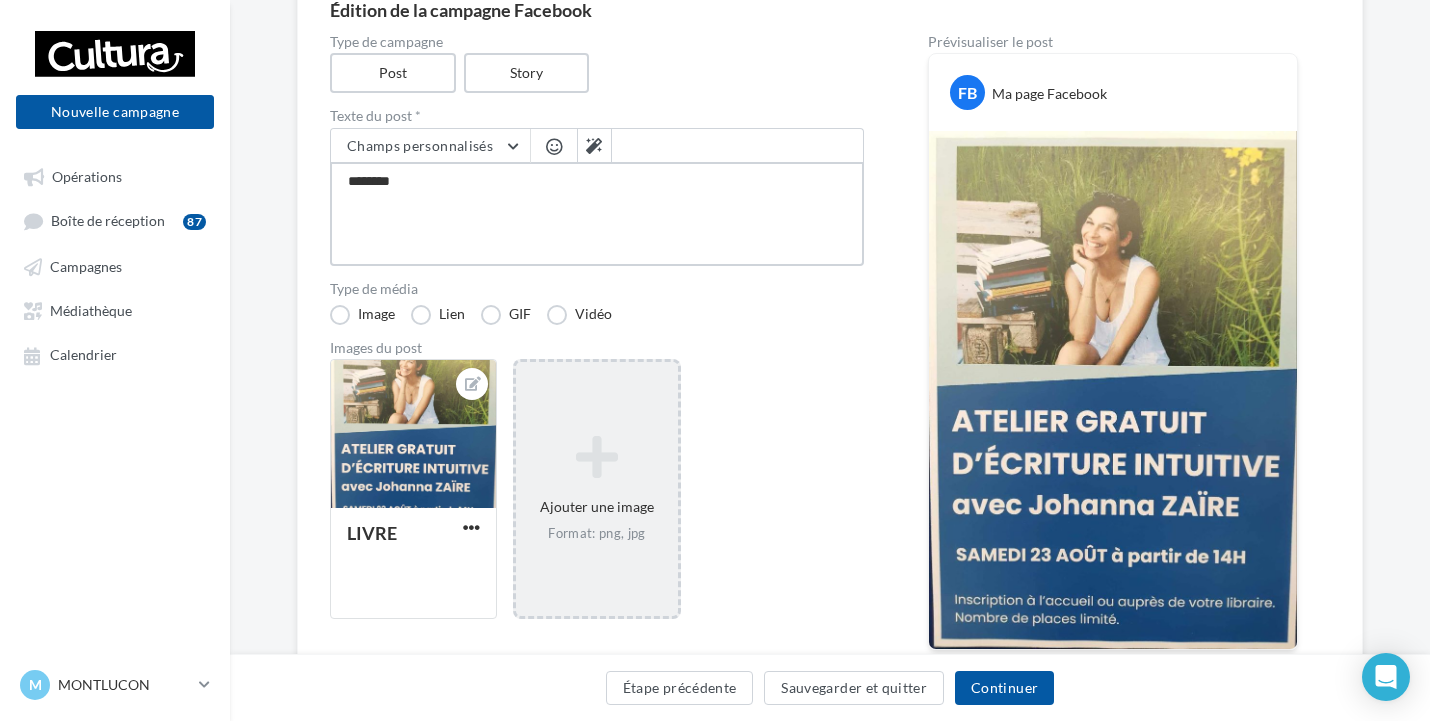 type on "*********" 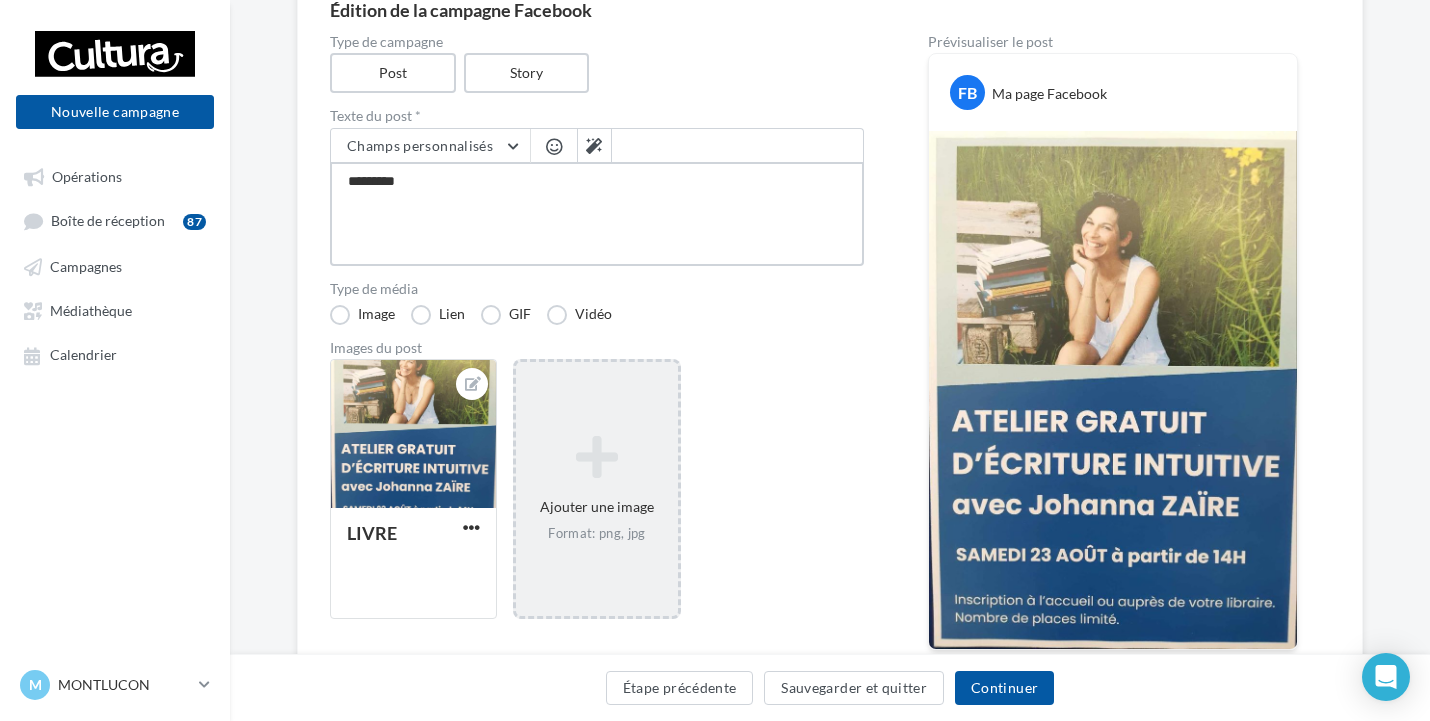 type on "**********" 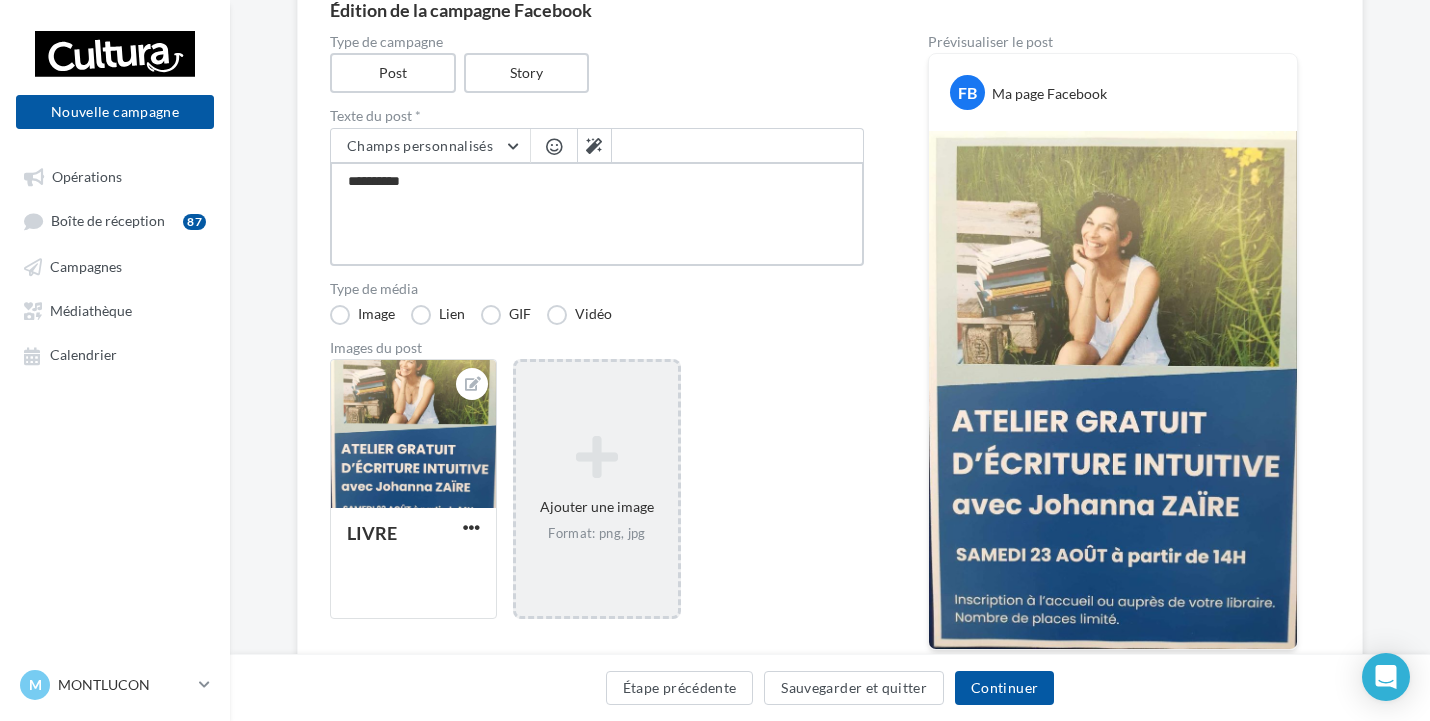 type on "**********" 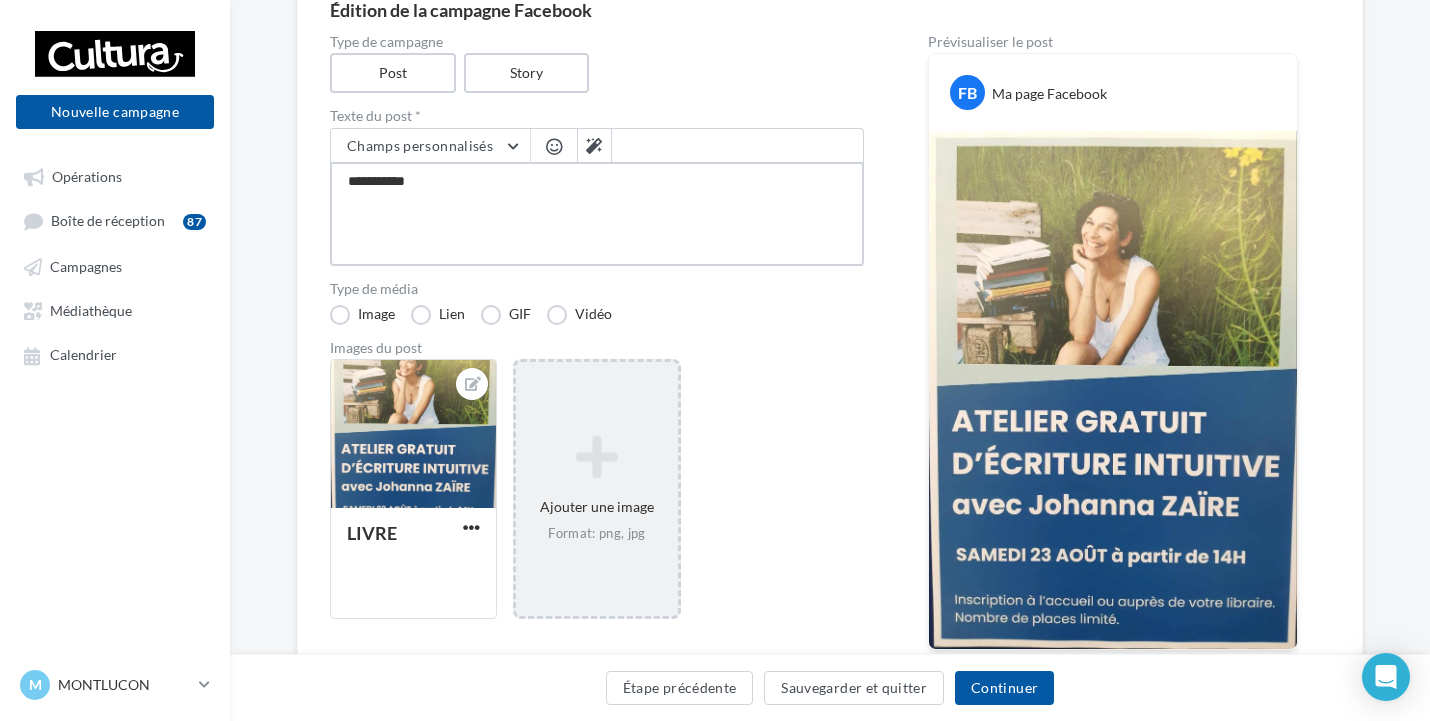 type on "**********" 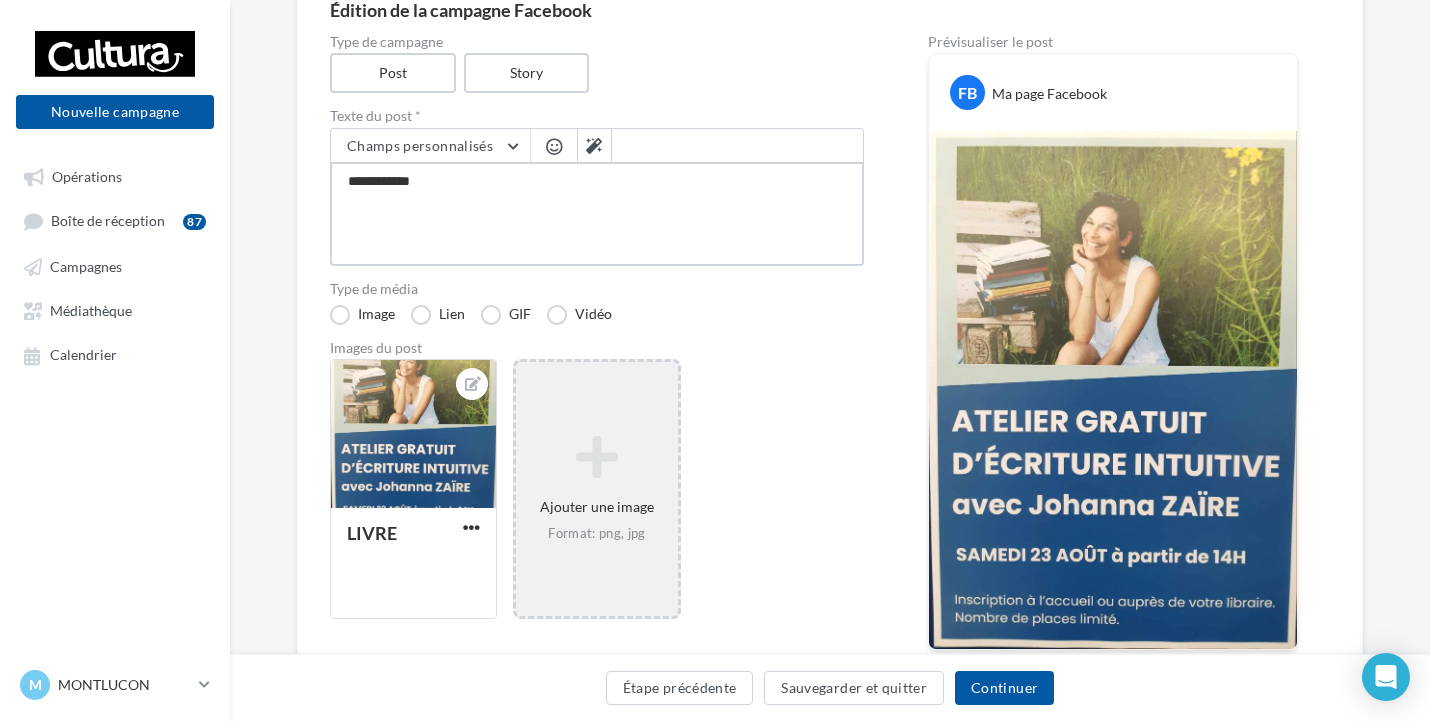 type on "**********" 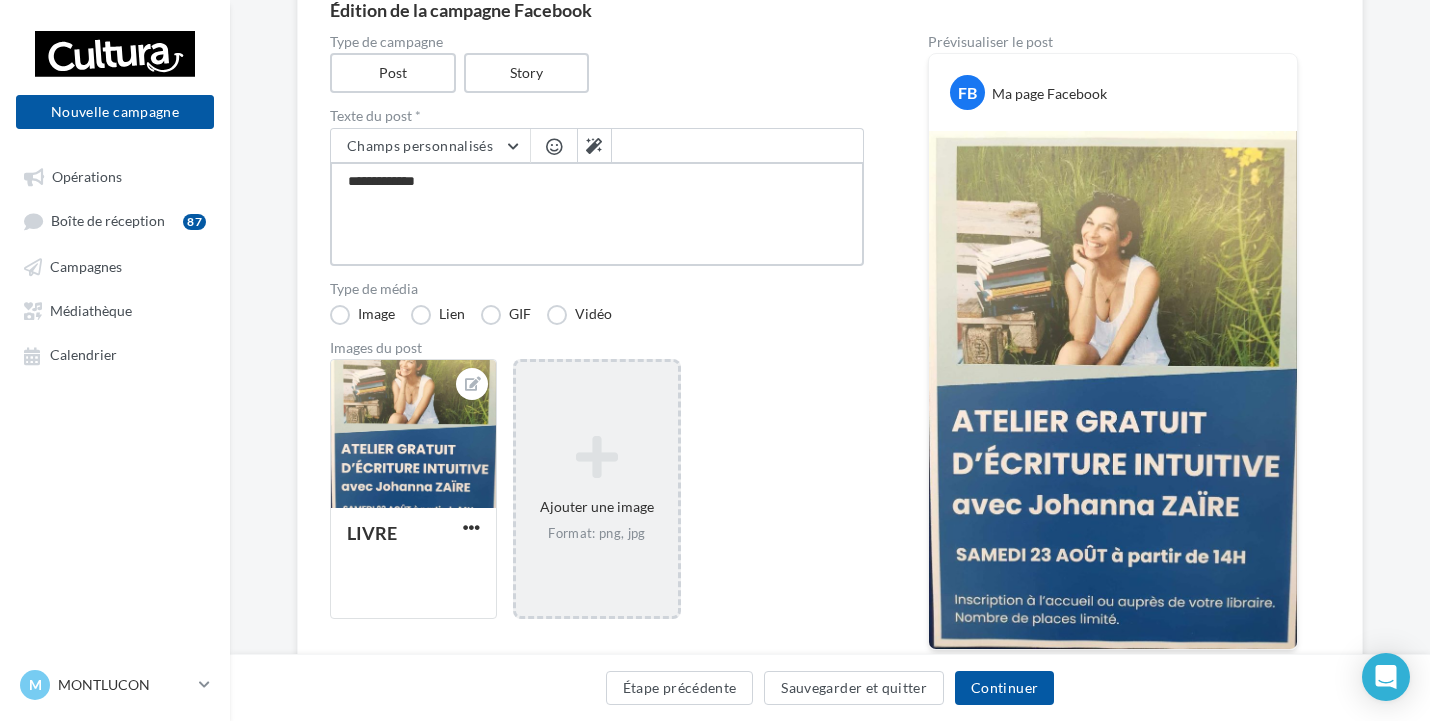 type on "**********" 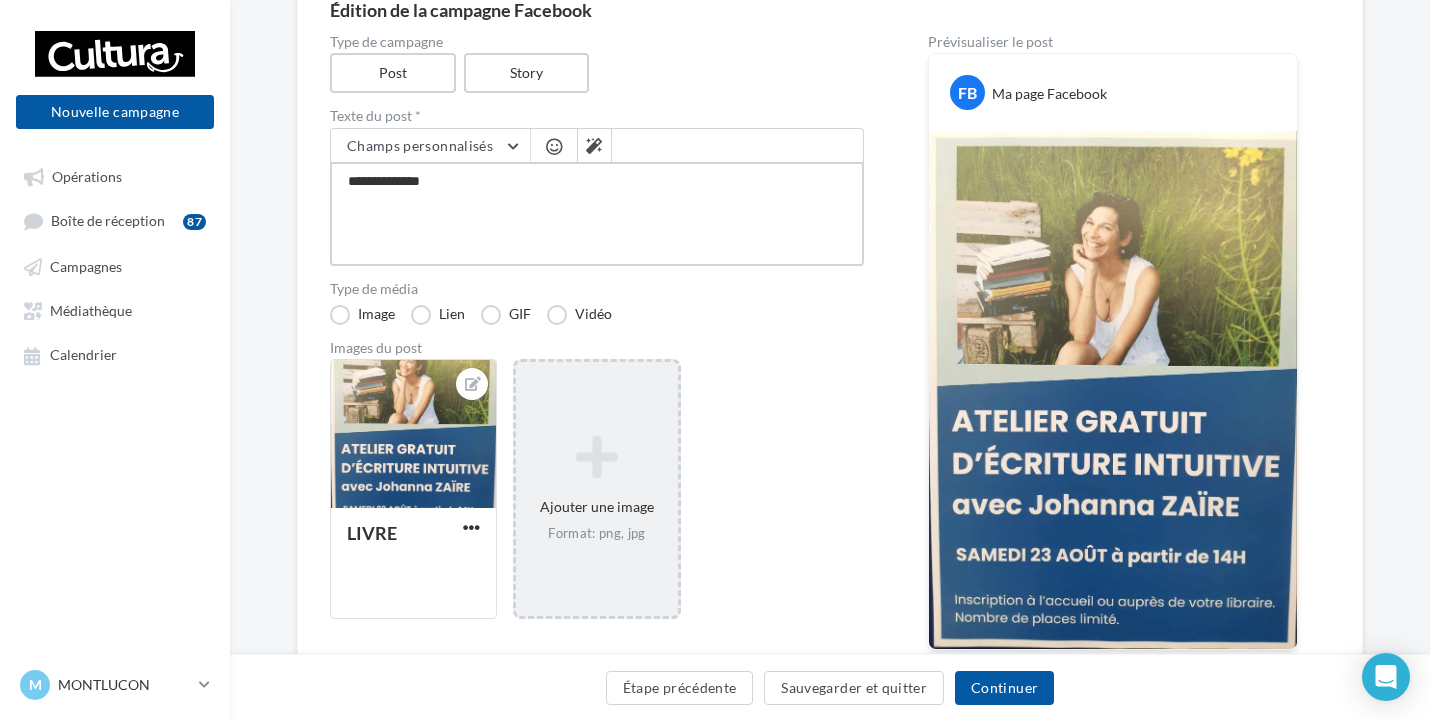 type on "**********" 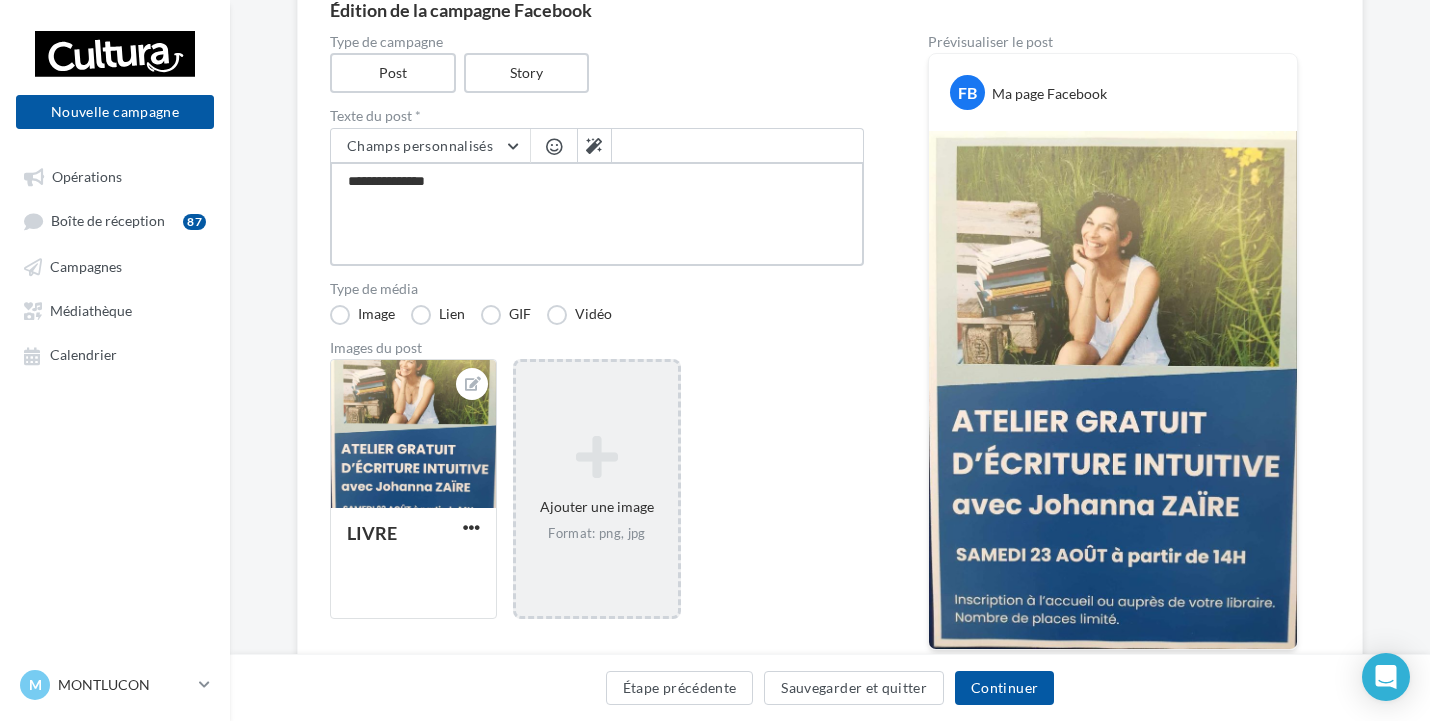 type on "**********" 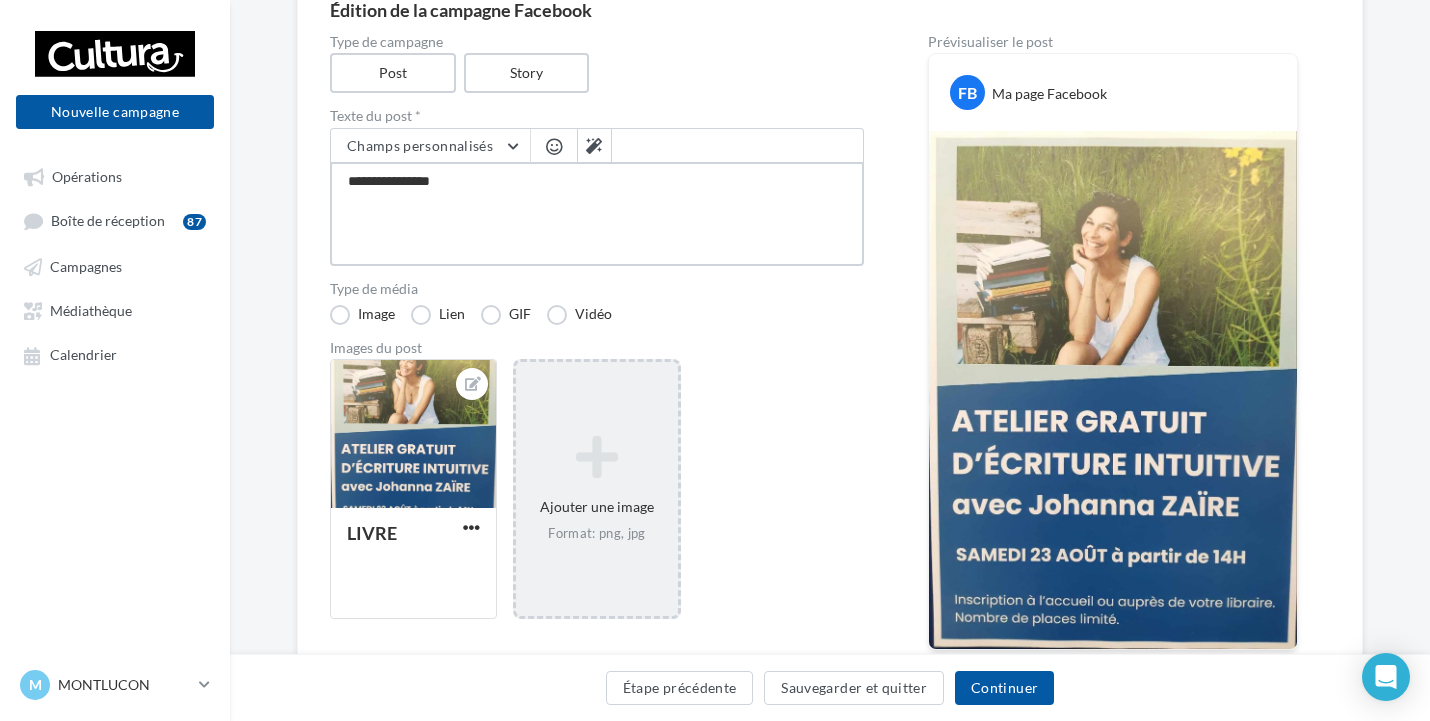 type on "**********" 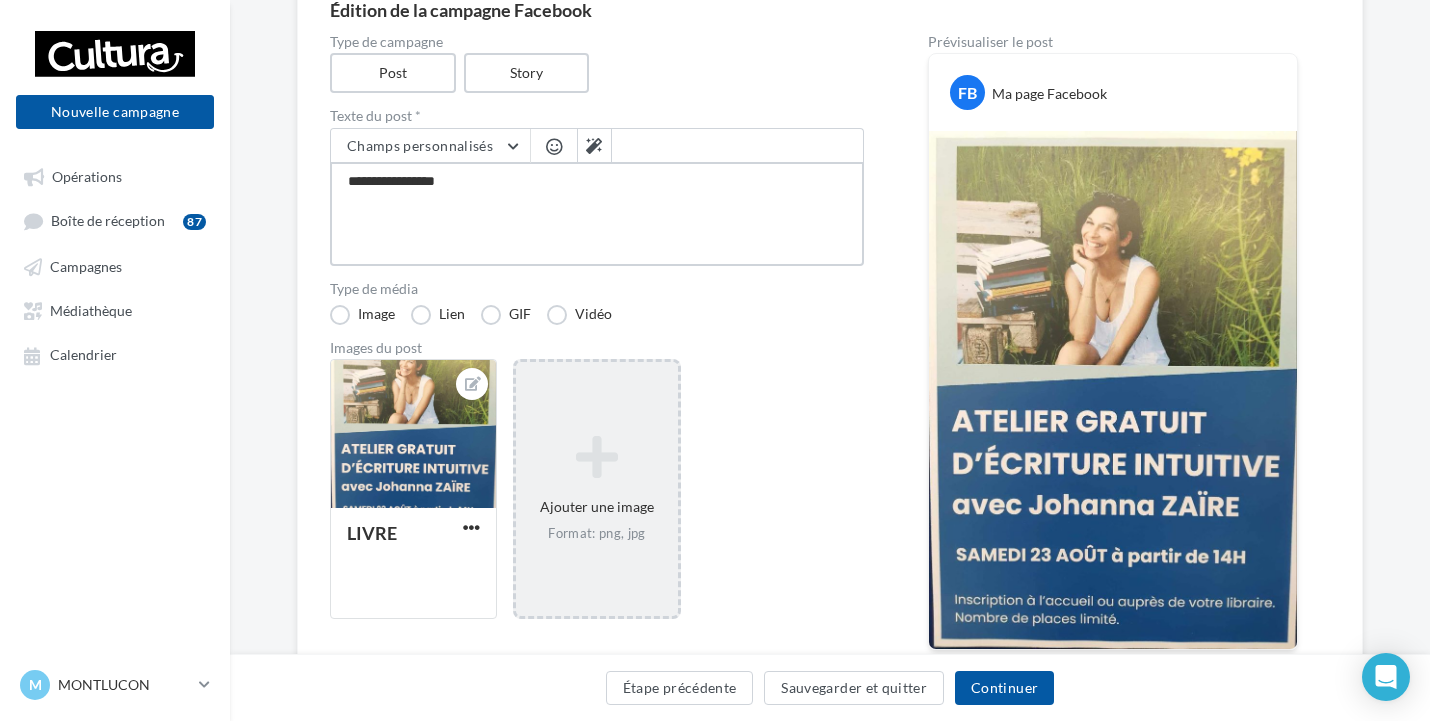 type on "**********" 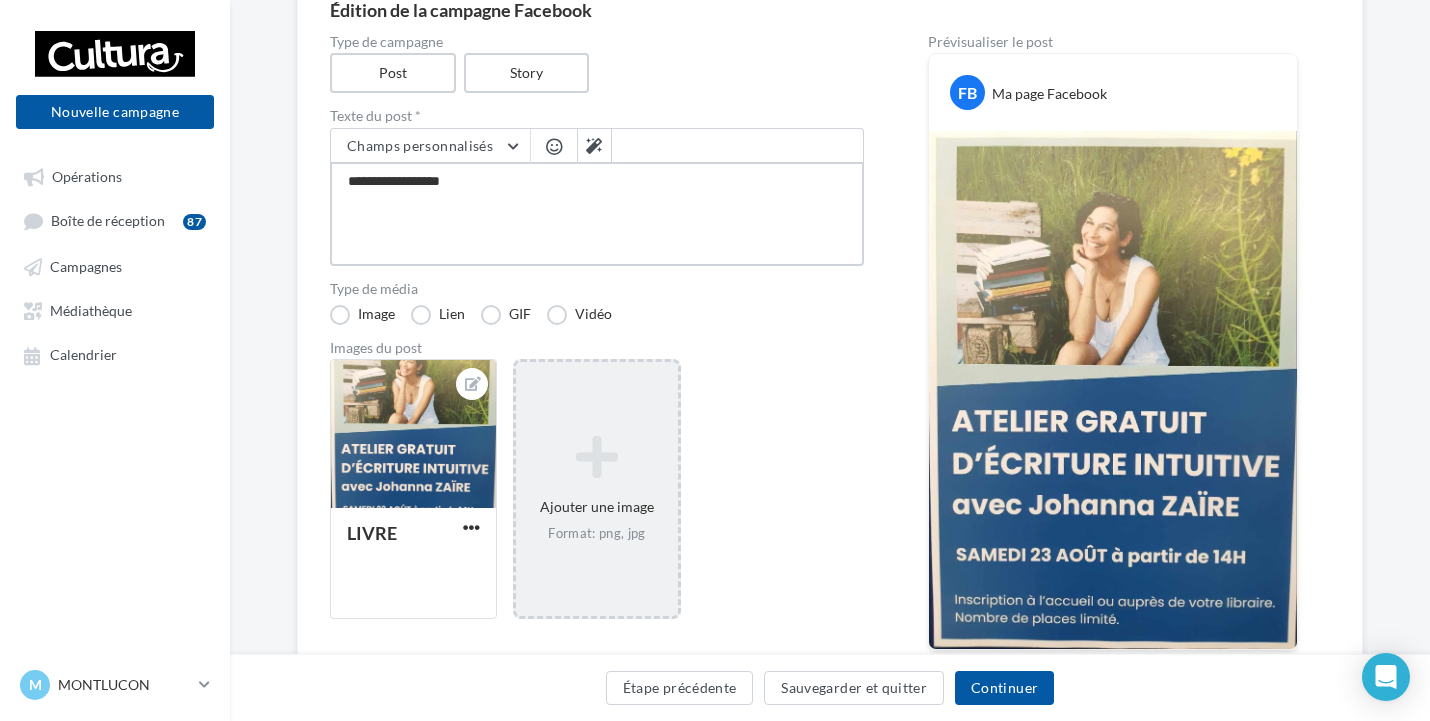 type on "**********" 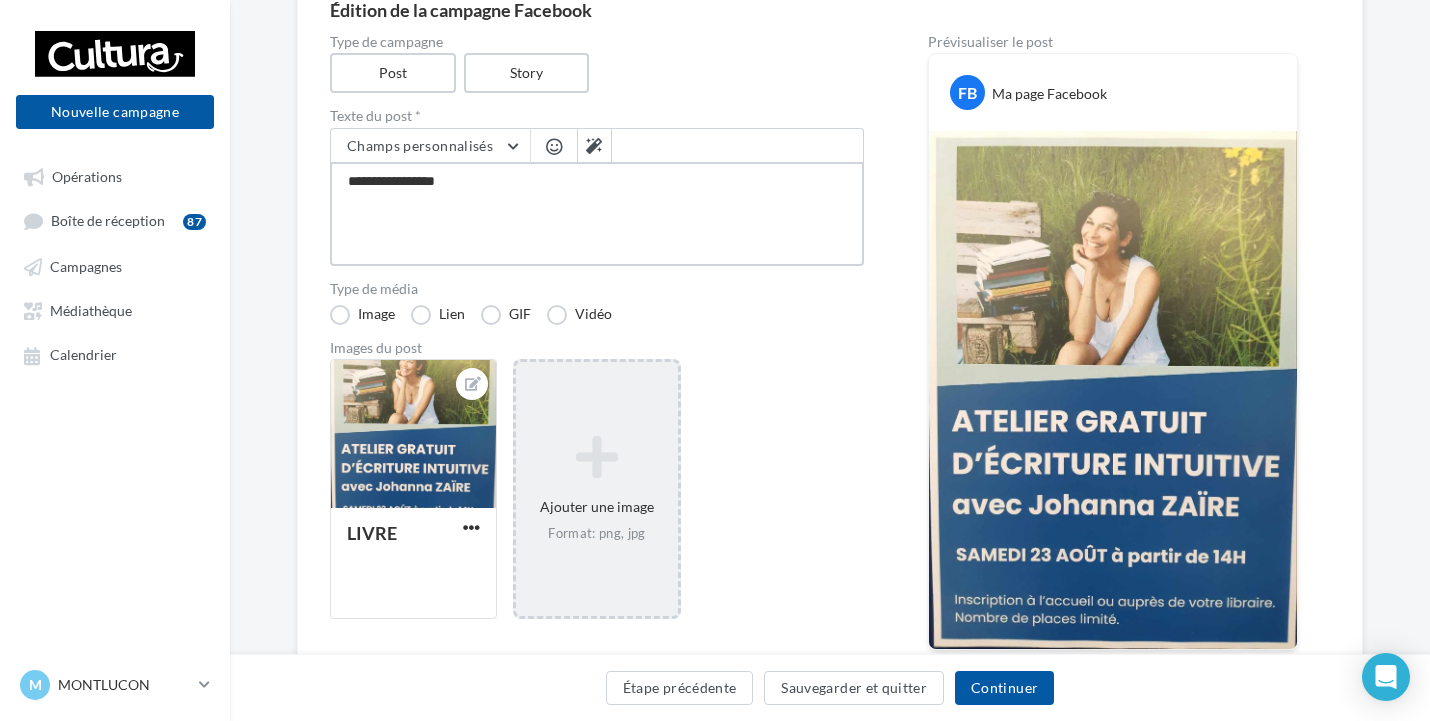 type on "**********" 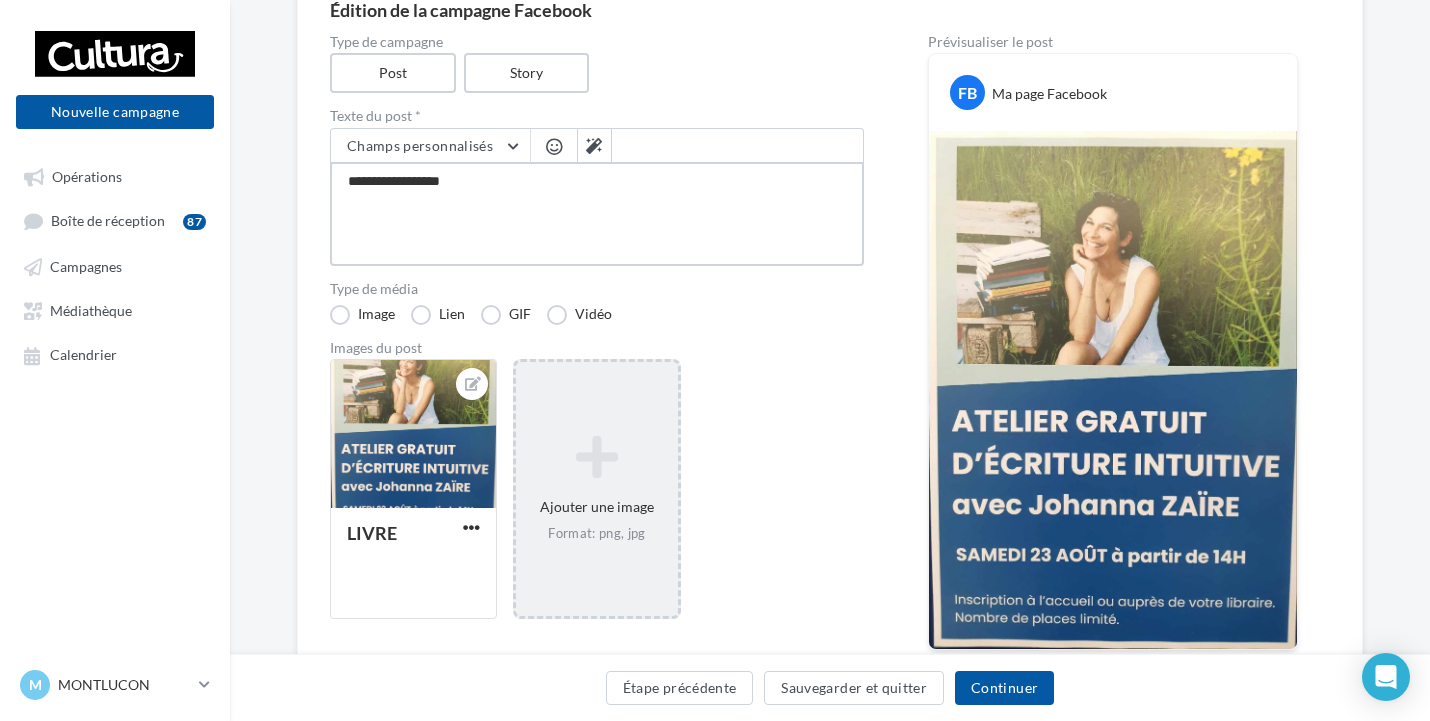 type on "**********" 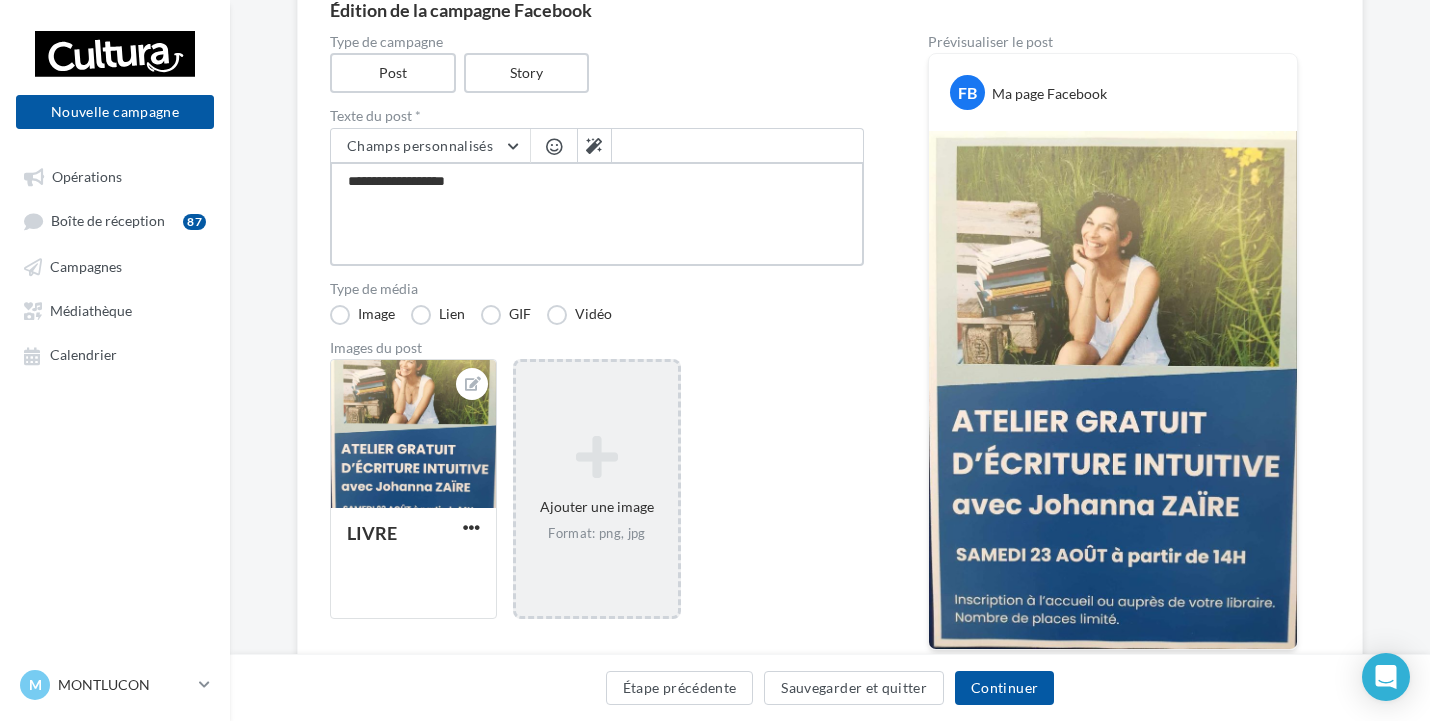 type on "**********" 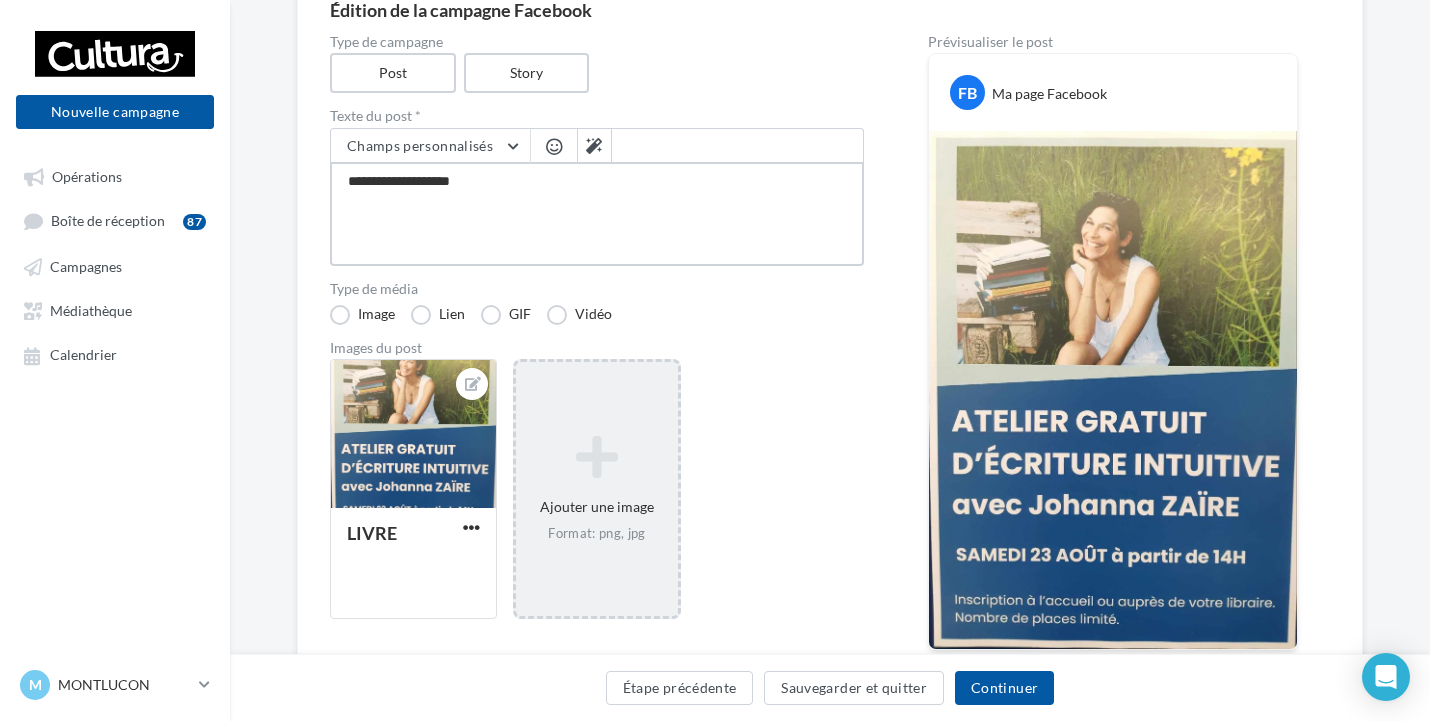 type on "**********" 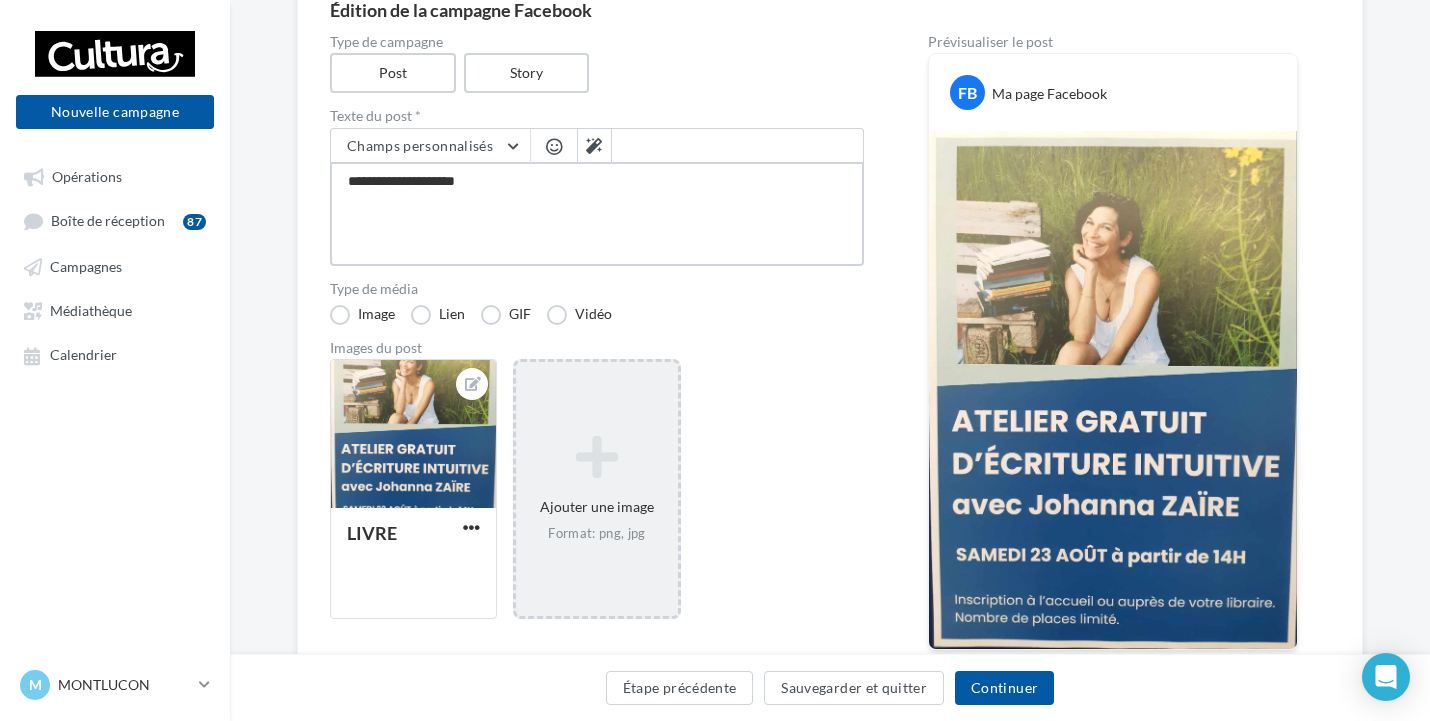 type on "**********" 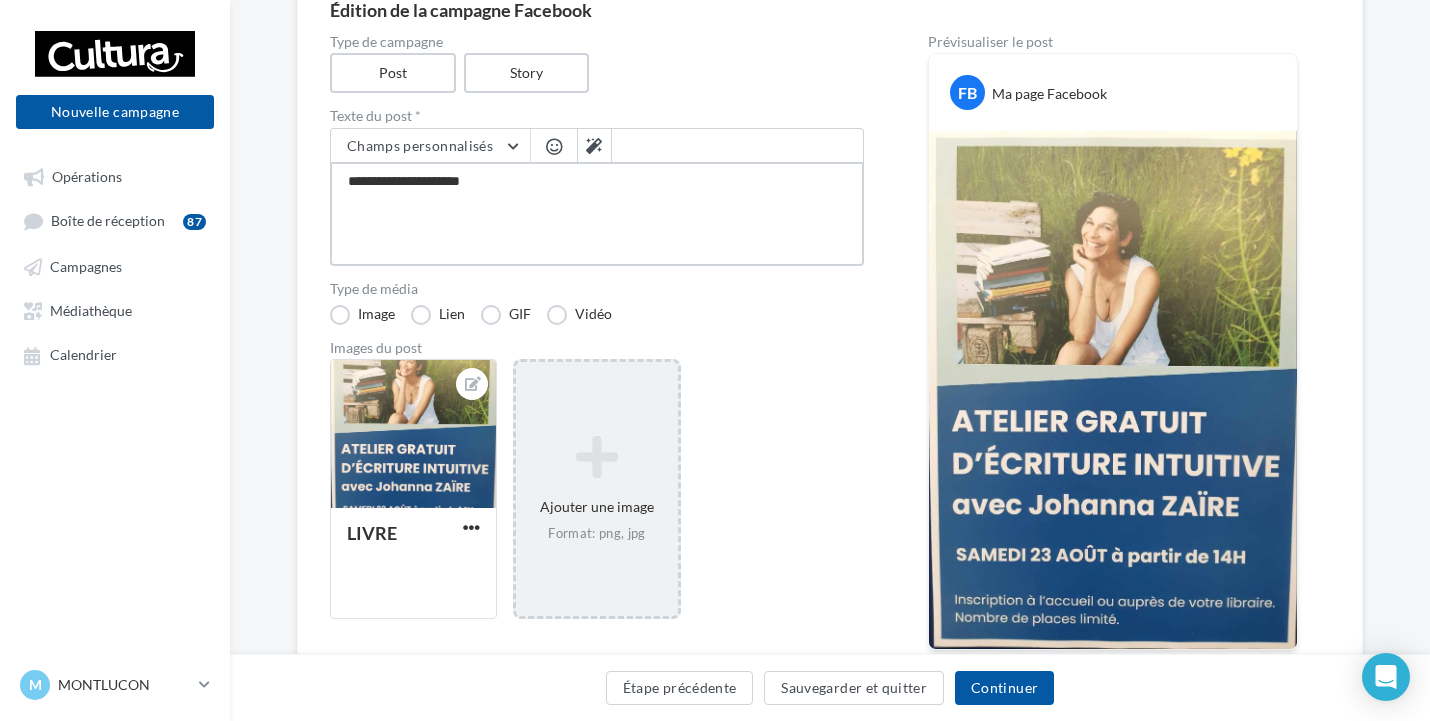 type on "**********" 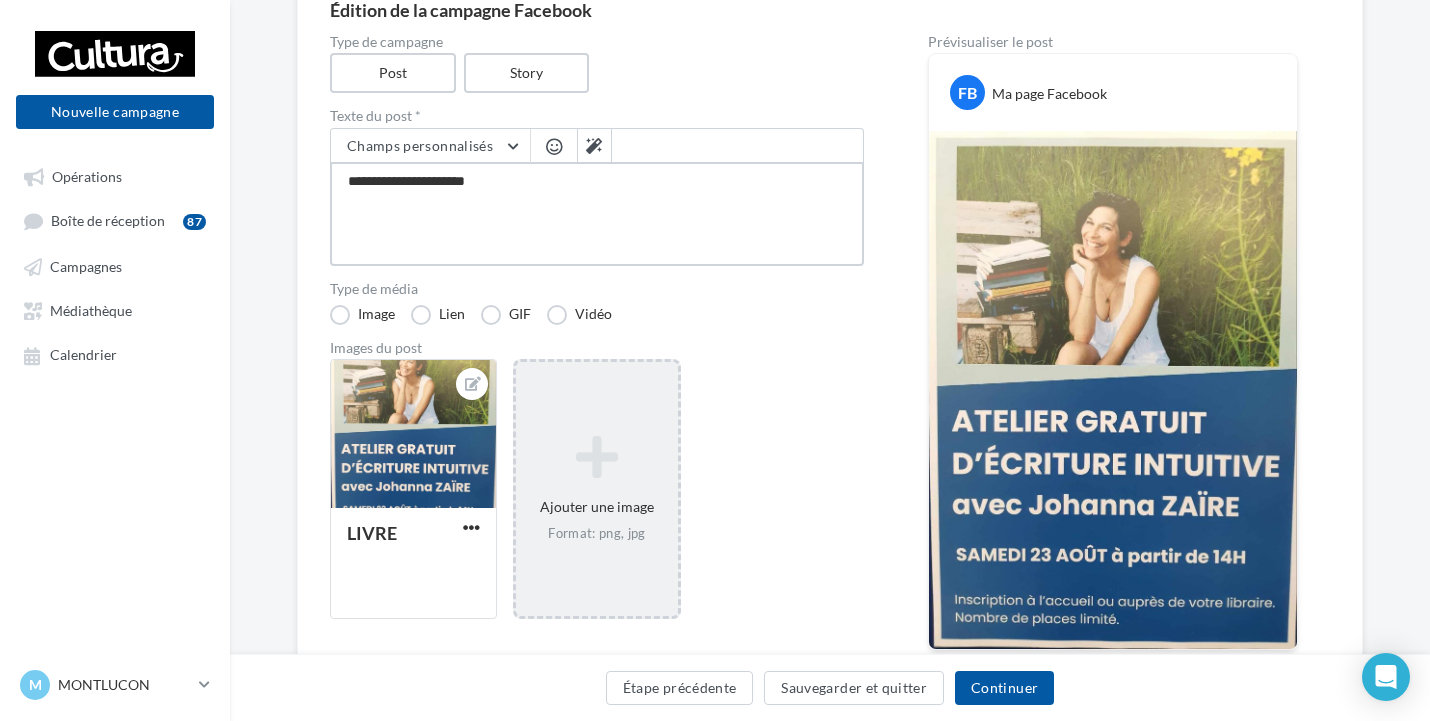 type on "**********" 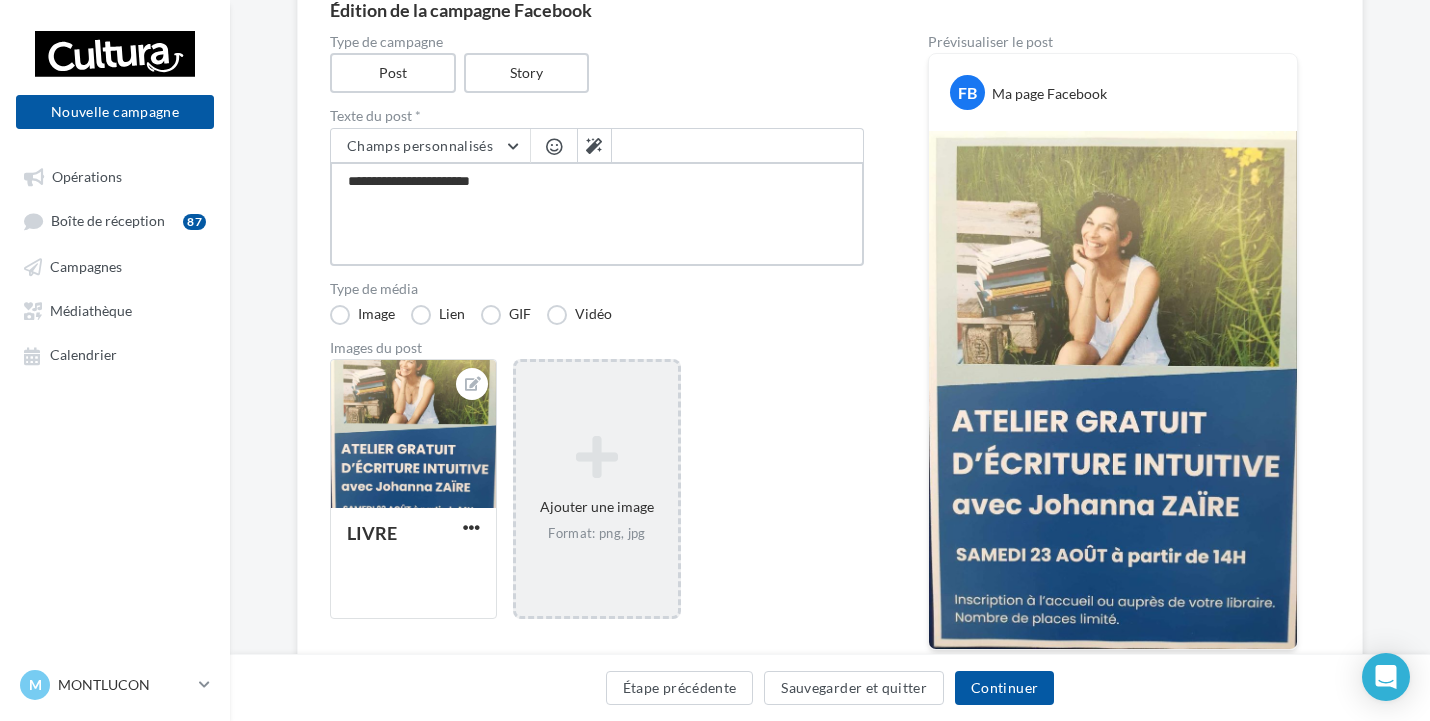 type on "**********" 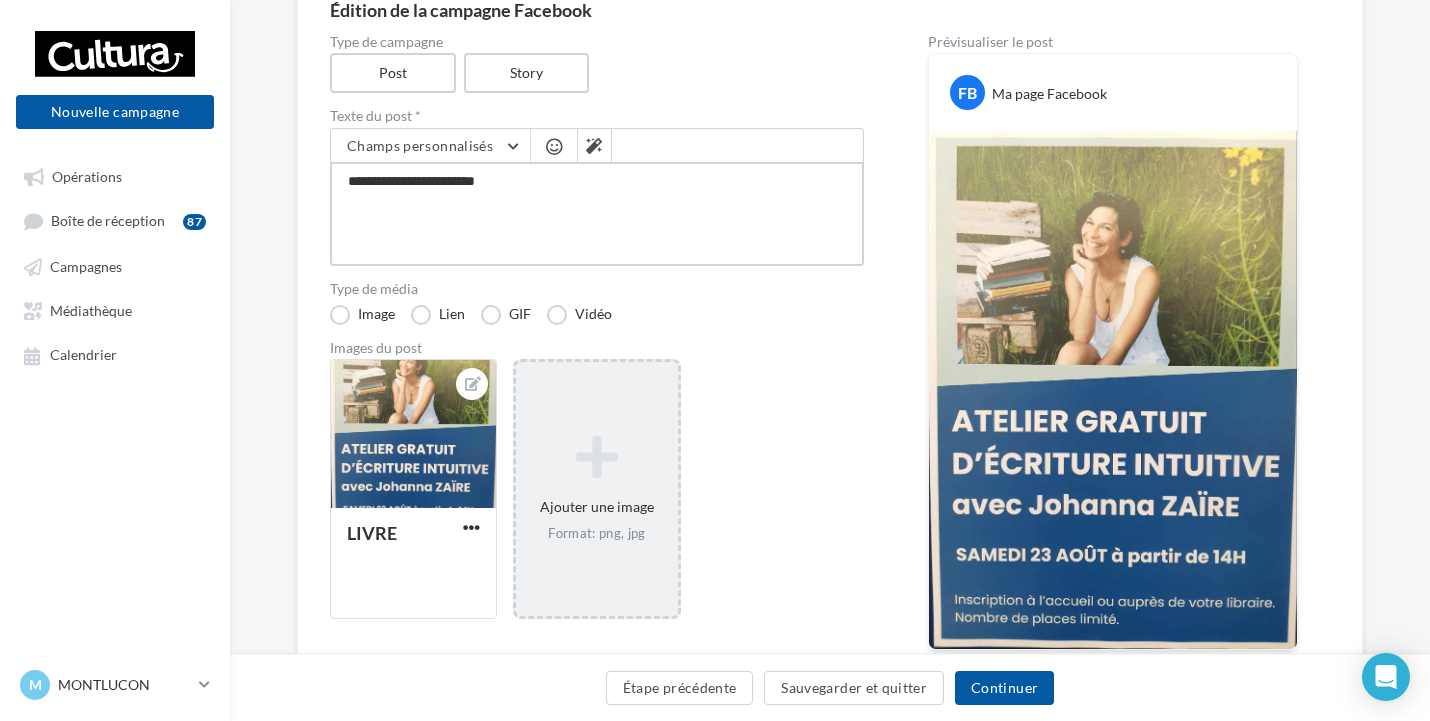 type on "**********" 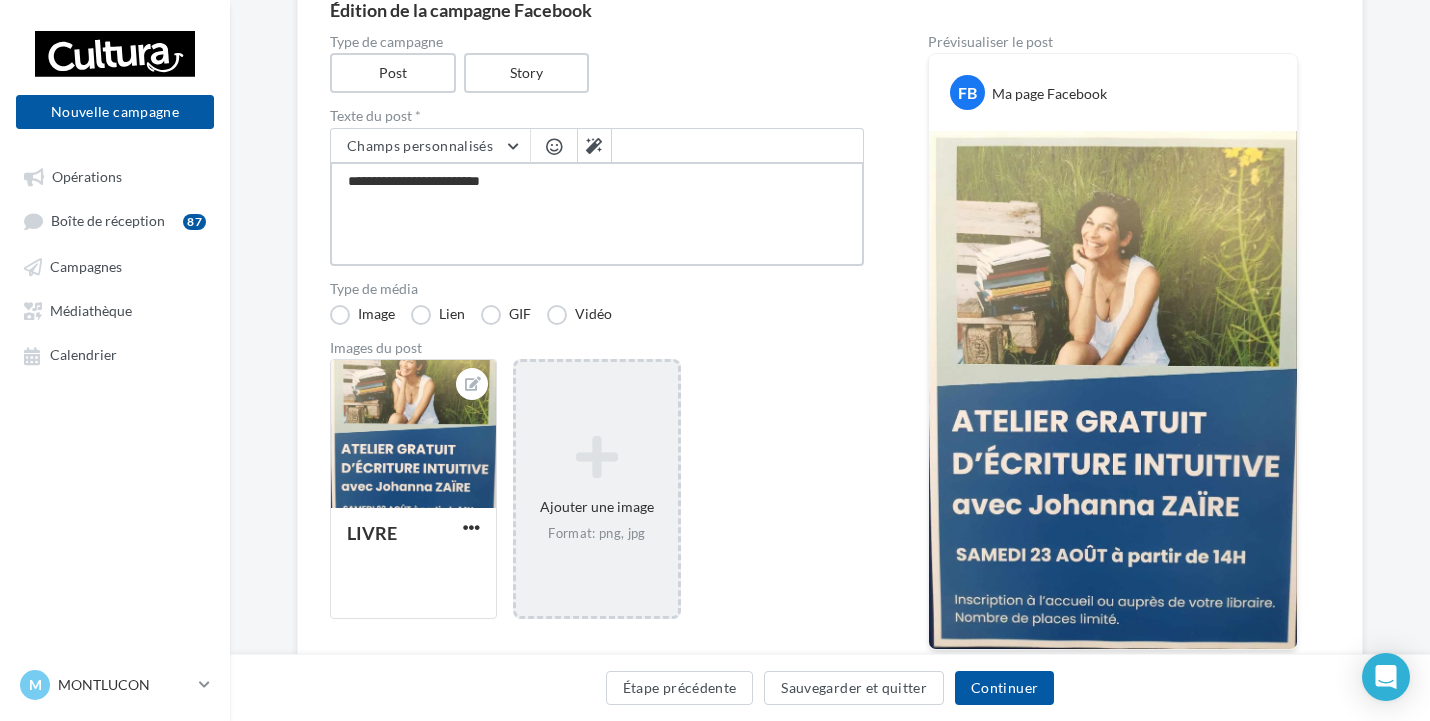 type on "**********" 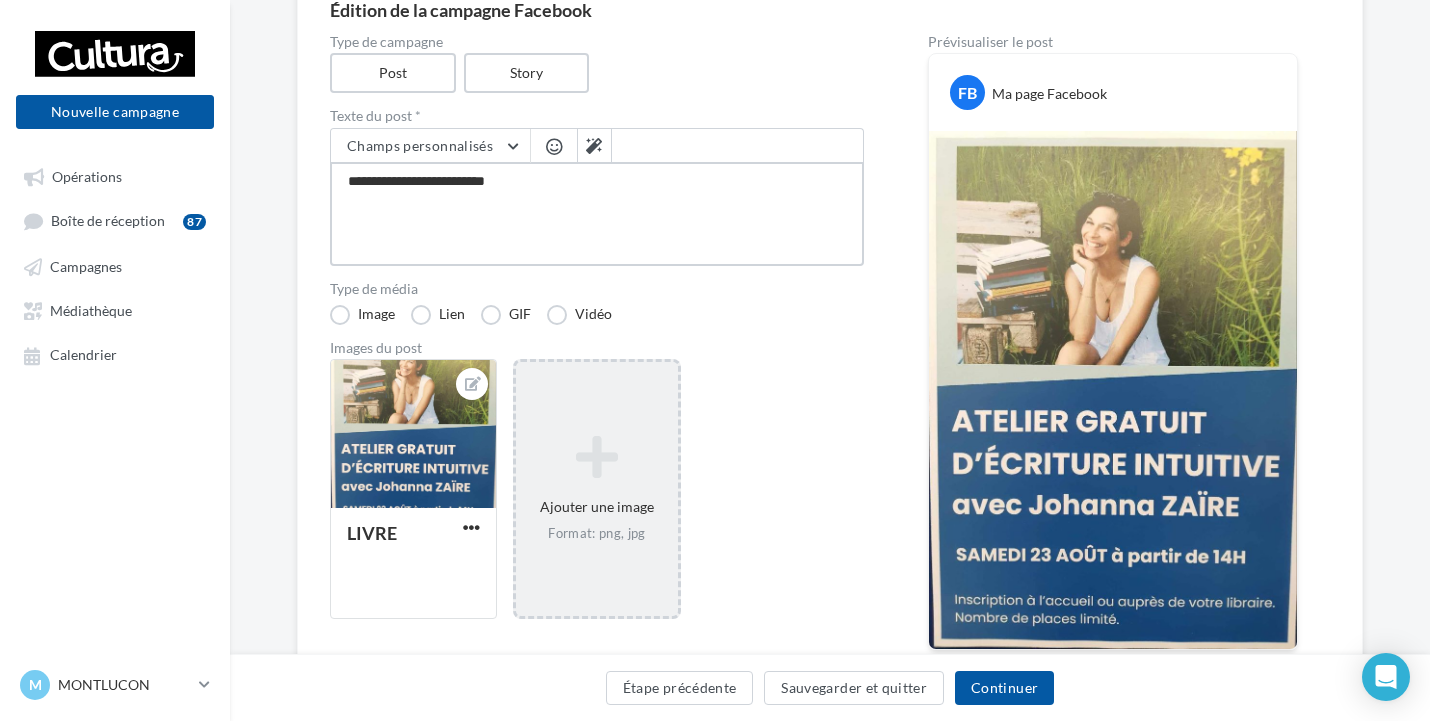 type on "**********" 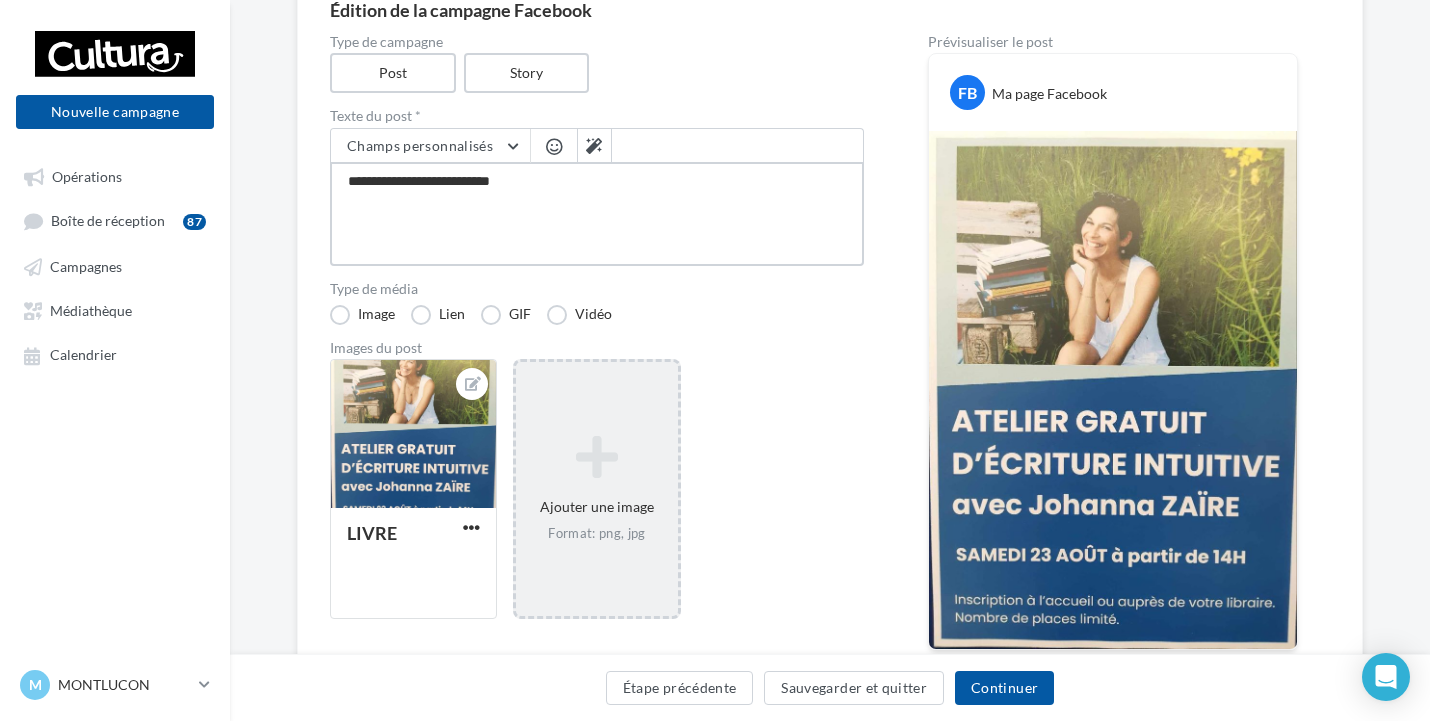 type on "**********" 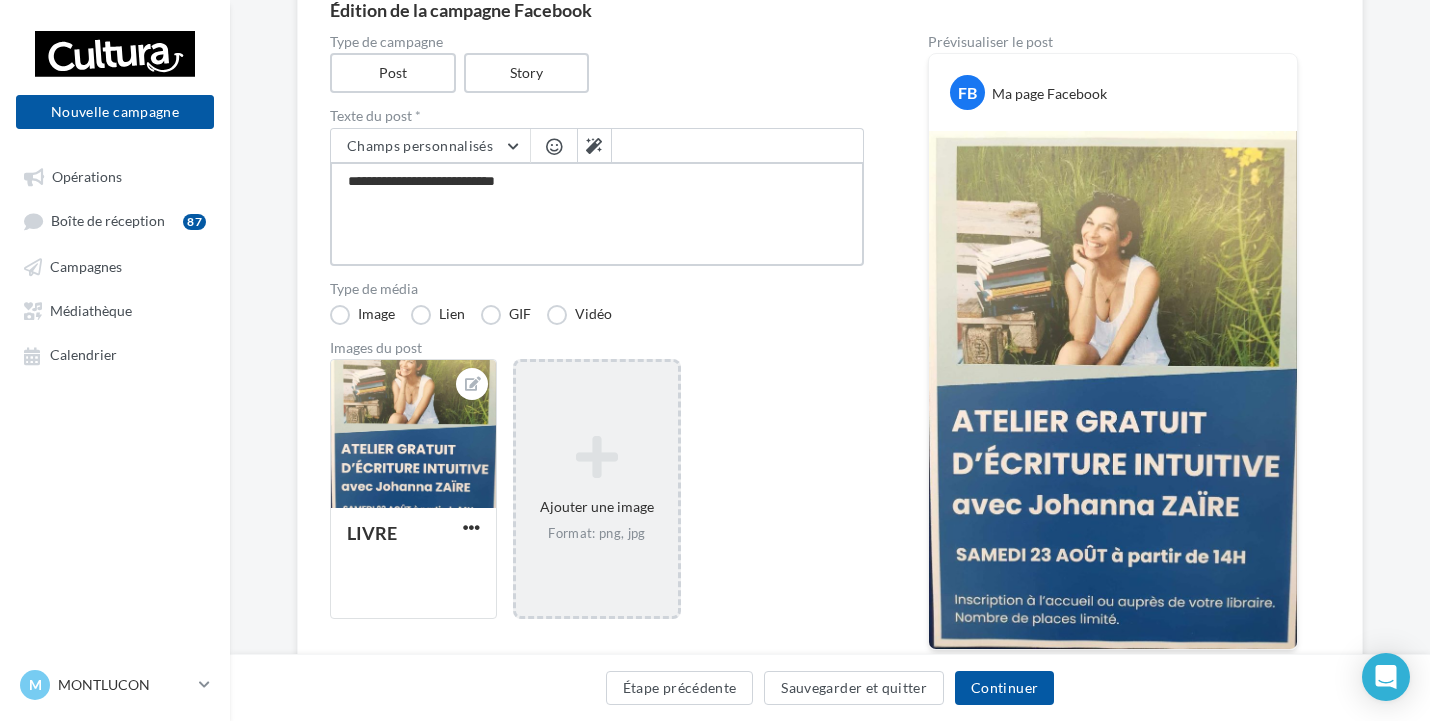 type on "**********" 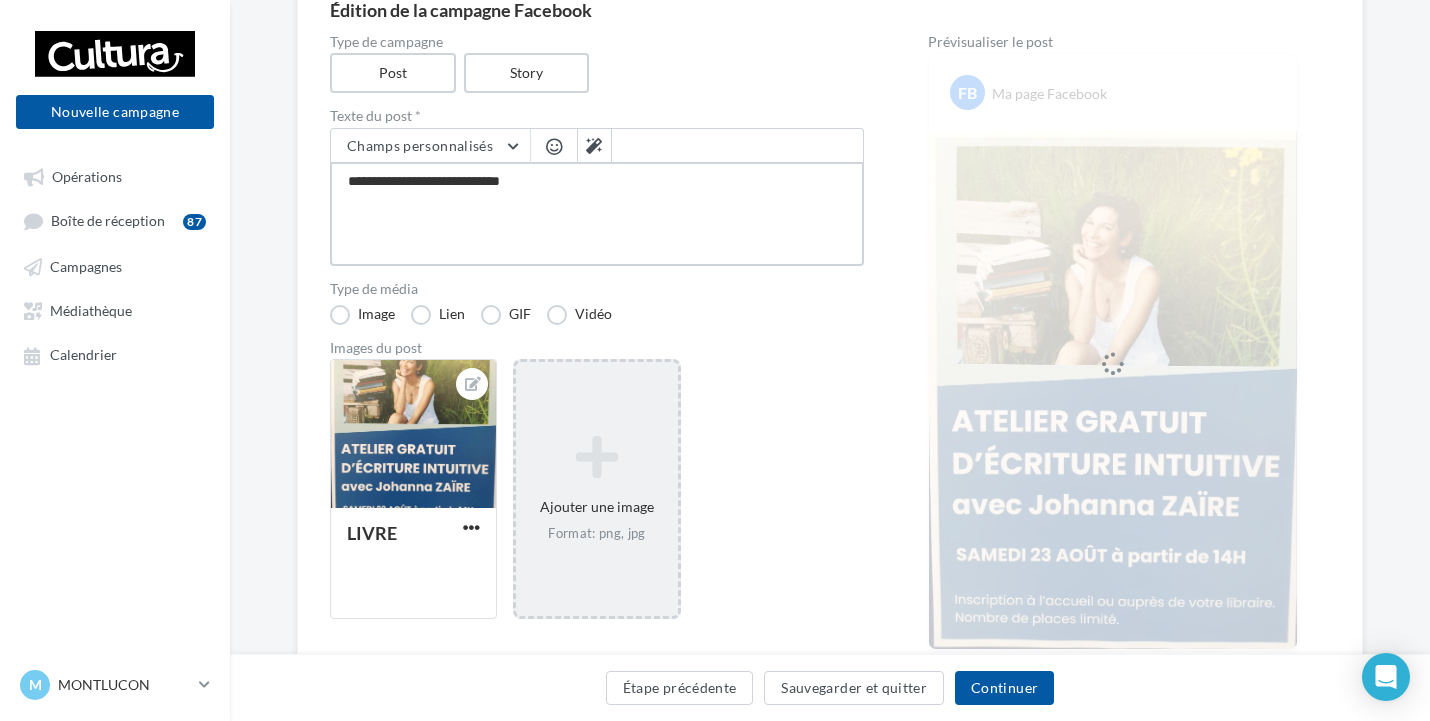 type on "**********" 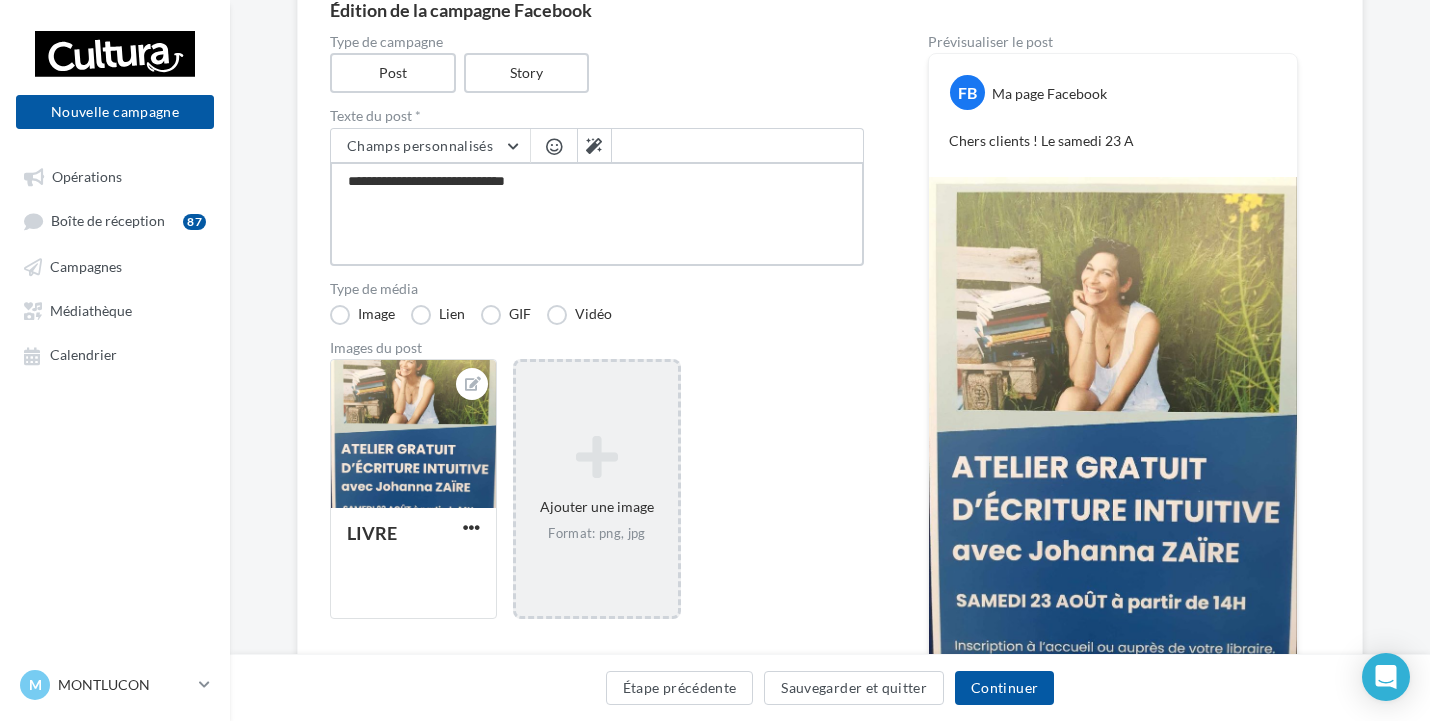 type on "**********" 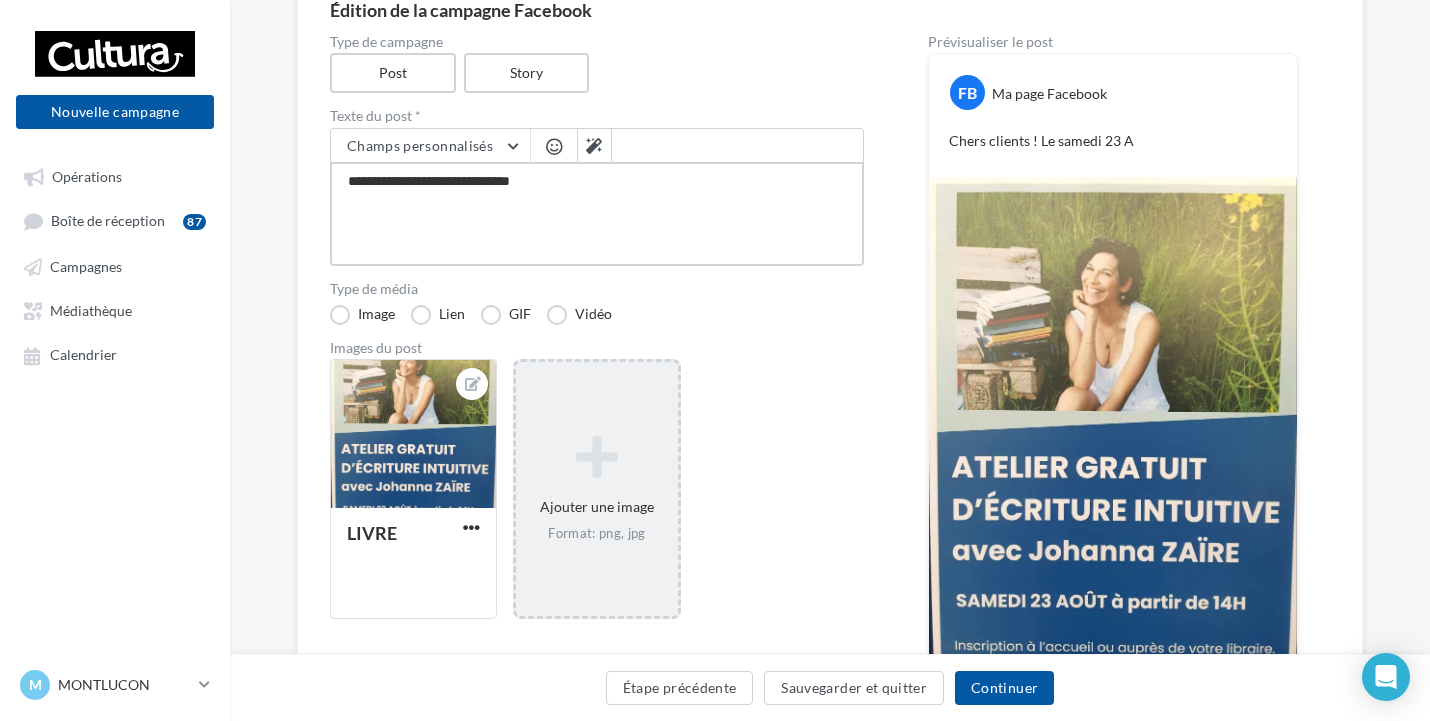 type on "**********" 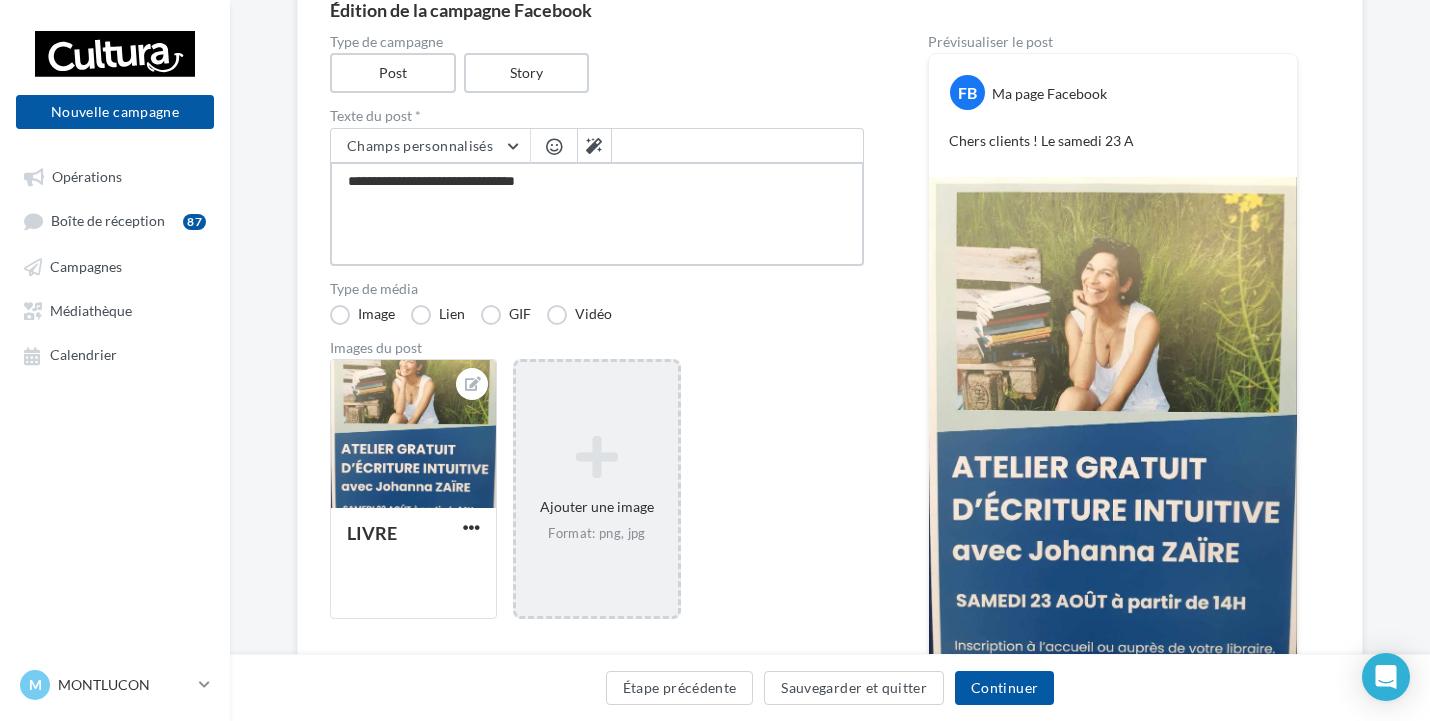 type on "**********" 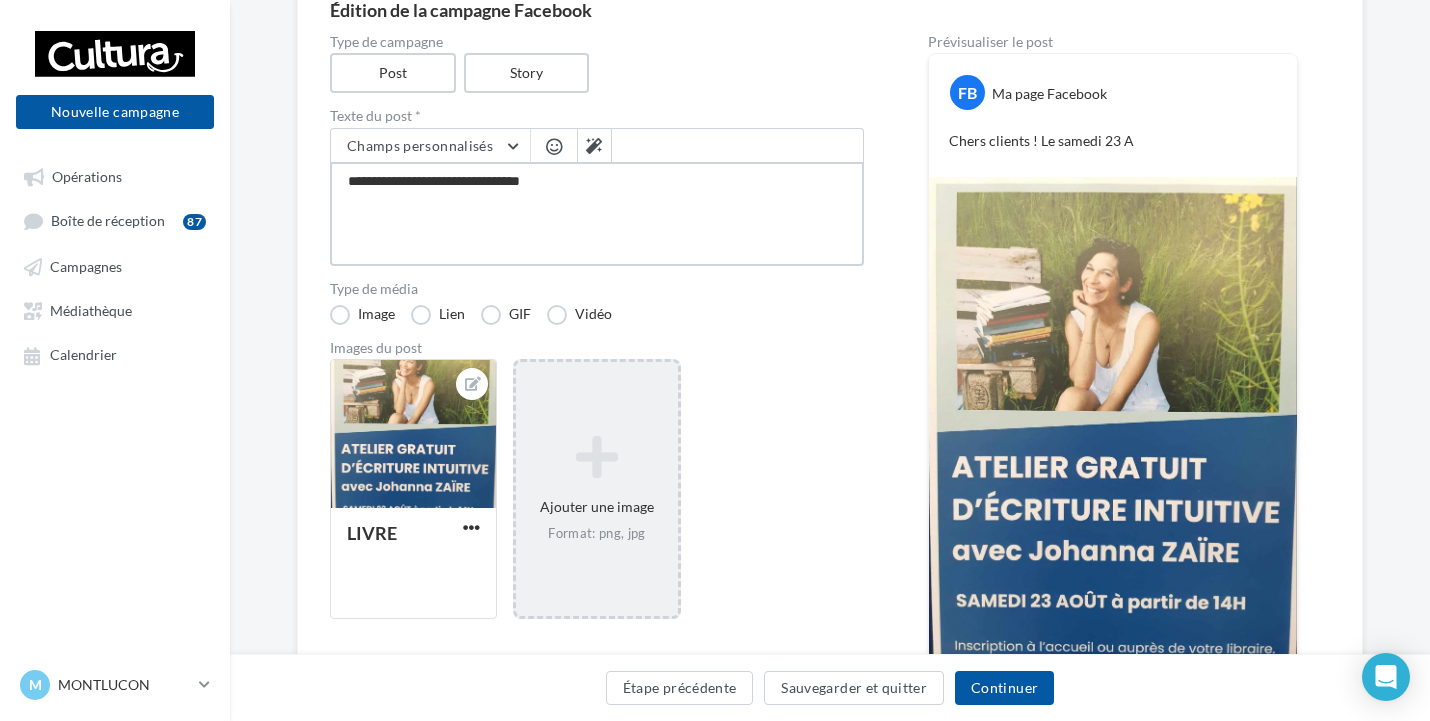 type on "**********" 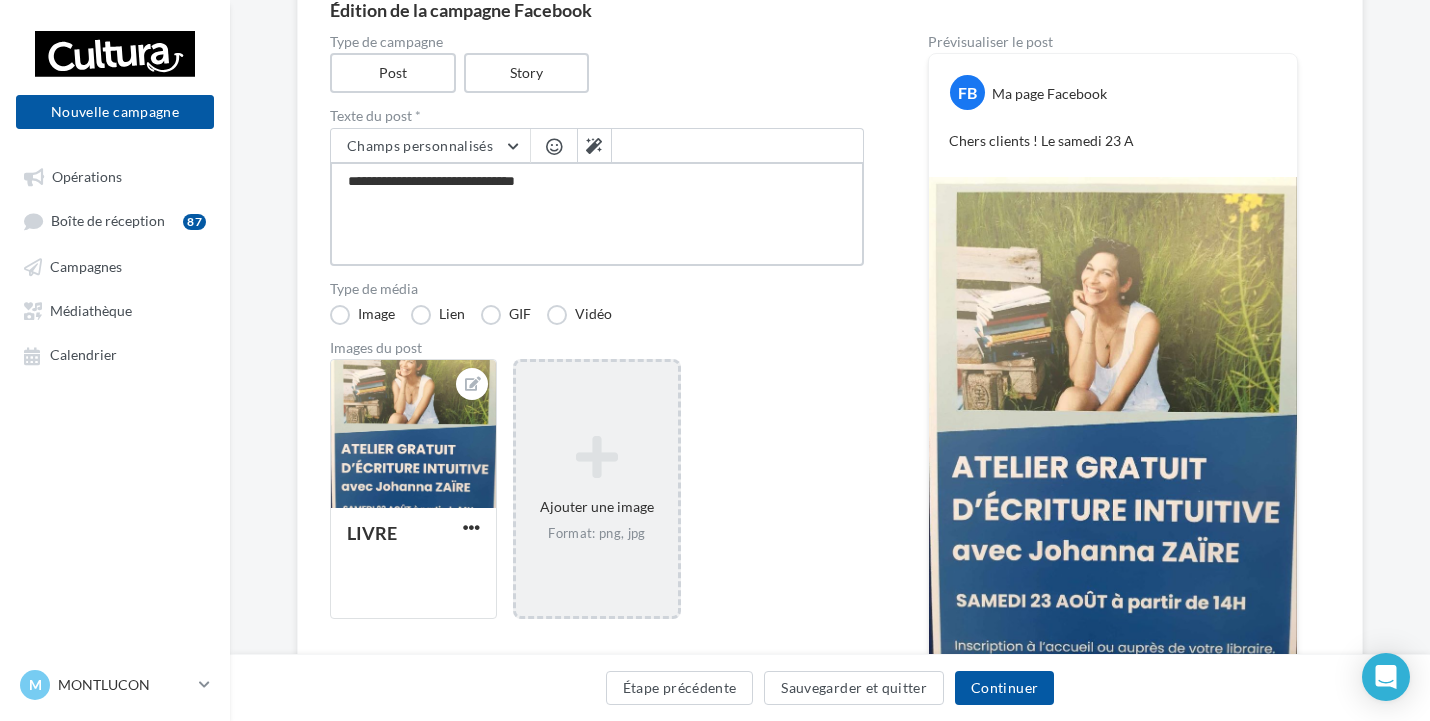 type on "**********" 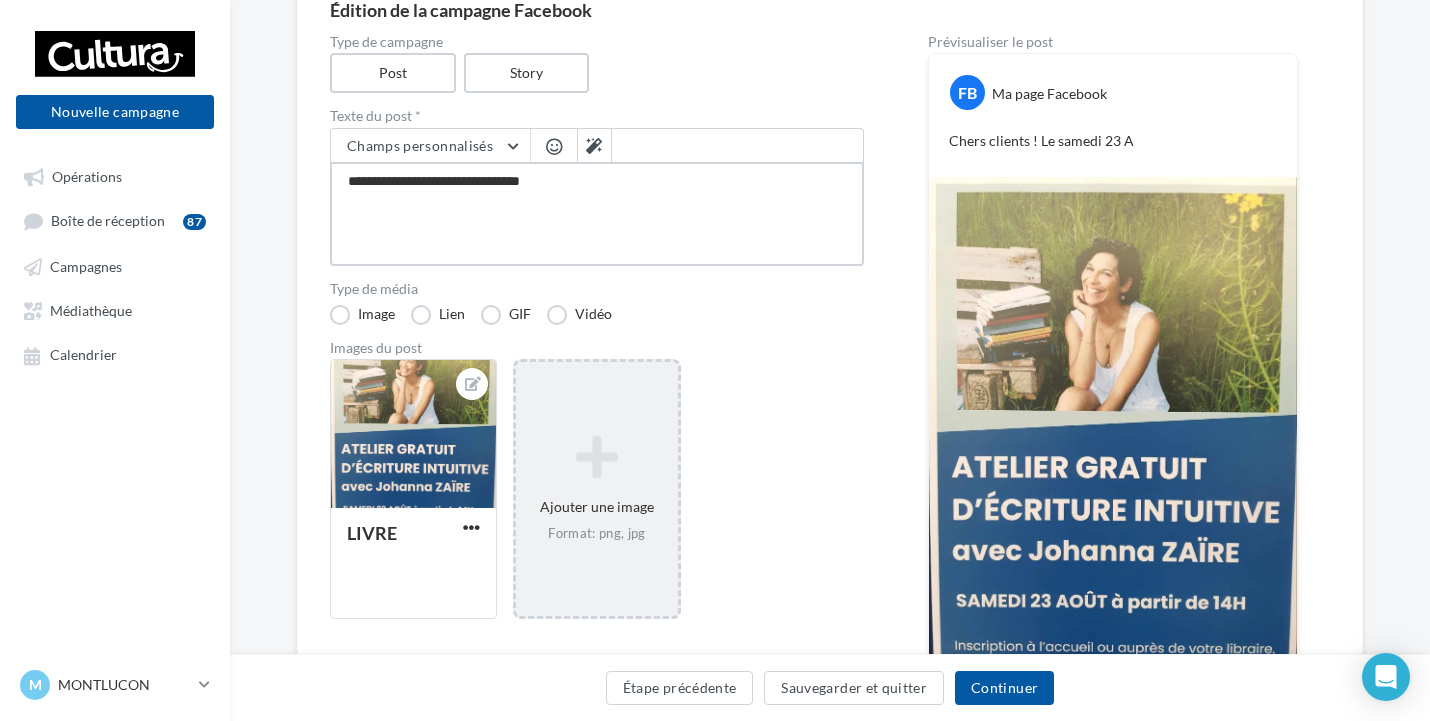 type on "**********" 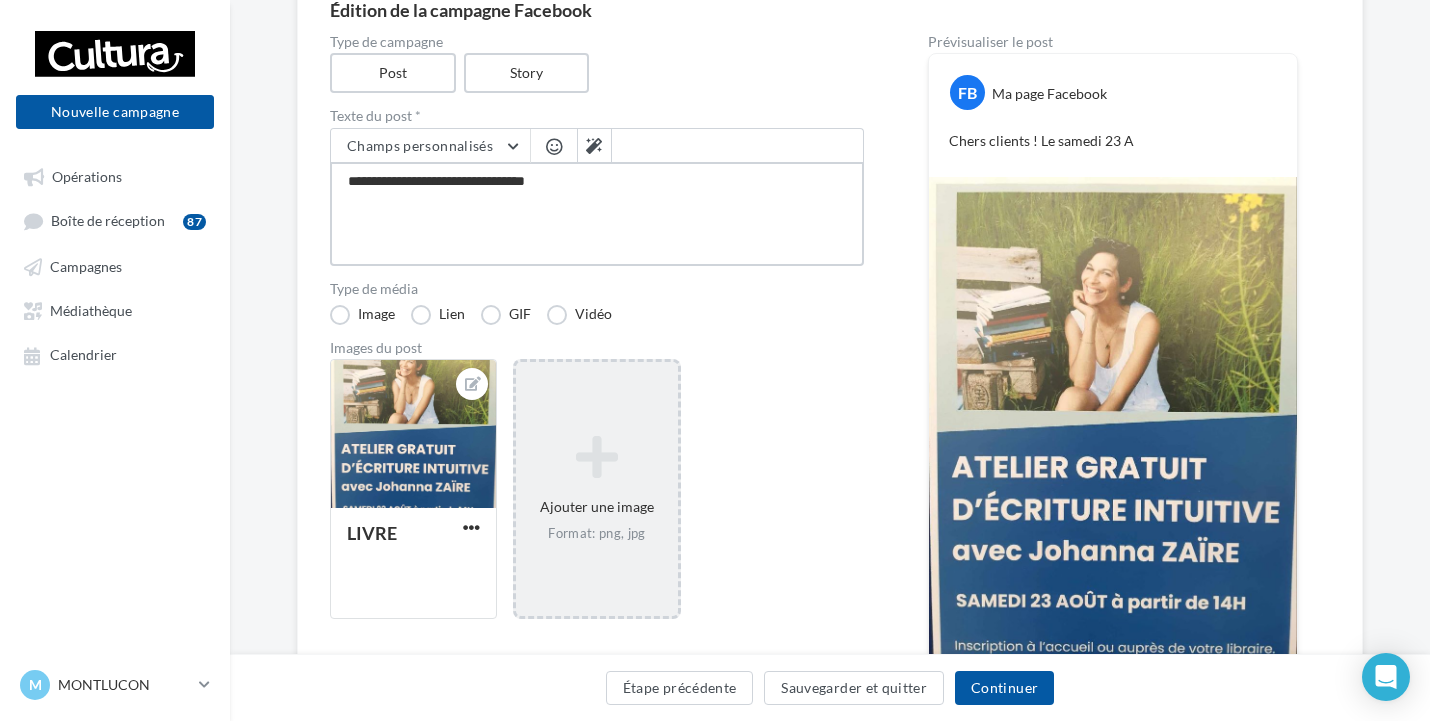 type on "**********" 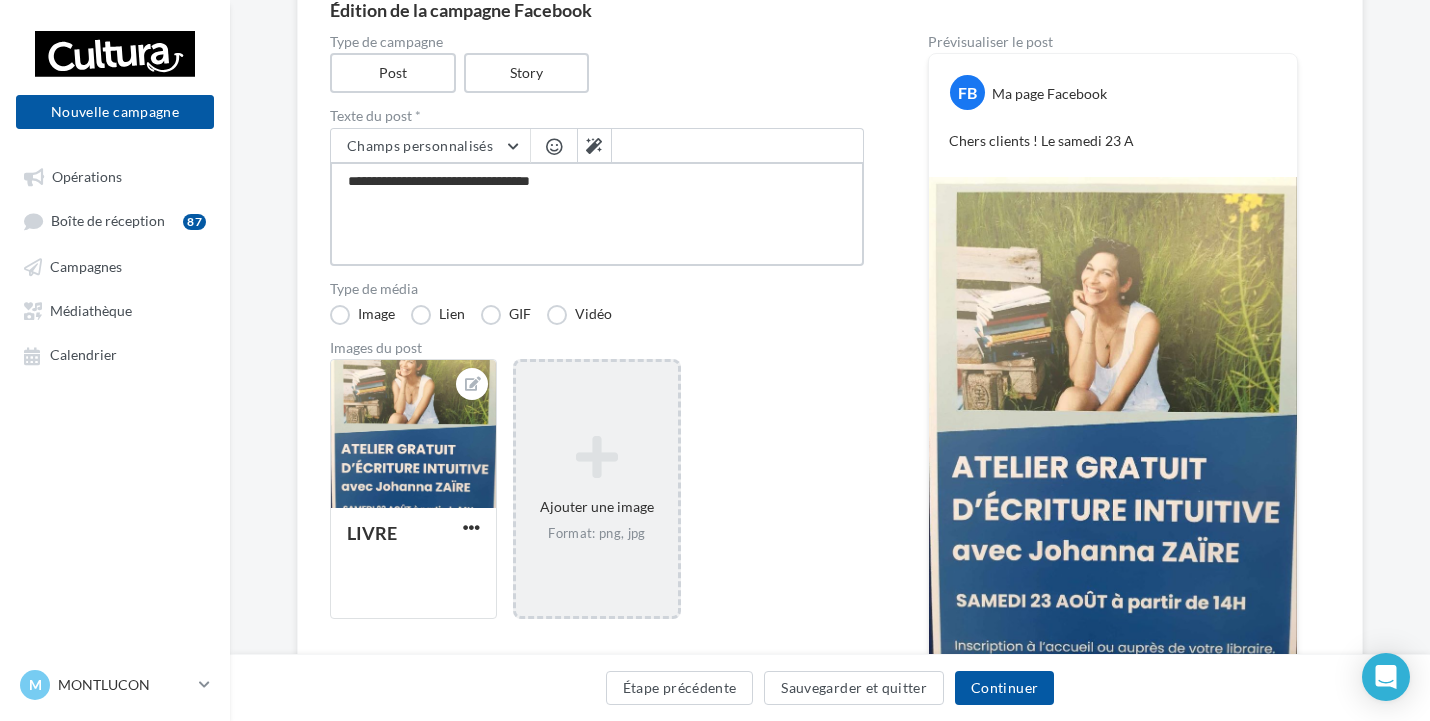 type on "**********" 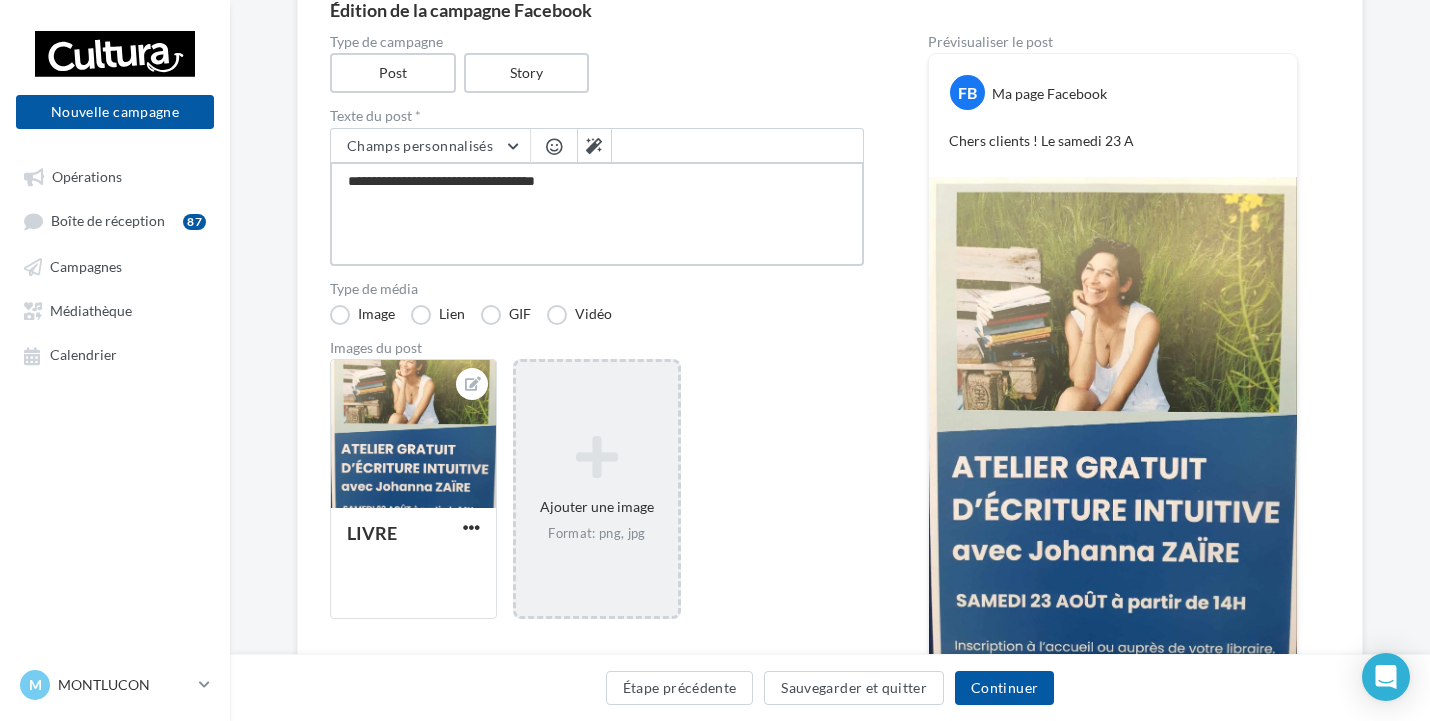 type on "**********" 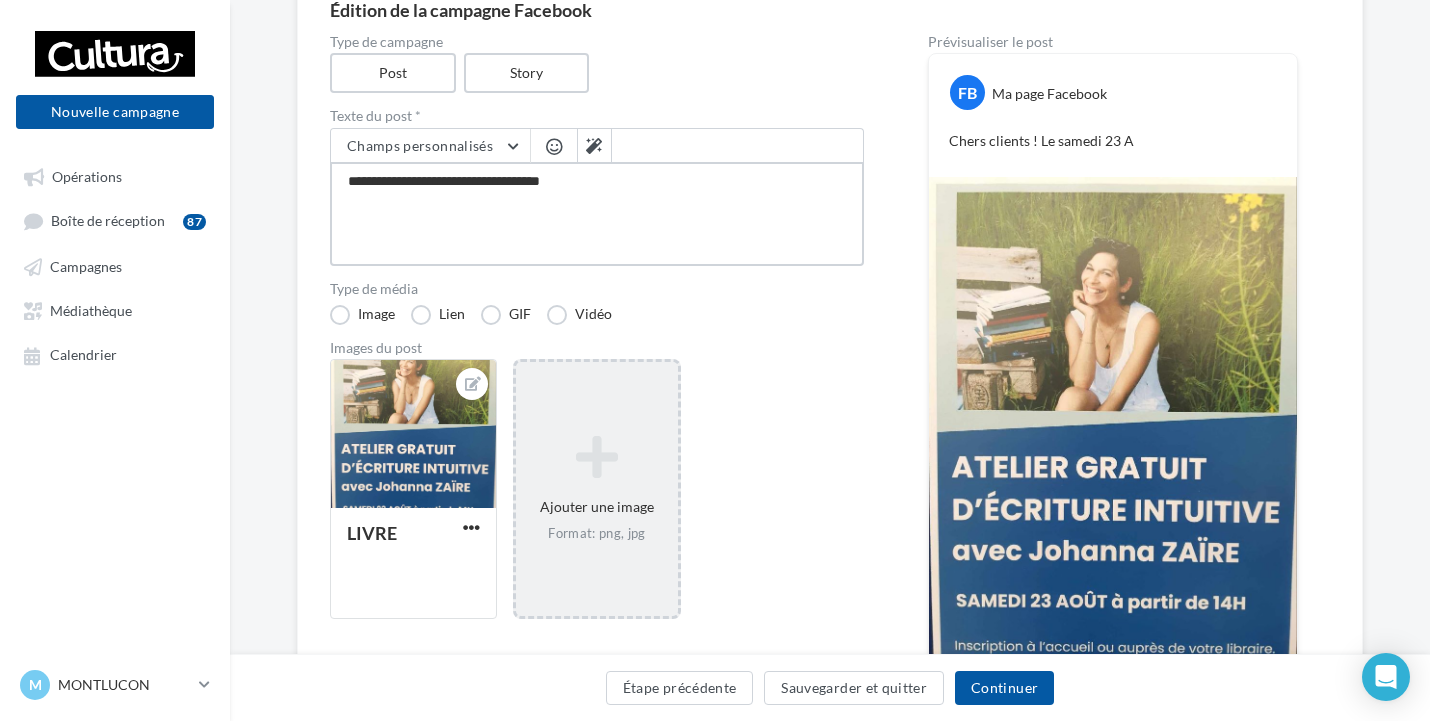 type on "**********" 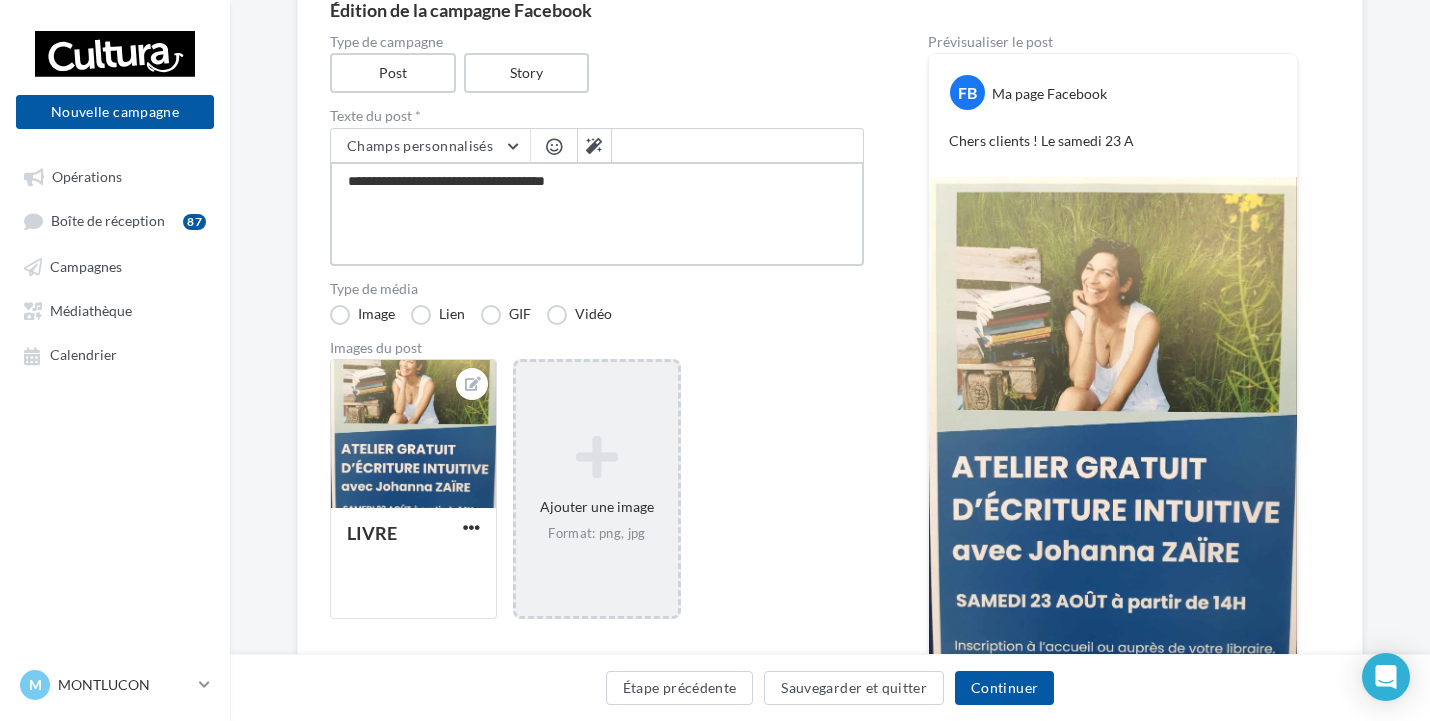 type on "**********" 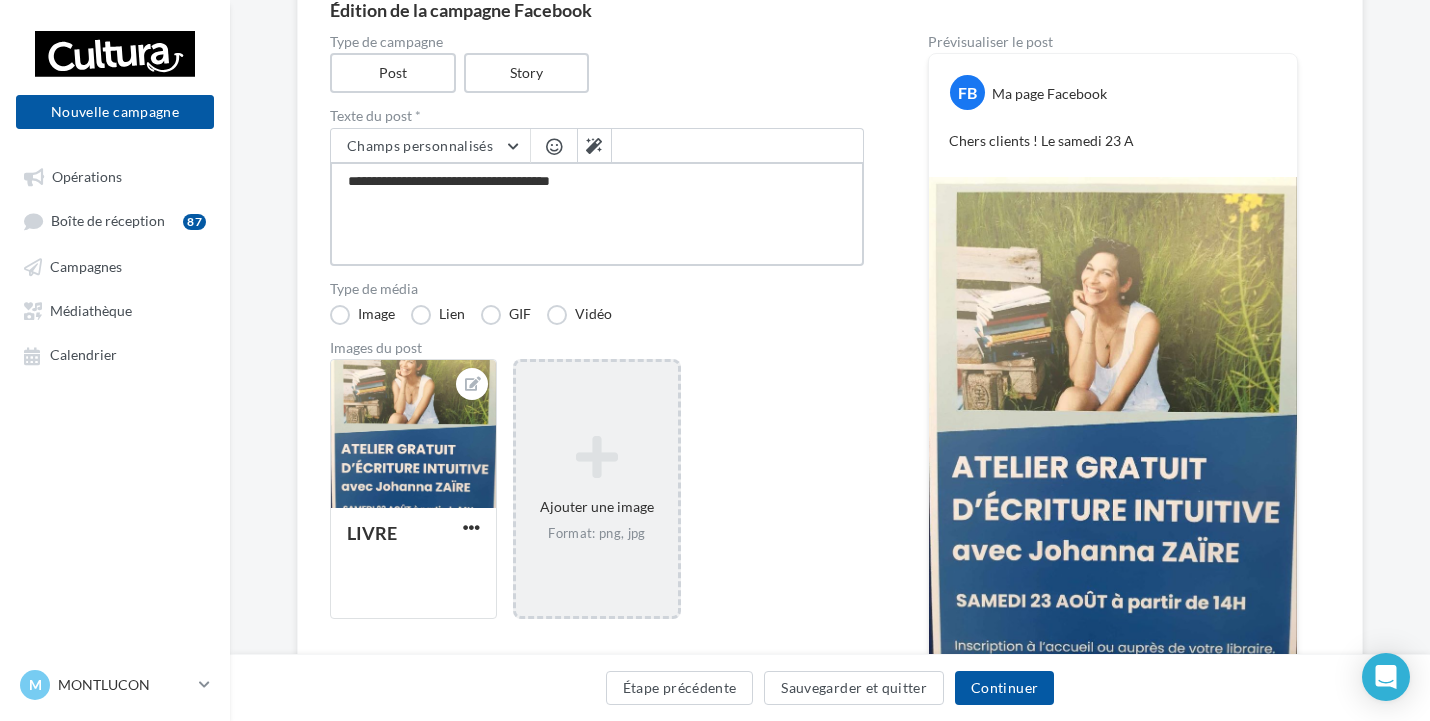 type on "**********" 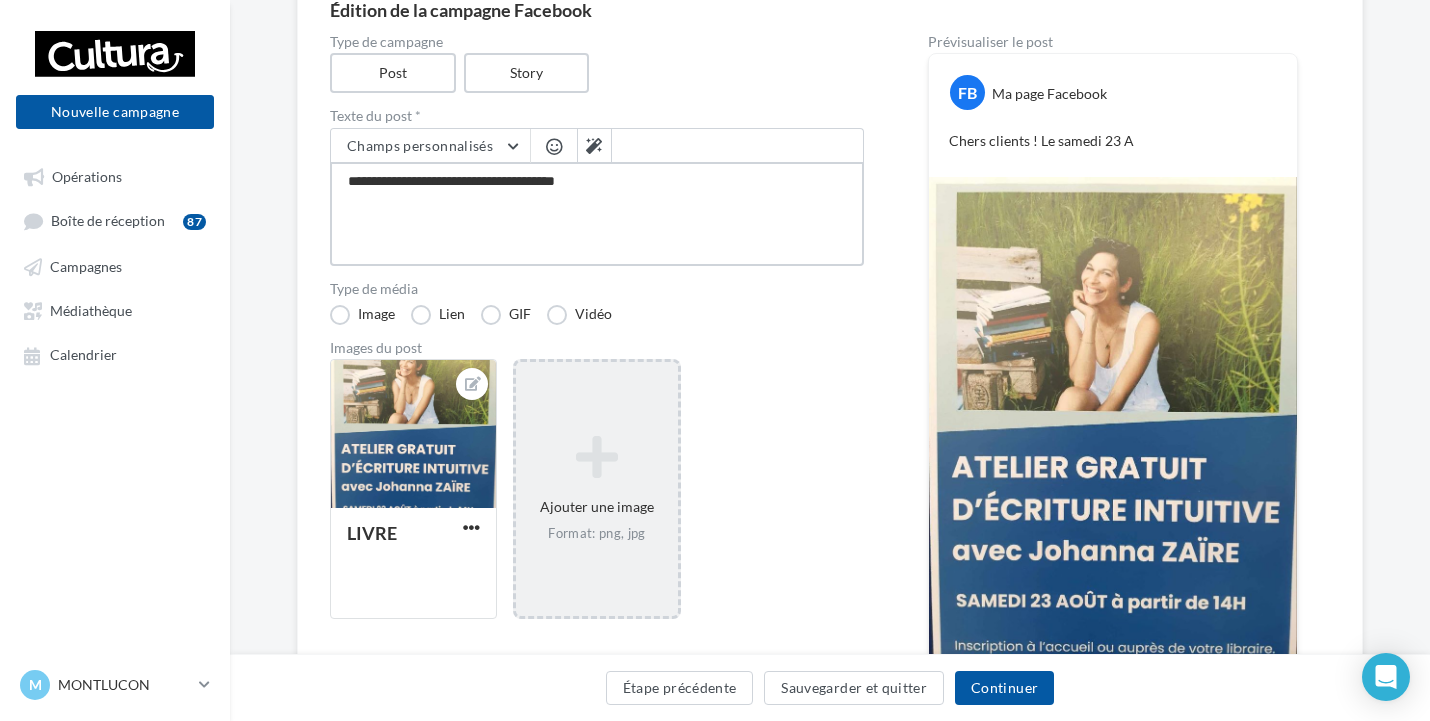 type on "**********" 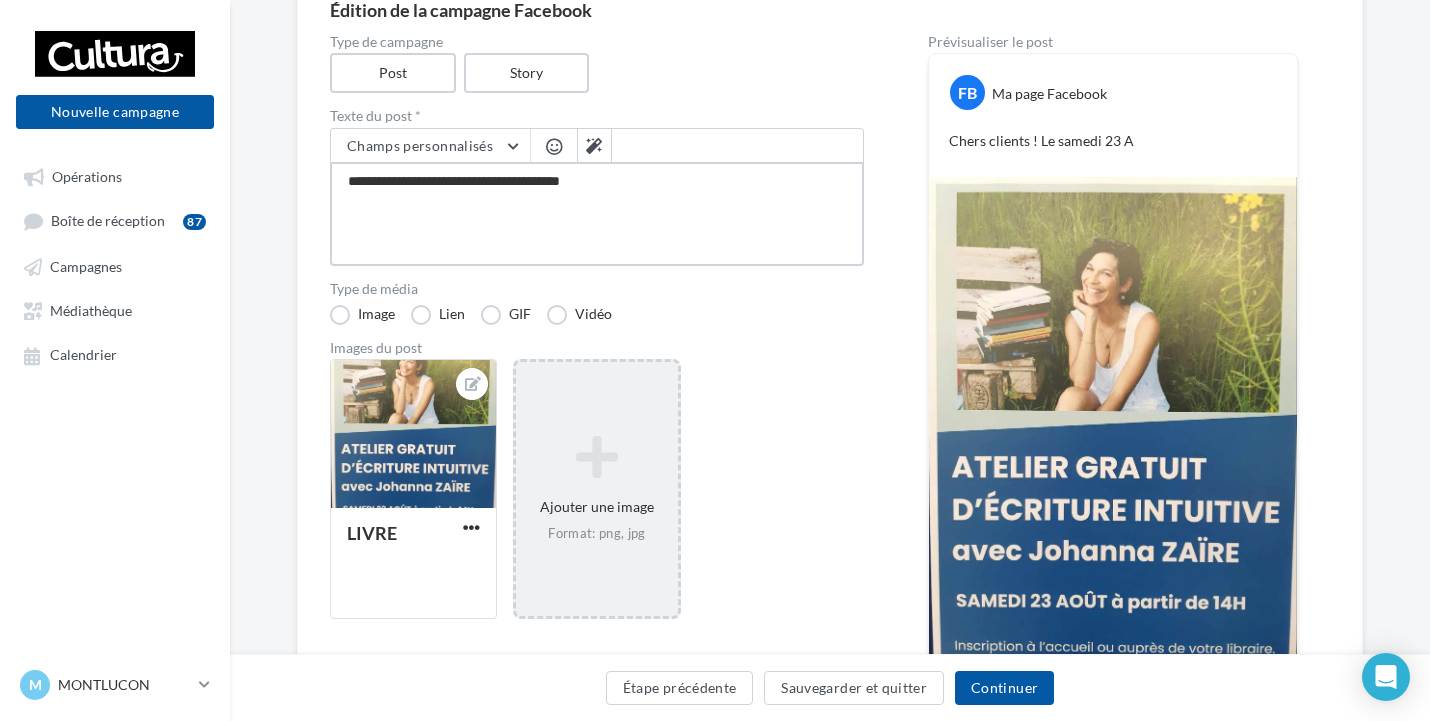 type on "**********" 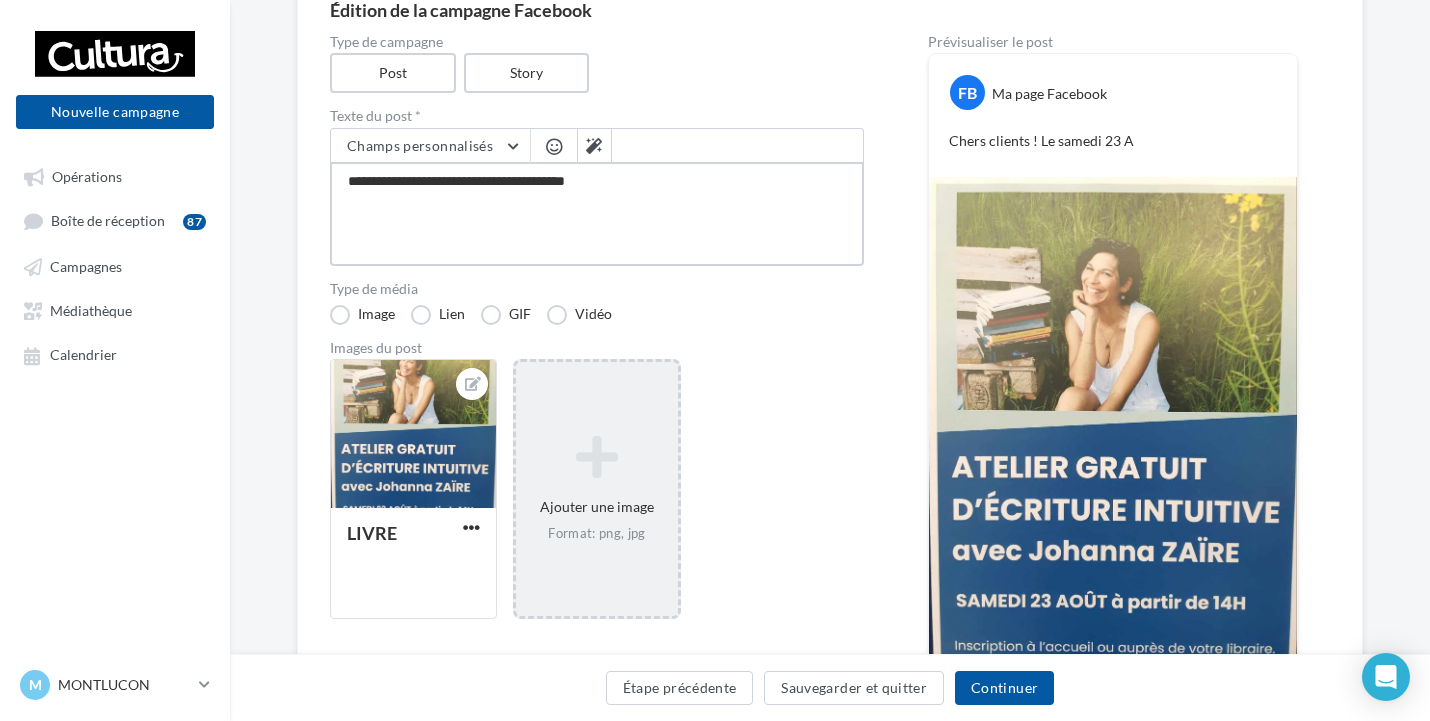 type on "**********" 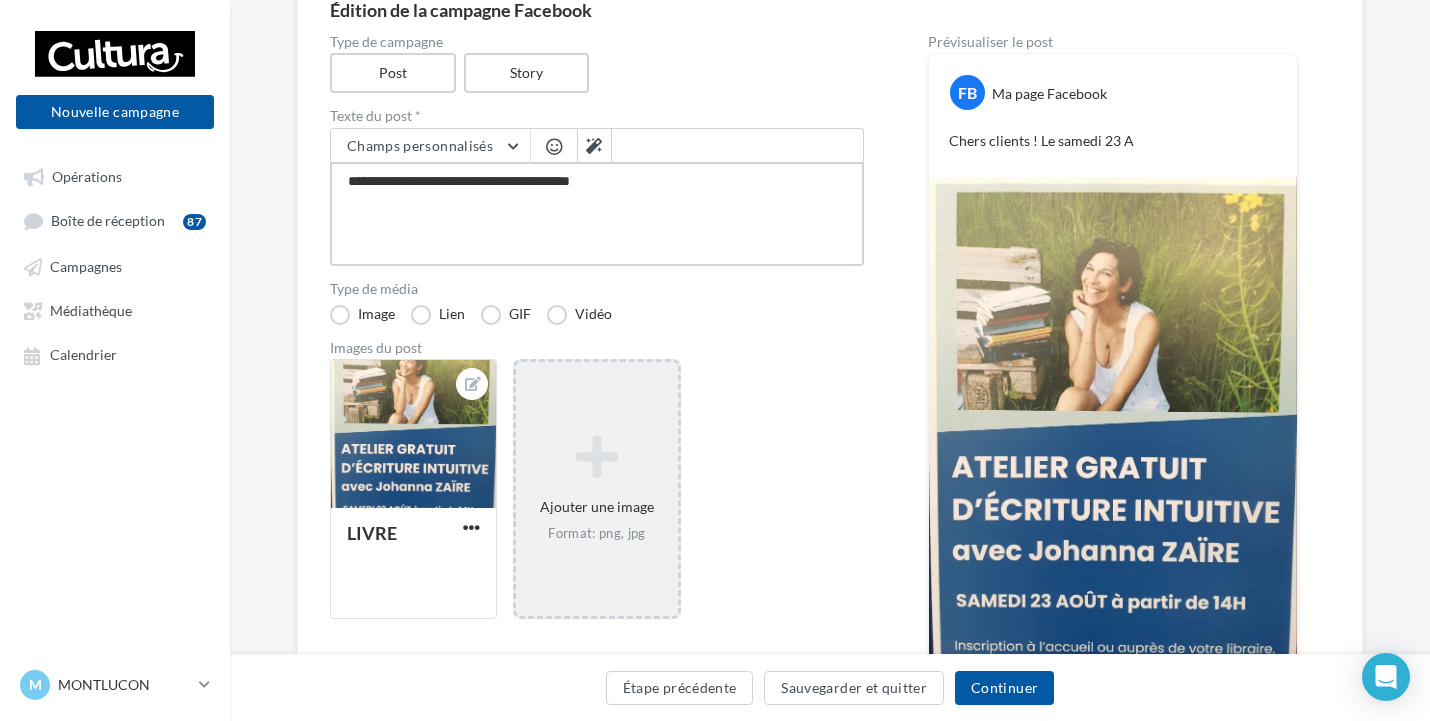 type on "**********" 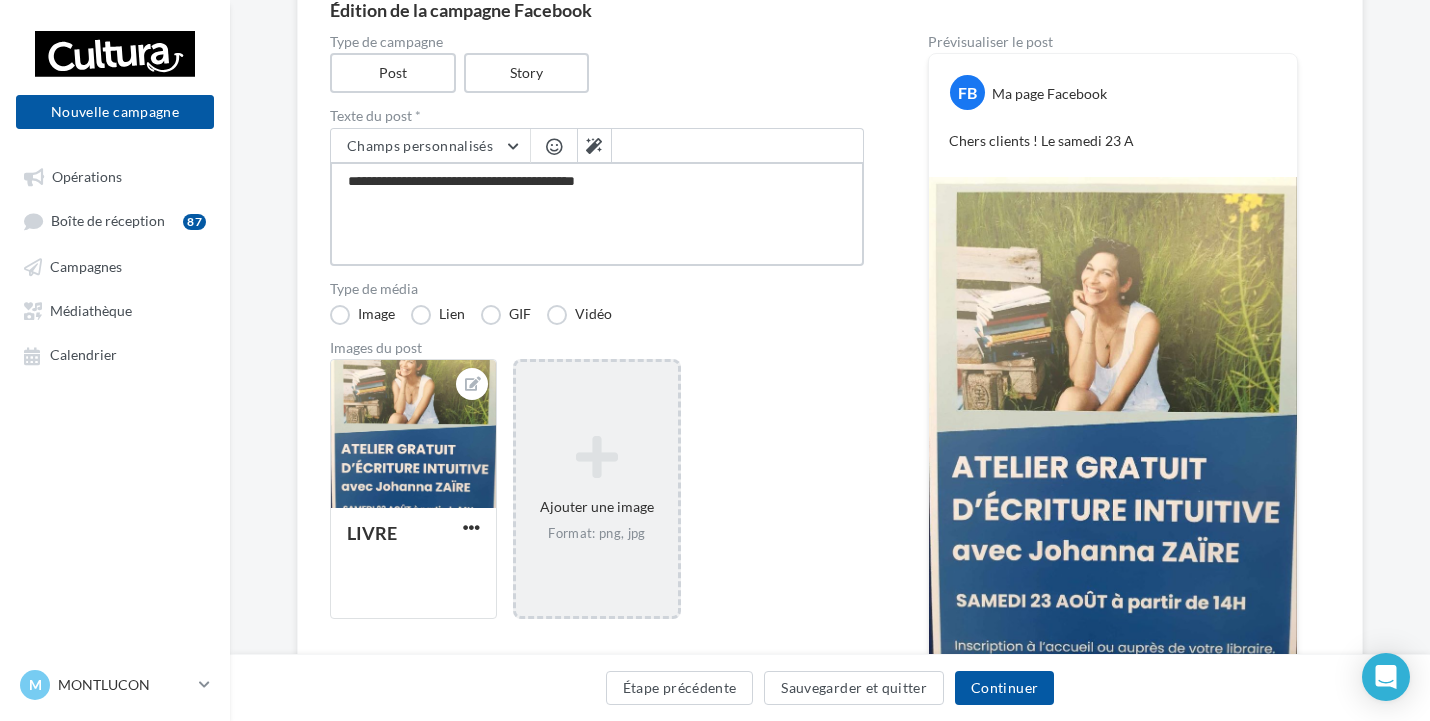 type on "**********" 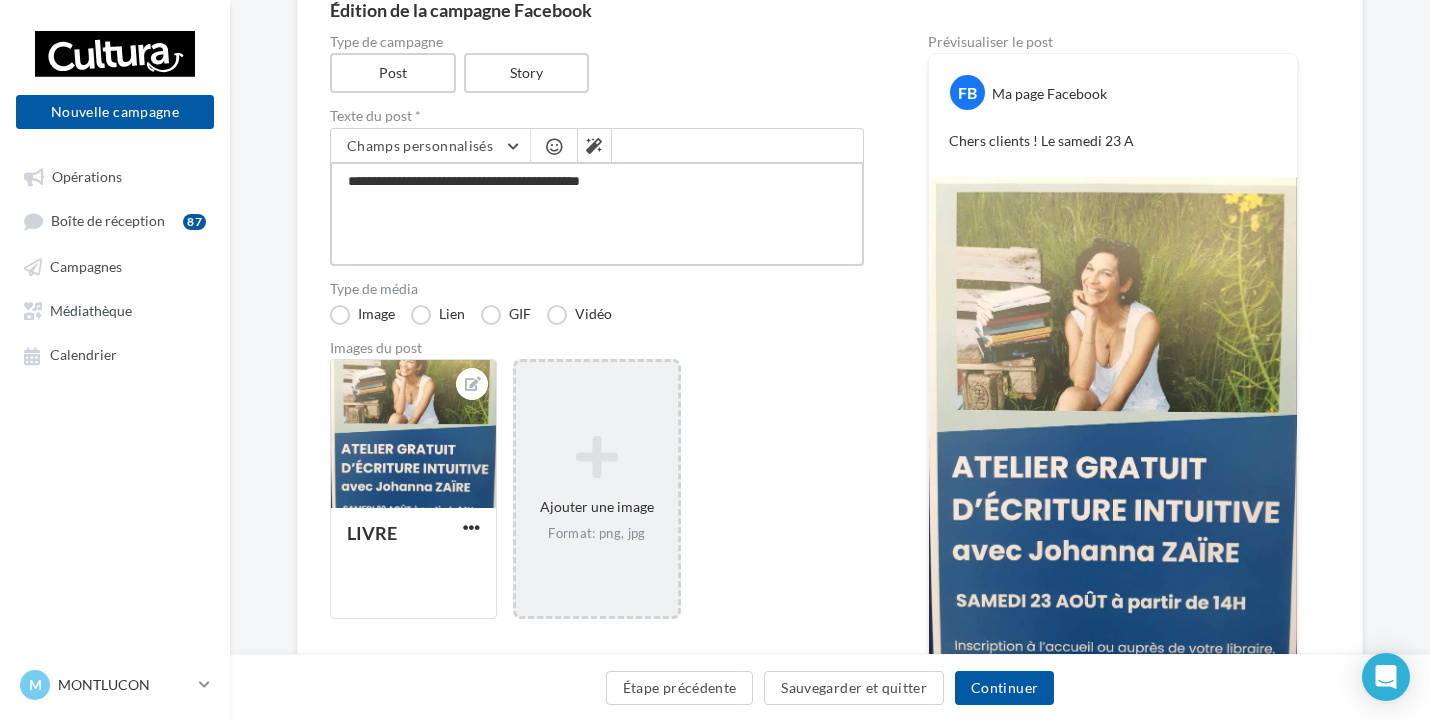 type on "**********" 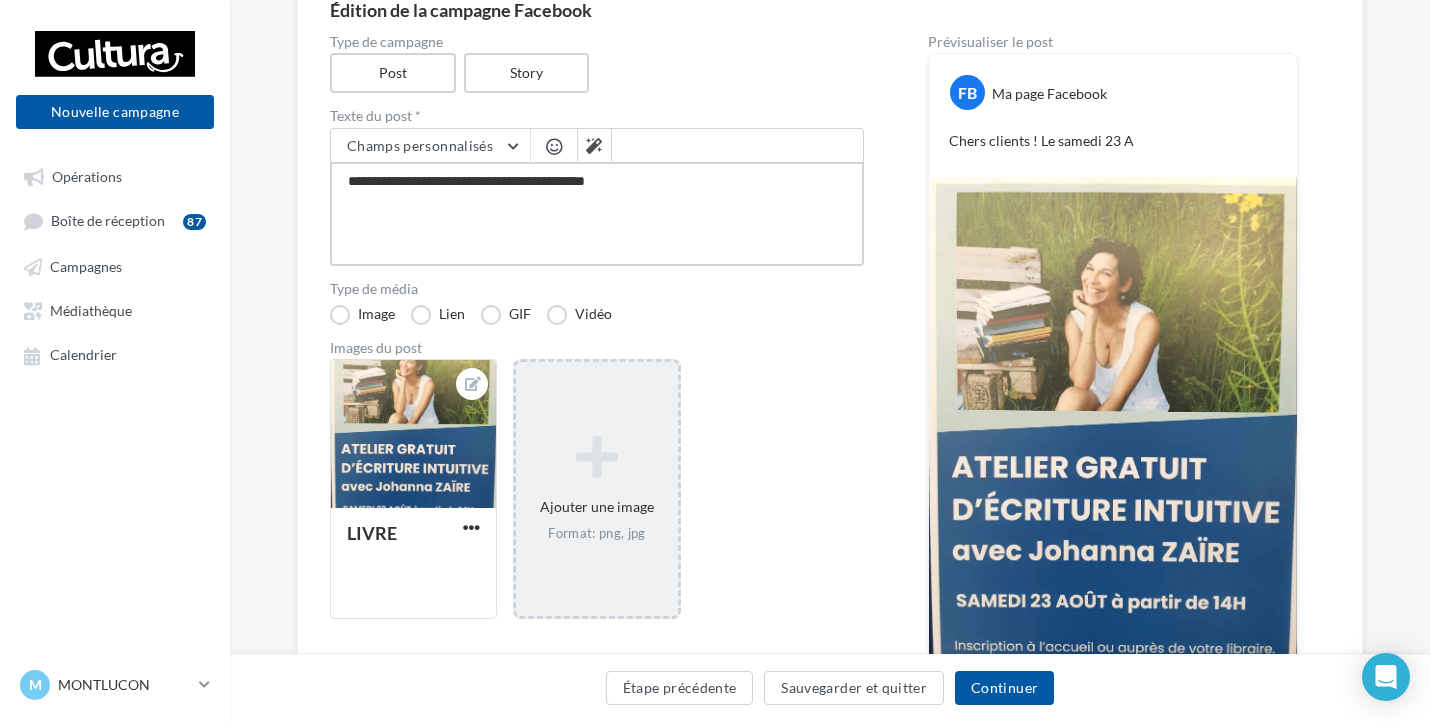 type on "**********" 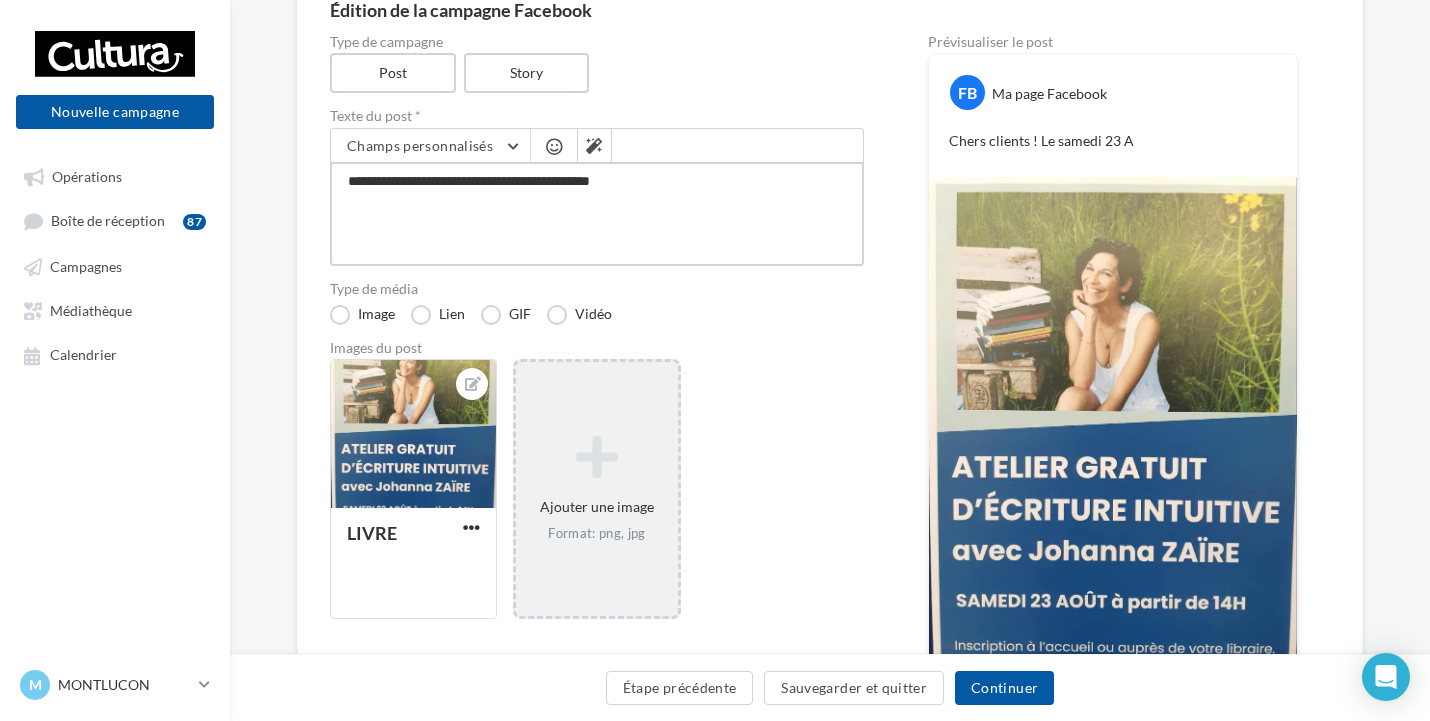 type on "**********" 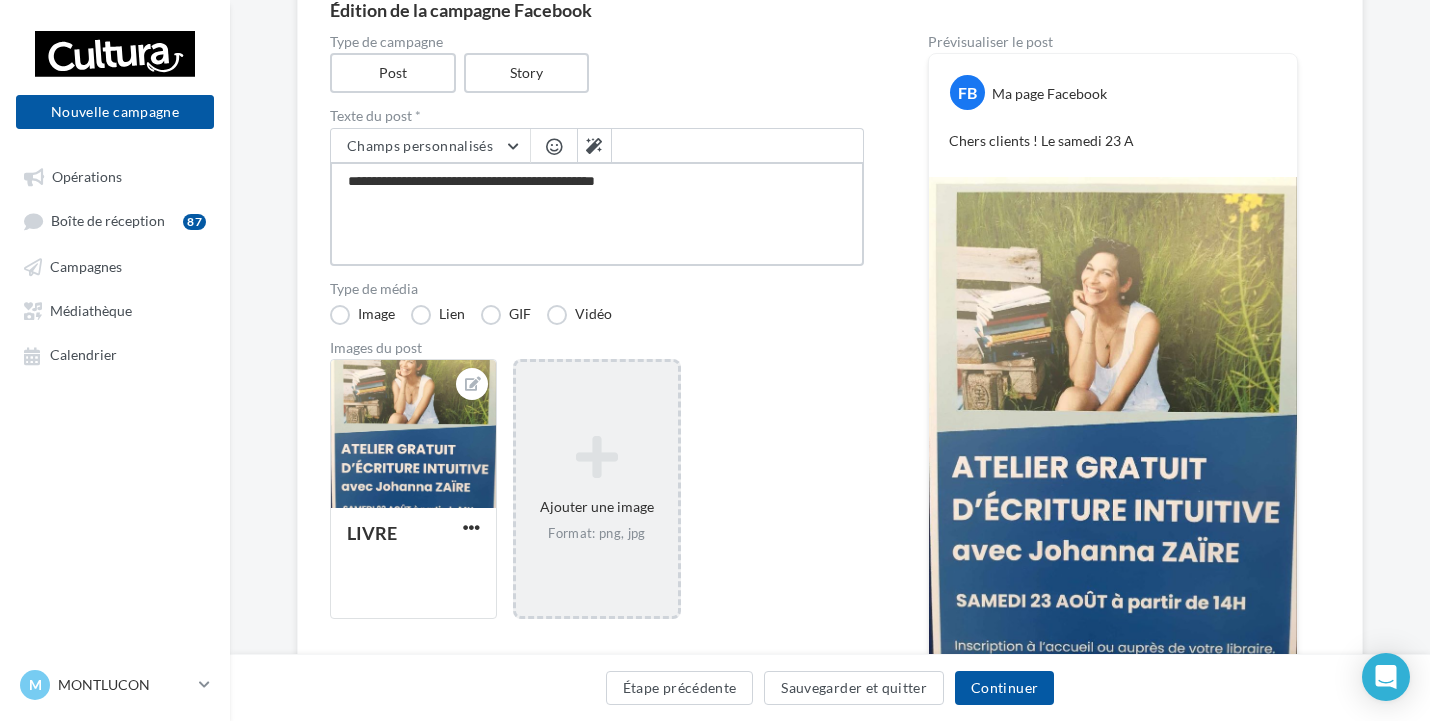 type on "**********" 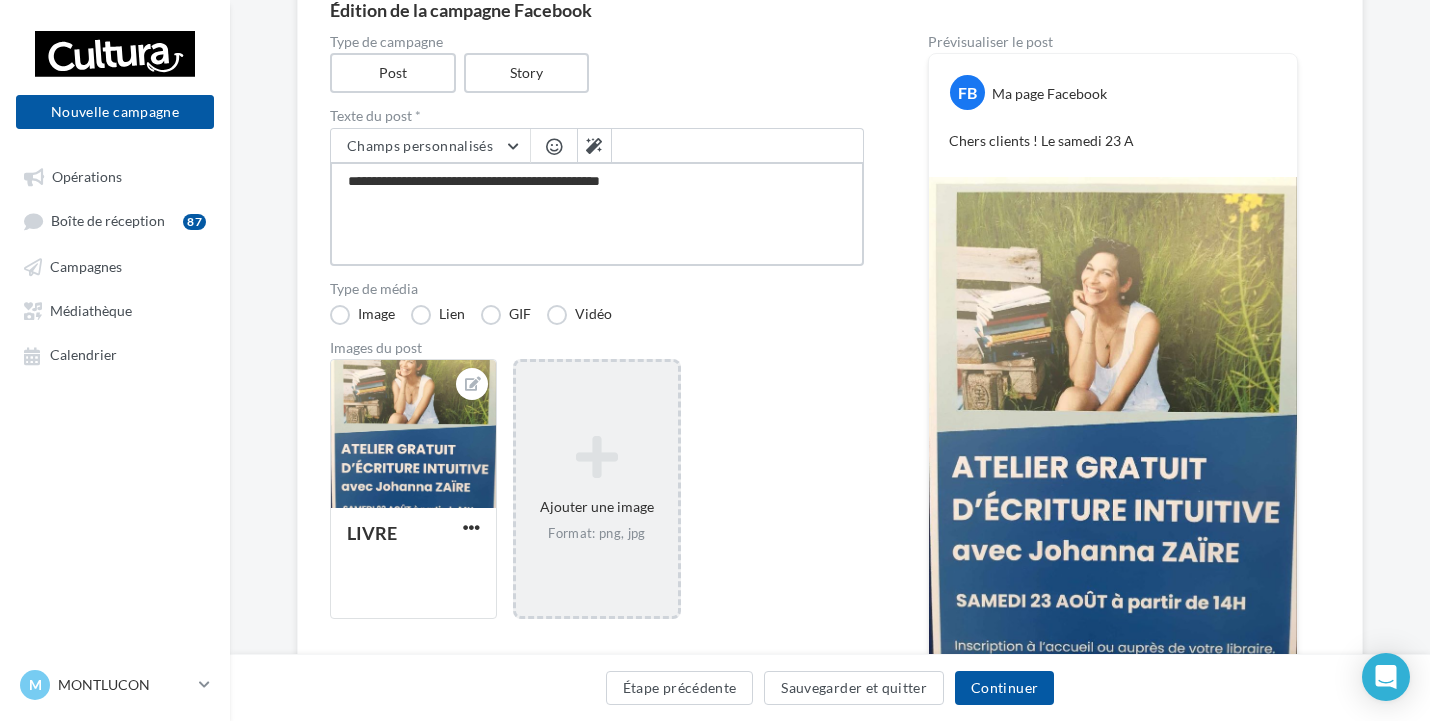 type on "**********" 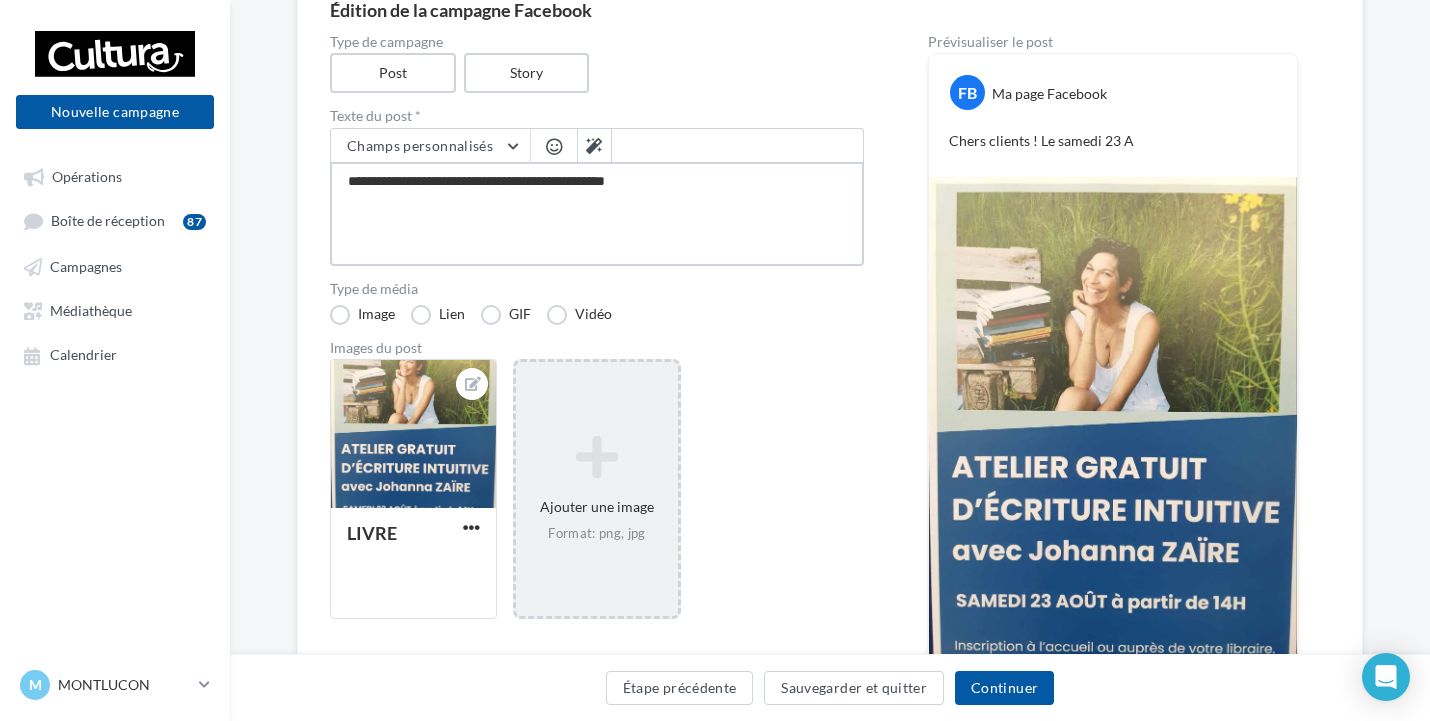type on "**********" 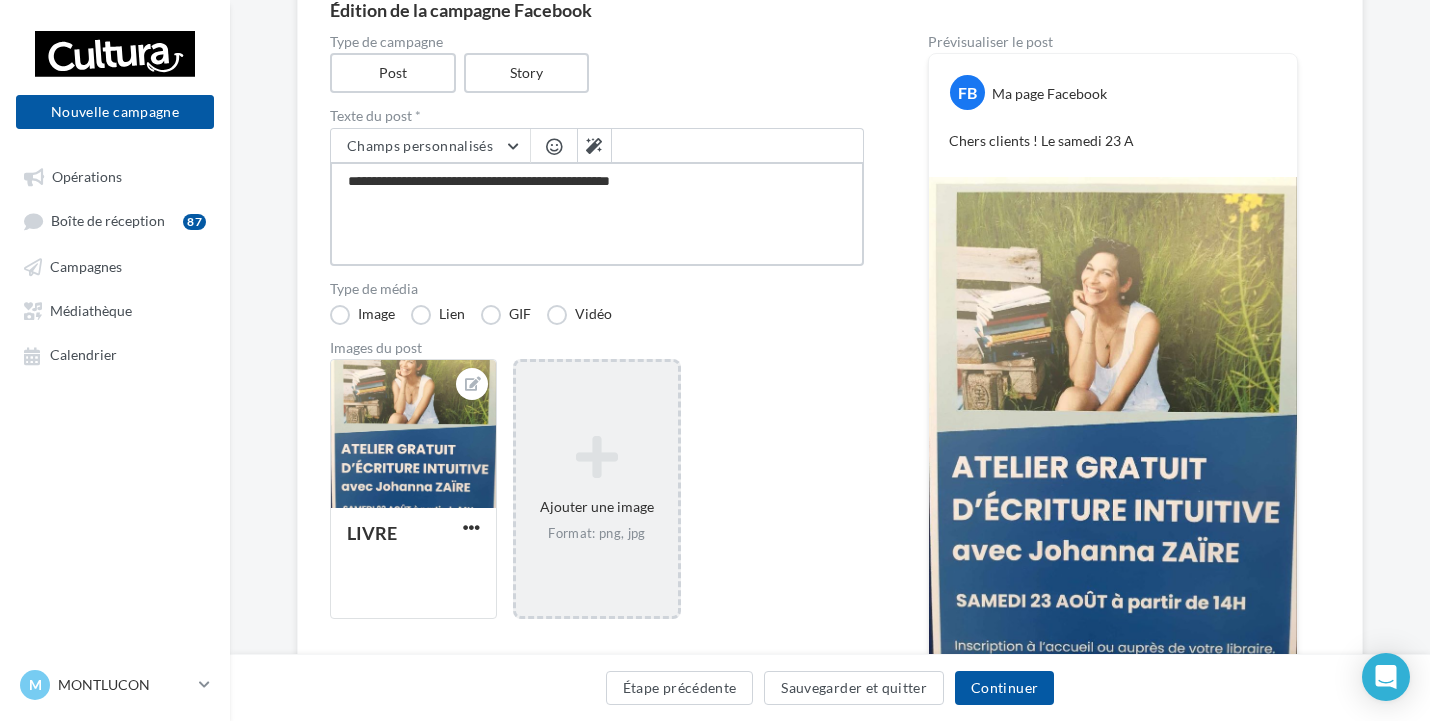 type on "**********" 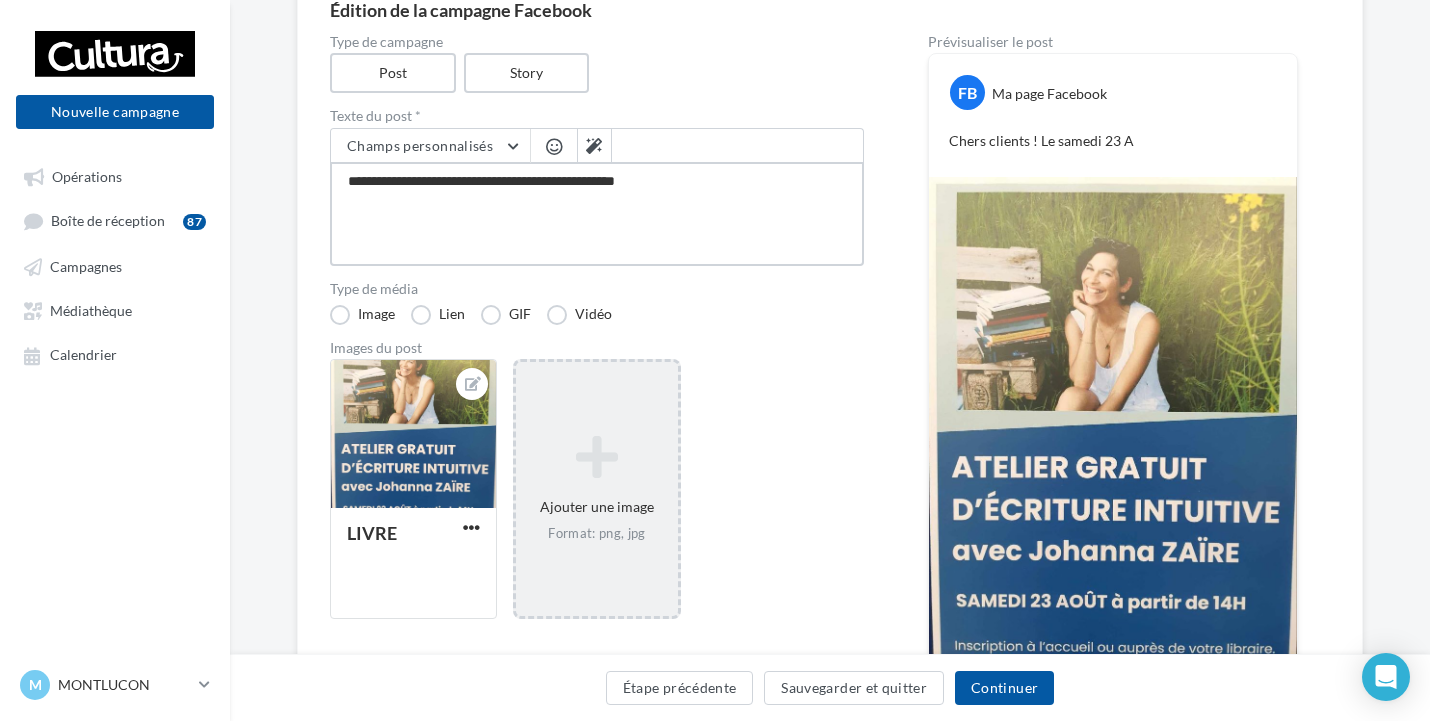 type on "**********" 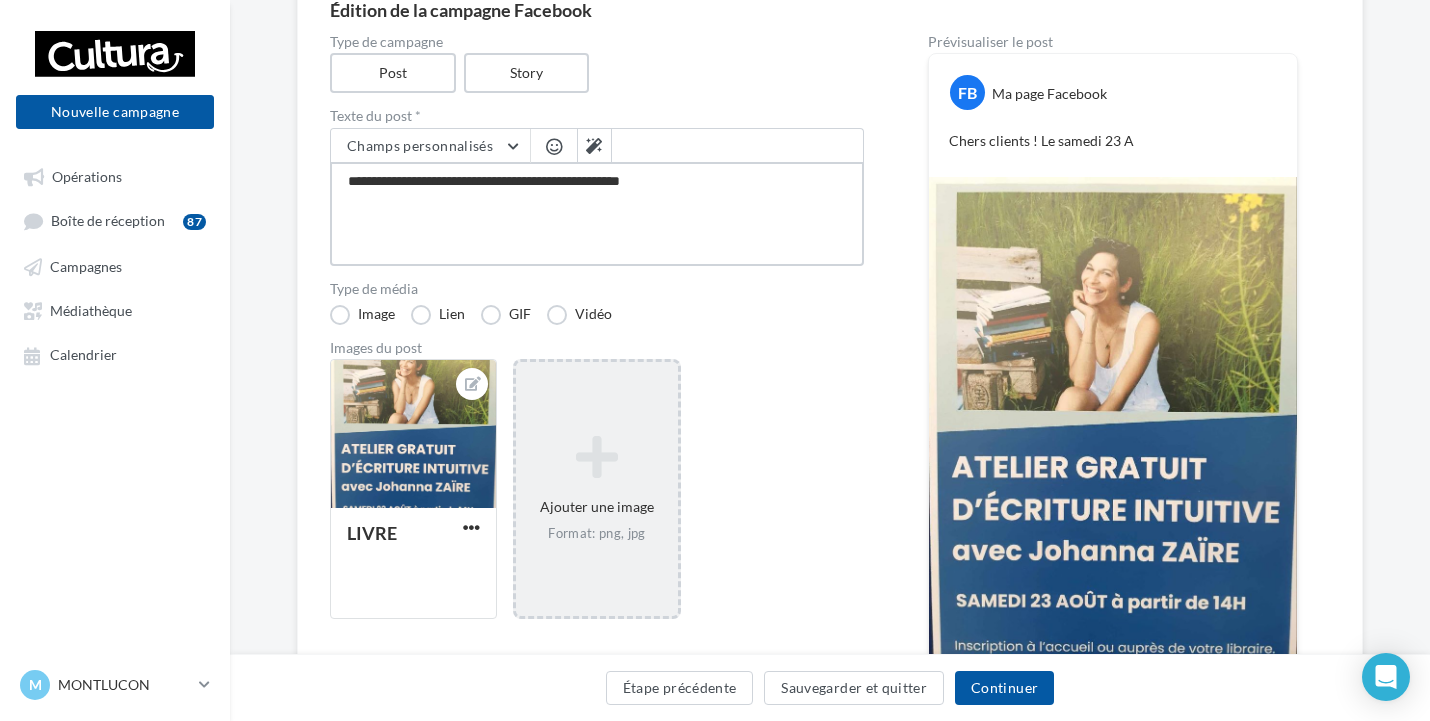 type on "**********" 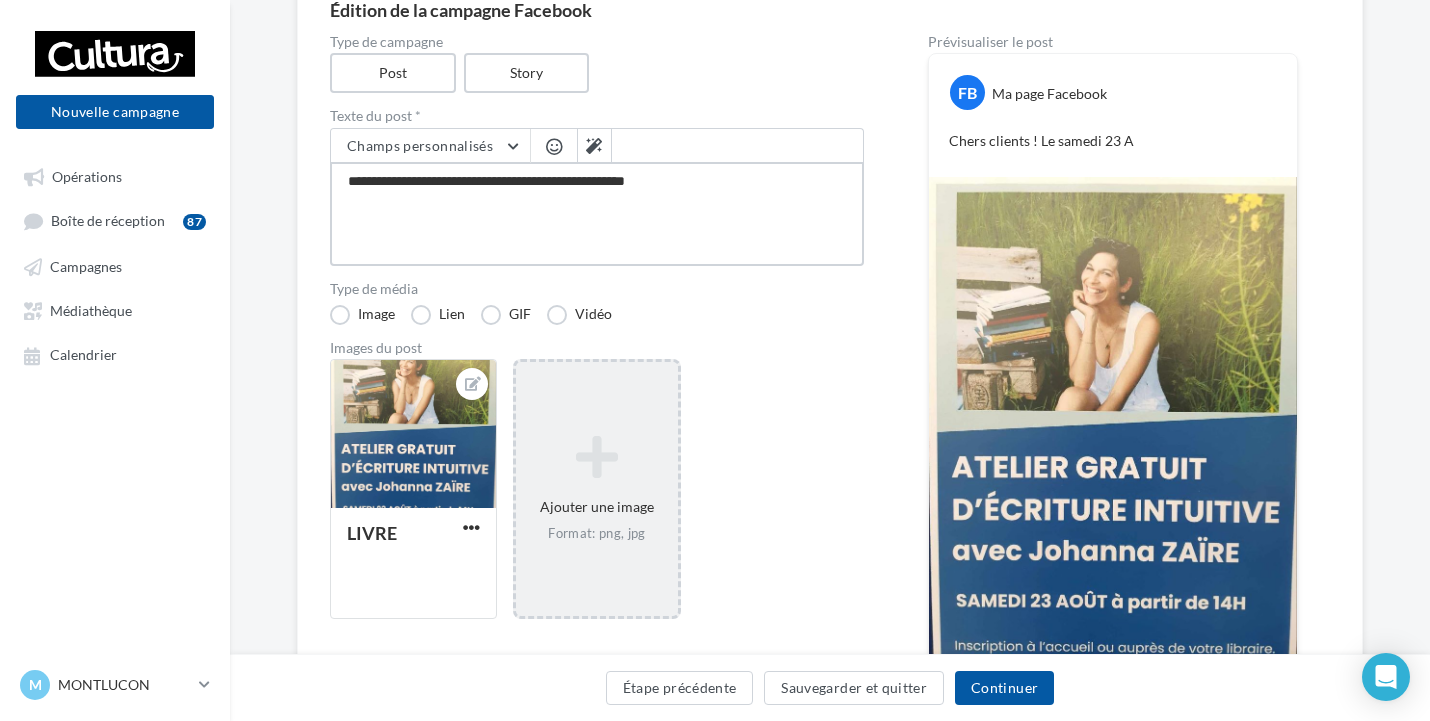 type on "**********" 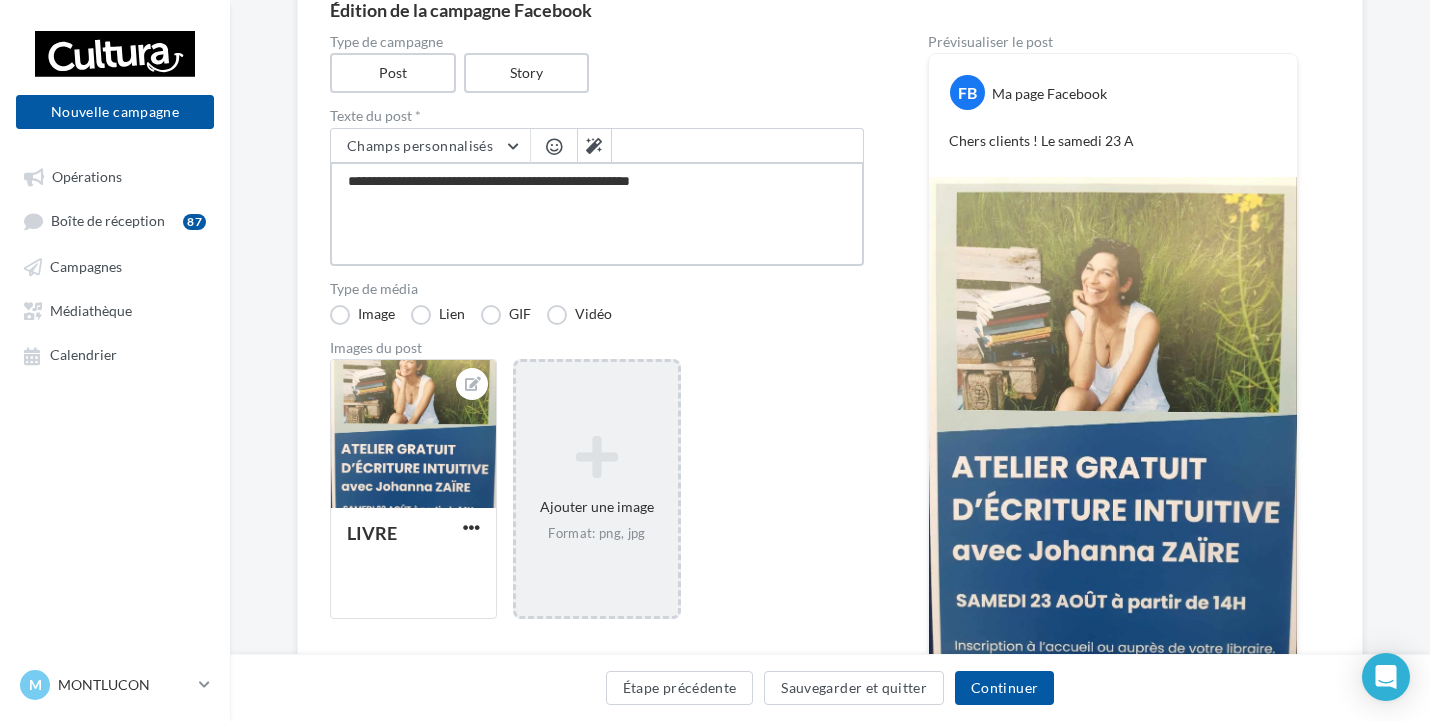type on "**********" 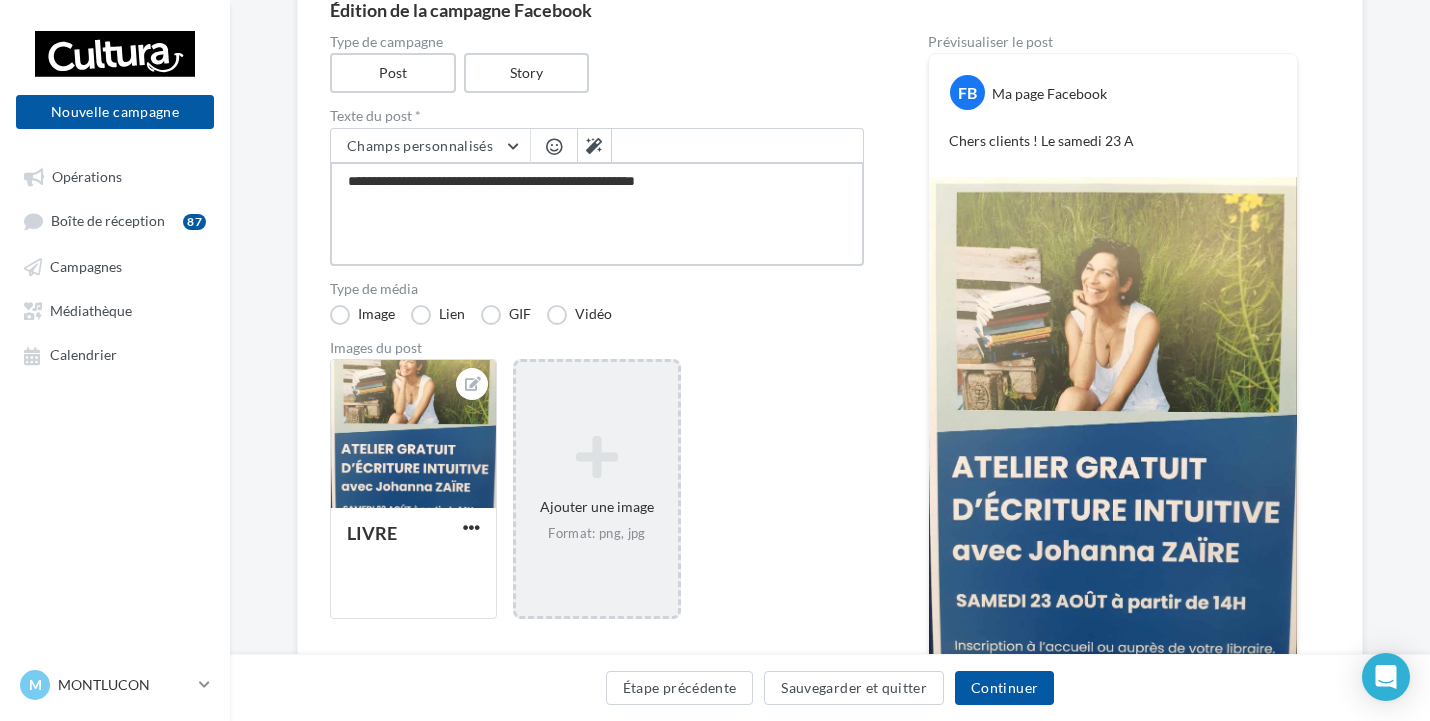 type on "**********" 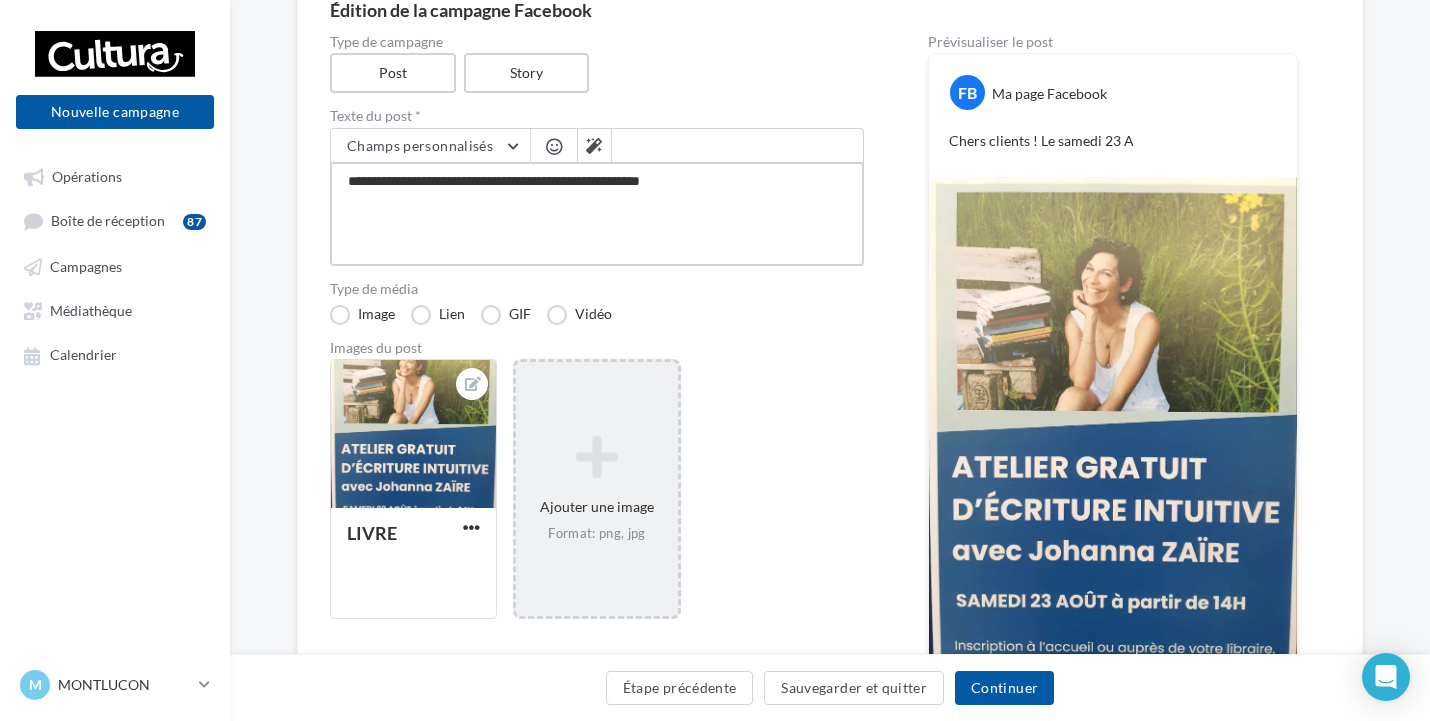 type on "**********" 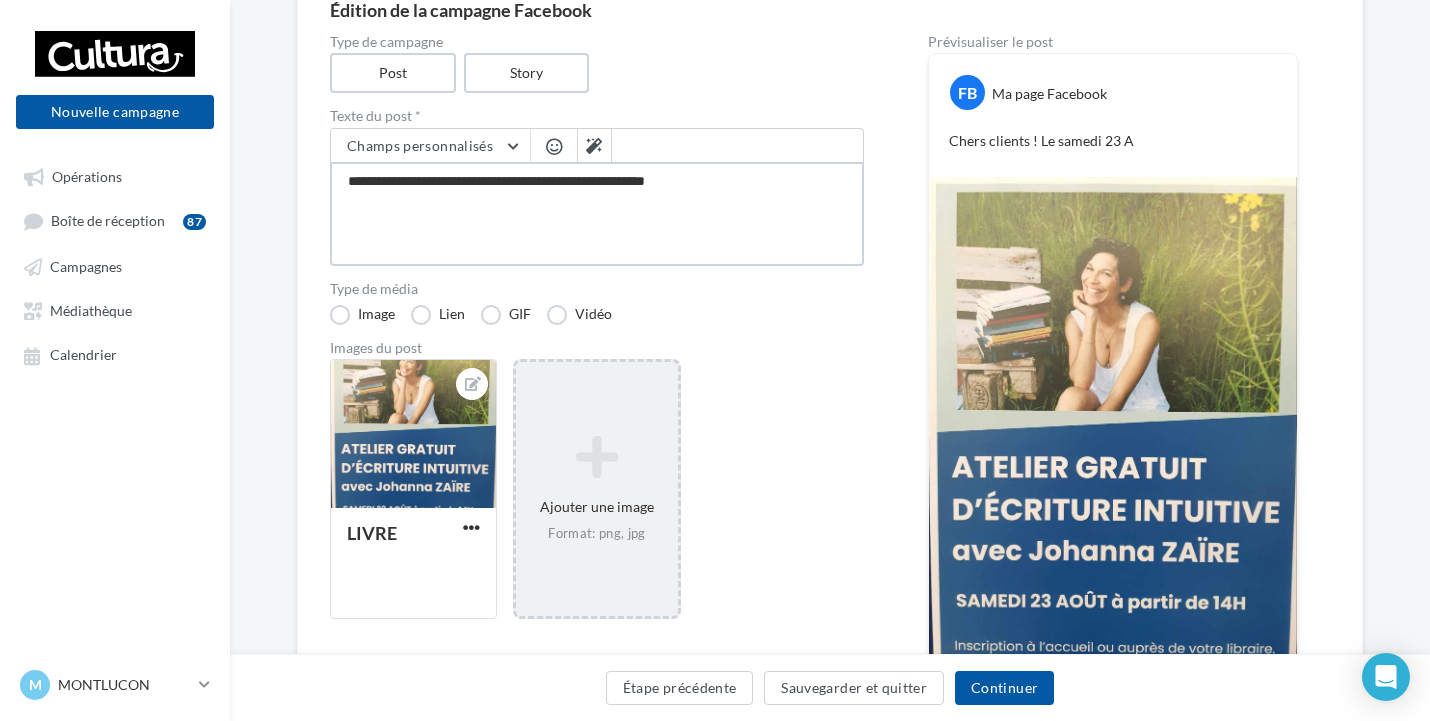 type on "**********" 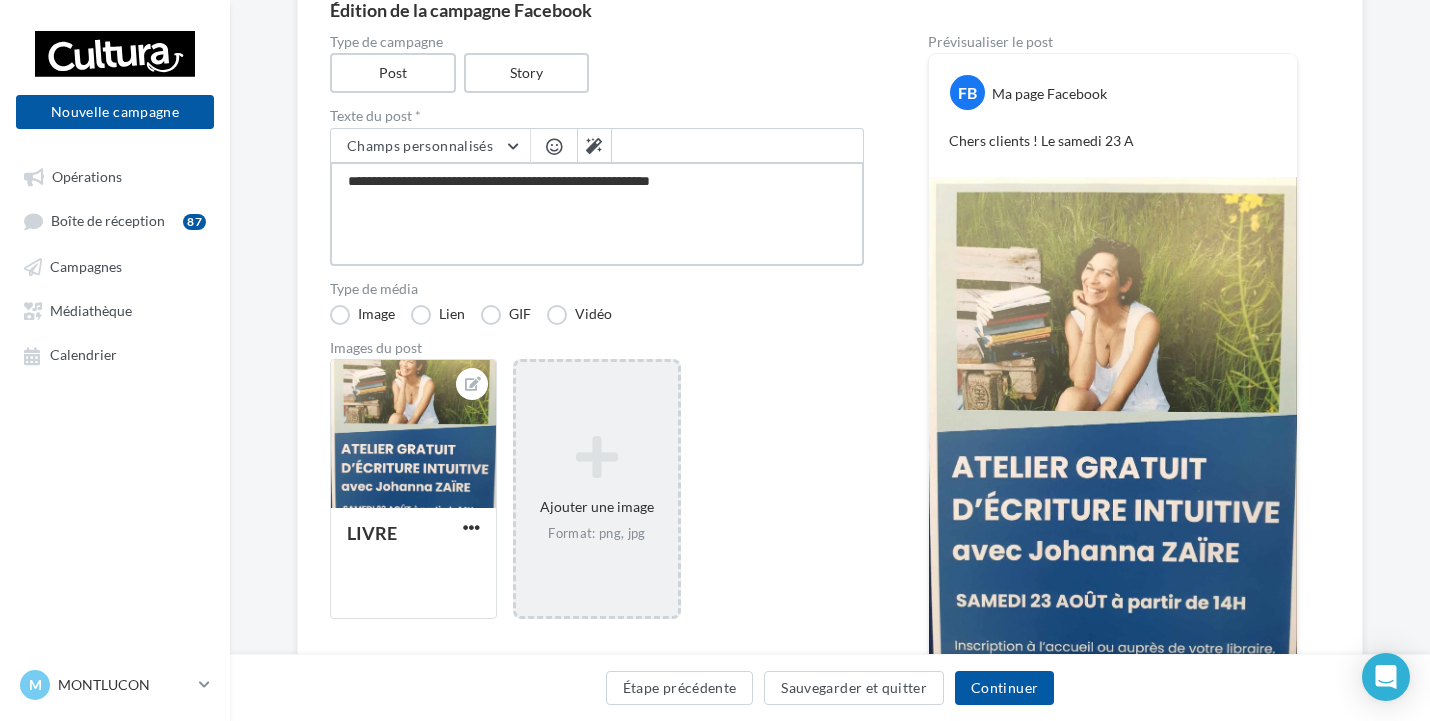 type on "**********" 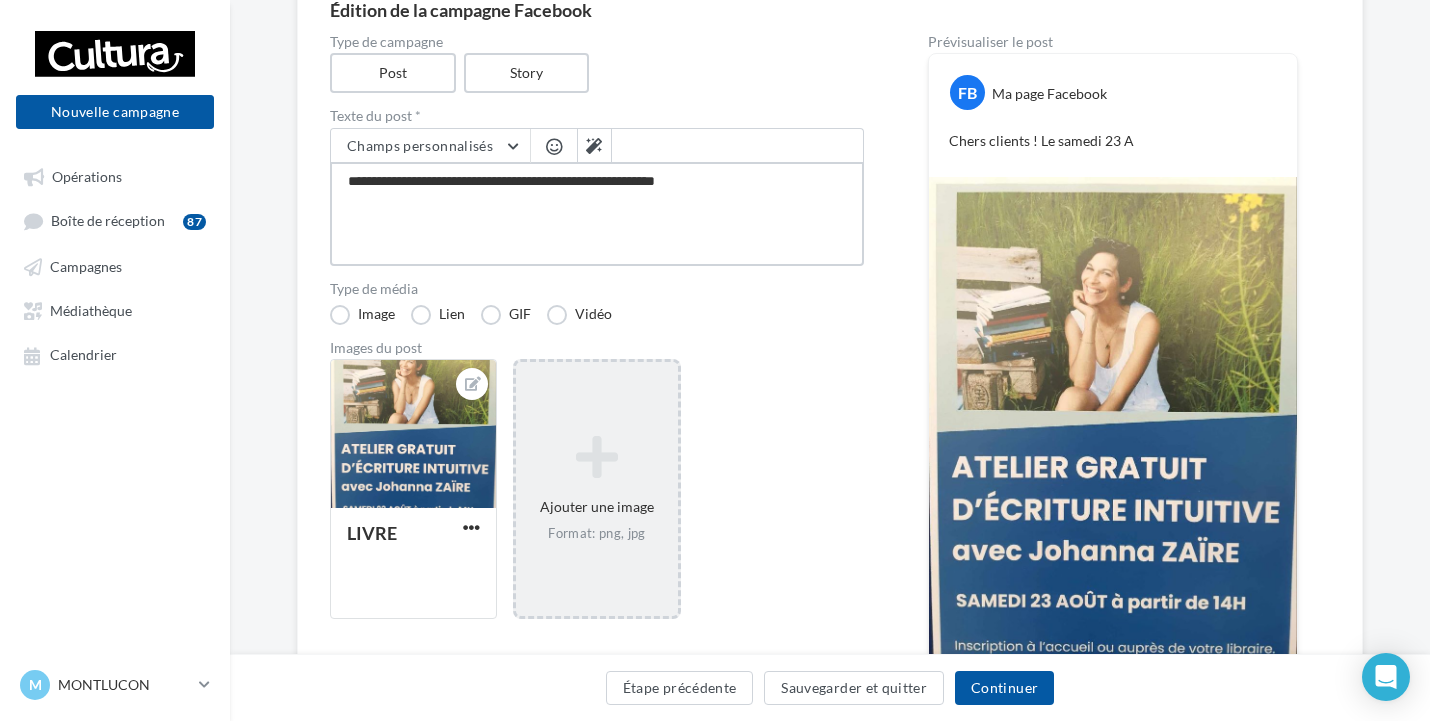 type on "**********" 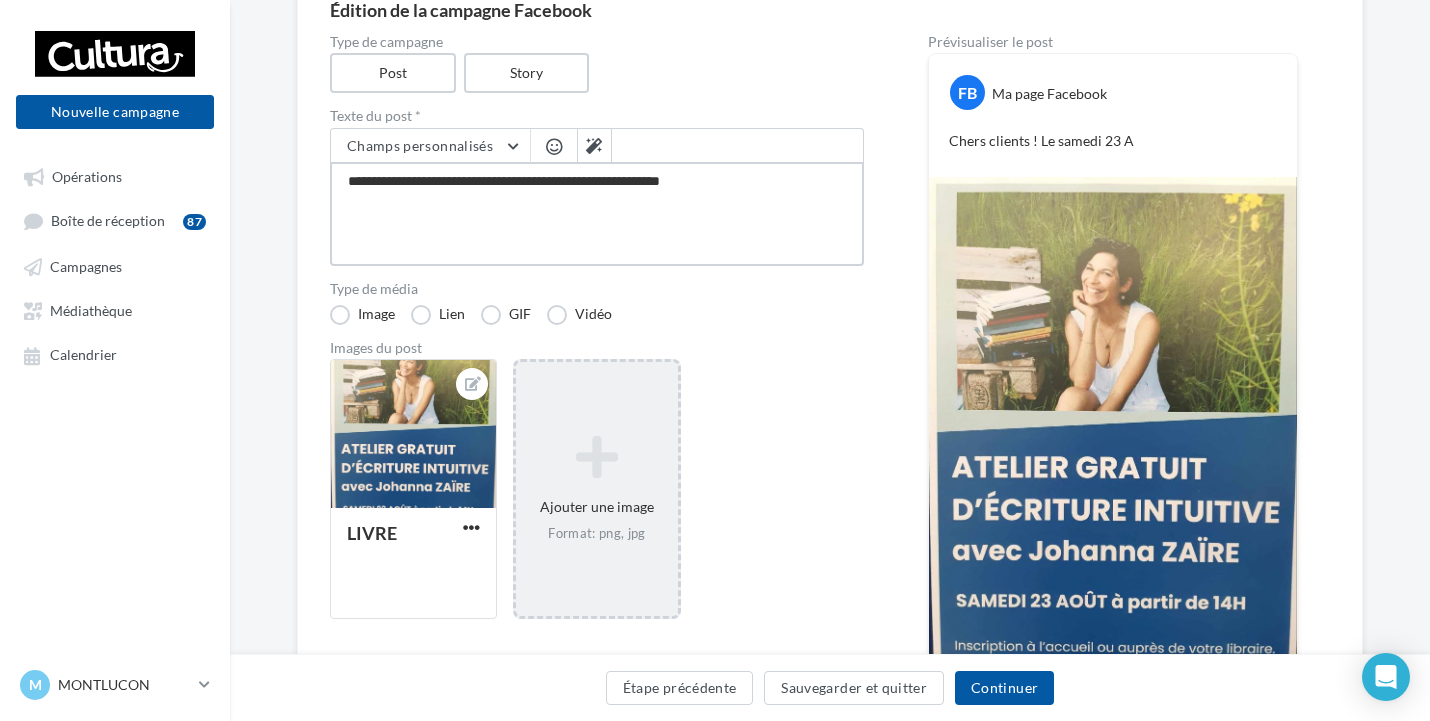 type on "**********" 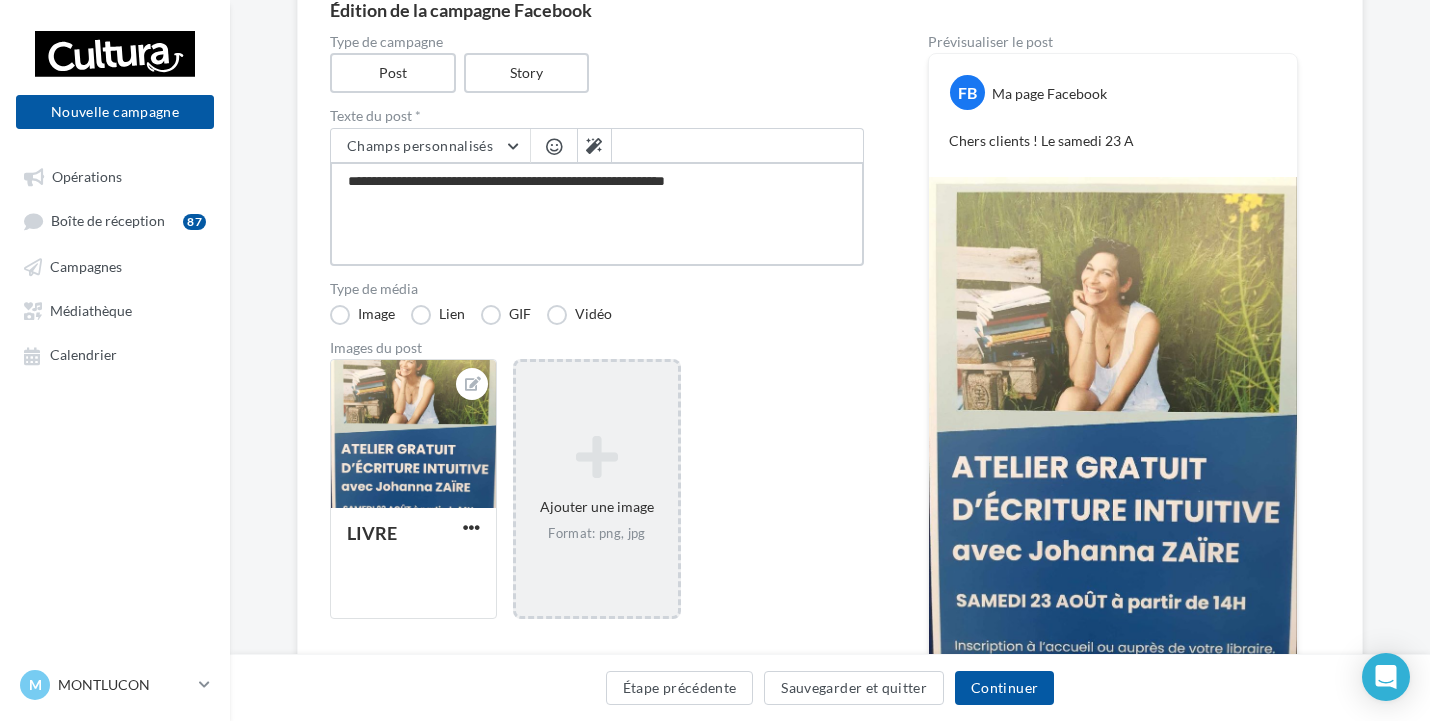 type on "**********" 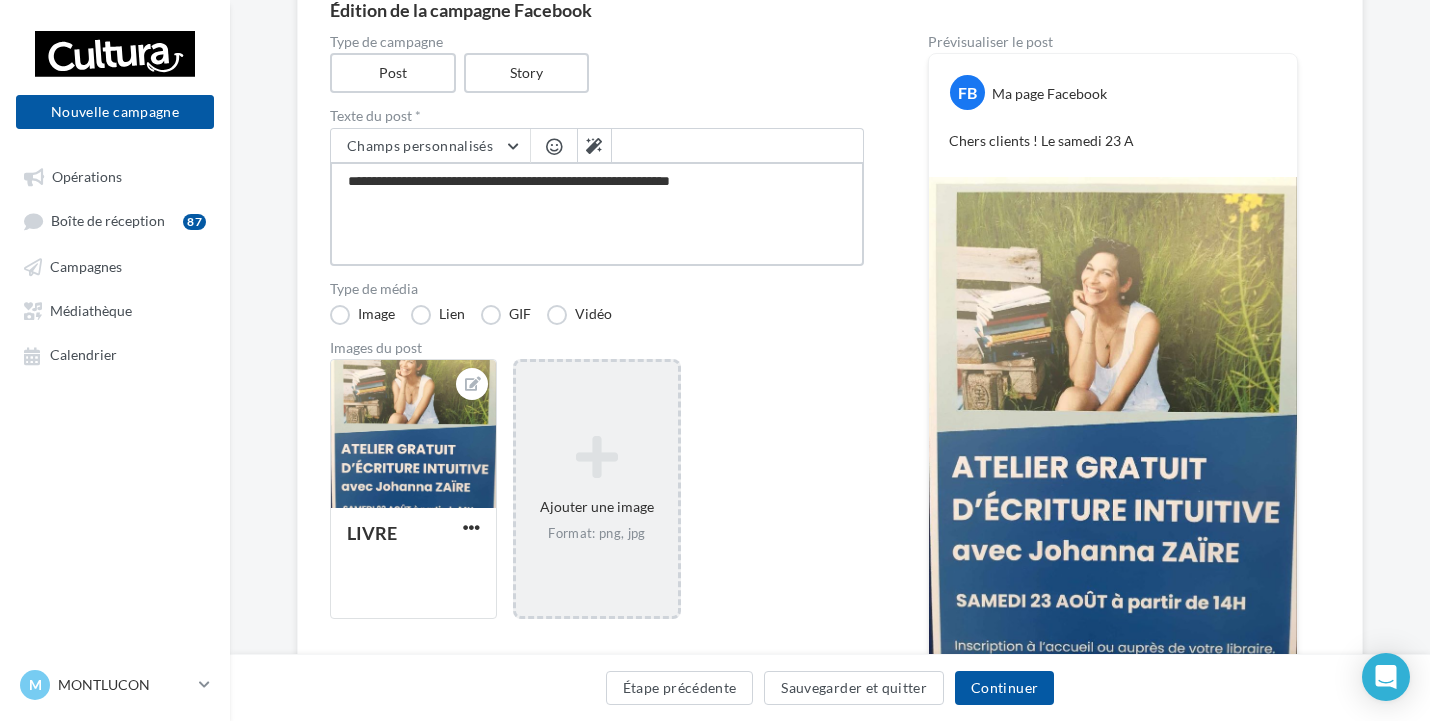 type on "**********" 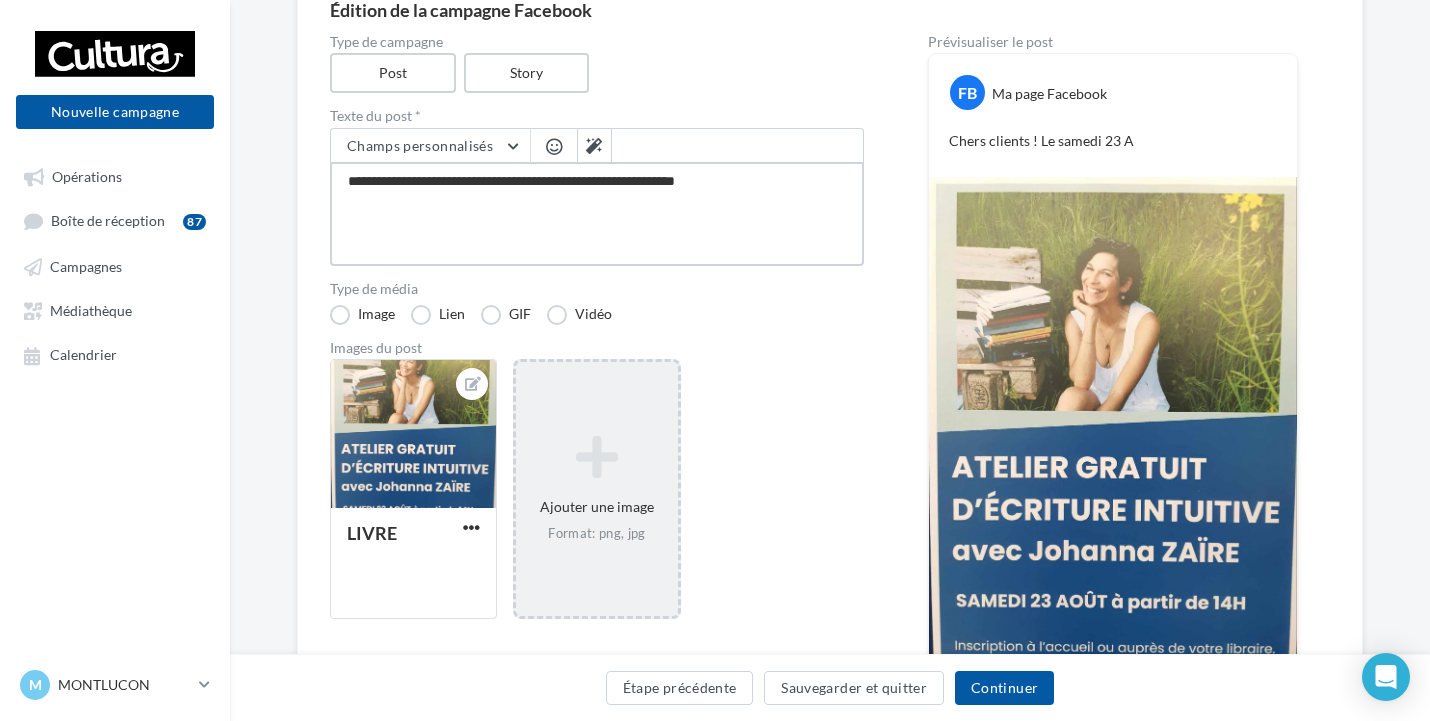 type on "**********" 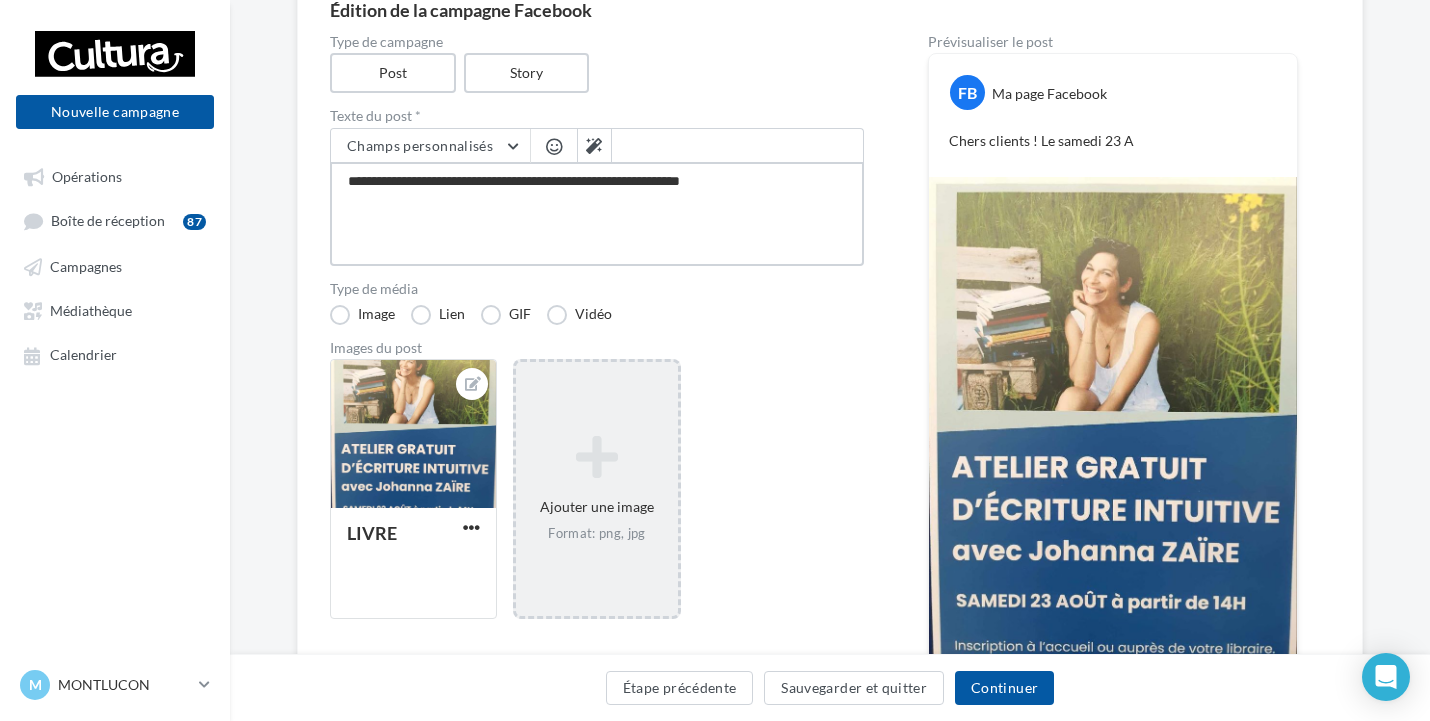 type on "**********" 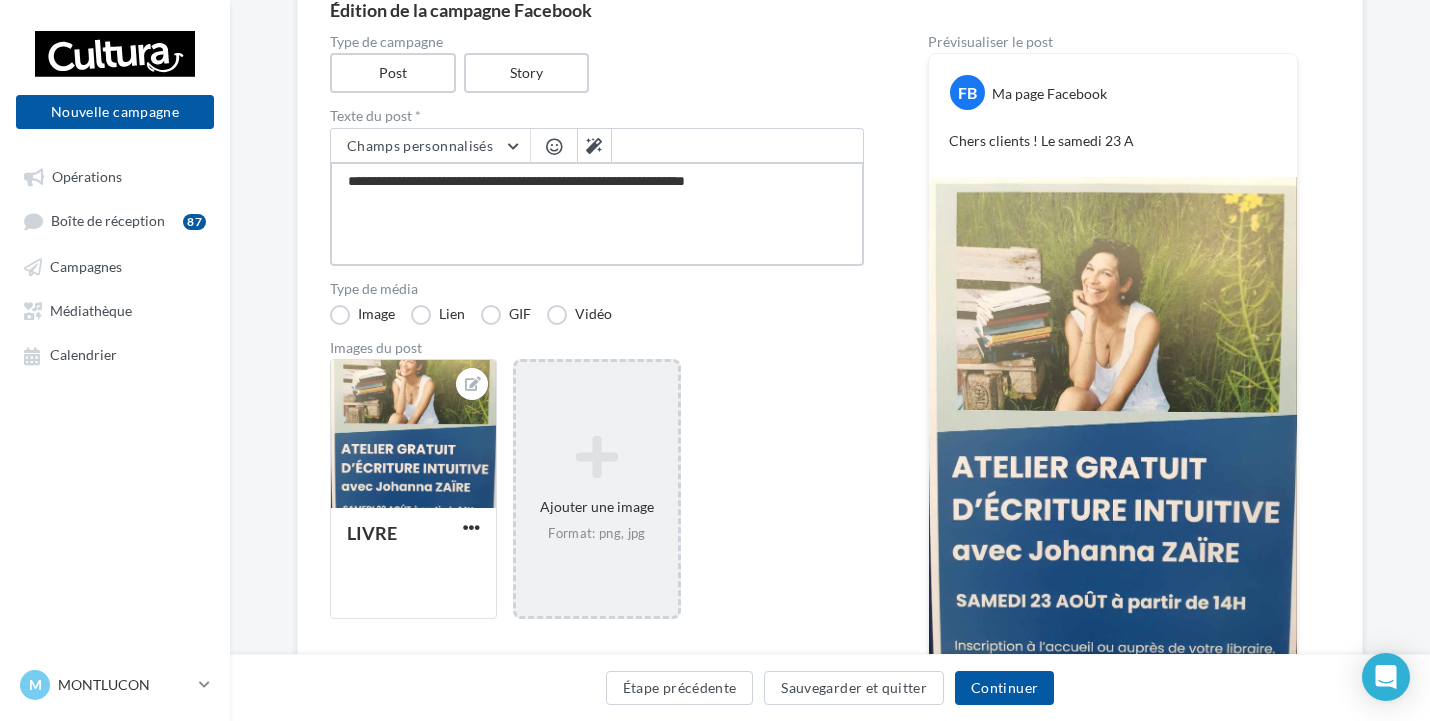 type on "**********" 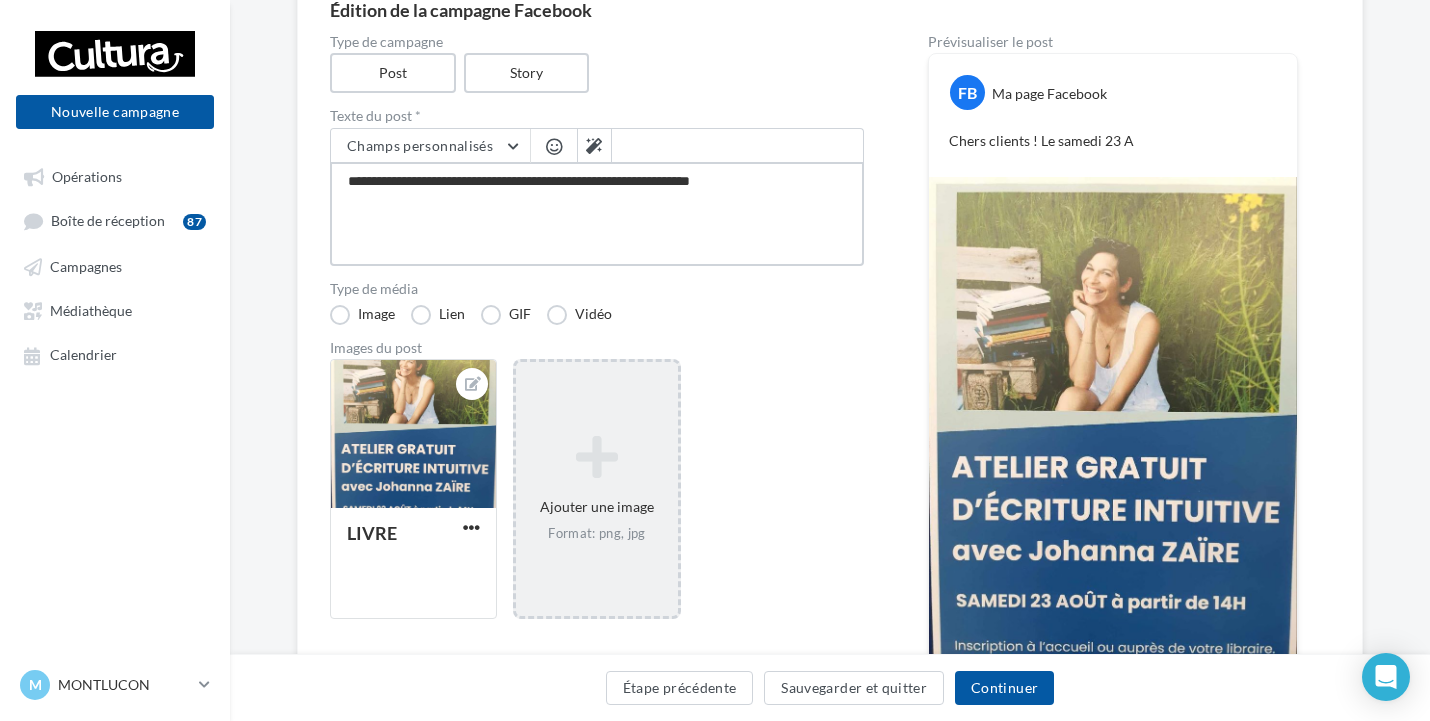 type on "**********" 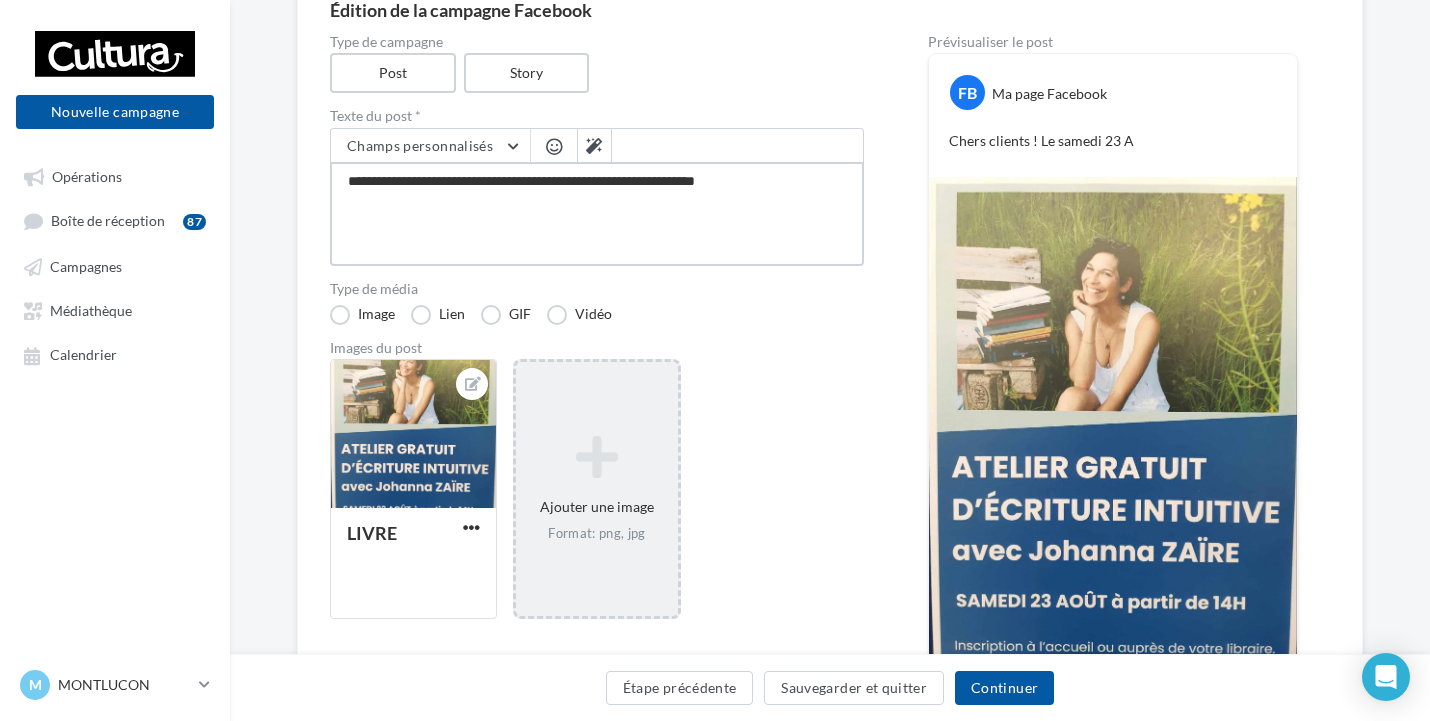 type on "**********" 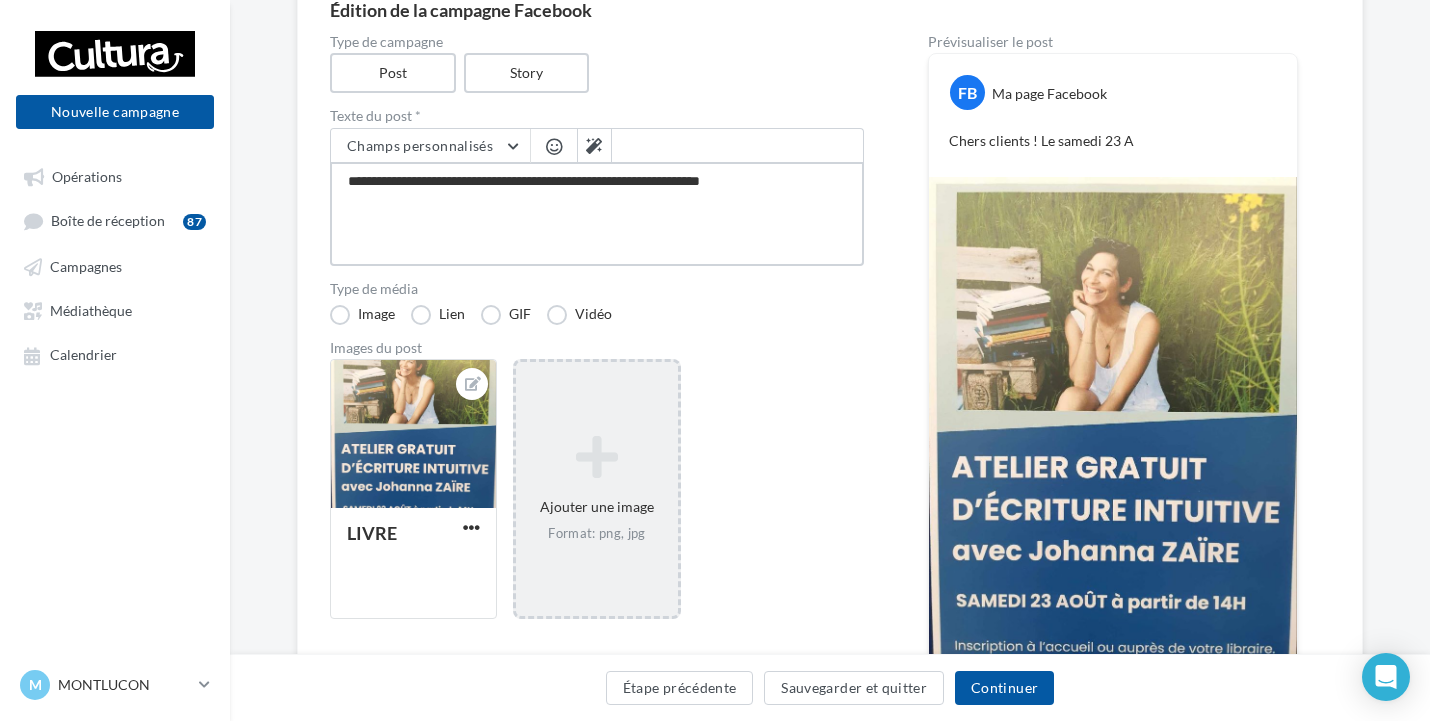 type on "**********" 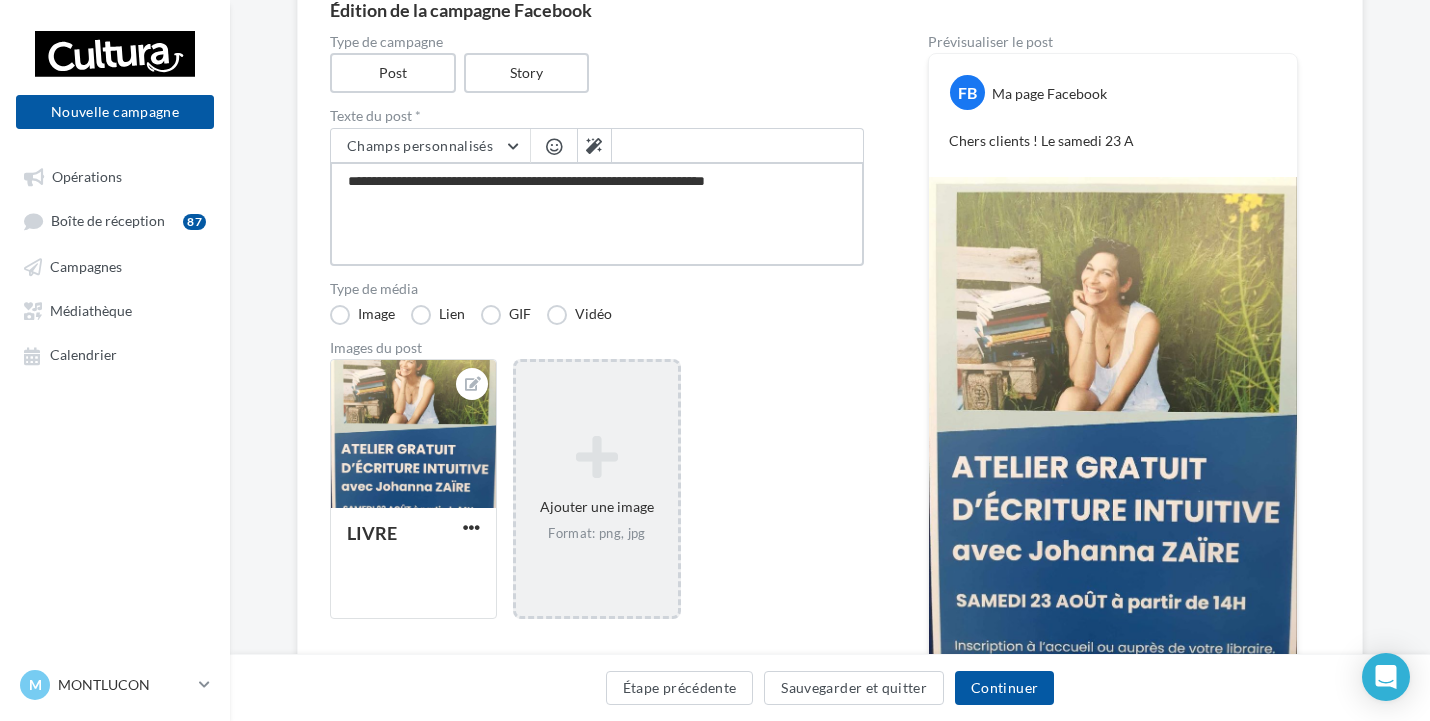 type on "**********" 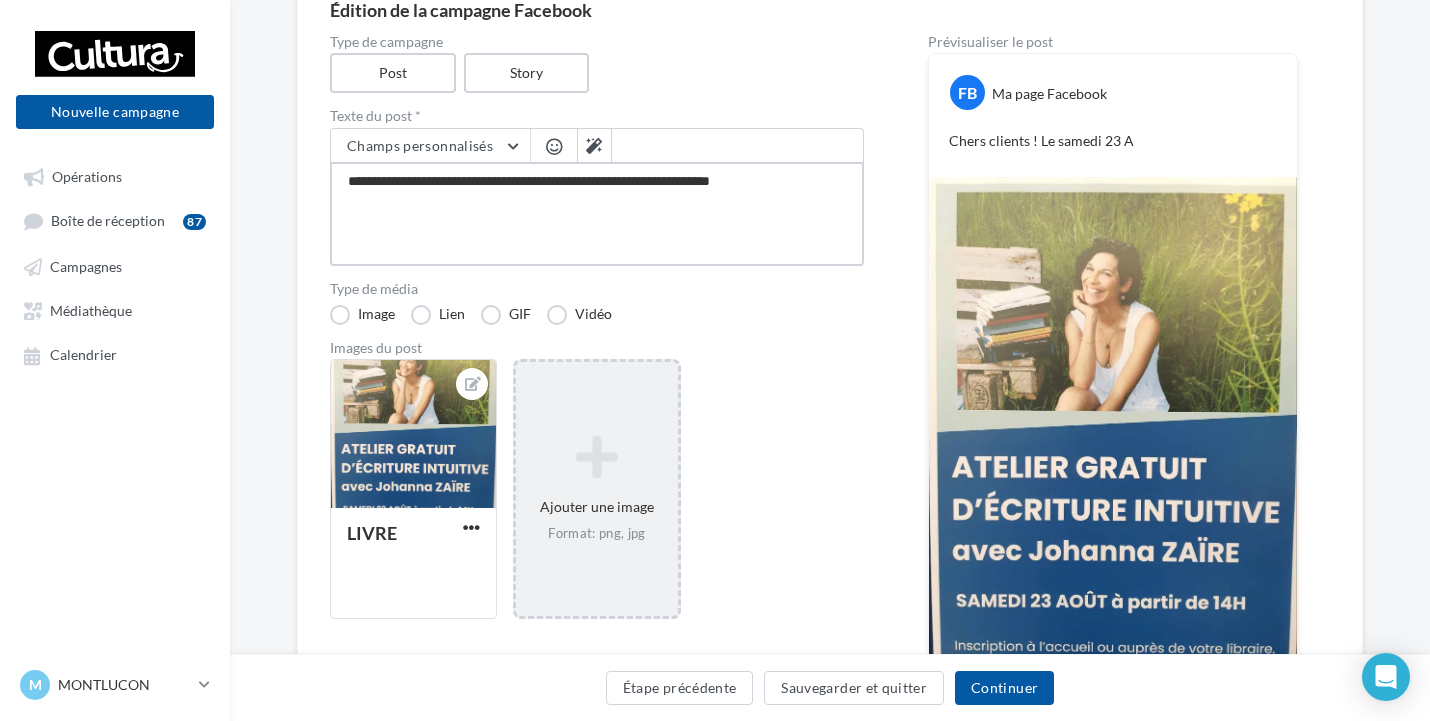 type on "**********" 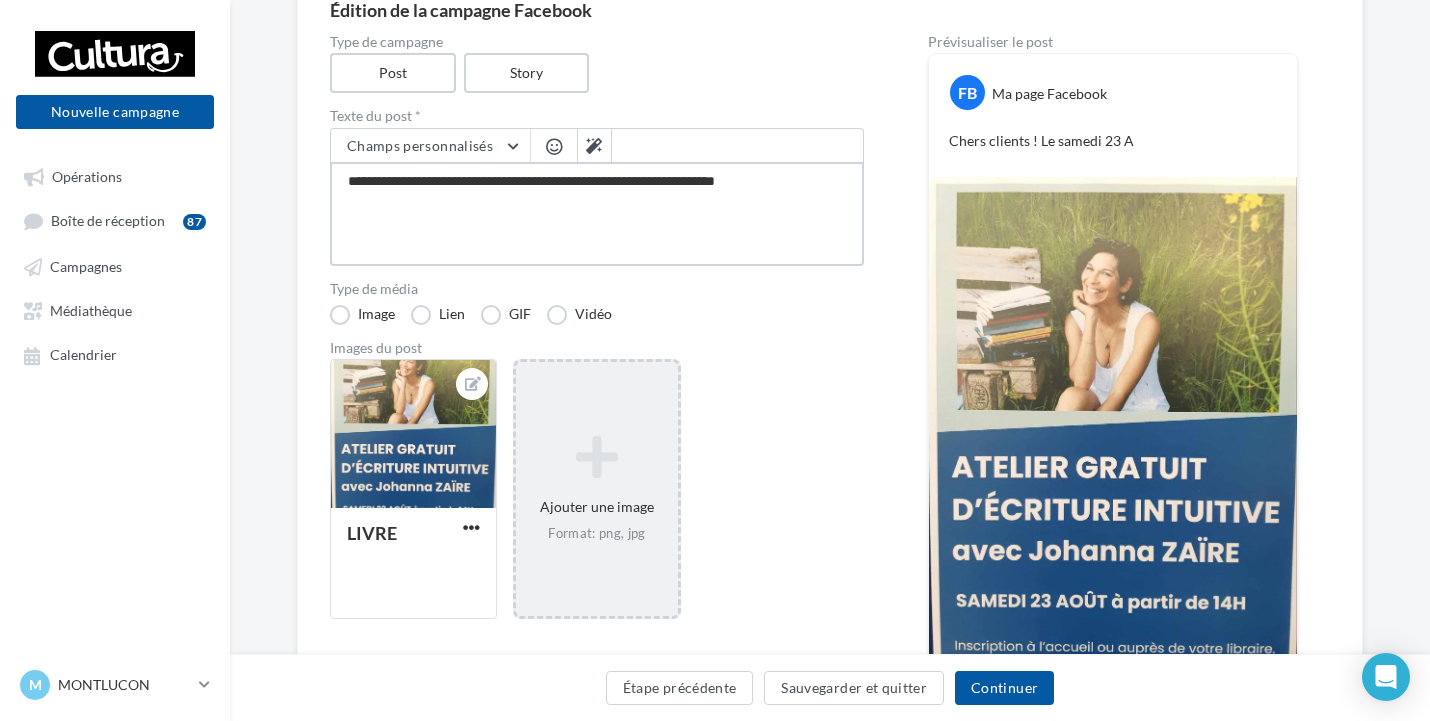 type on "**********" 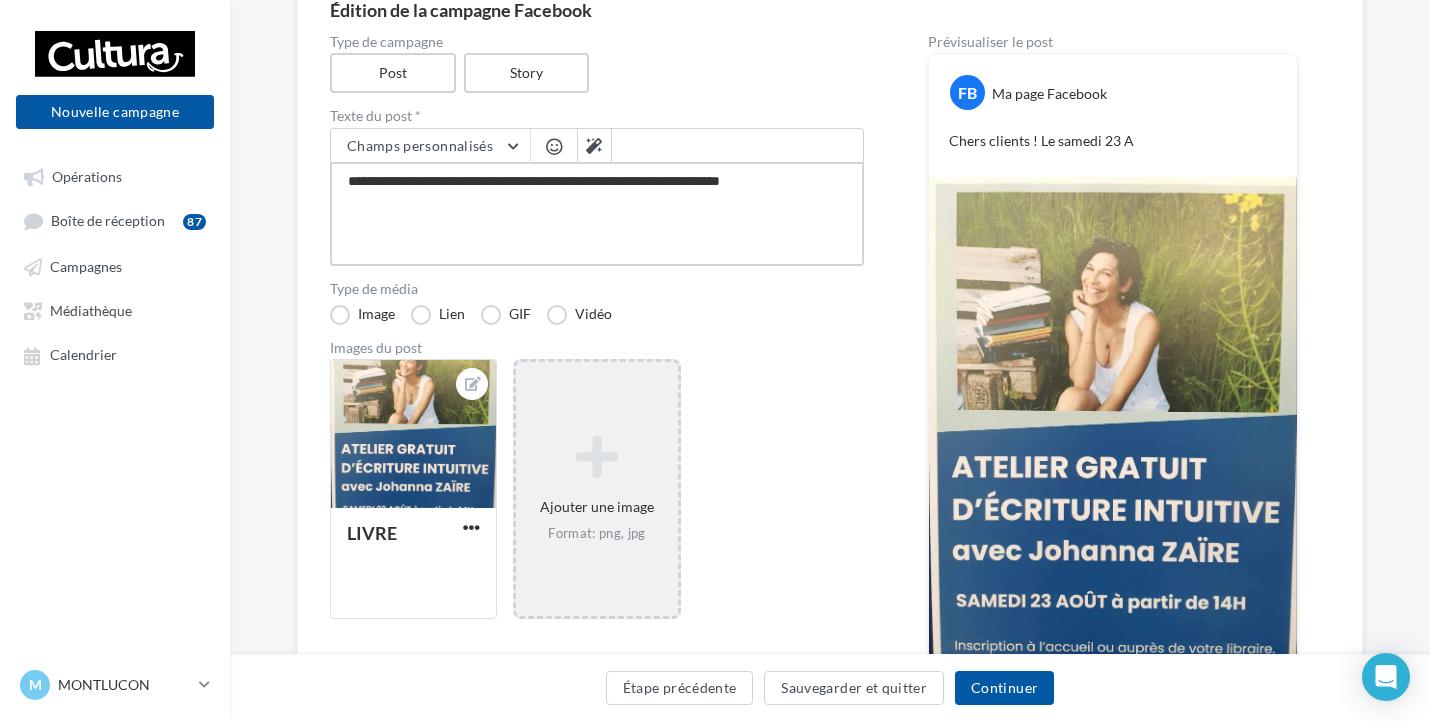 type on "**********" 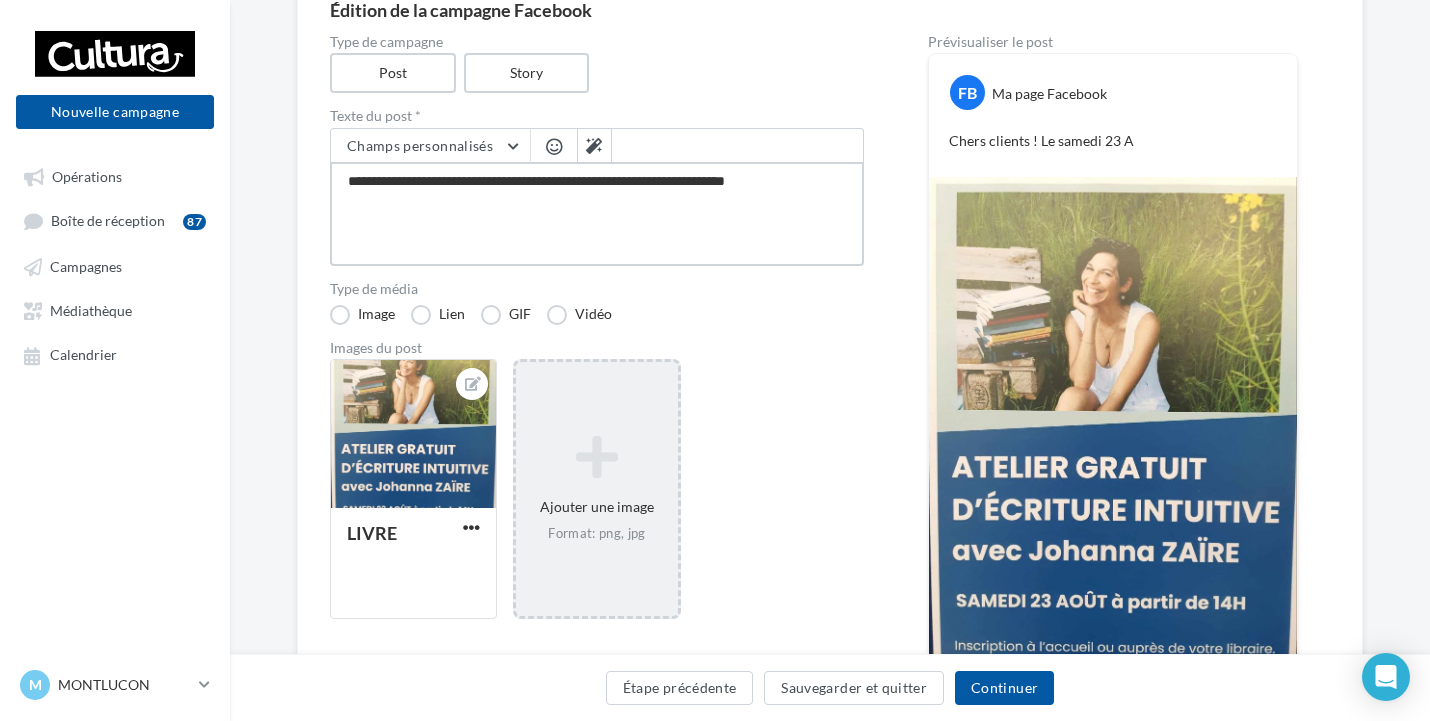 type on "**********" 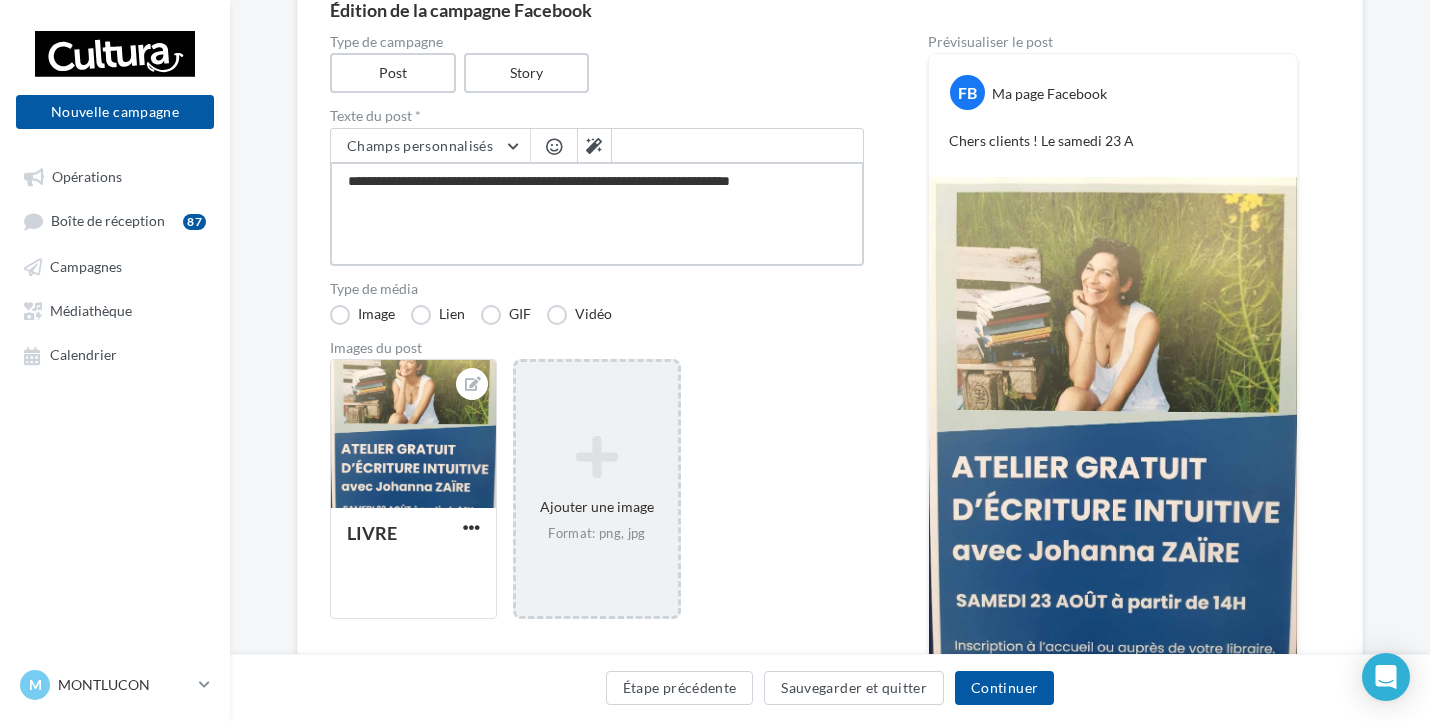 type on "**********" 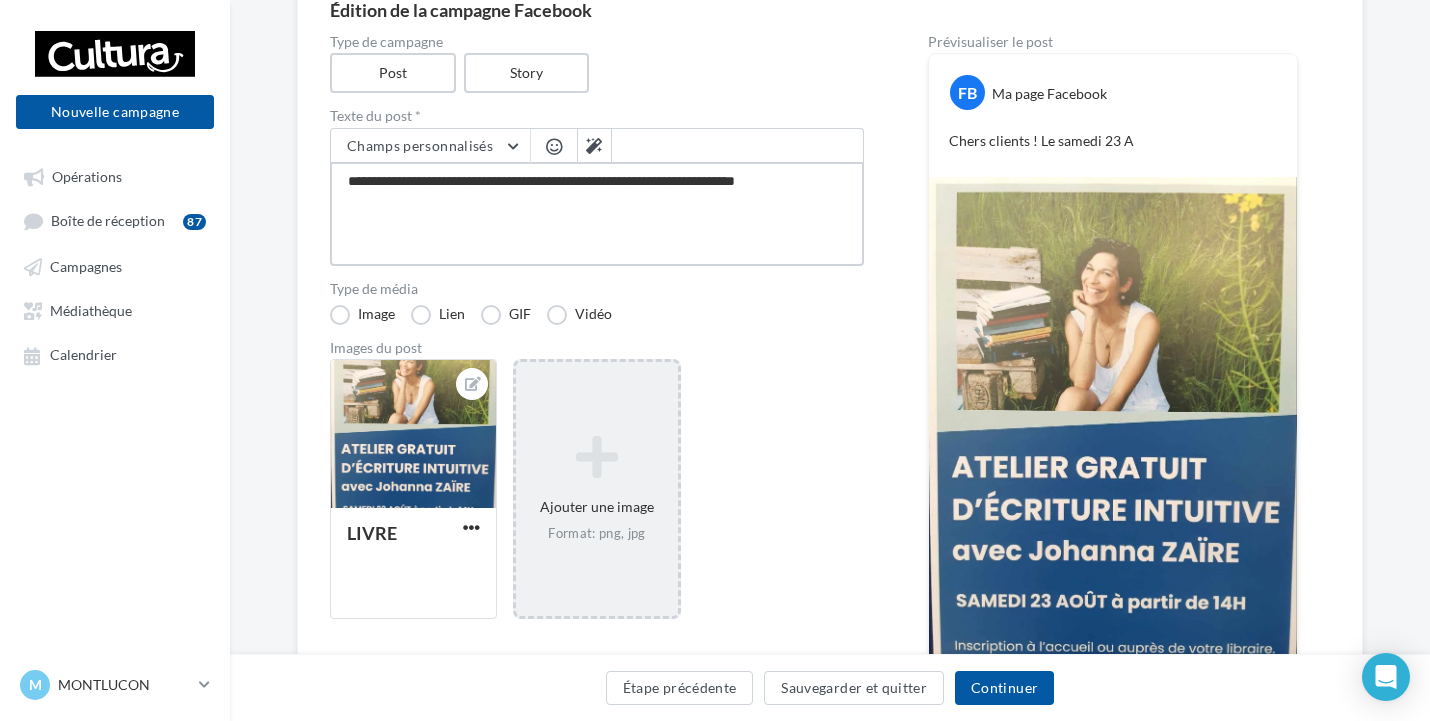type on "**********" 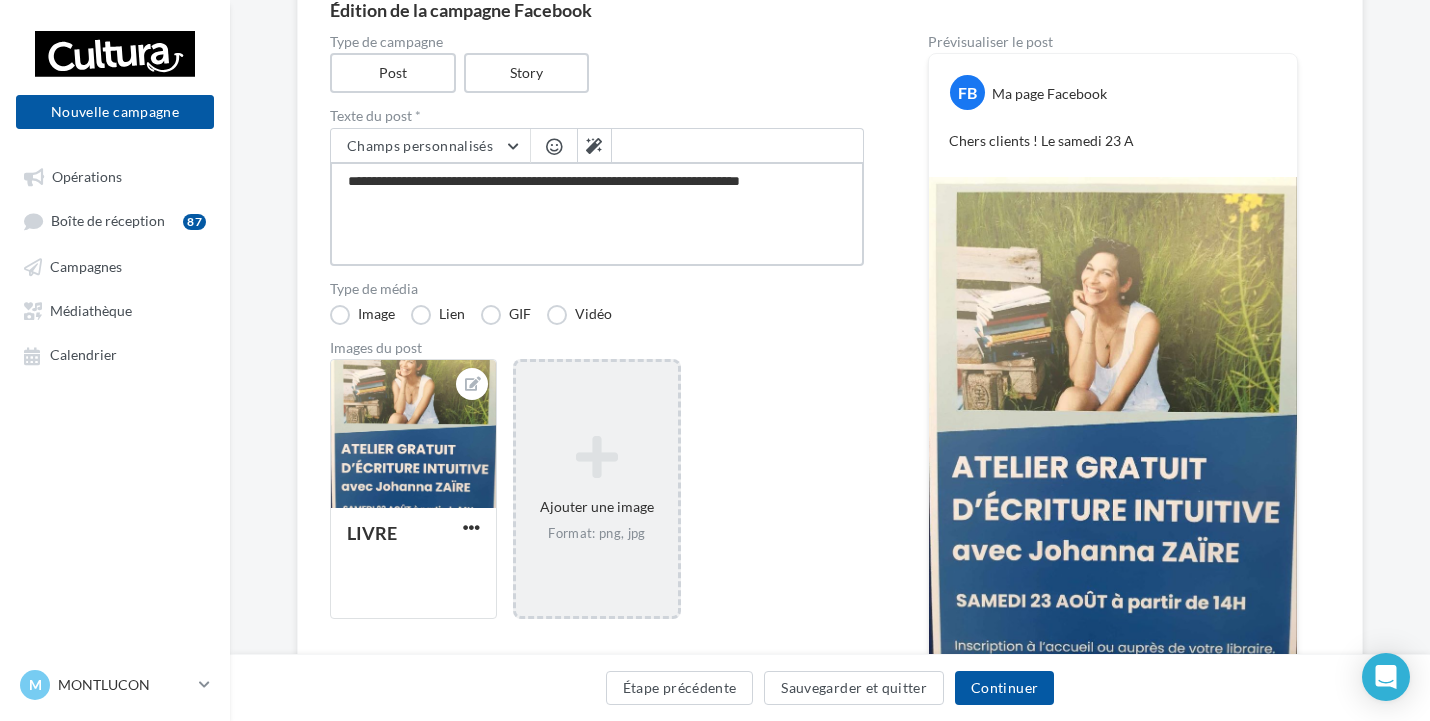 type on "**********" 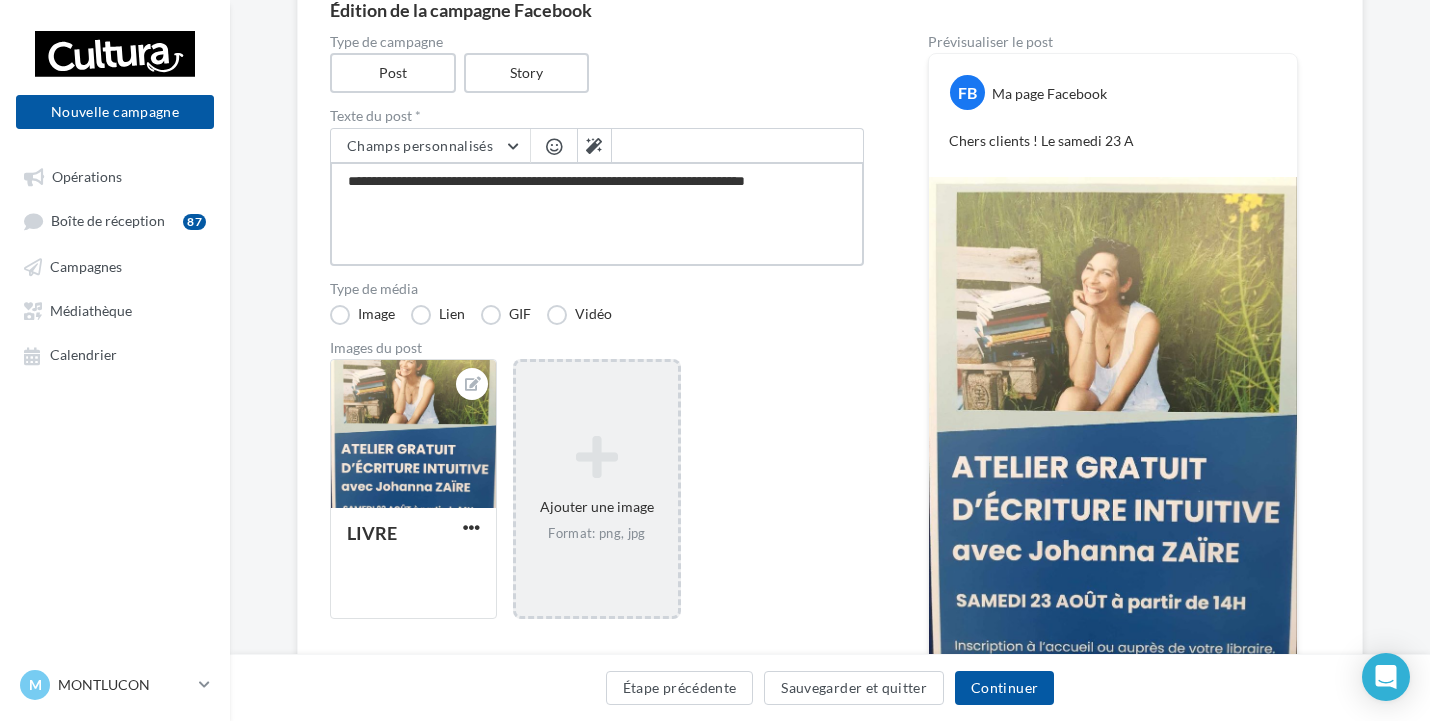 type on "**********" 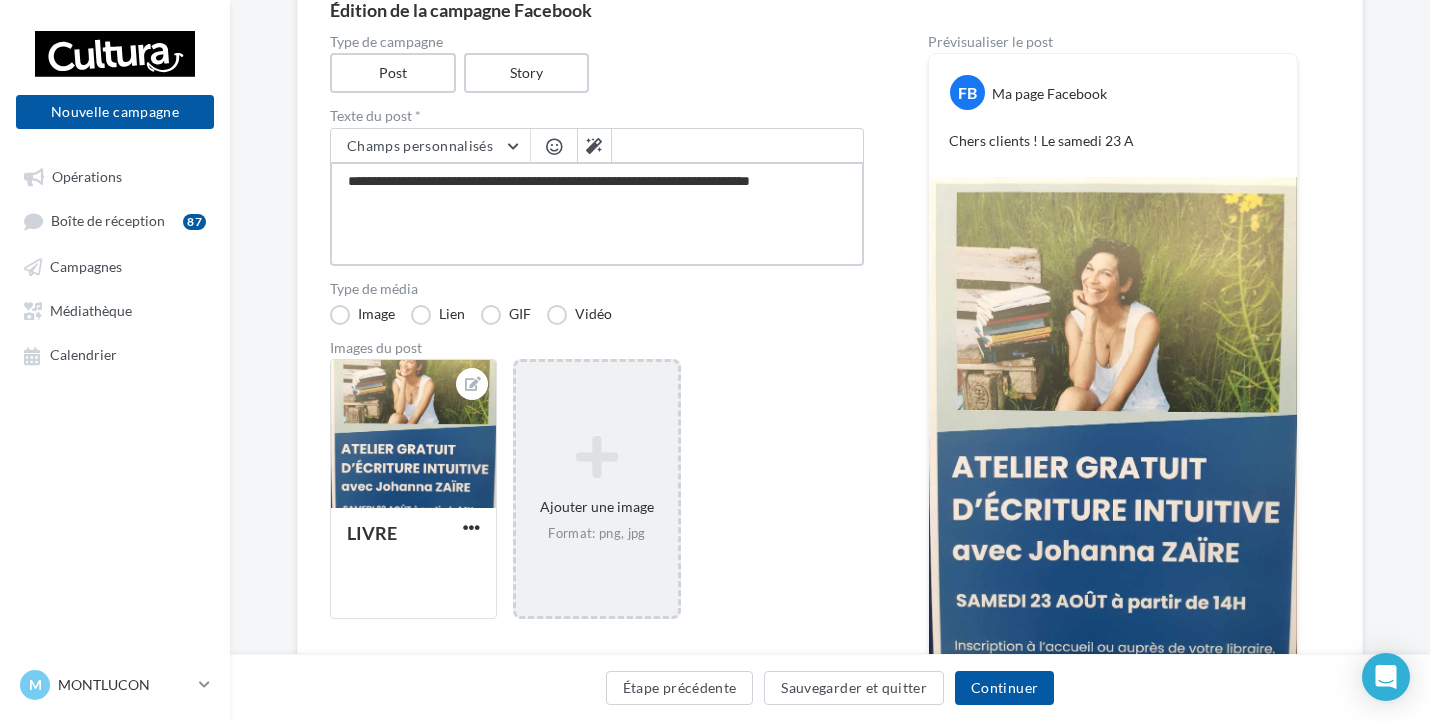 type on "**********" 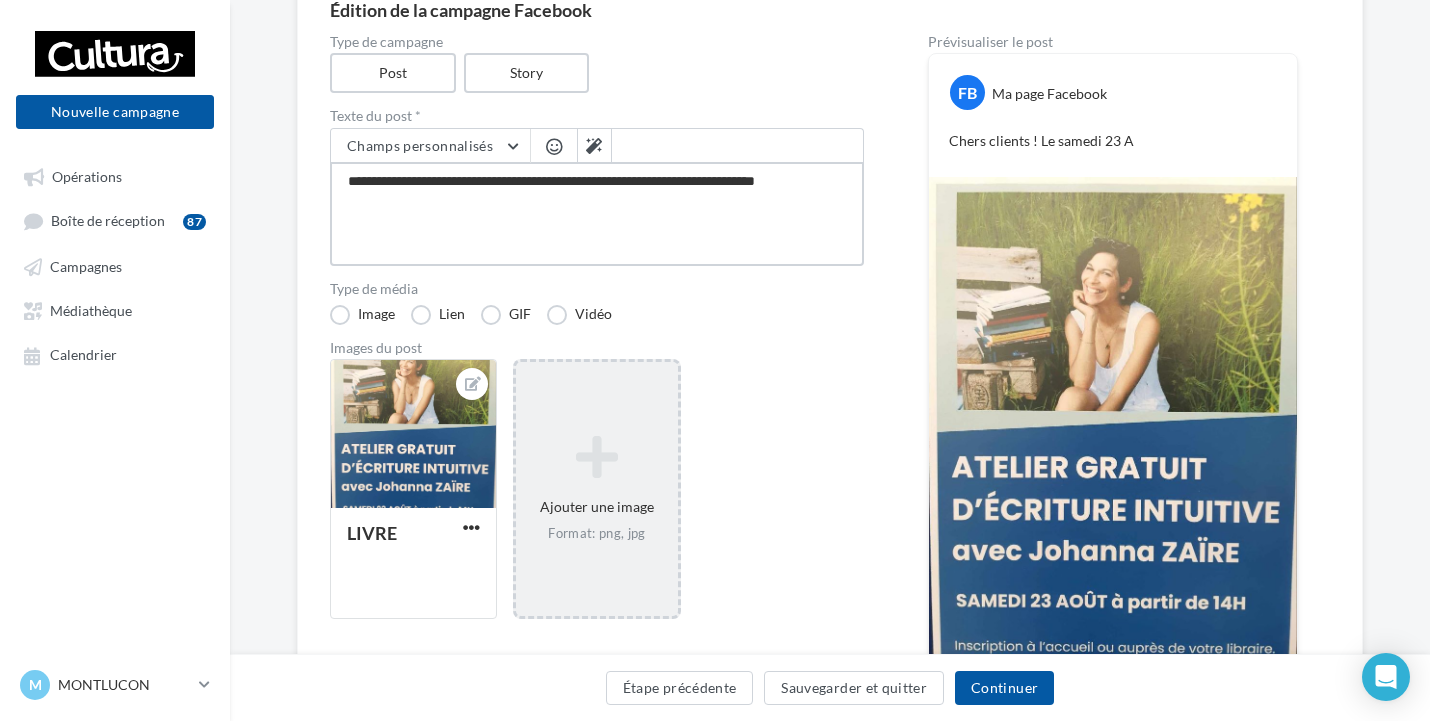 type on "**********" 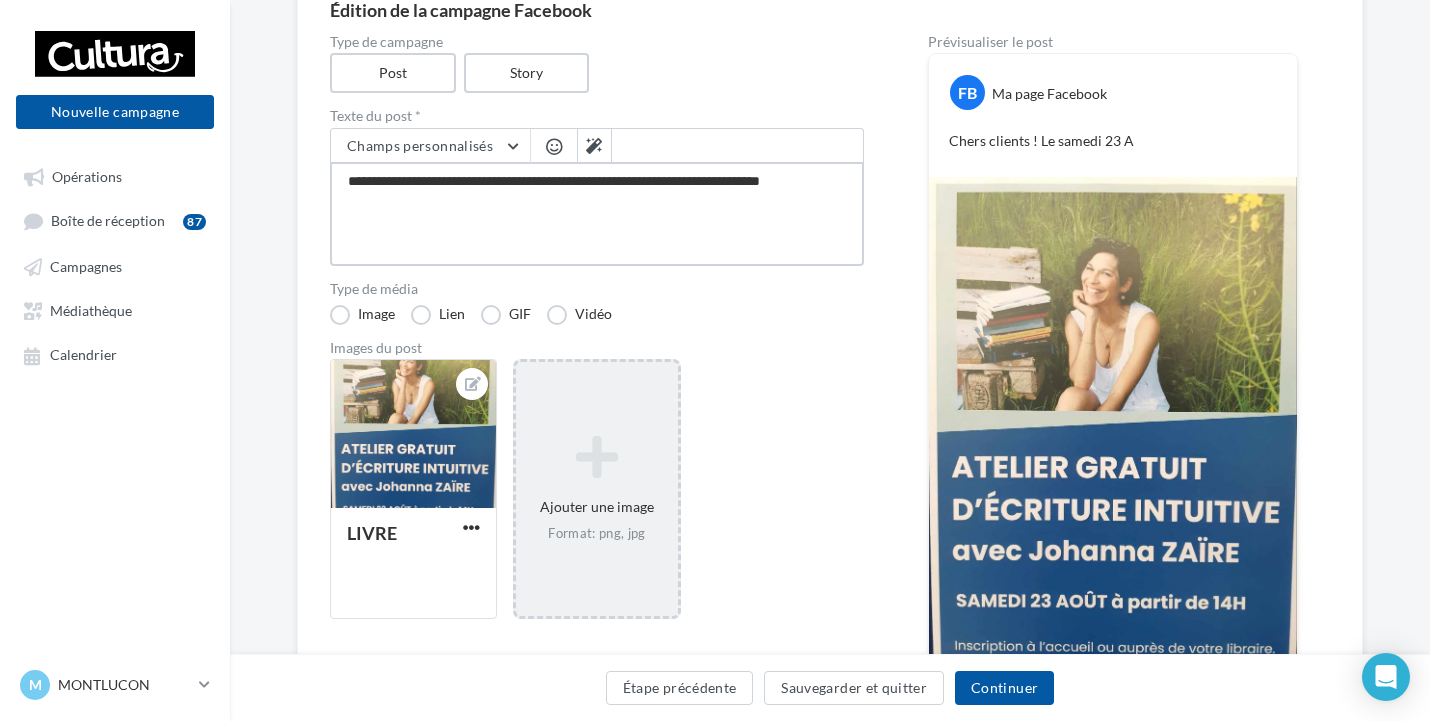 type on "**********" 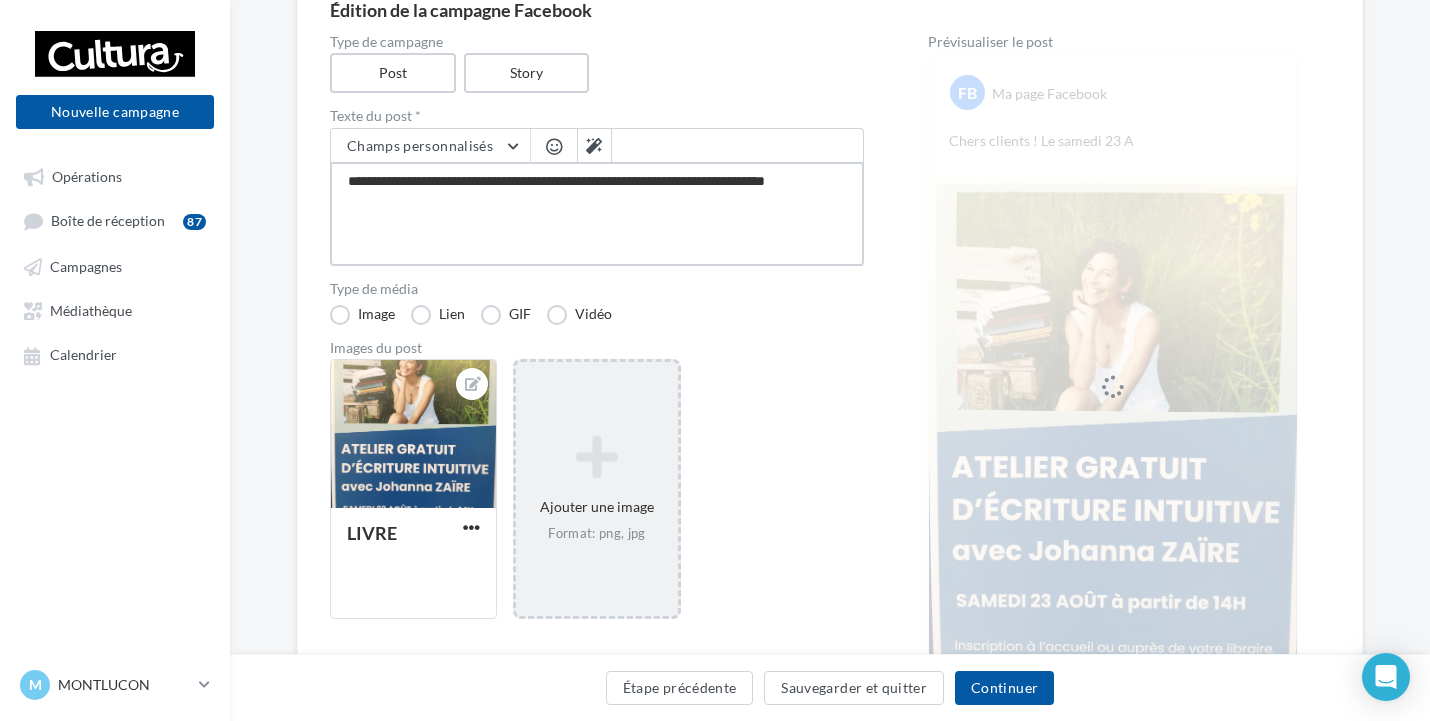 type on "**********" 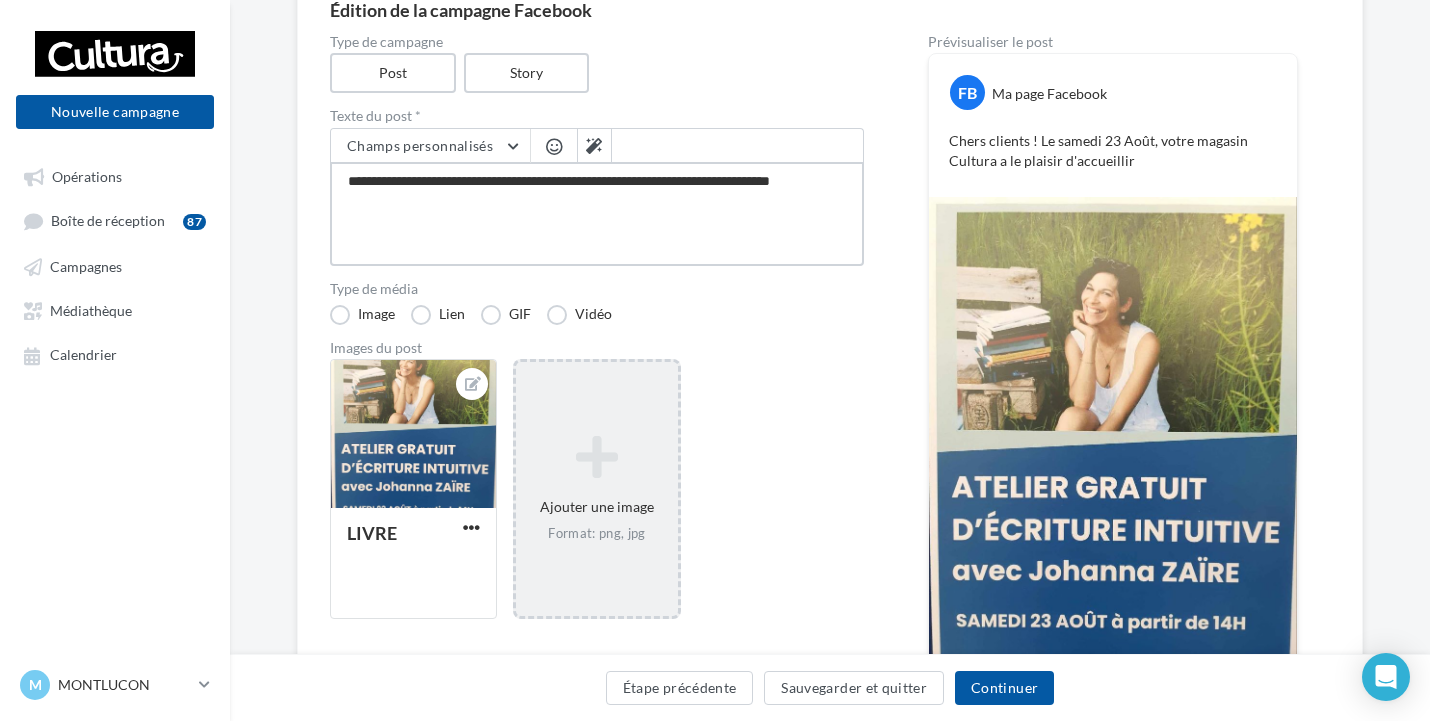 type on "**********" 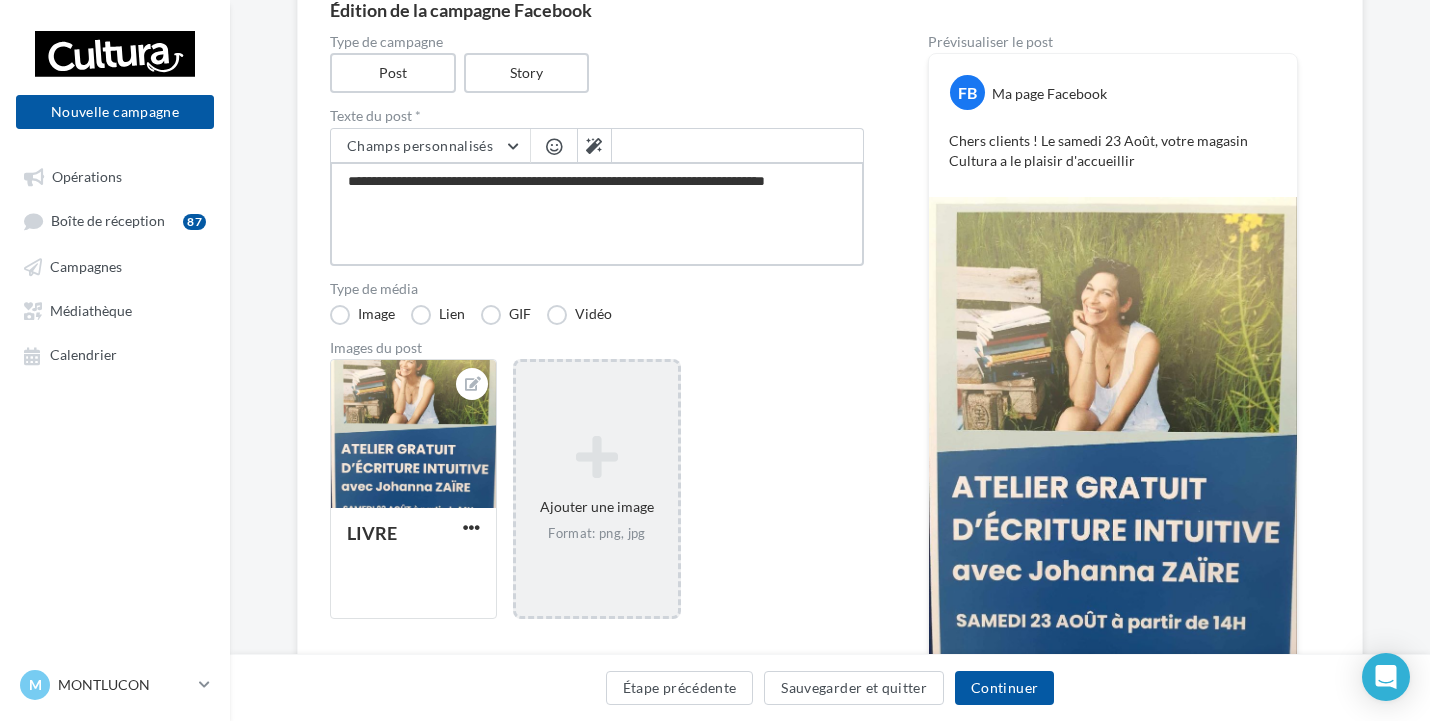 type on "**********" 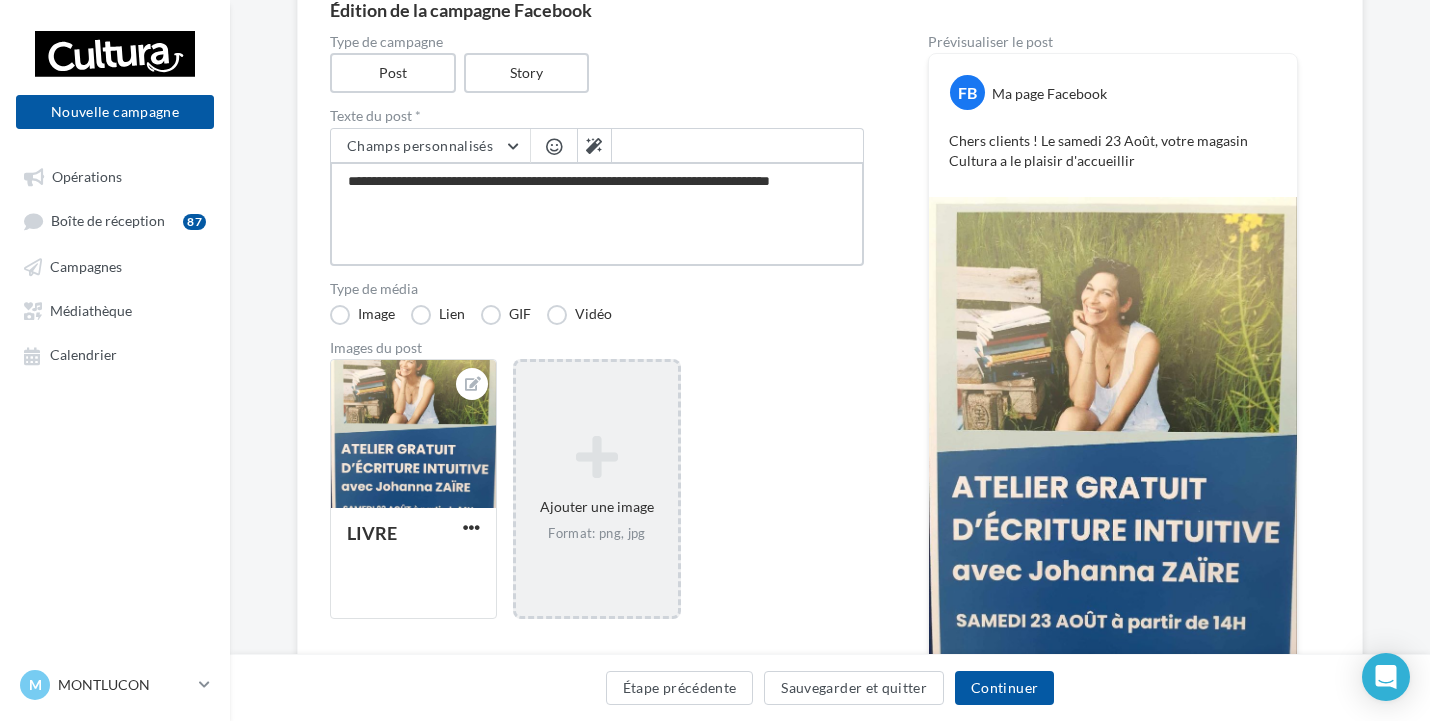type on "**********" 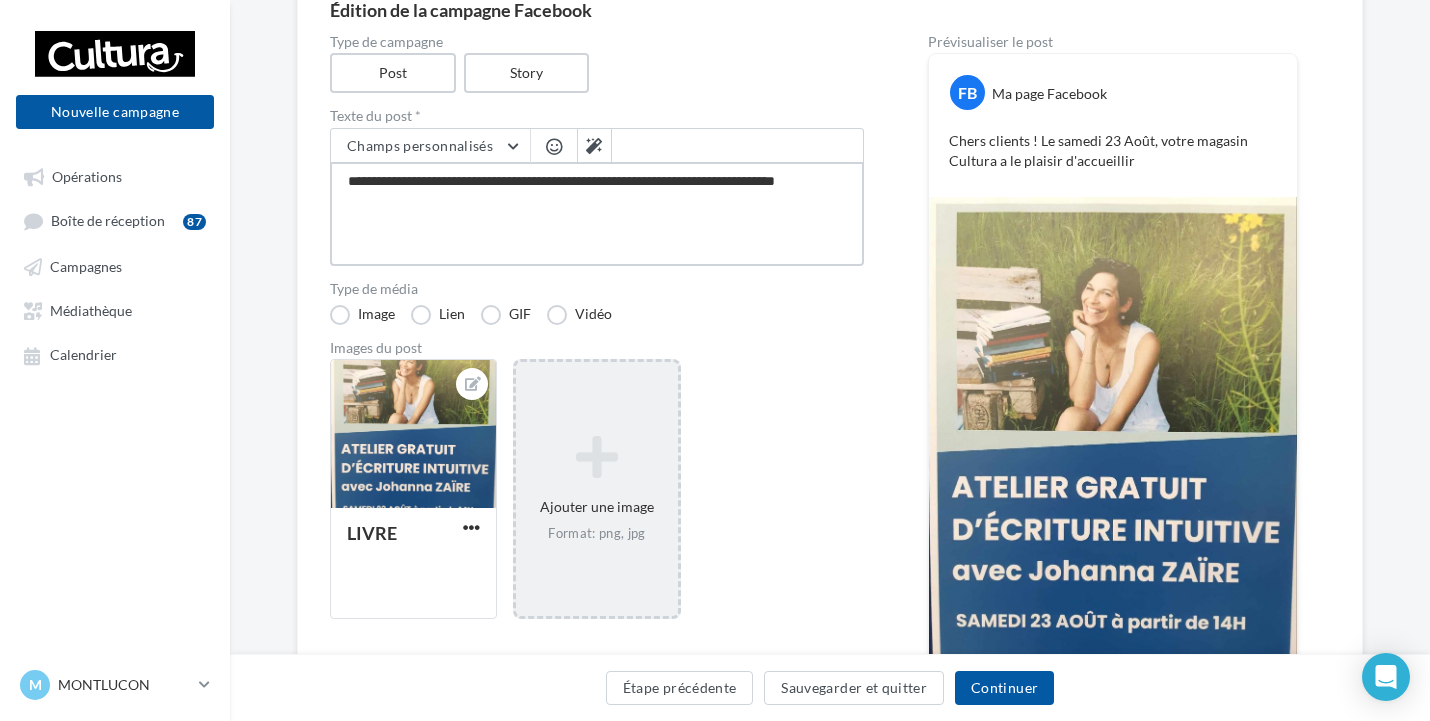 type on "**********" 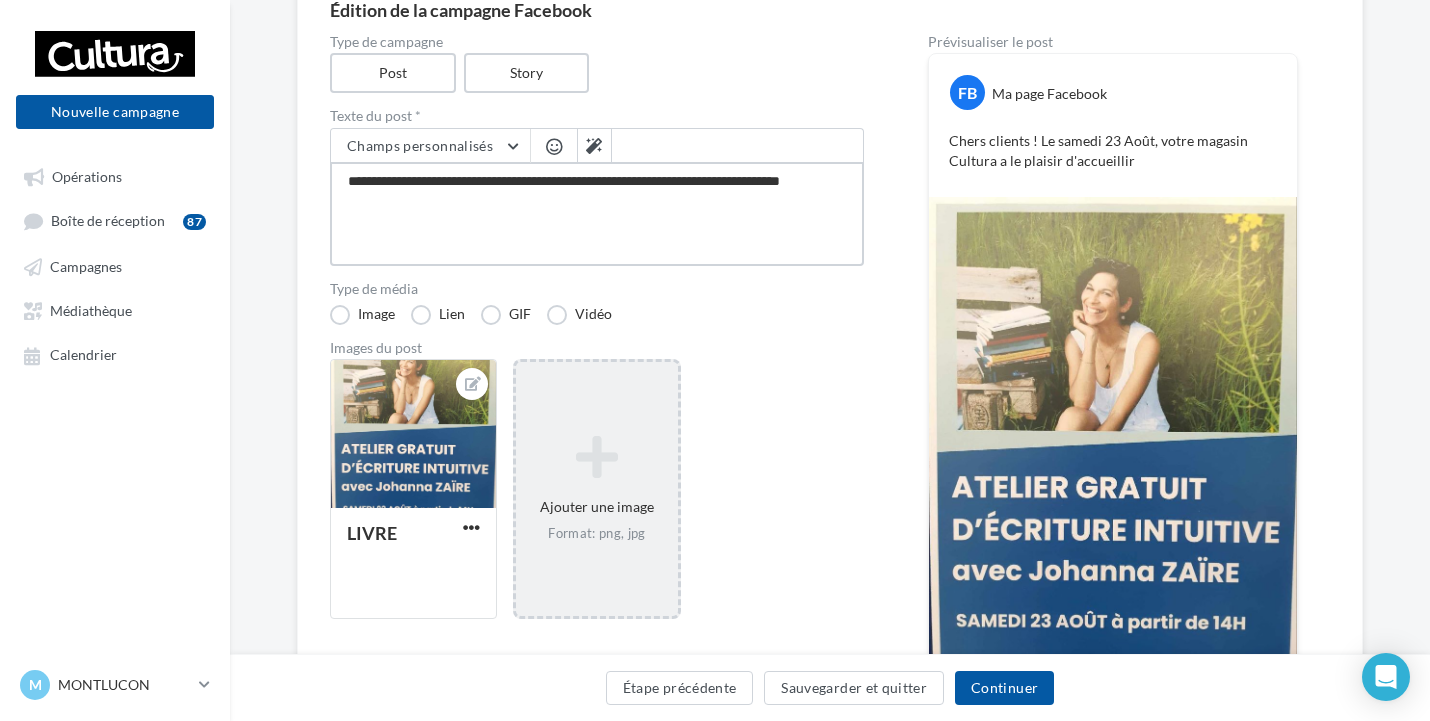 type on "**********" 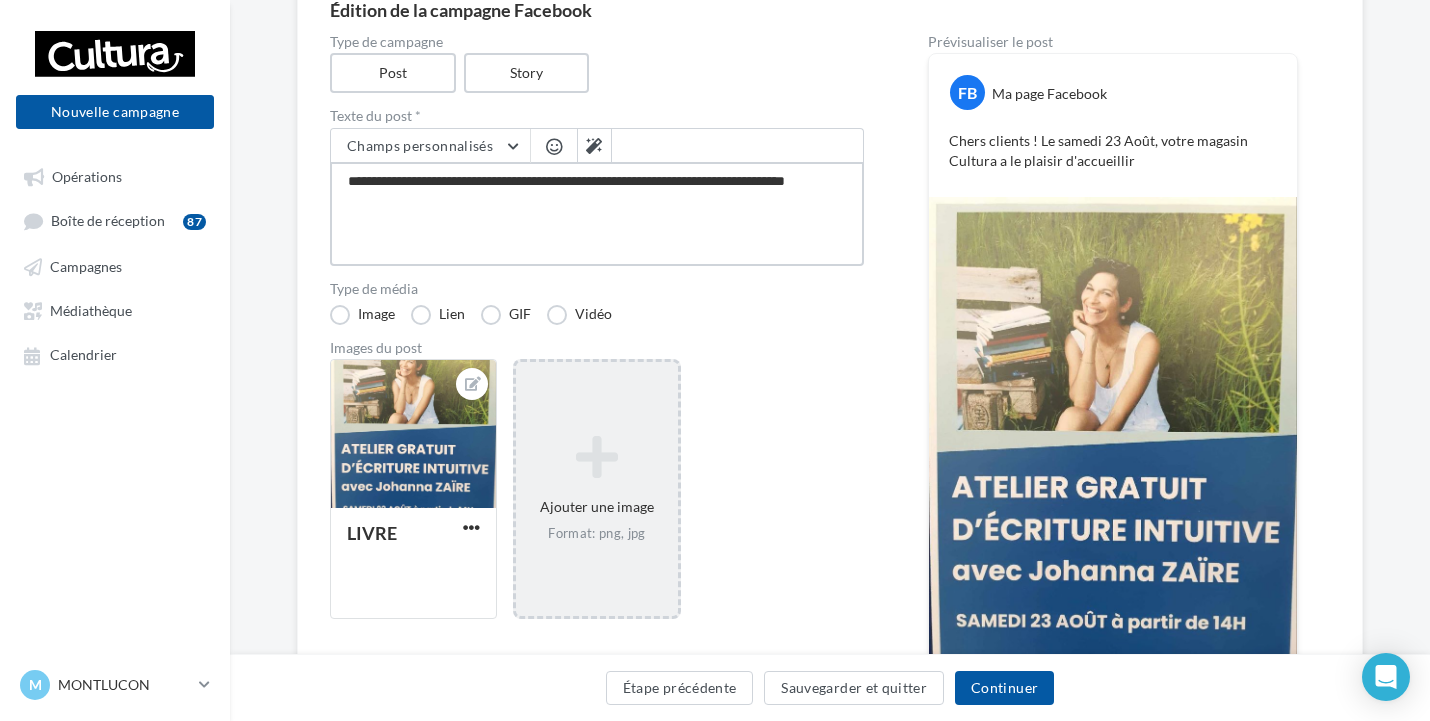 type on "**********" 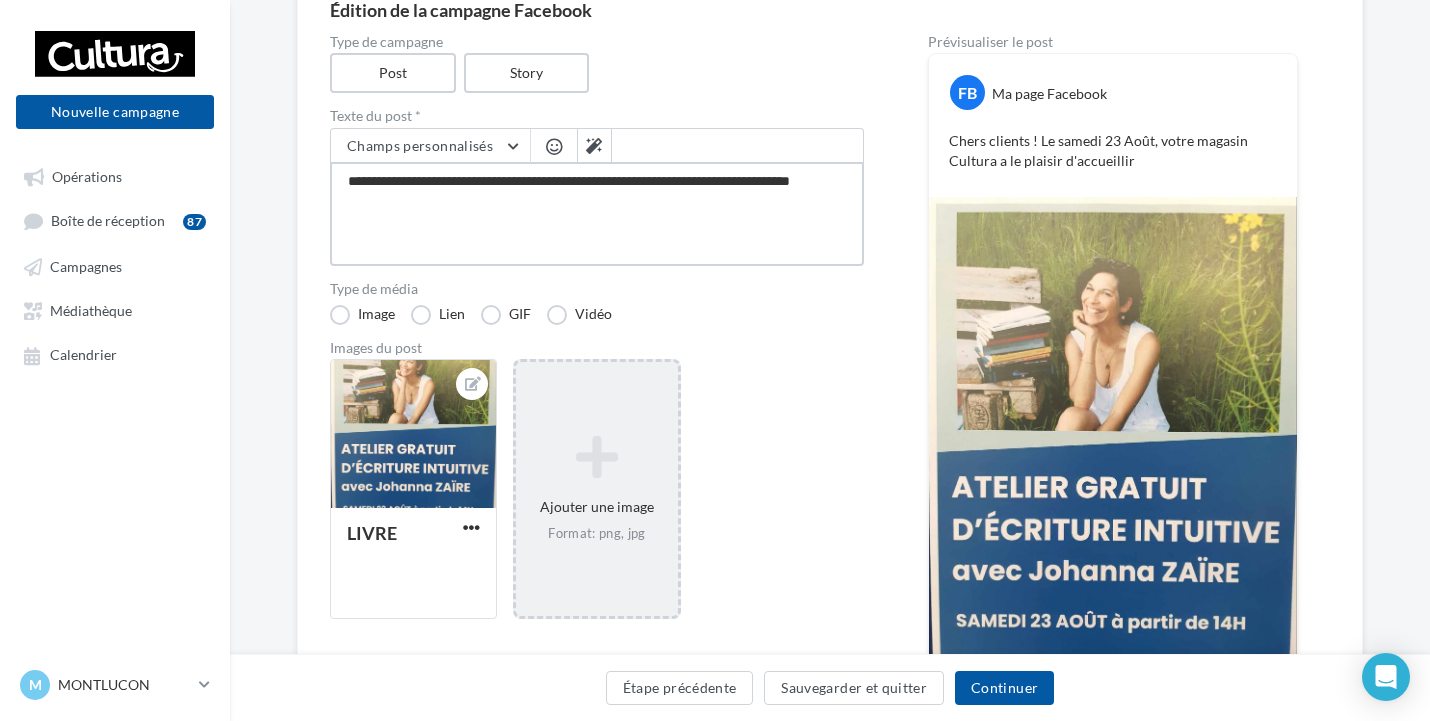 type on "**********" 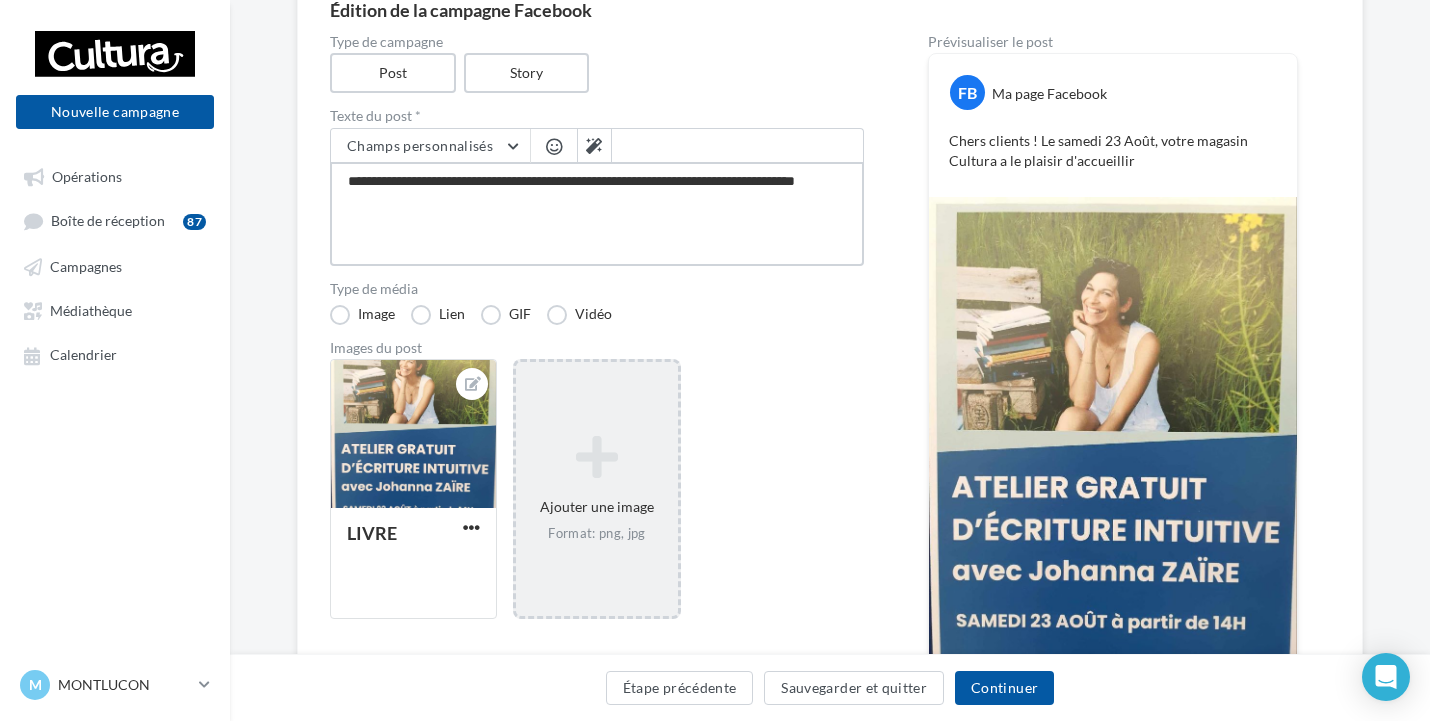 type on "**********" 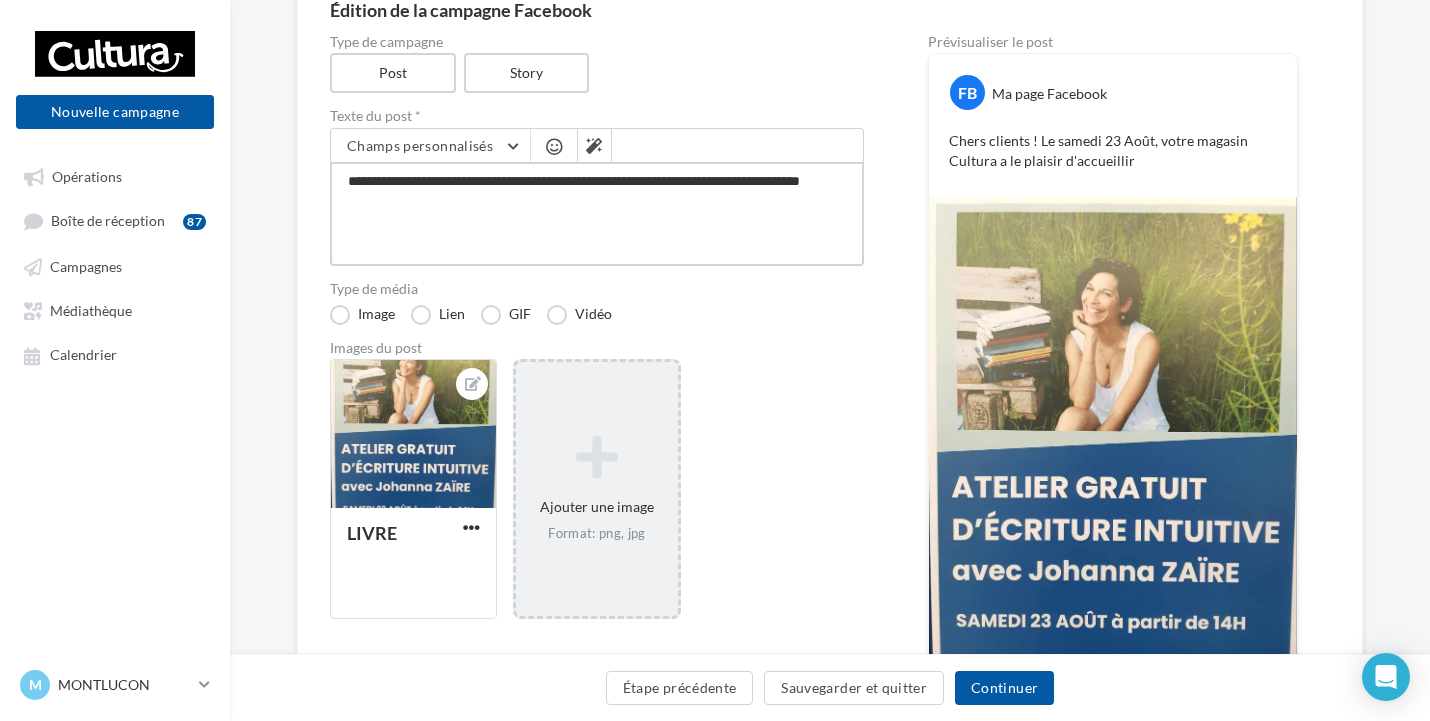 type on "**********" 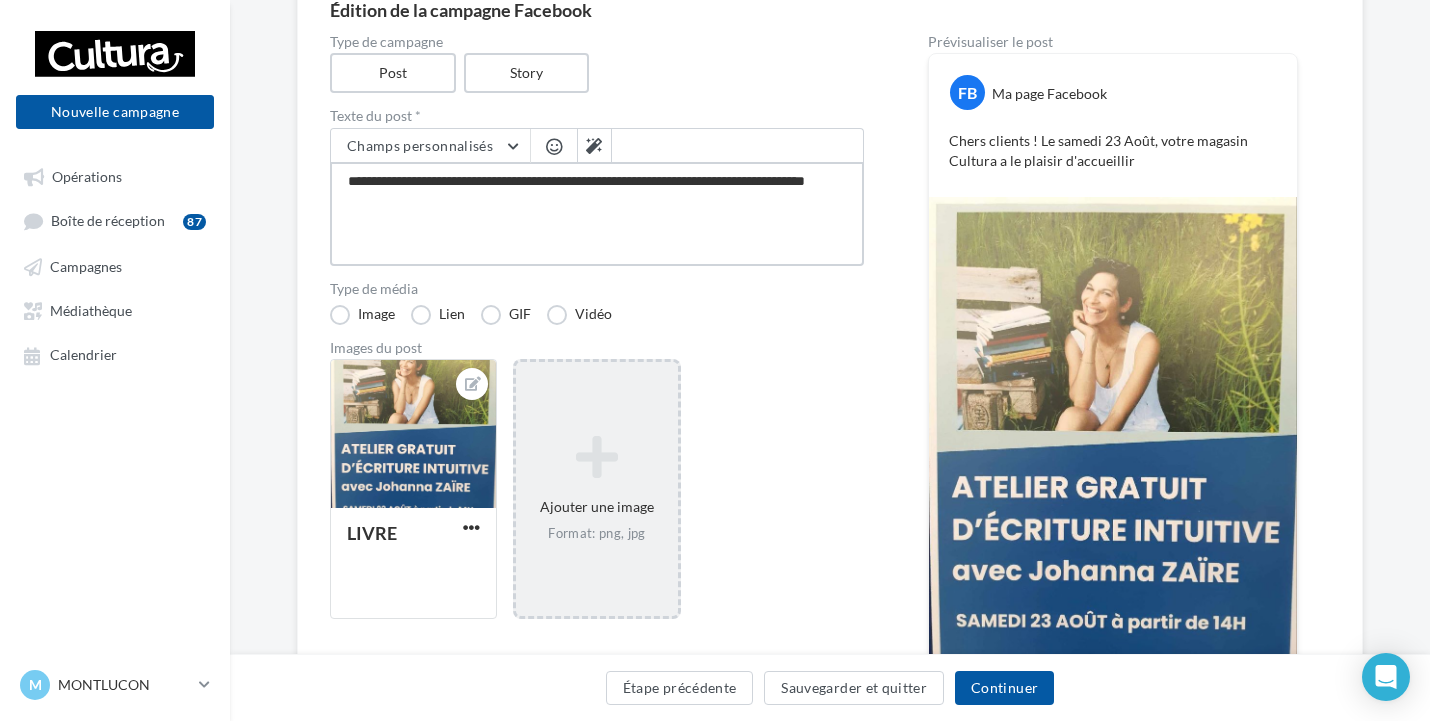 type on "**********" 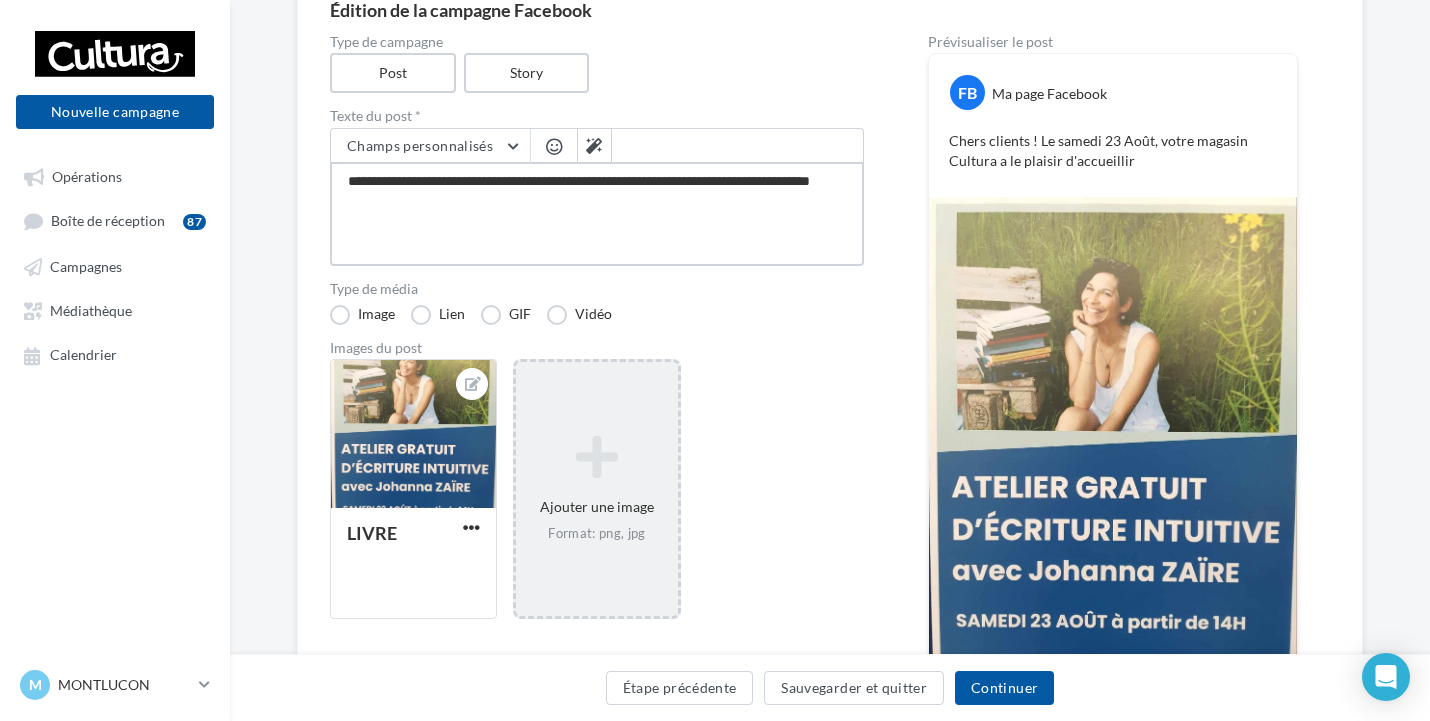 type on "**********" 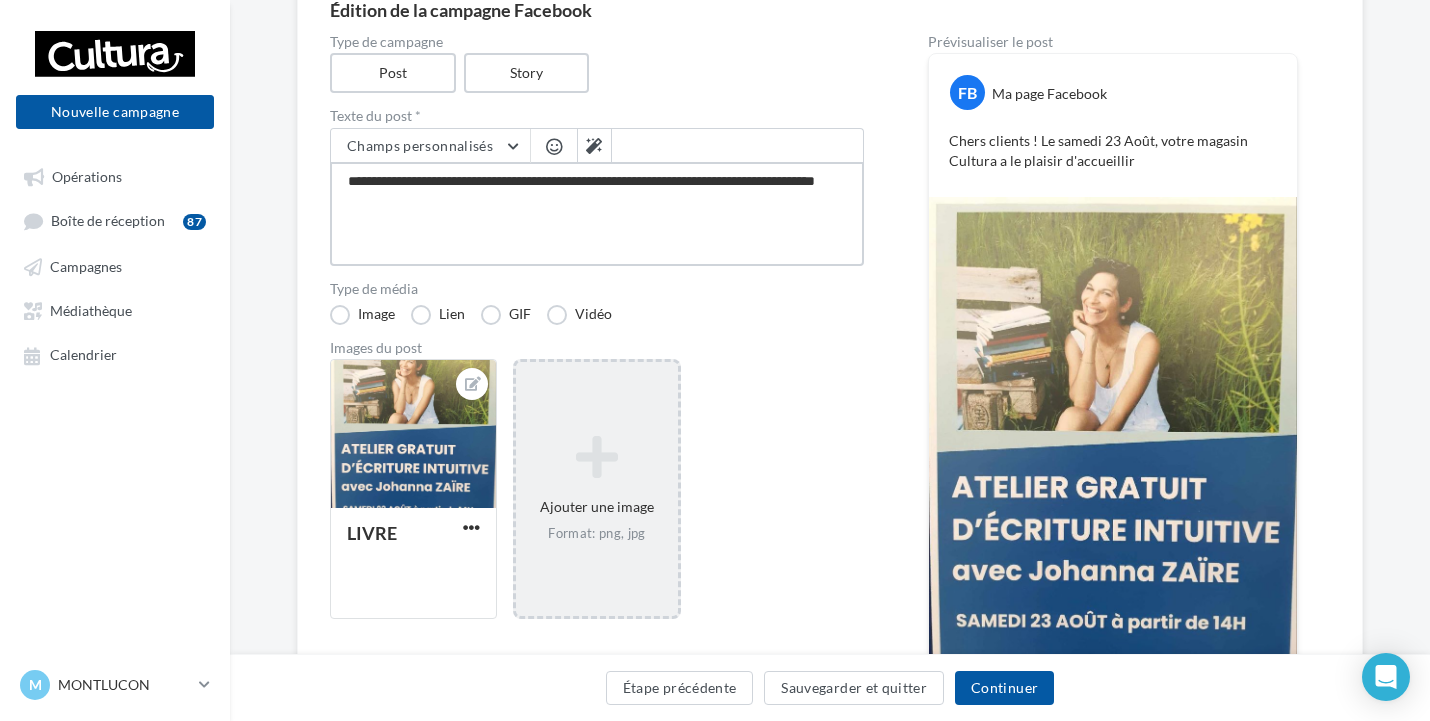 type on "**********" 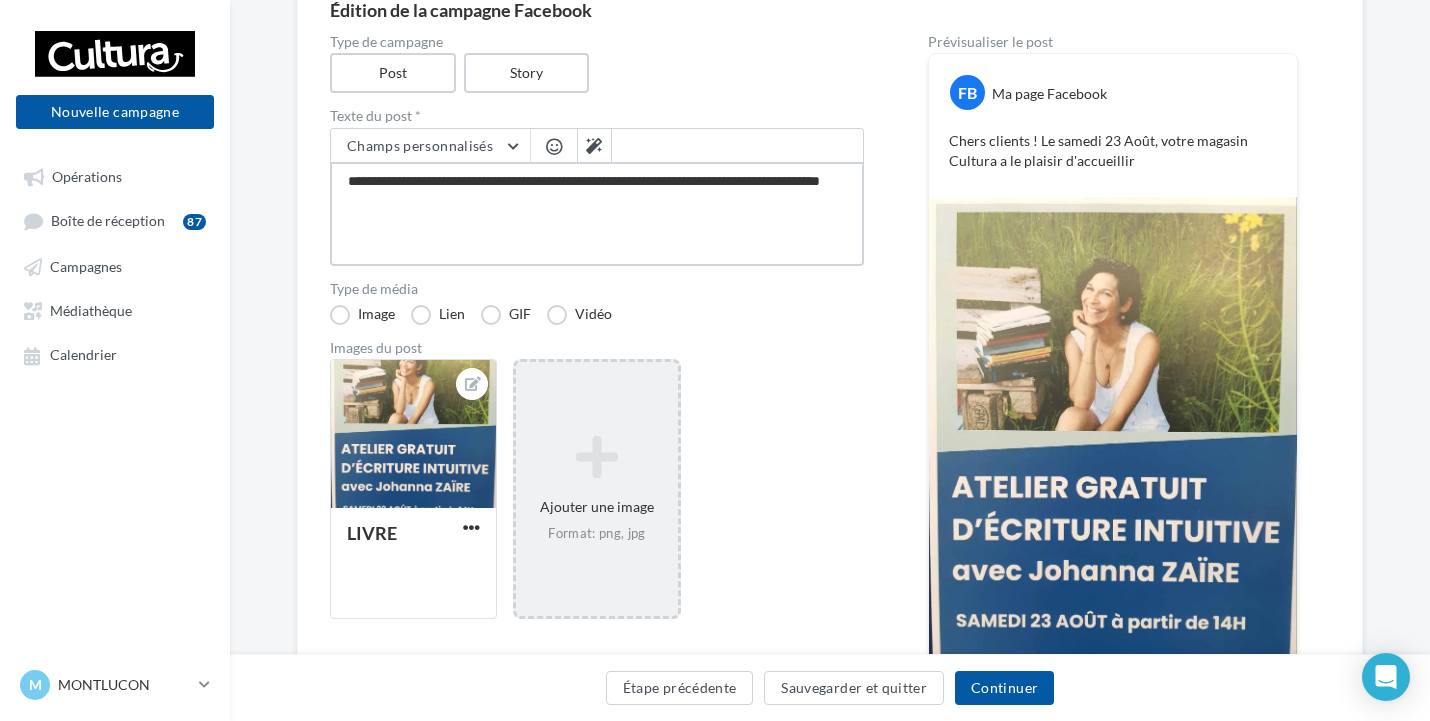 type on "**********" 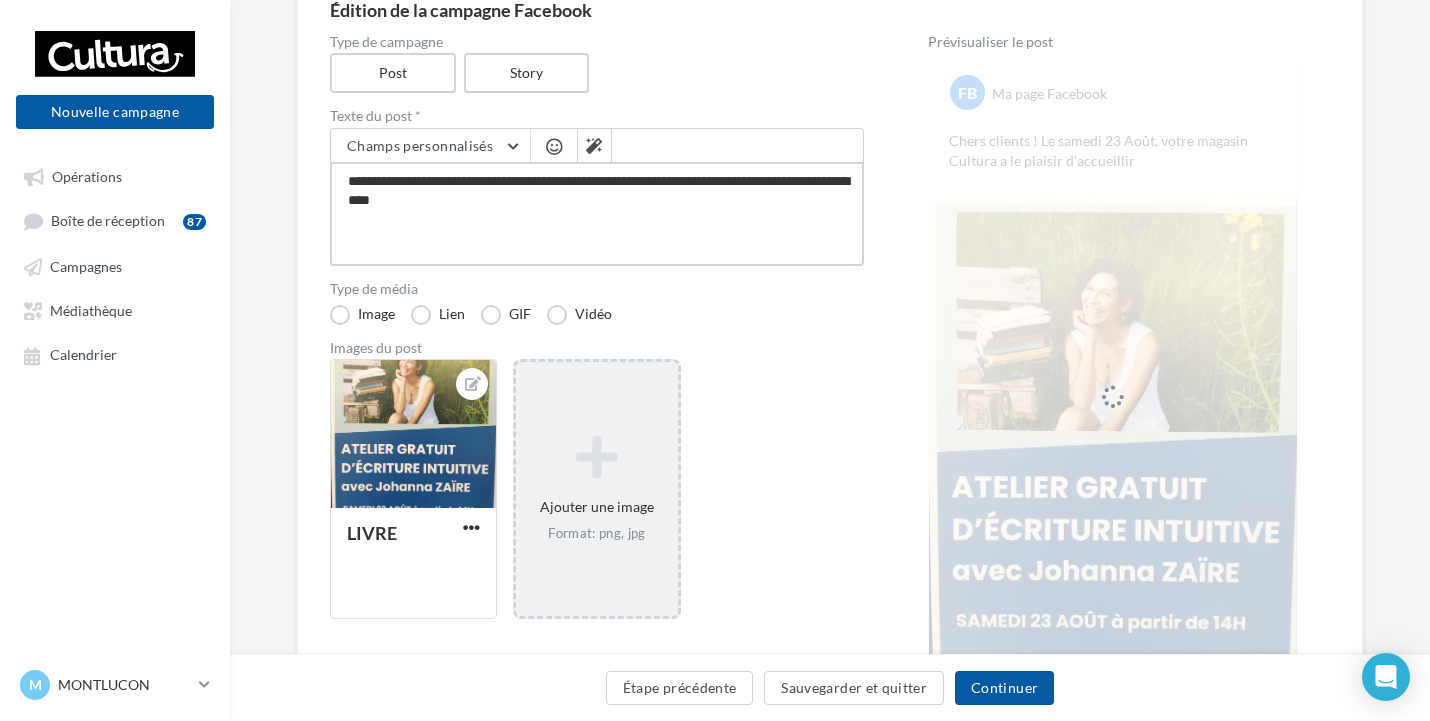 drag, startPoint x: 545, startPoint y: 205, endPoint x: 352, endPoint y: 206, distance: 193.0026 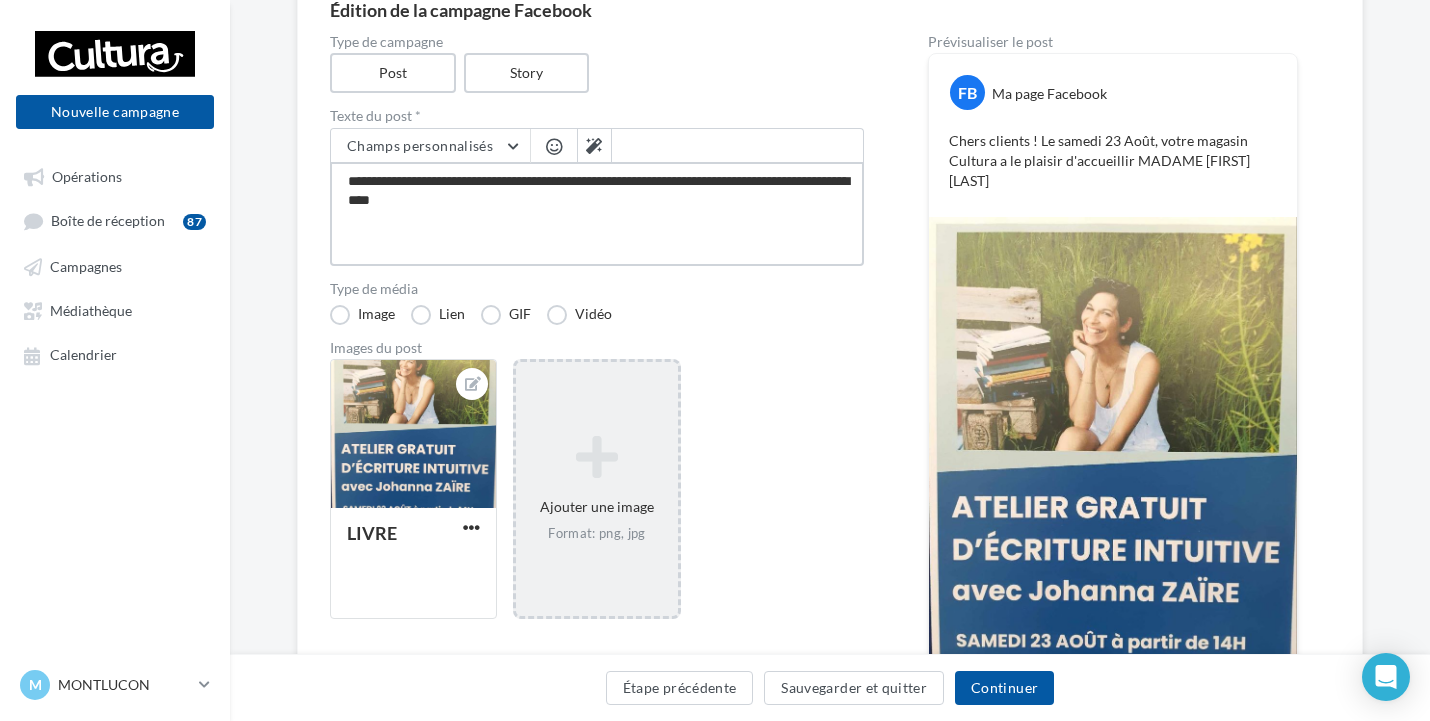click on "**********" at bounding box center [597, 214] 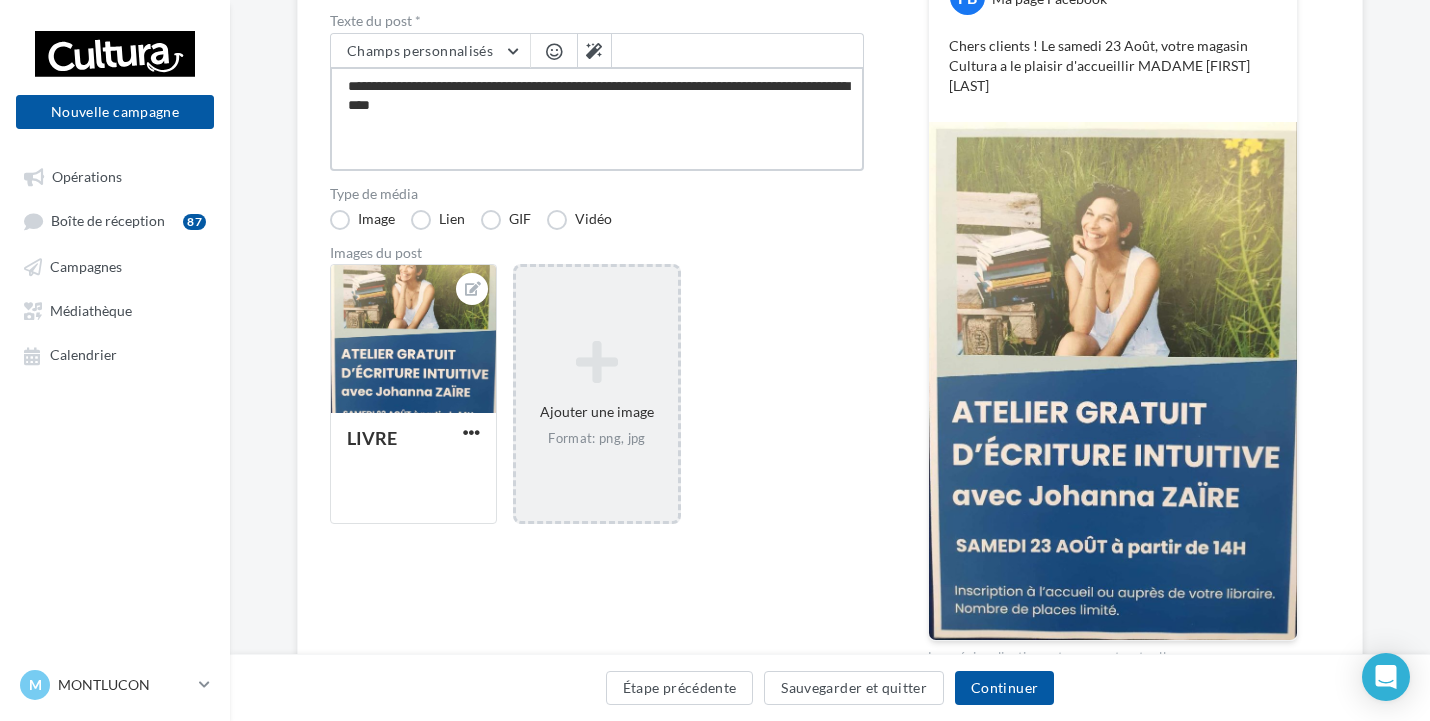 scroll, scrollTop: 300, scrollLeft: 0, axis: vertical 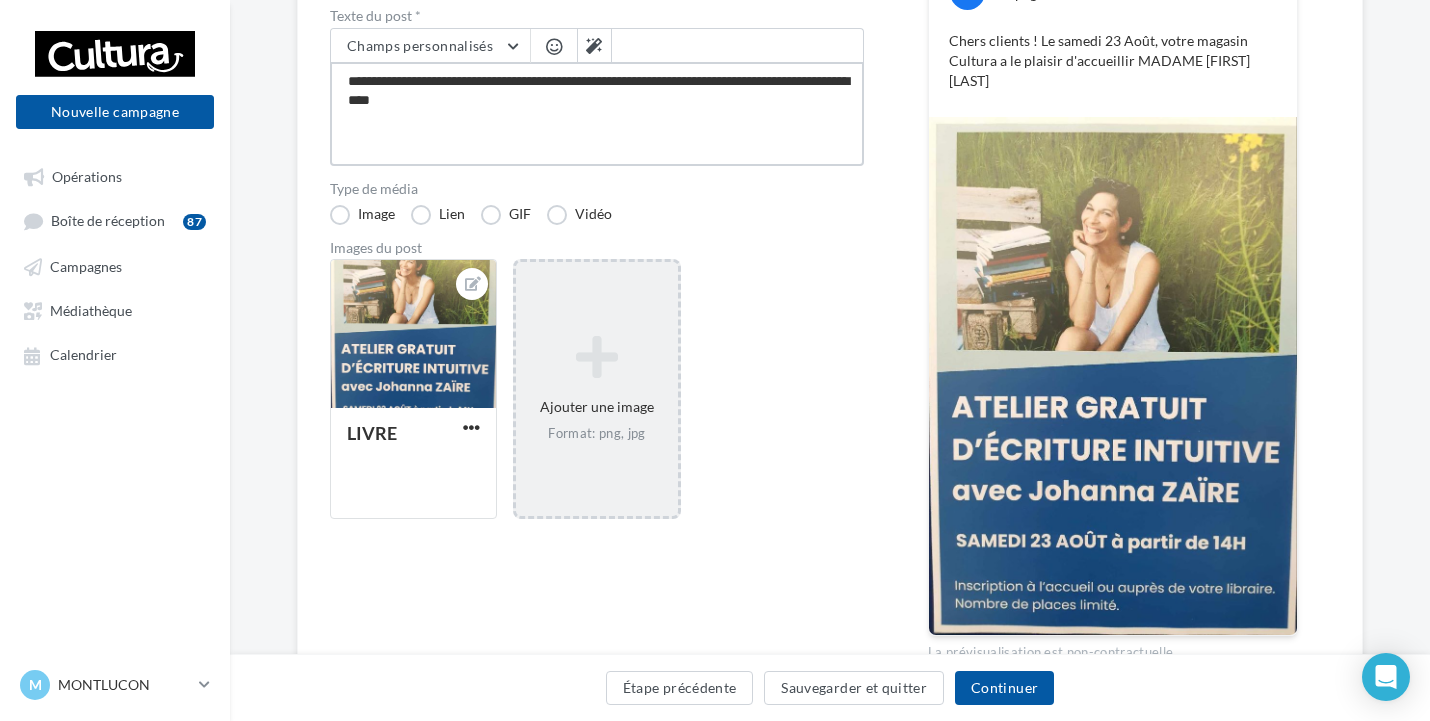 click on "**********" at bounding box center [597, 114] 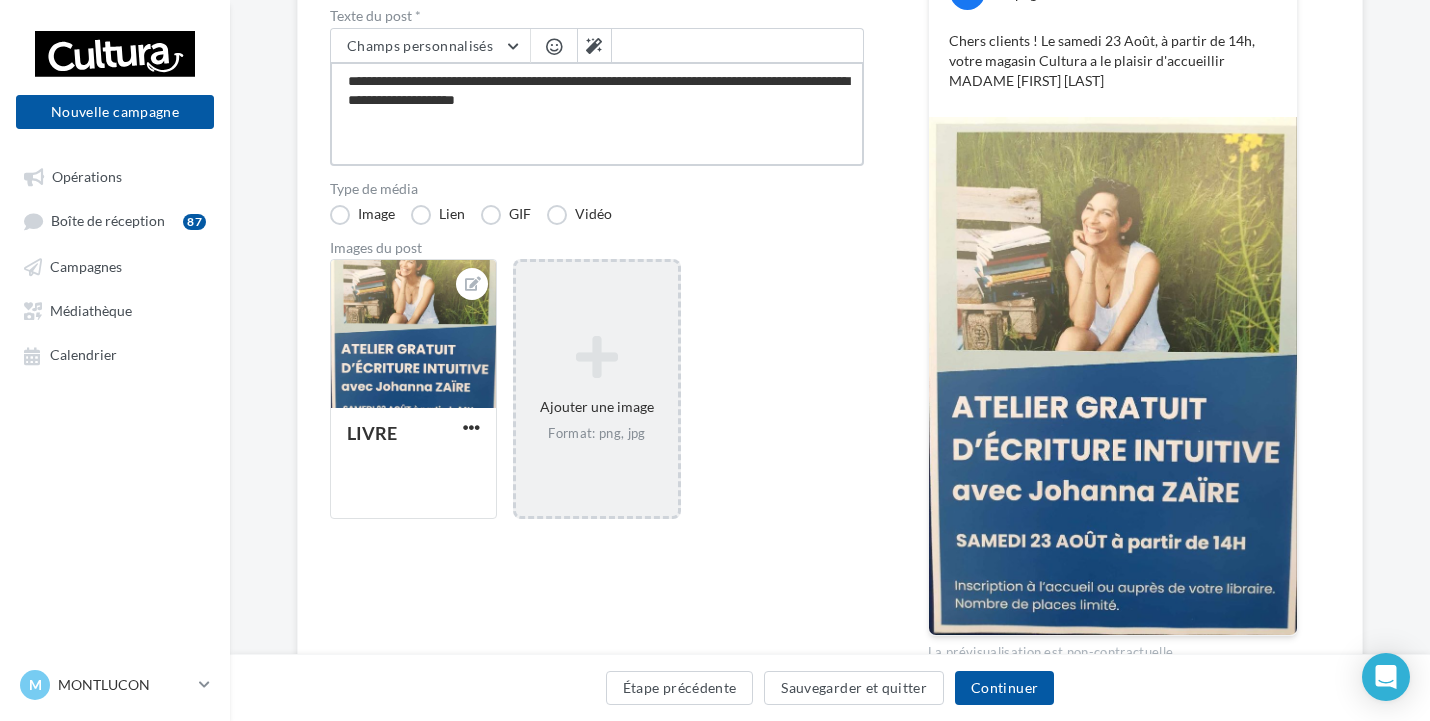 drag, startPoint x: 639, startPoint y: 99, endPoint x: 455, endPoint y: 103, distance: 184.04347 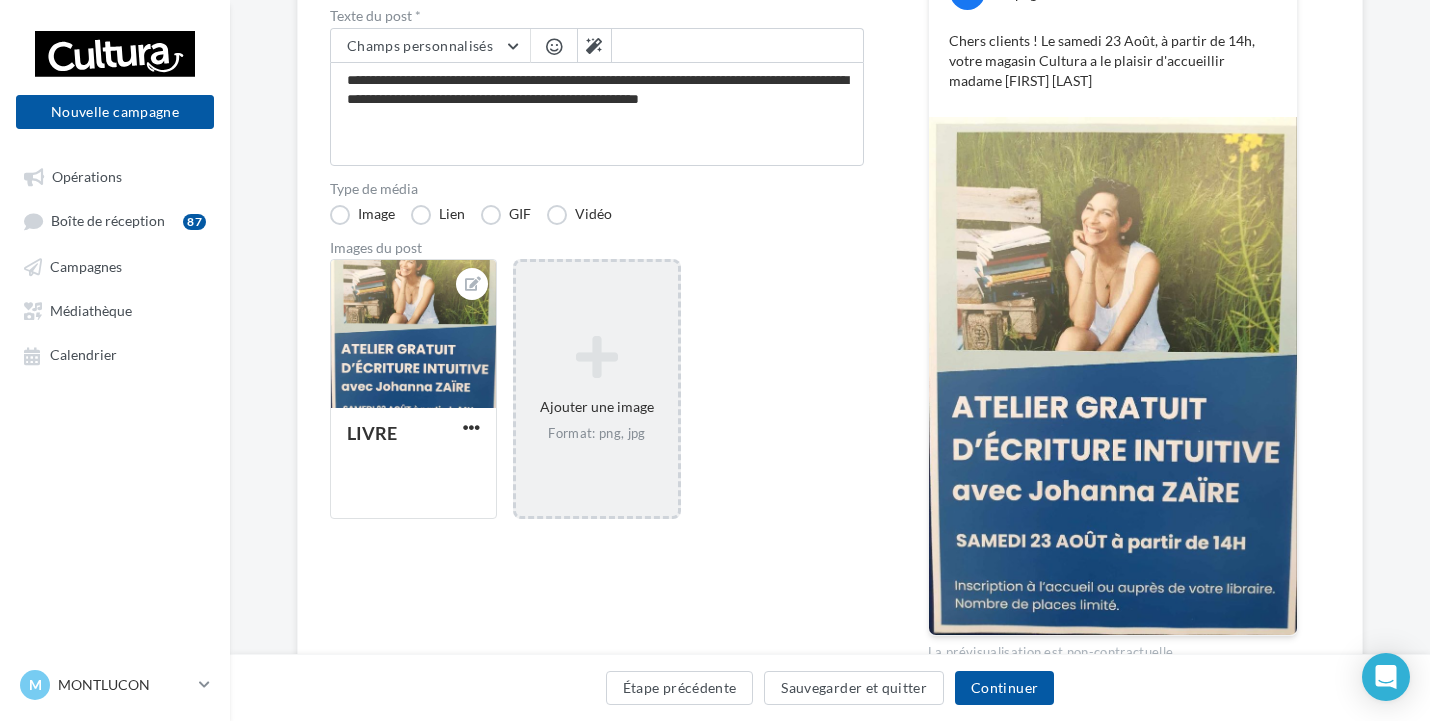 click at bounding box center (554, 46) 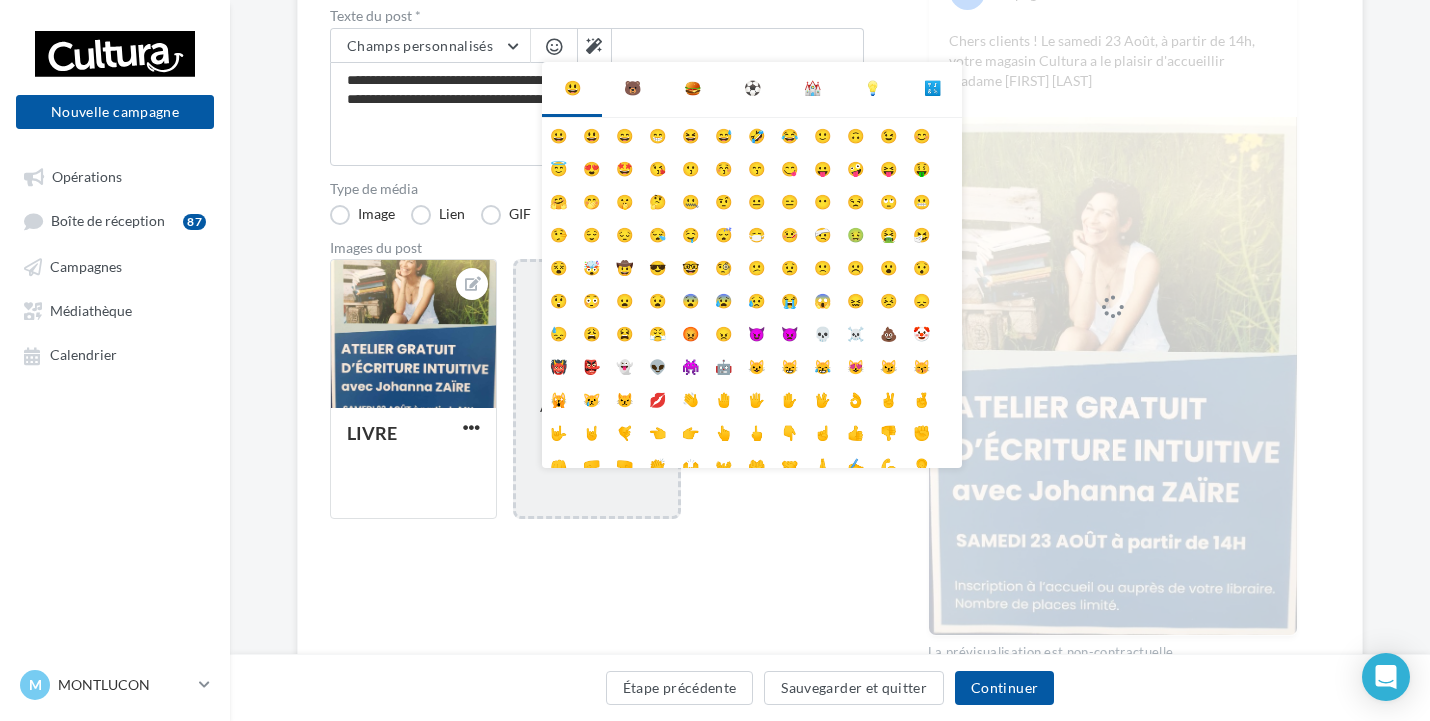click on "😀" at bounding box center [558, 134] 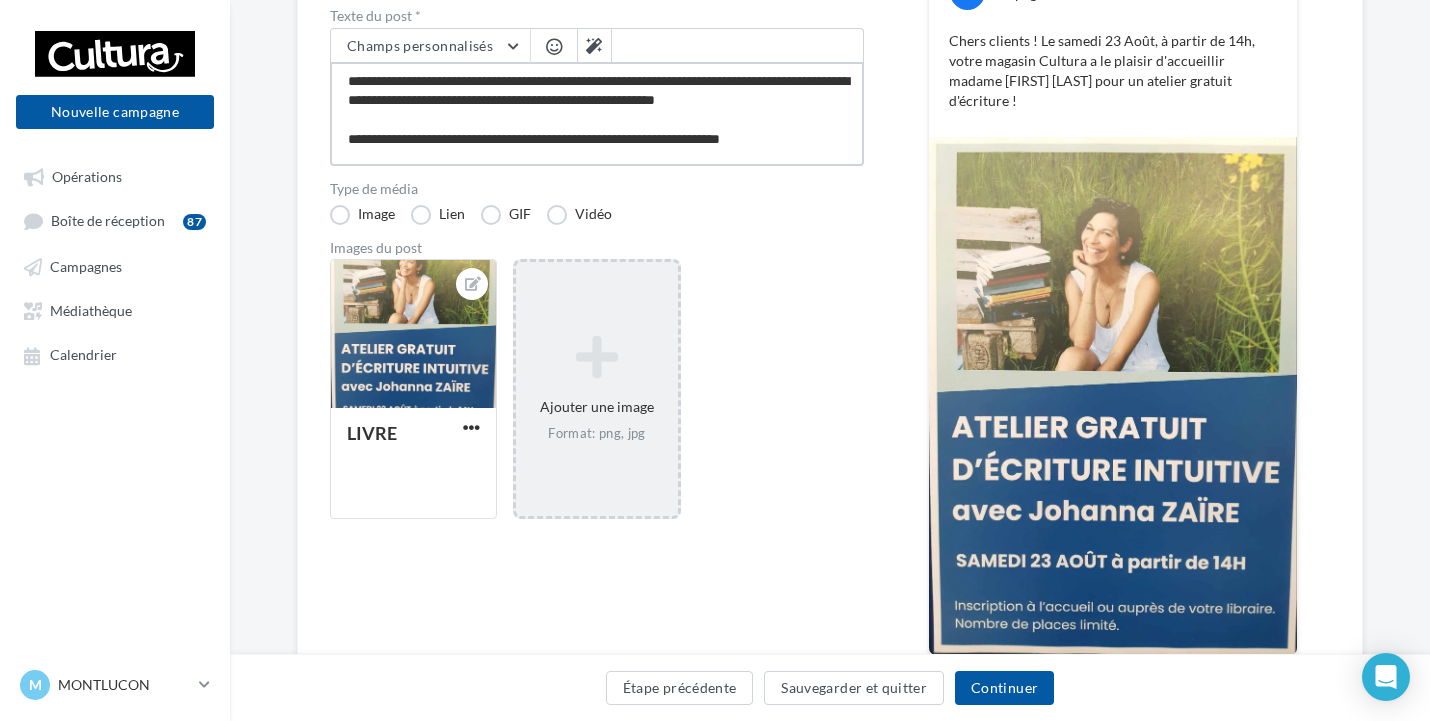 click on "**********" at bounding box center [597, 114] 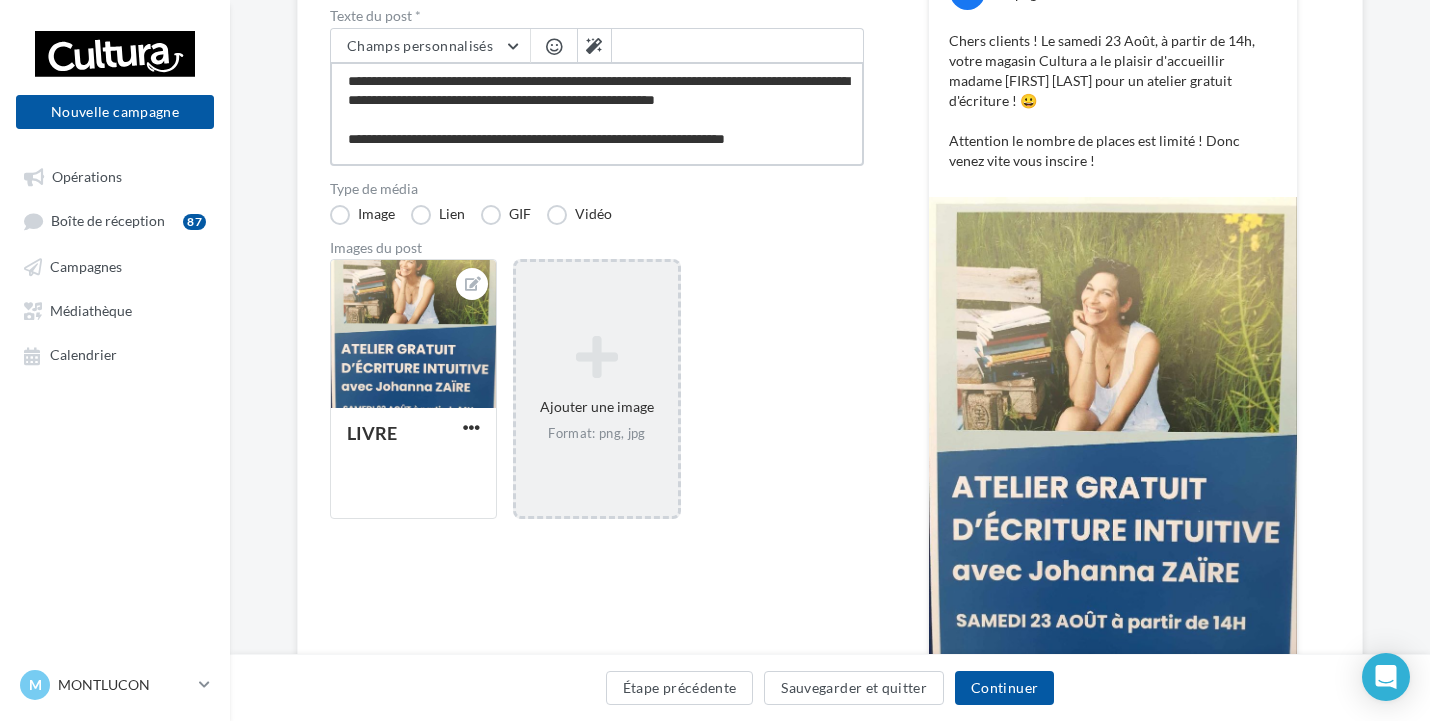 click on "**********" at bounding box center (597, 114) 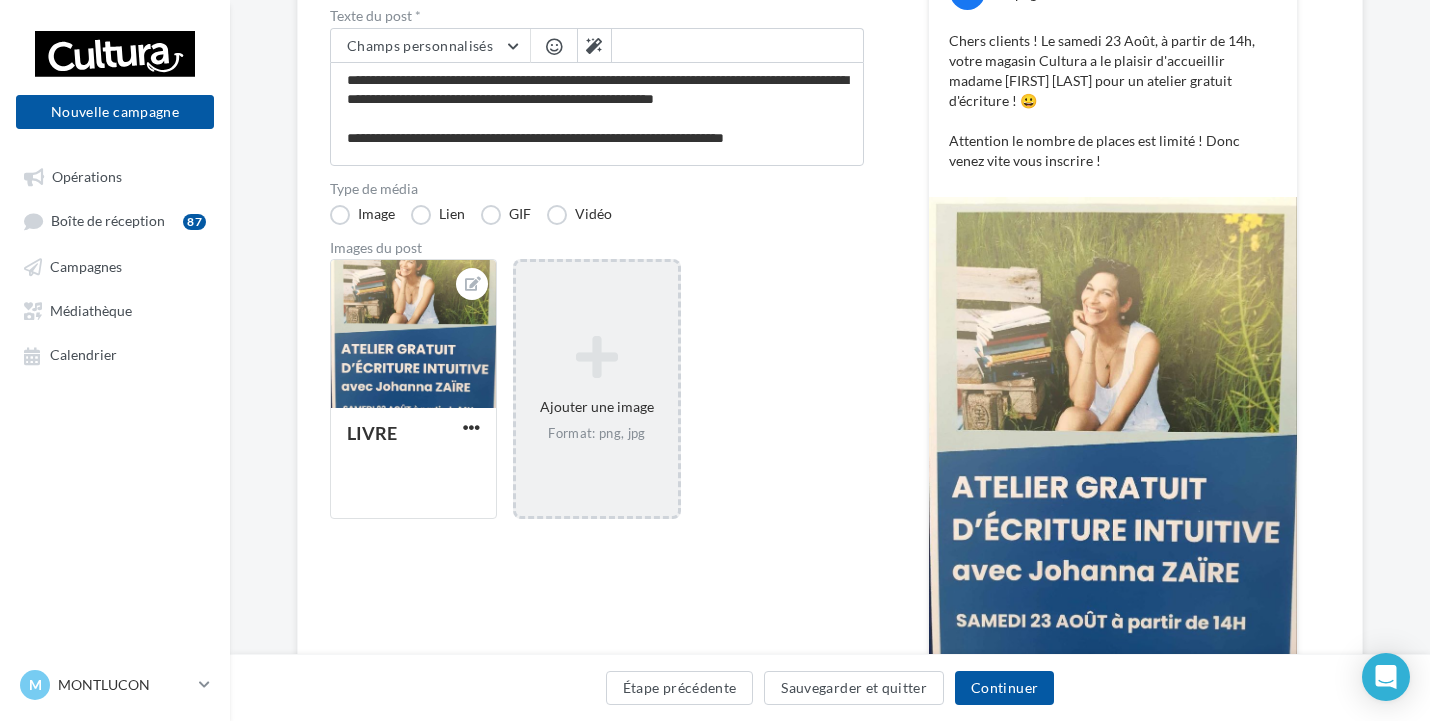 click at bounding box center [554, 46] 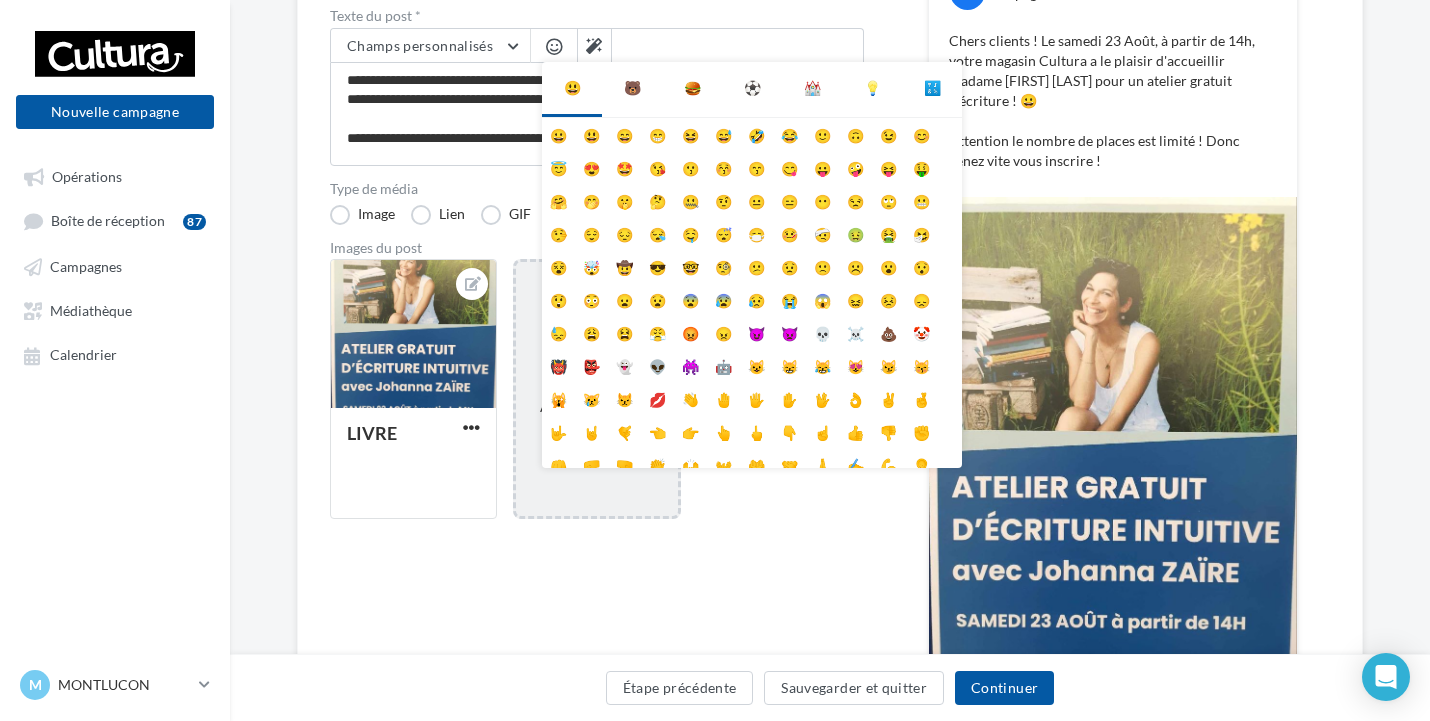 click on "🙂" at bounding box center [822, 134] 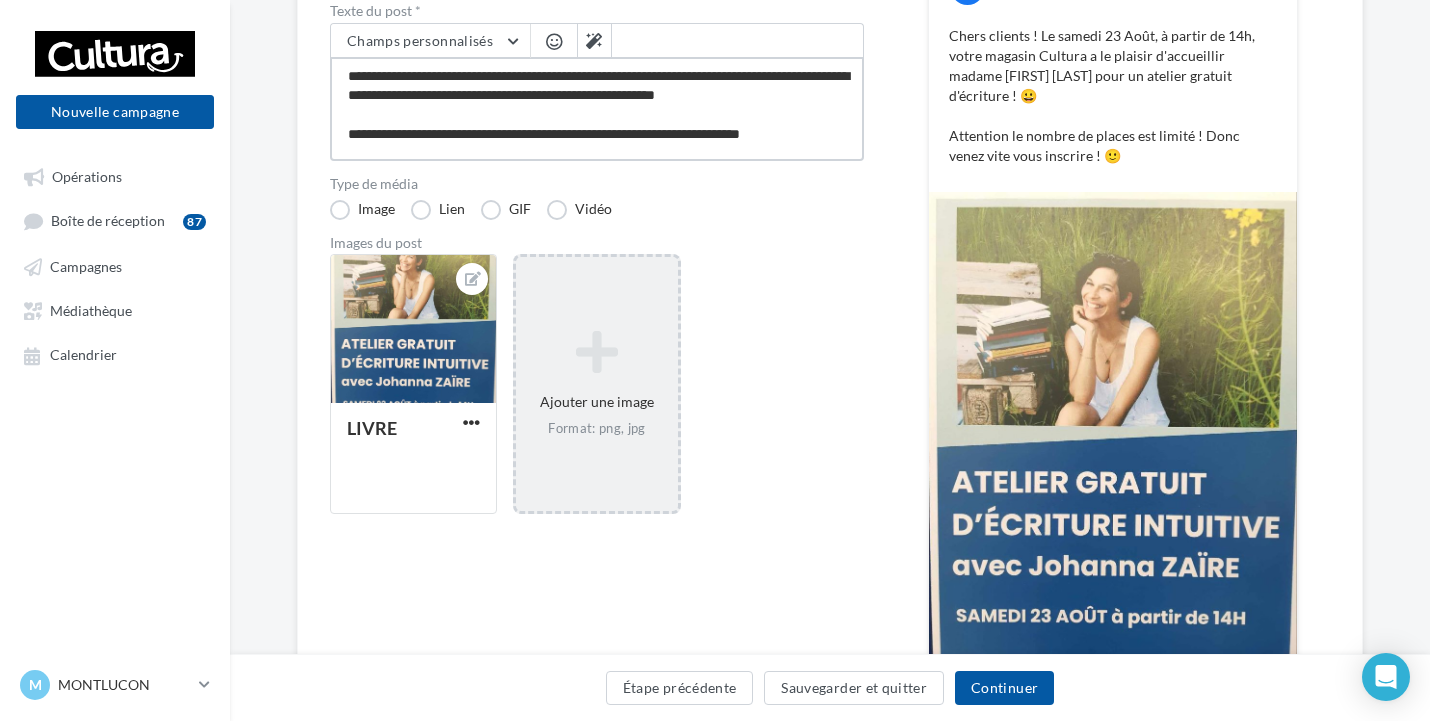 scroll, scrollTop: 200, scrollLeft: 0, axis: vertical 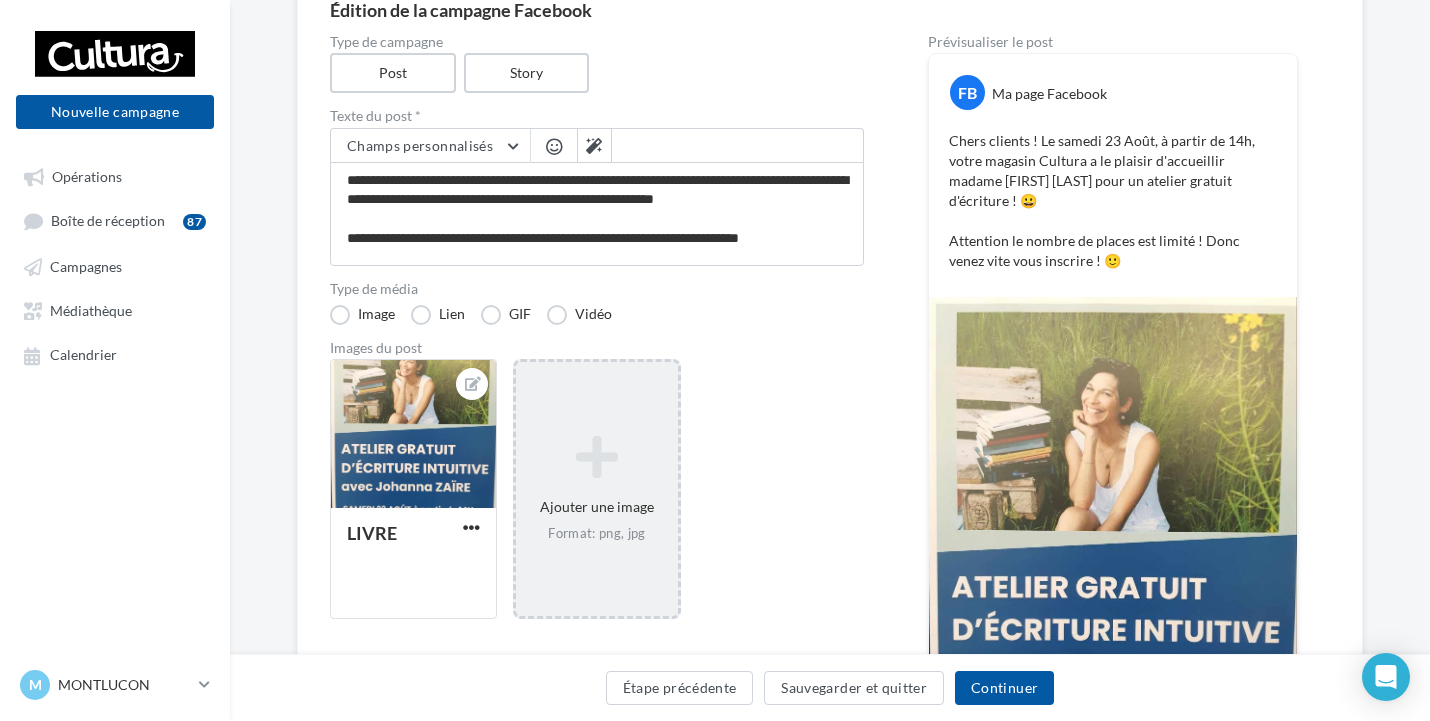 click on "Chers clients ! Le samedi 23 Août, à partir de 14h, votre magasin Cultura a le plaisir d'accueillir madame Johanna Zaïre pour un atelier gratuit d'écriture !  😀 Attention le nombre de places est limité ! Donc venez vite vous inscrire !  🙂" at bounding box center (1113, 201) 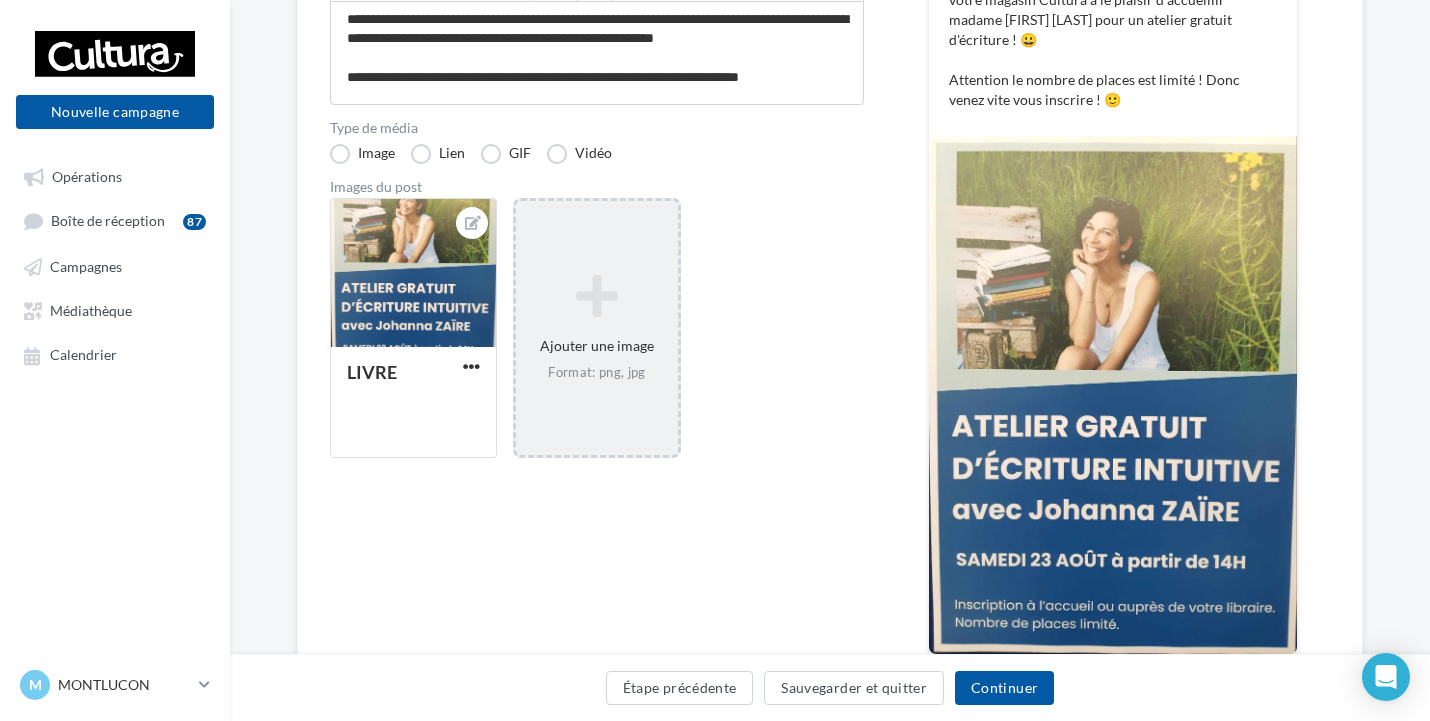 scroll, scrollTop: 400, scrollLeft: 0, axis: vertical 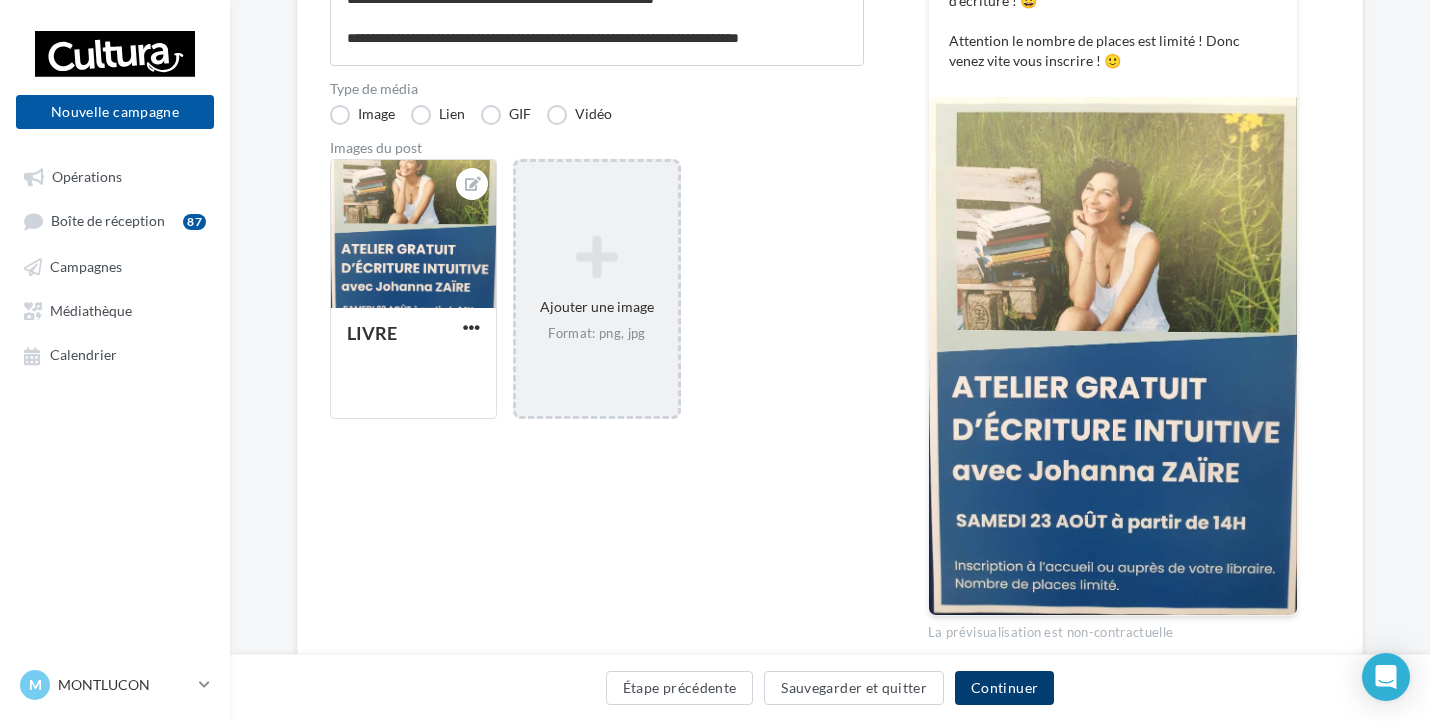 click on "Continuer" at bounding box center [1004, 688] 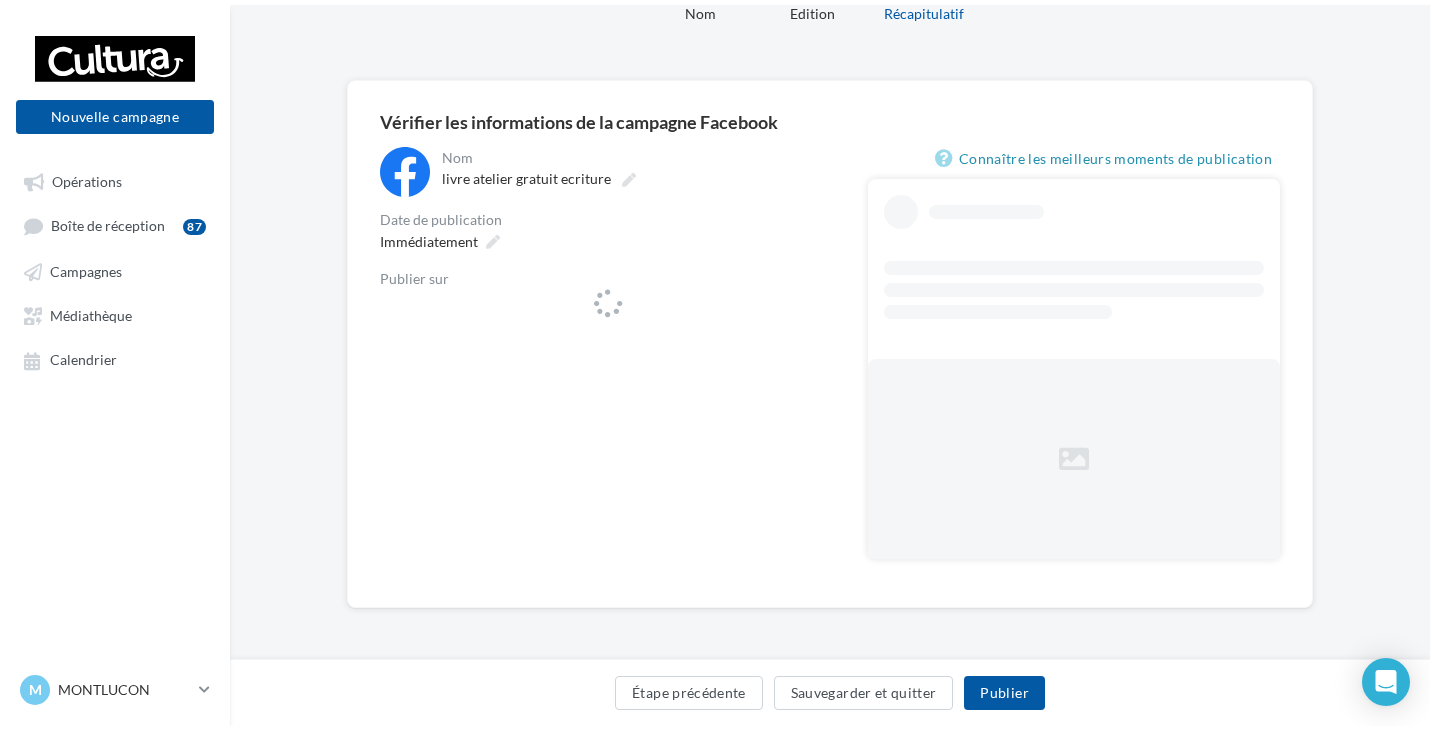 scroll, scrollTop: 0, scrollLeft: 0, axis: both 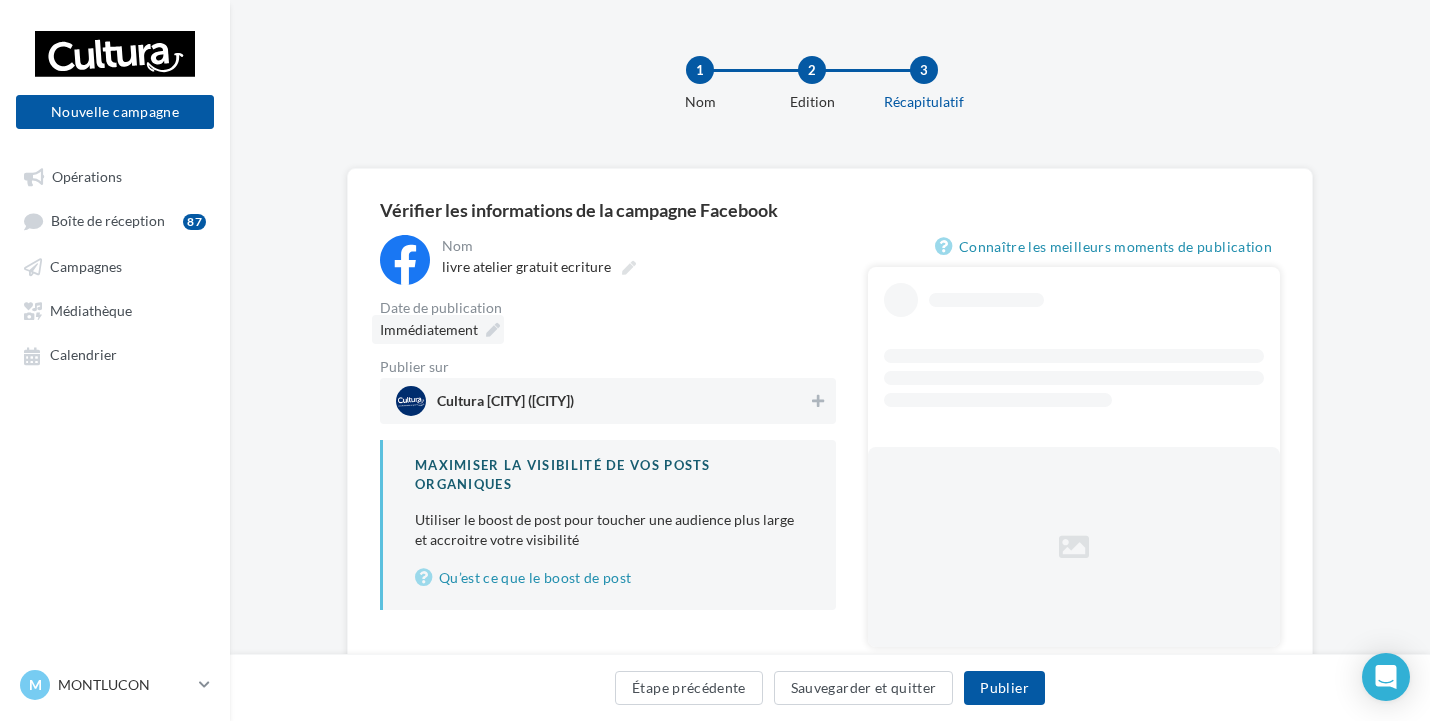 click on "Immédiatement" at bounding box center (429, 329) 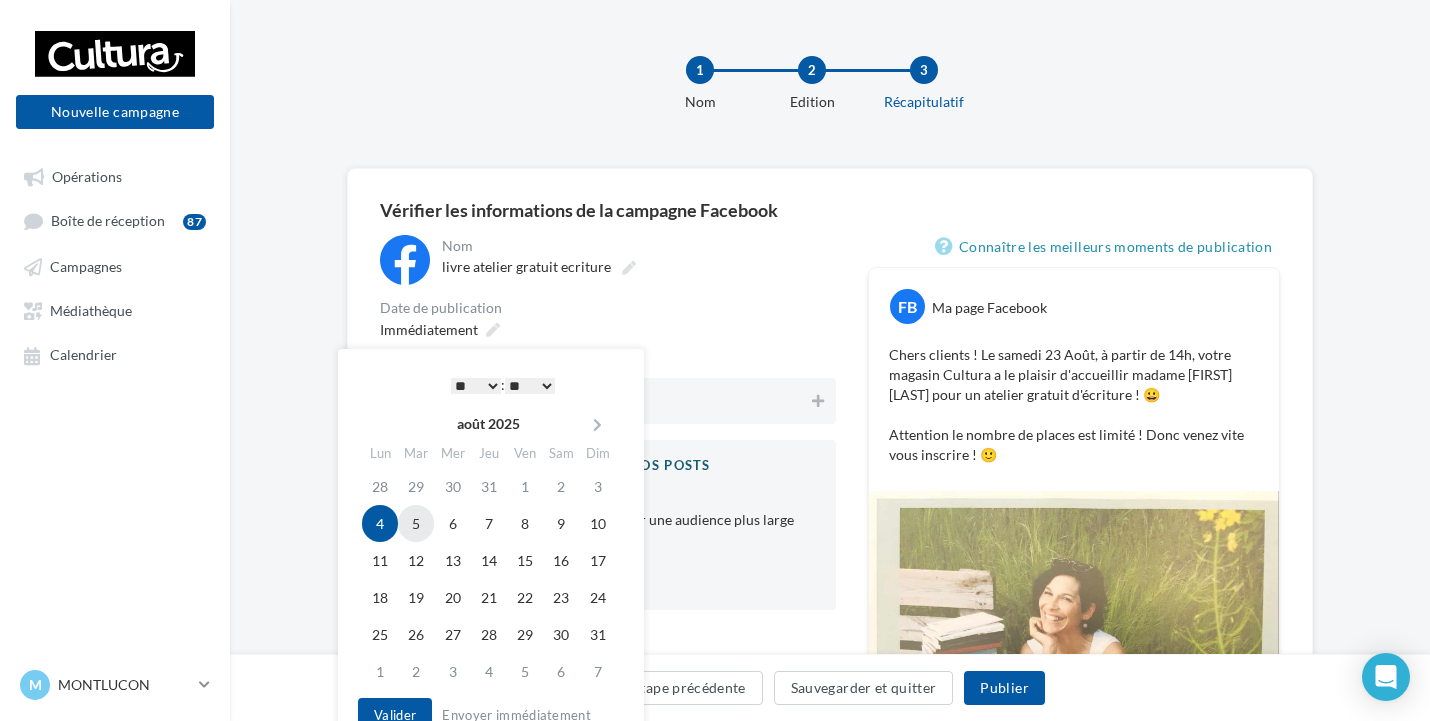 click on "5" at bounding box center [416, 523] 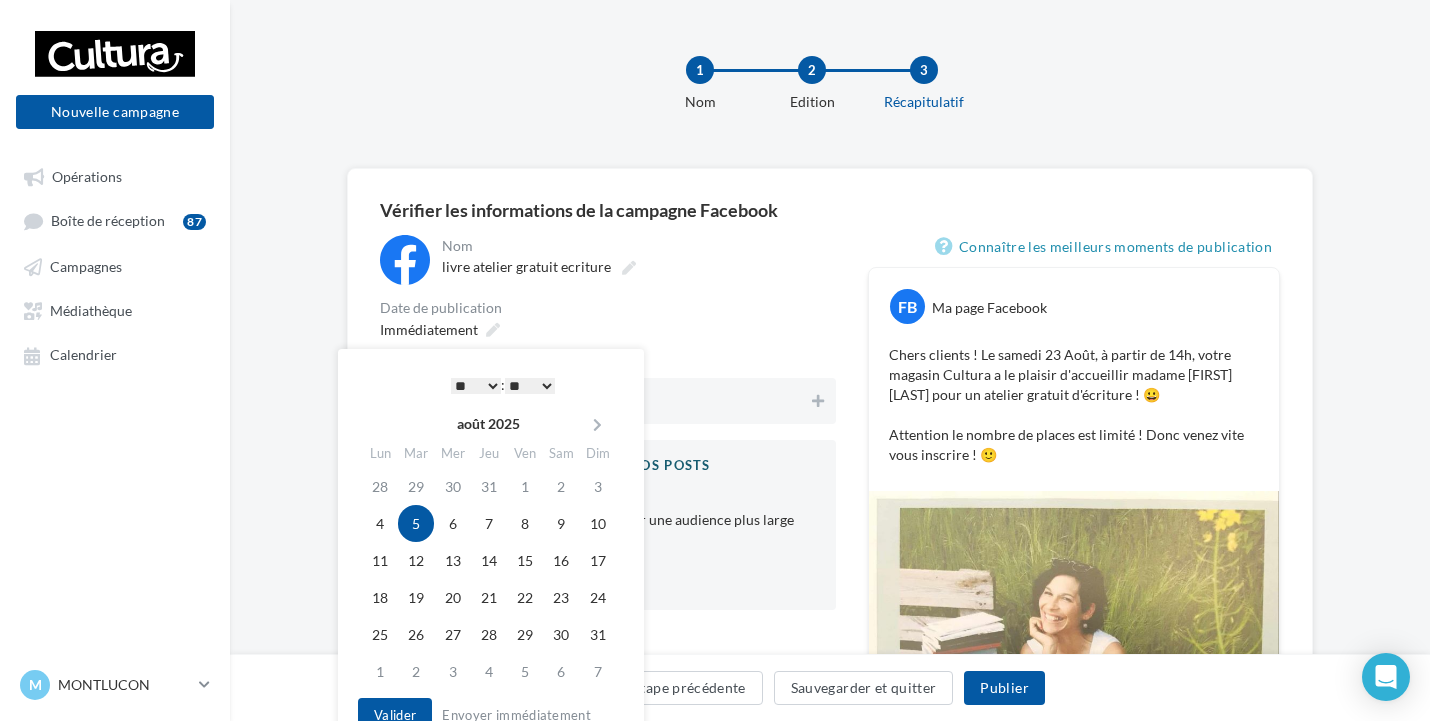 click on "* * * * * * * * * * ** ** ** ** ** ** ** ** ** ** ** ** ** **" at bounding box center [476, 386] 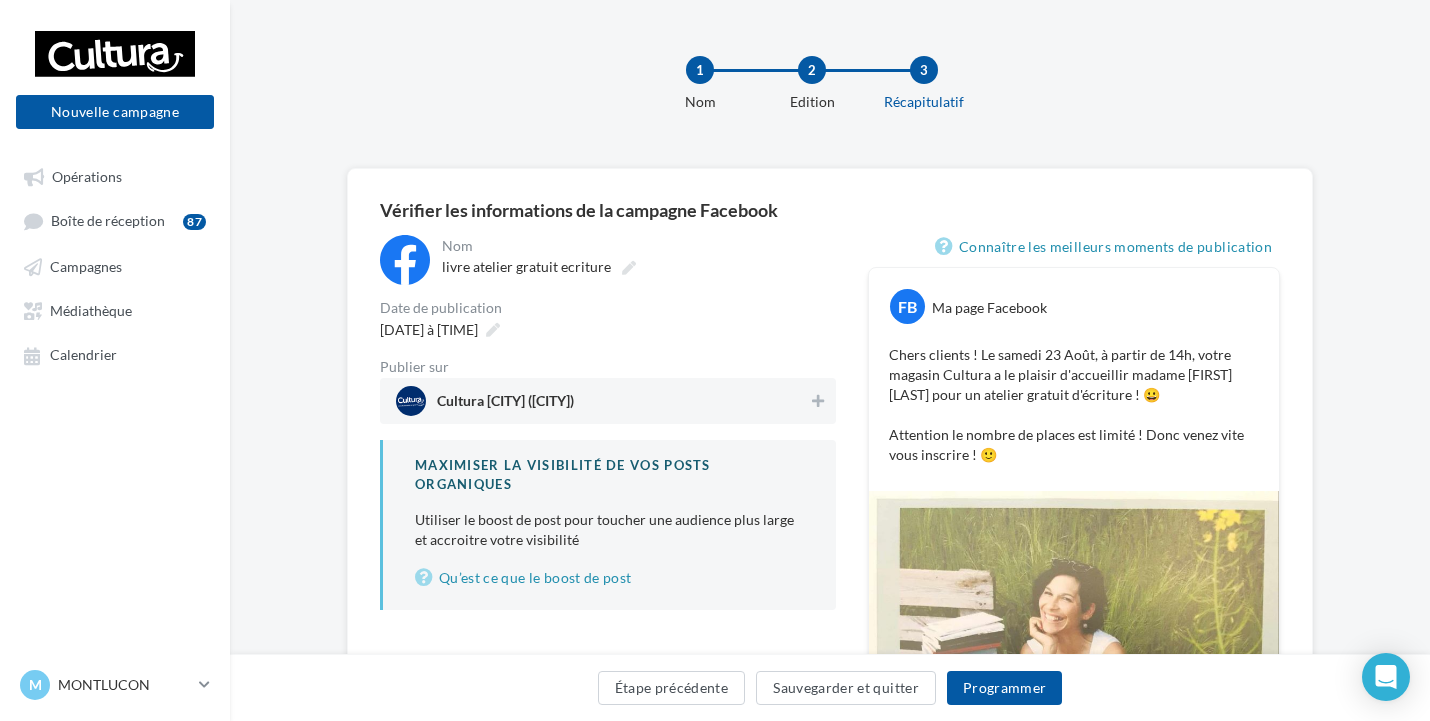 click on "Date de publication" at bounding box center [608, 308] 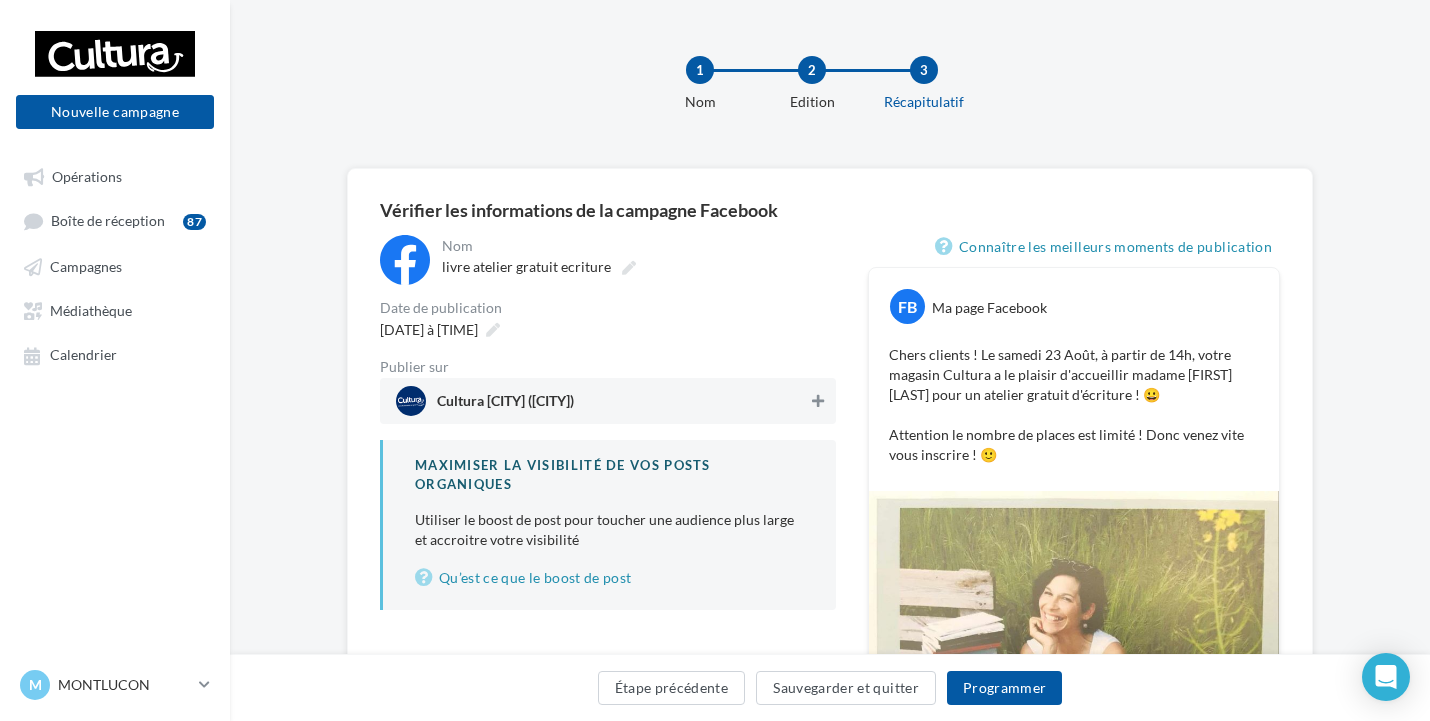 click at bounding box center (818, 401) 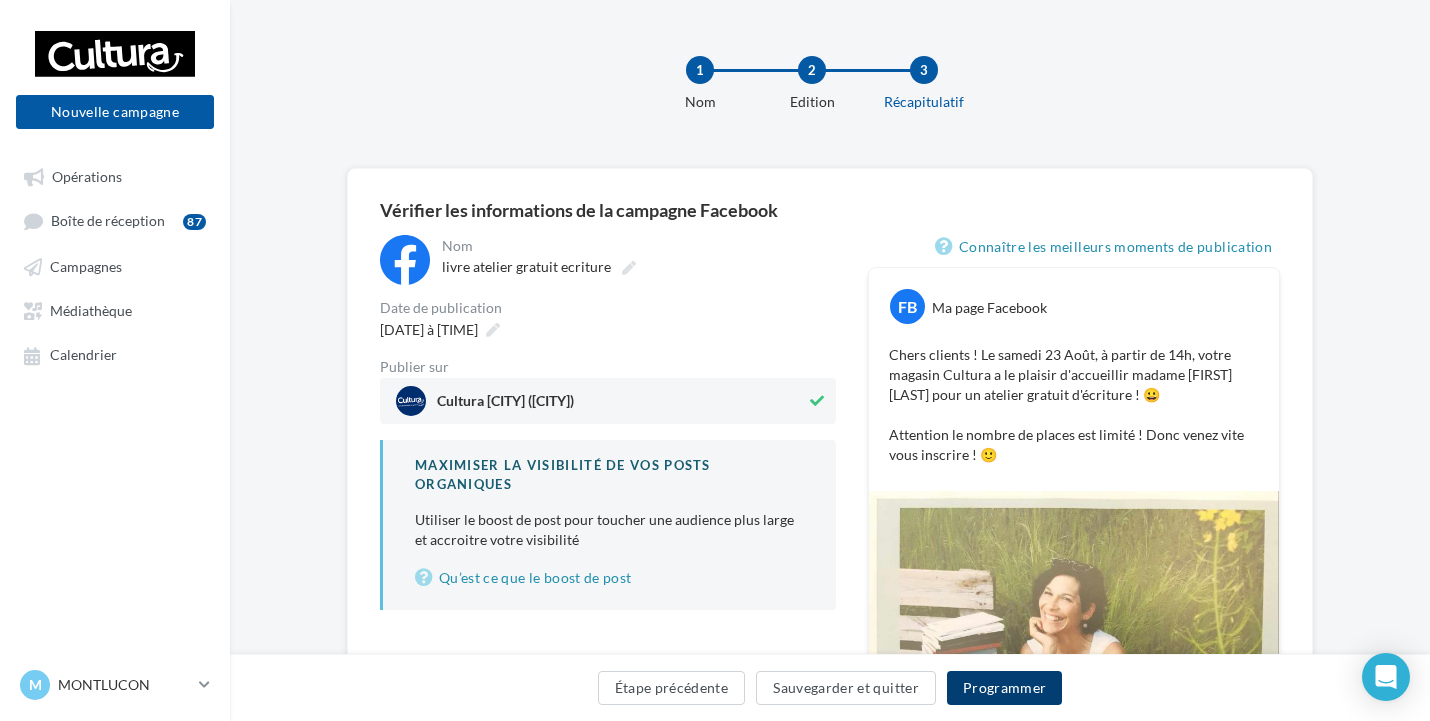 click on "Programmer" at bounding box center (1005, 688) 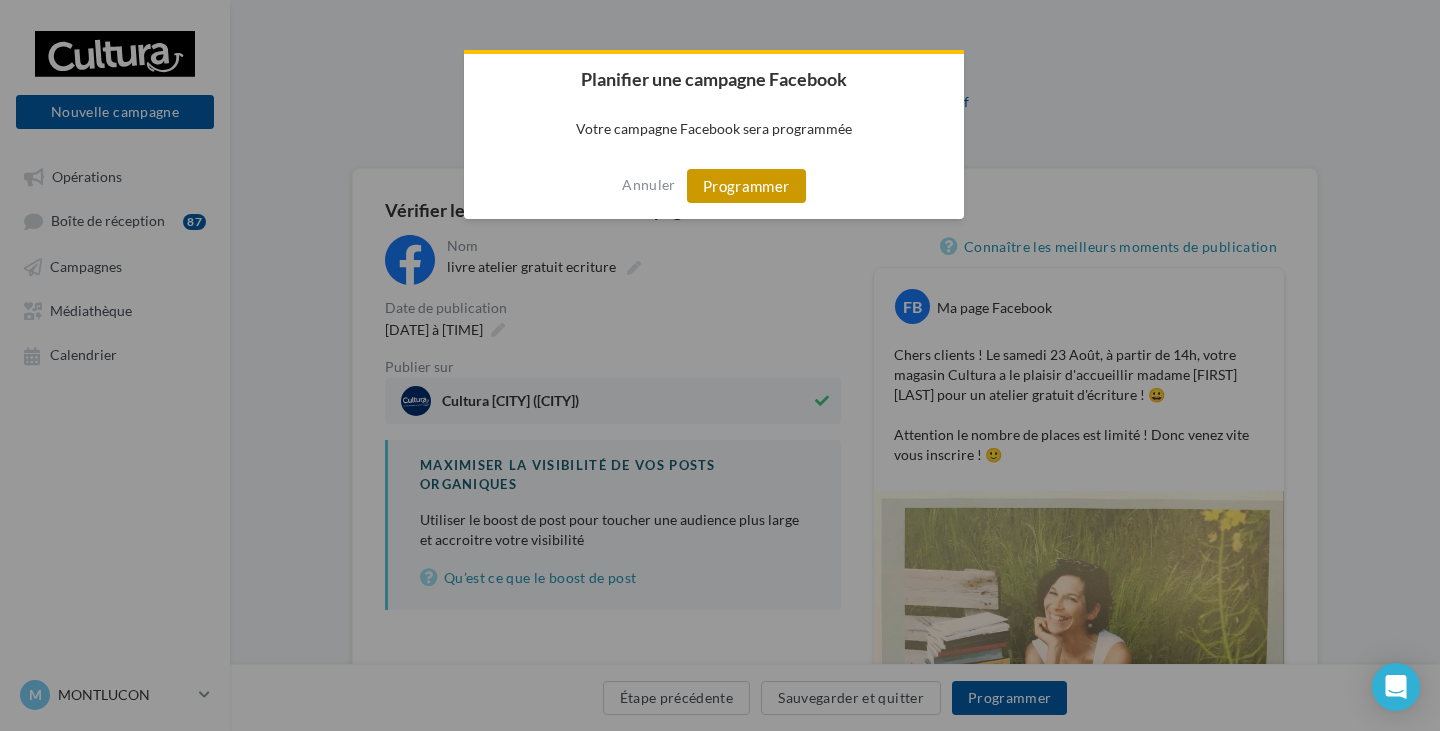 click on "Programmer" at bounding box center [746, 186] 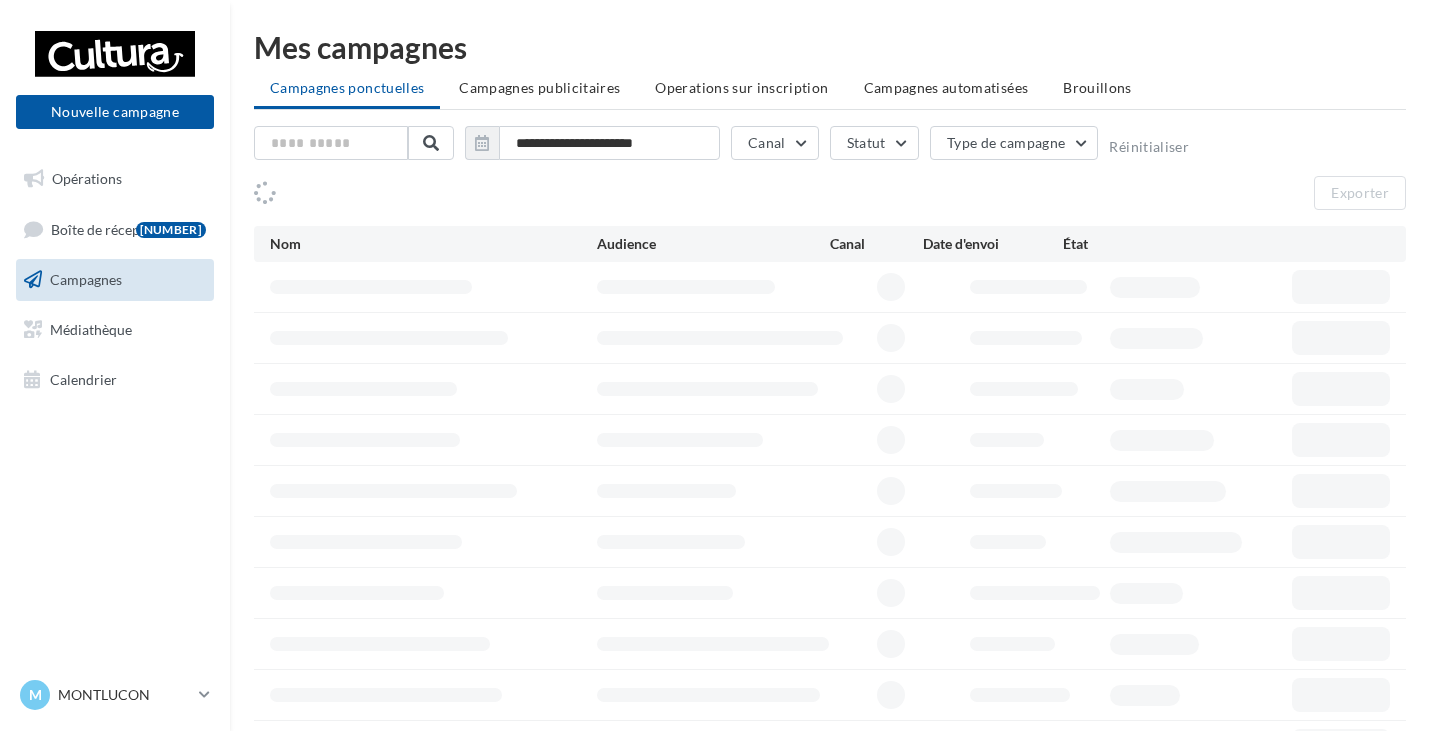 scroll, scrollTop: 0, scrollLeft: 0, axis: both 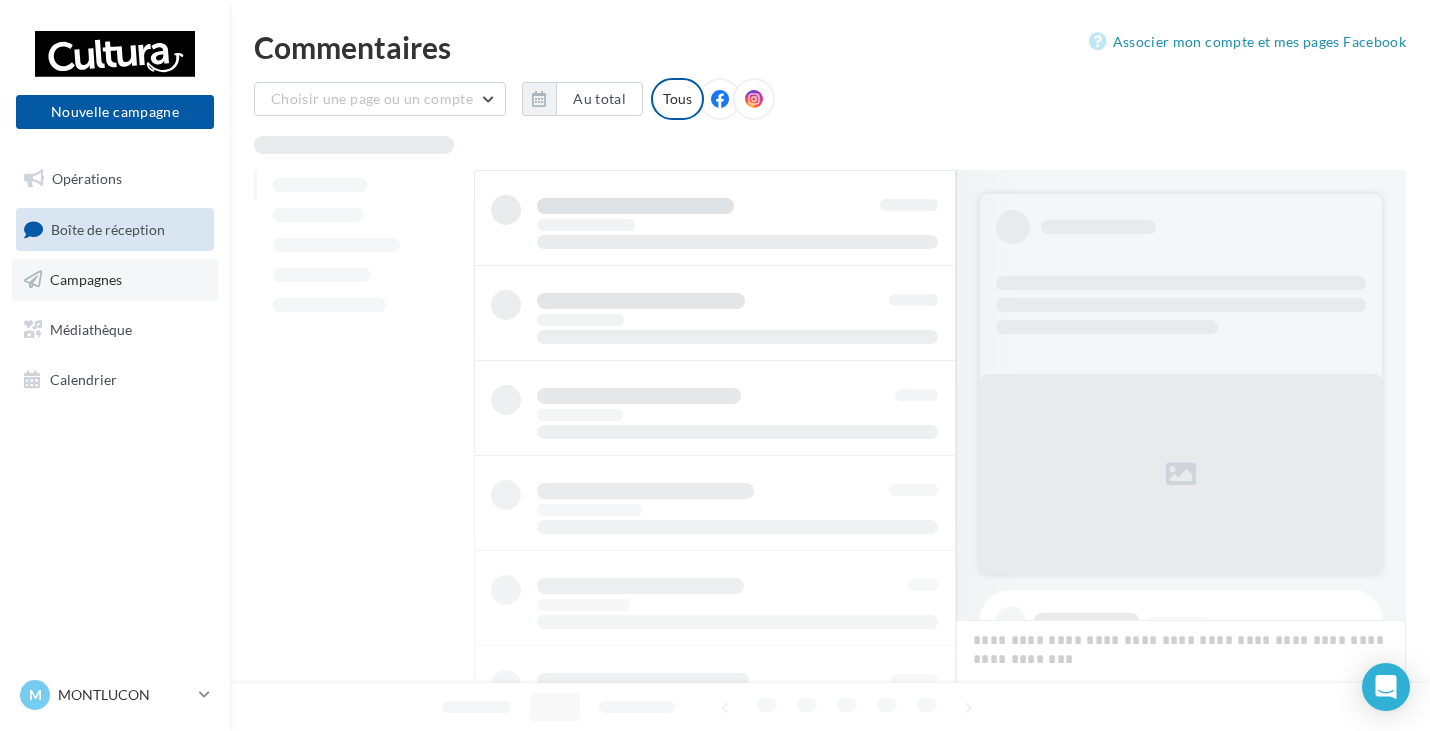 click on "Campagnes" at bounding box center (86, 279) 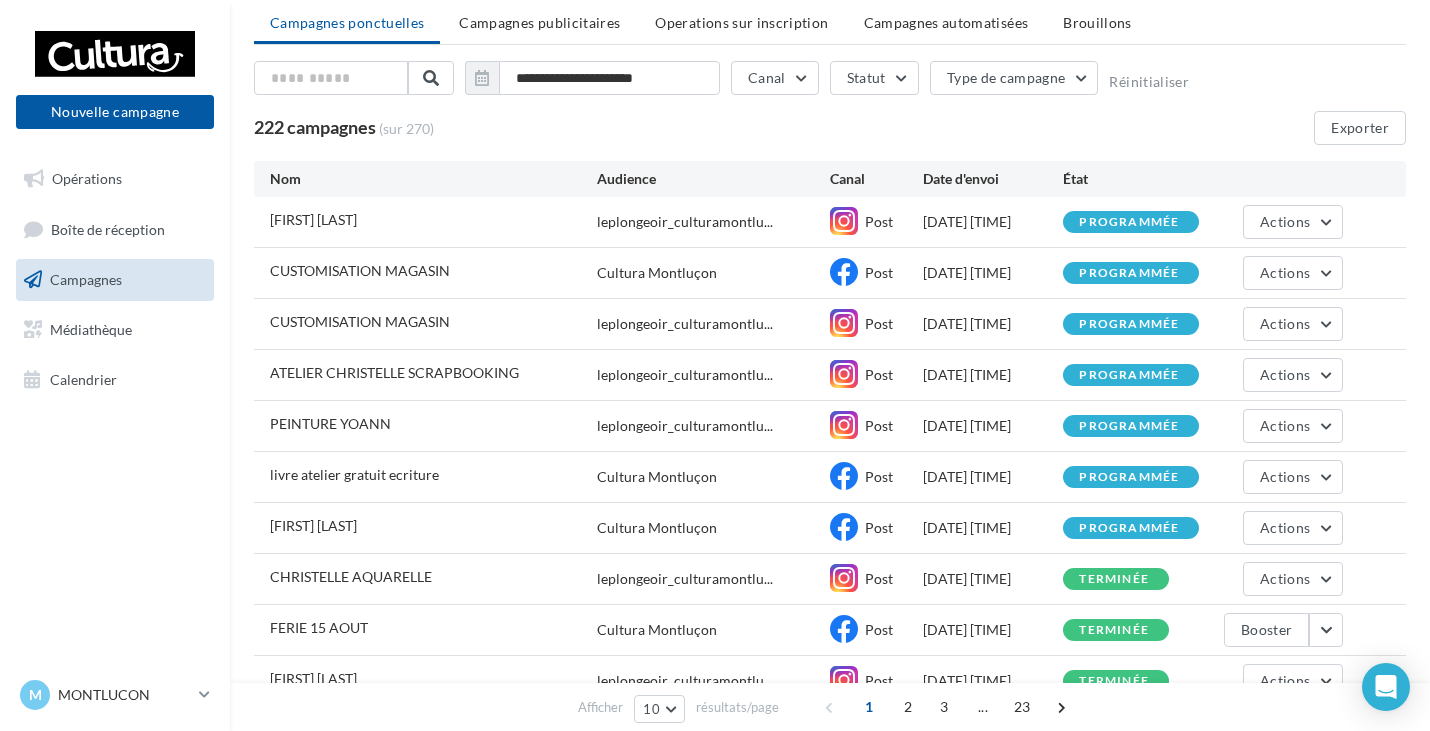scroll, scrollTop: 100, scrollLeft: 0, axis: vertical 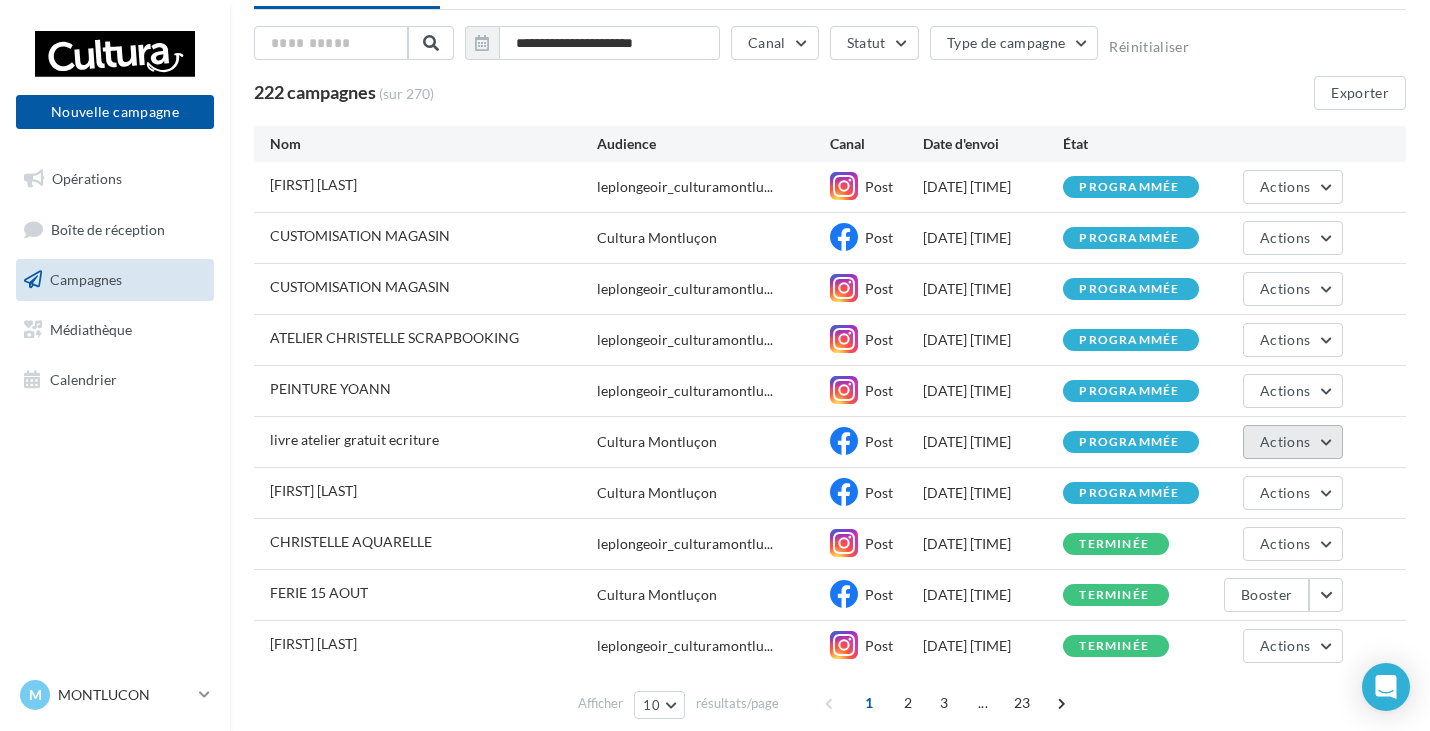click on "Actions" at bounding box center [1285, 441] 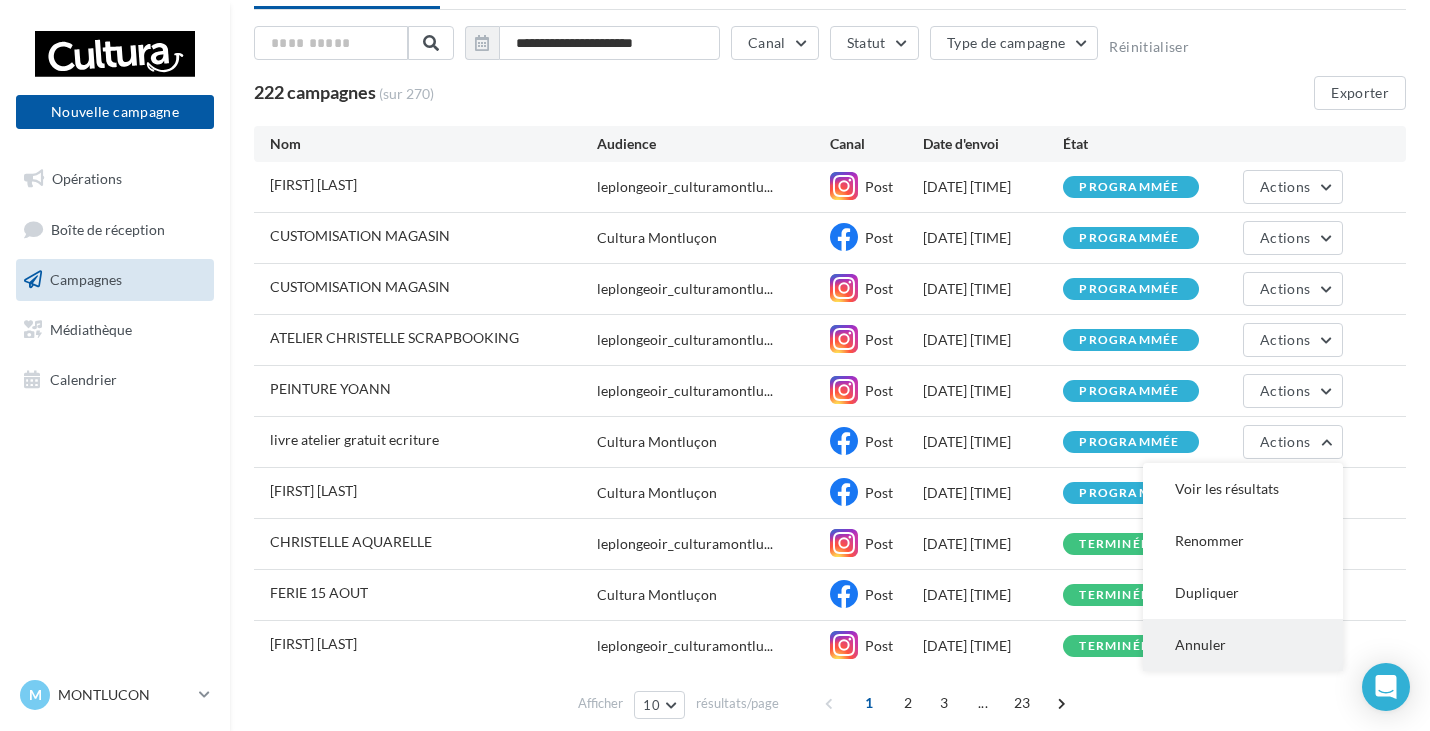 click on "Annuler" at bounding box center (1243, 645) 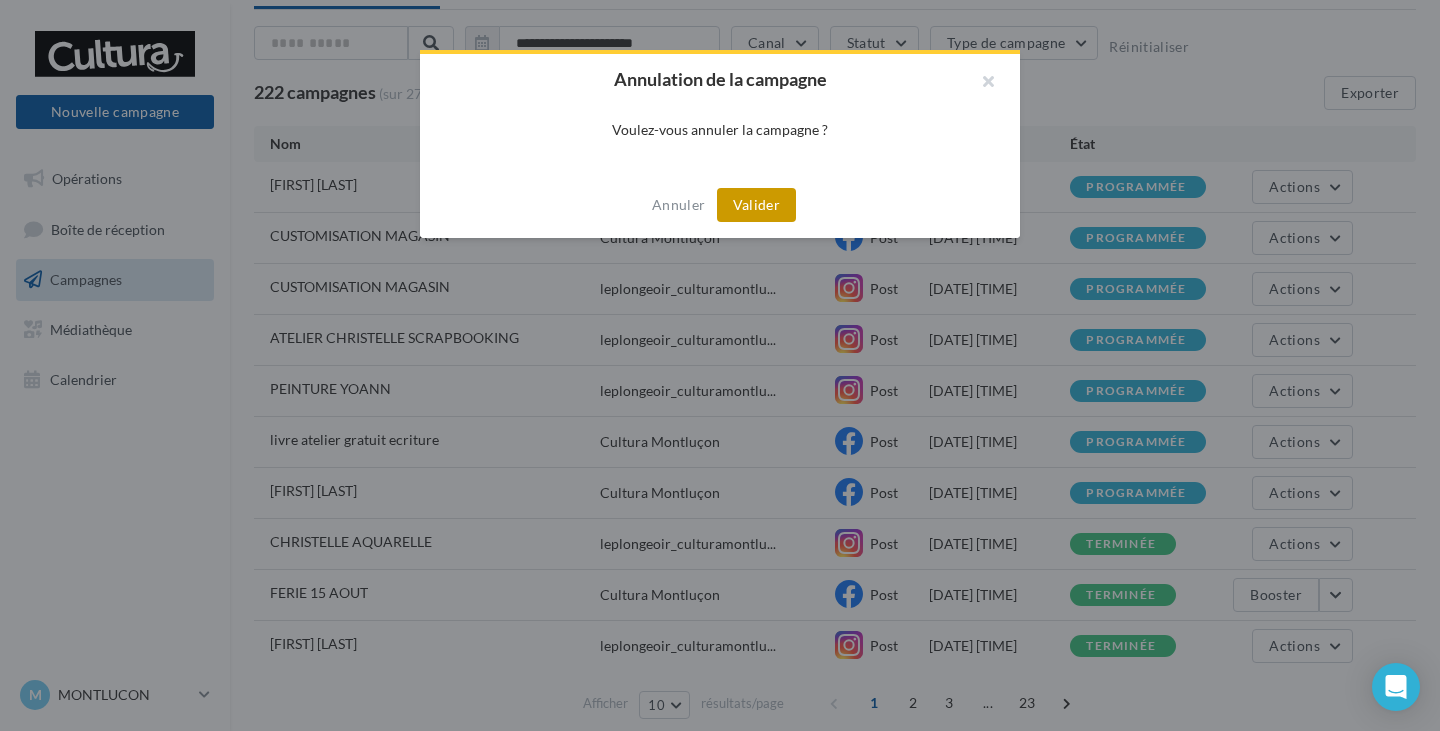 click on "Valider" at bounding box center (756, 205) 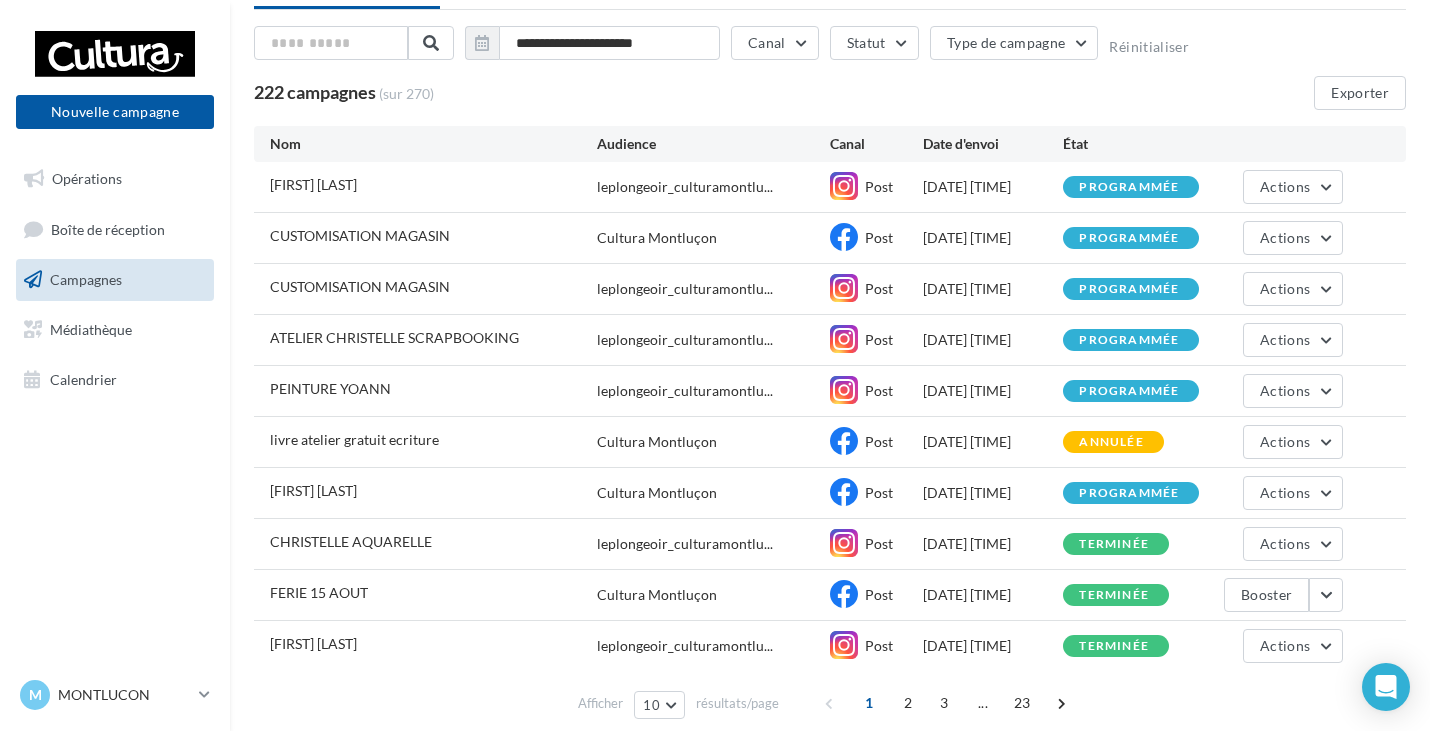click on "05/08/2025 17:50" at bounding box center (993, 442) 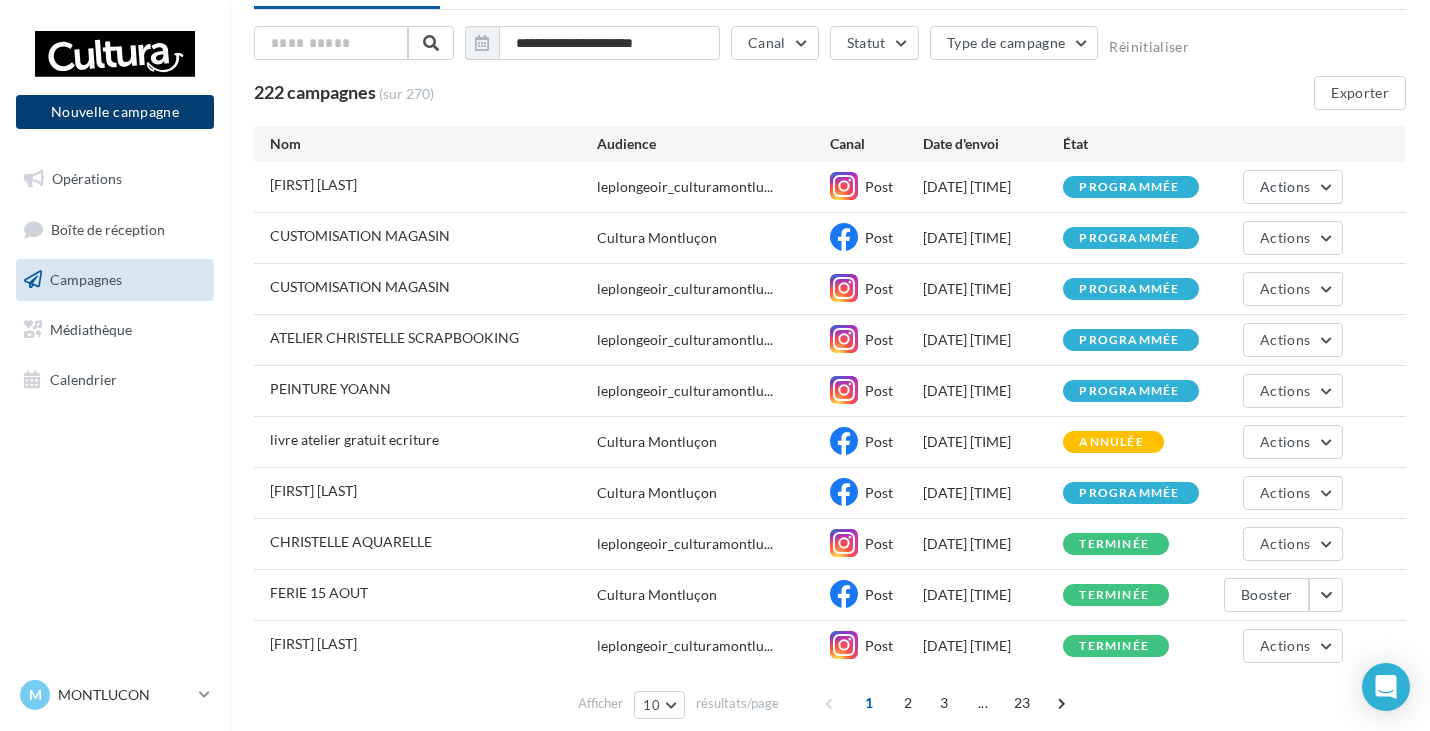 click on "Nouvelle campagne" at bounding box center (115, 112) 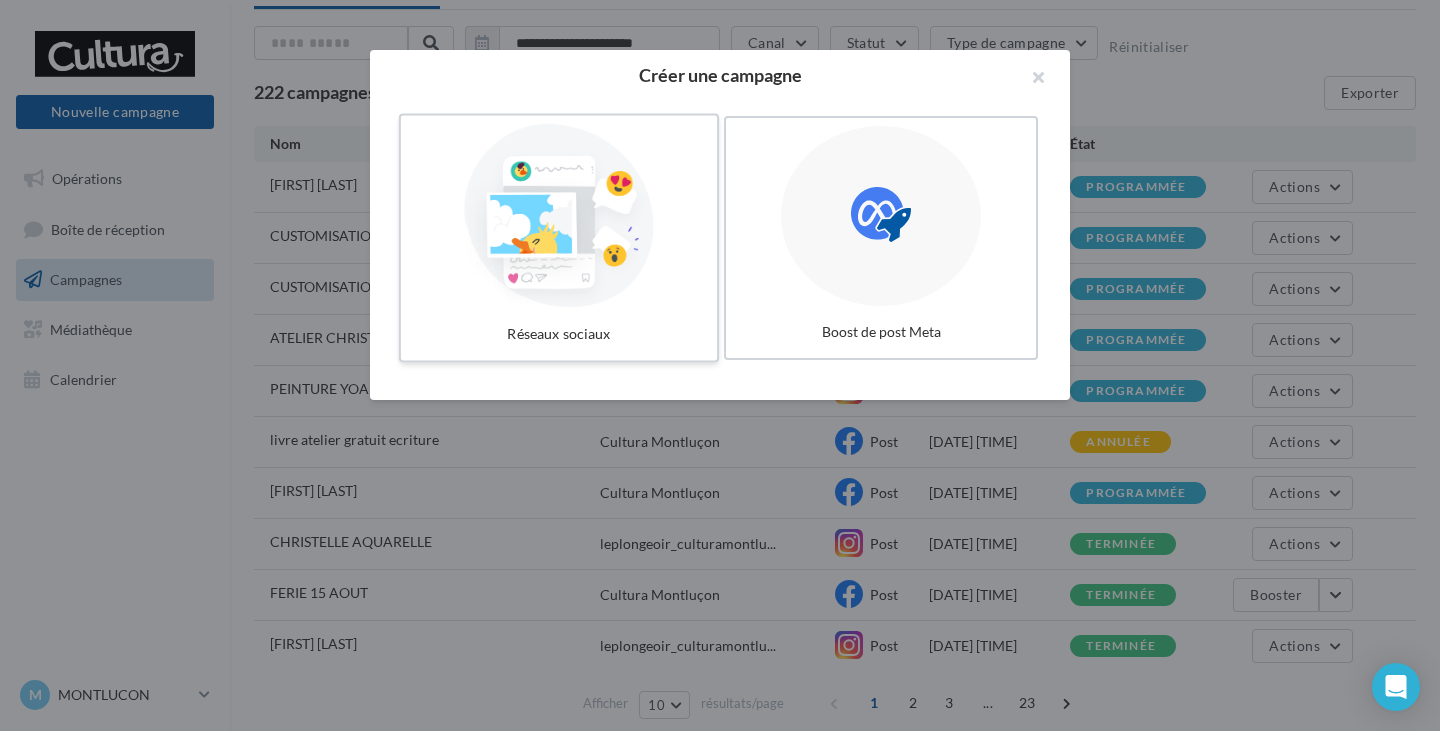click at bounding box center [559, 216] 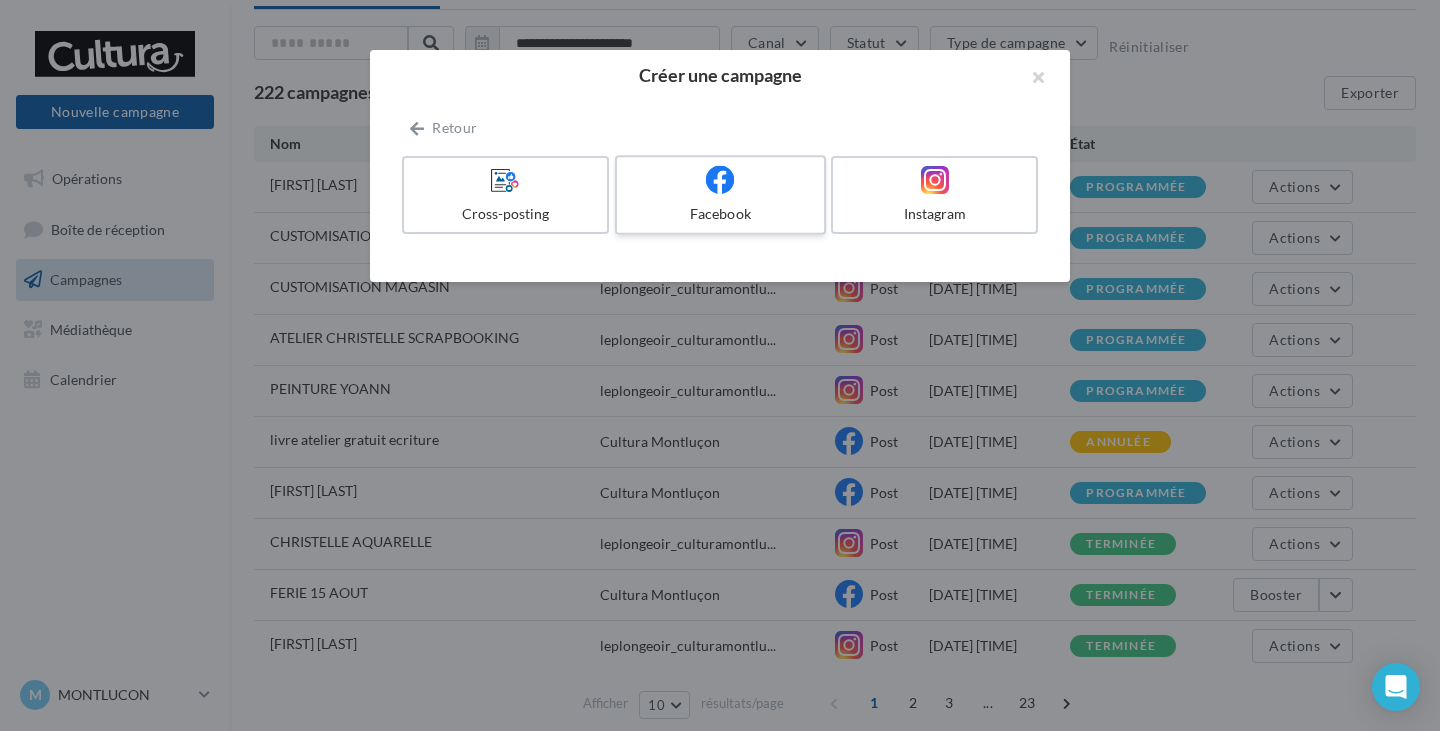 click at bounding box center (720, 179) 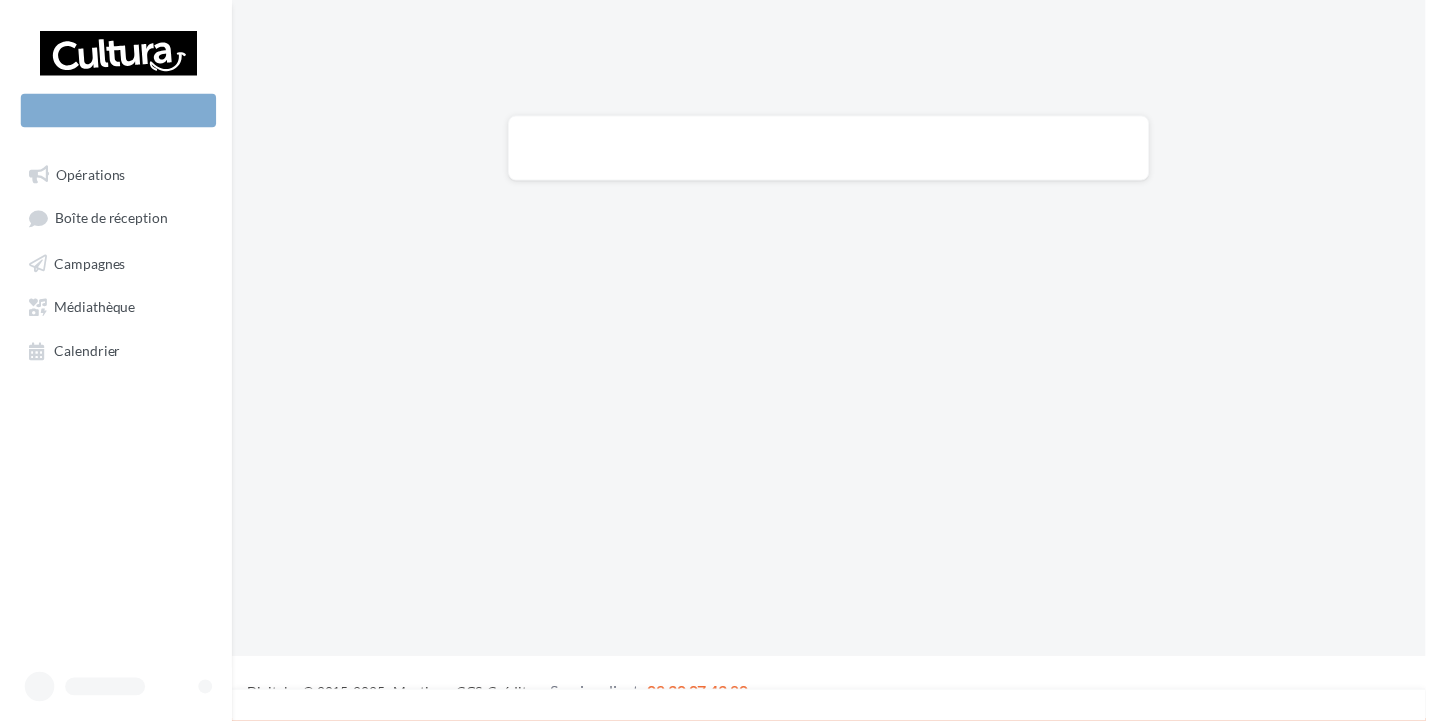 scroll, scrollTop: 0, scrollLeft: 0, axis: both 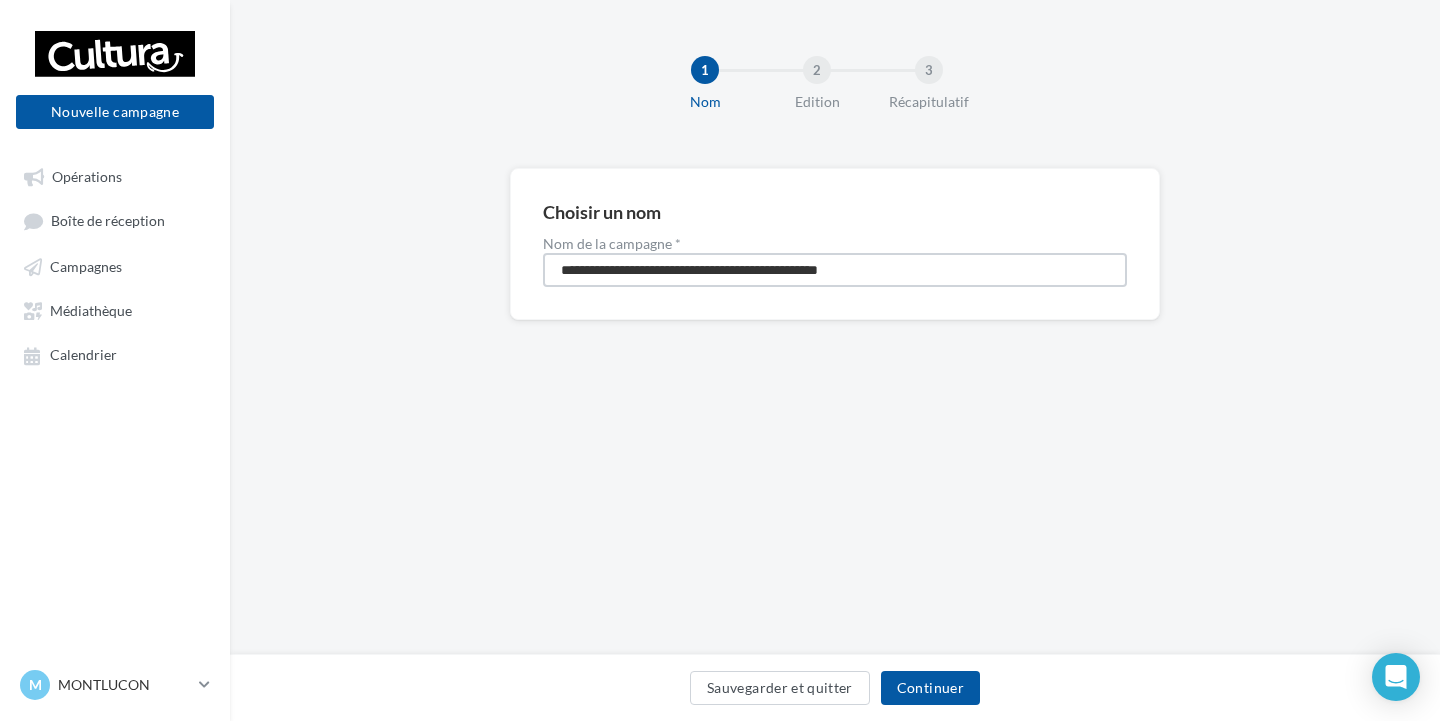 drag, startPoint x: 953, startPoint y: 271, endPoint x: 0, endPoint y: 295, distance: 953.3022 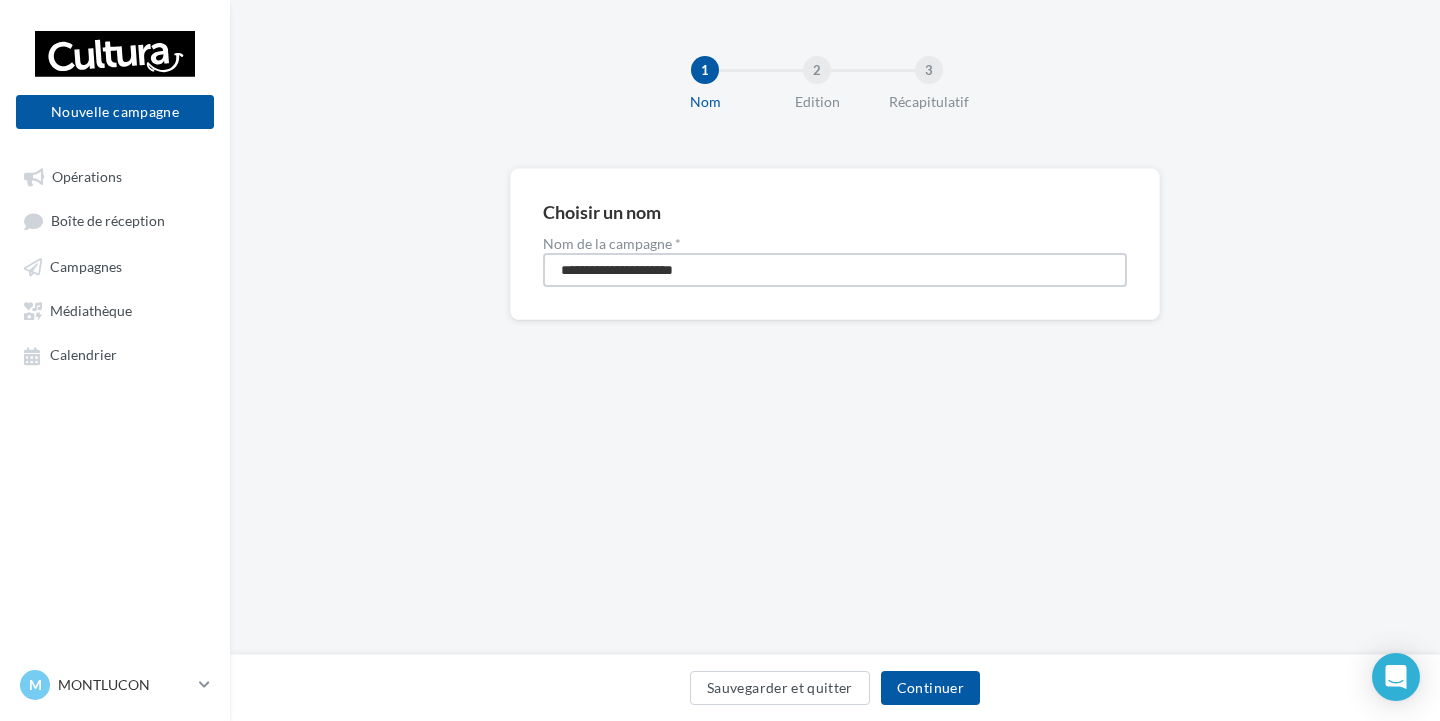 type on "**********" 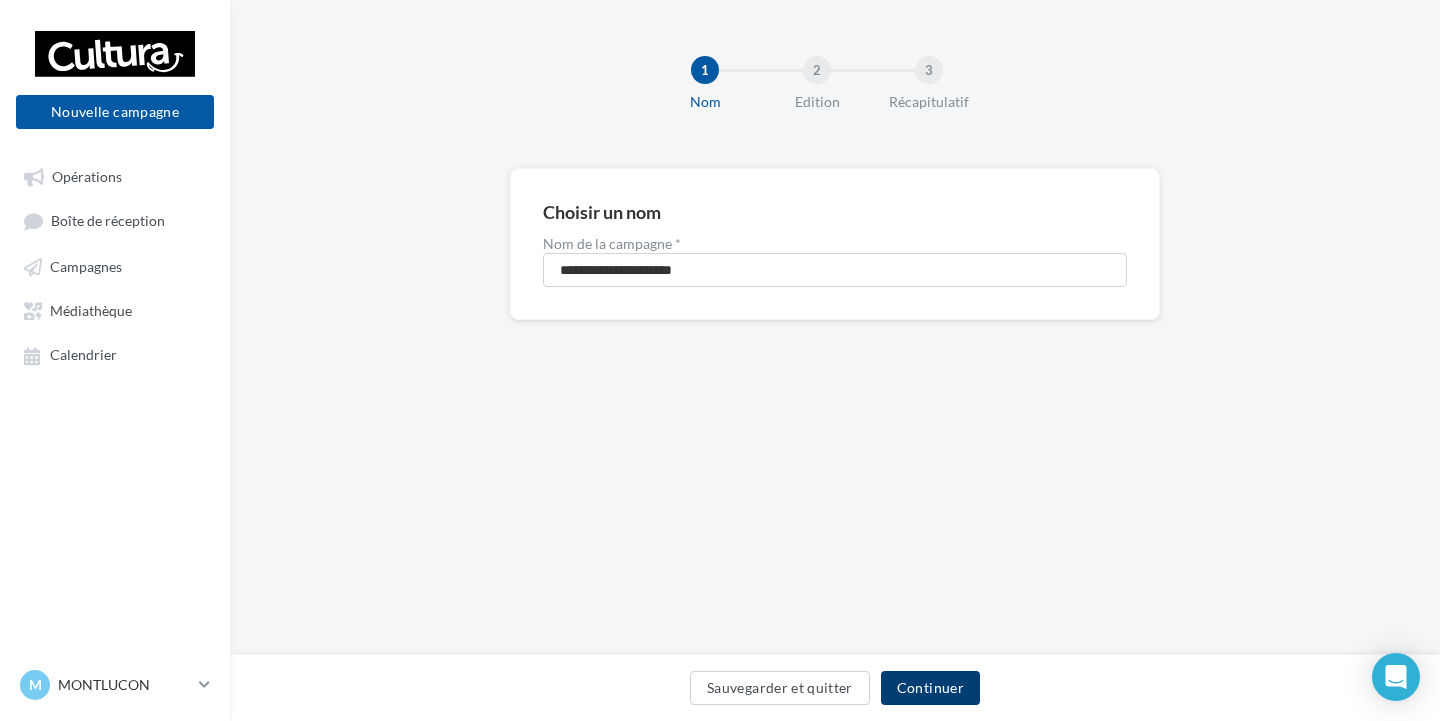 click on "Continuer" at bounding box center [930, 688] 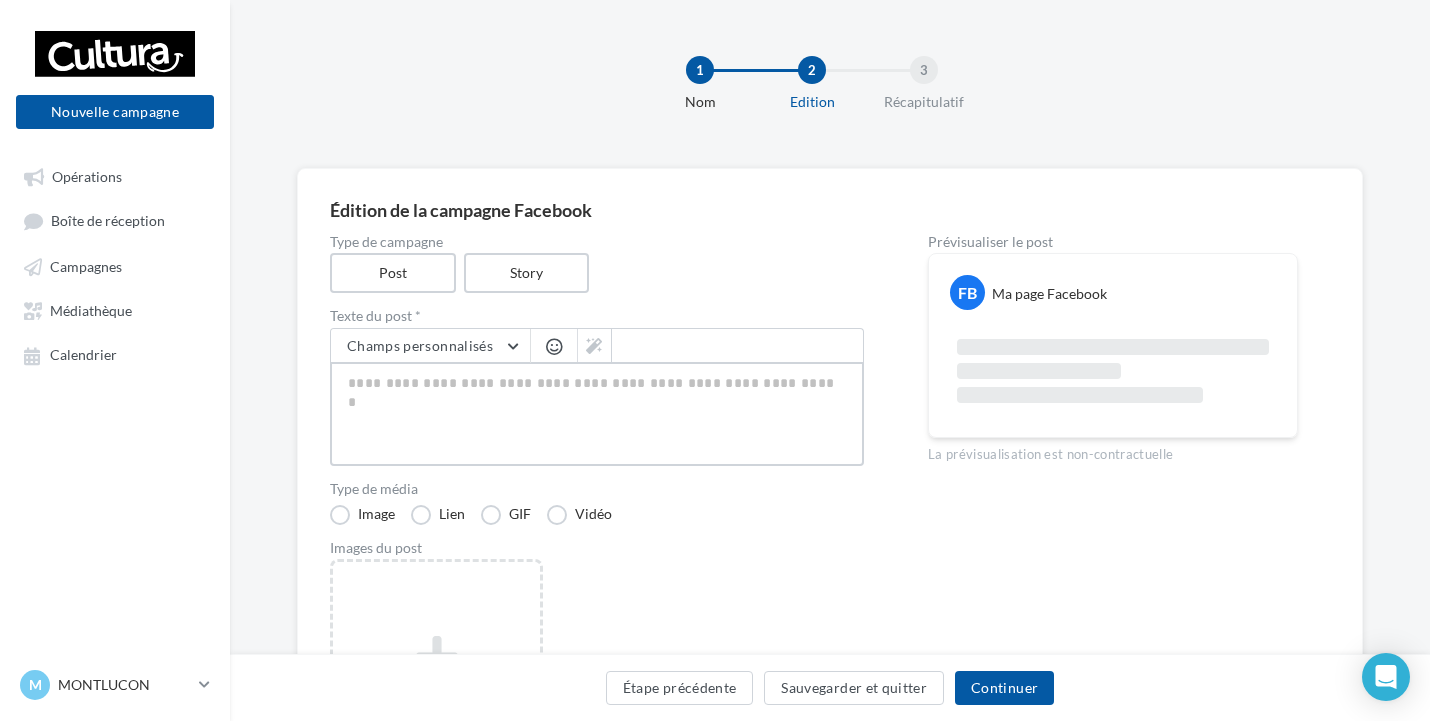 click at bounding box center (597, 414) 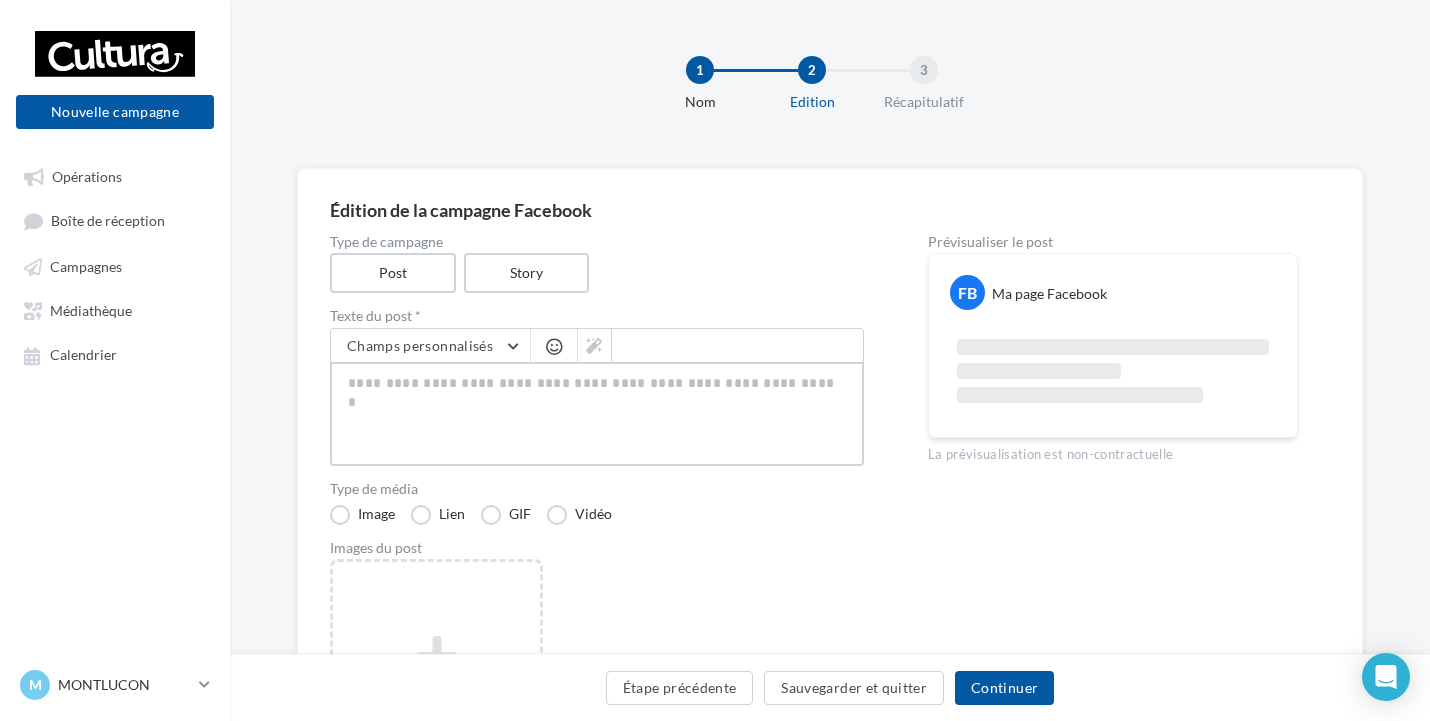 paste on "*******" 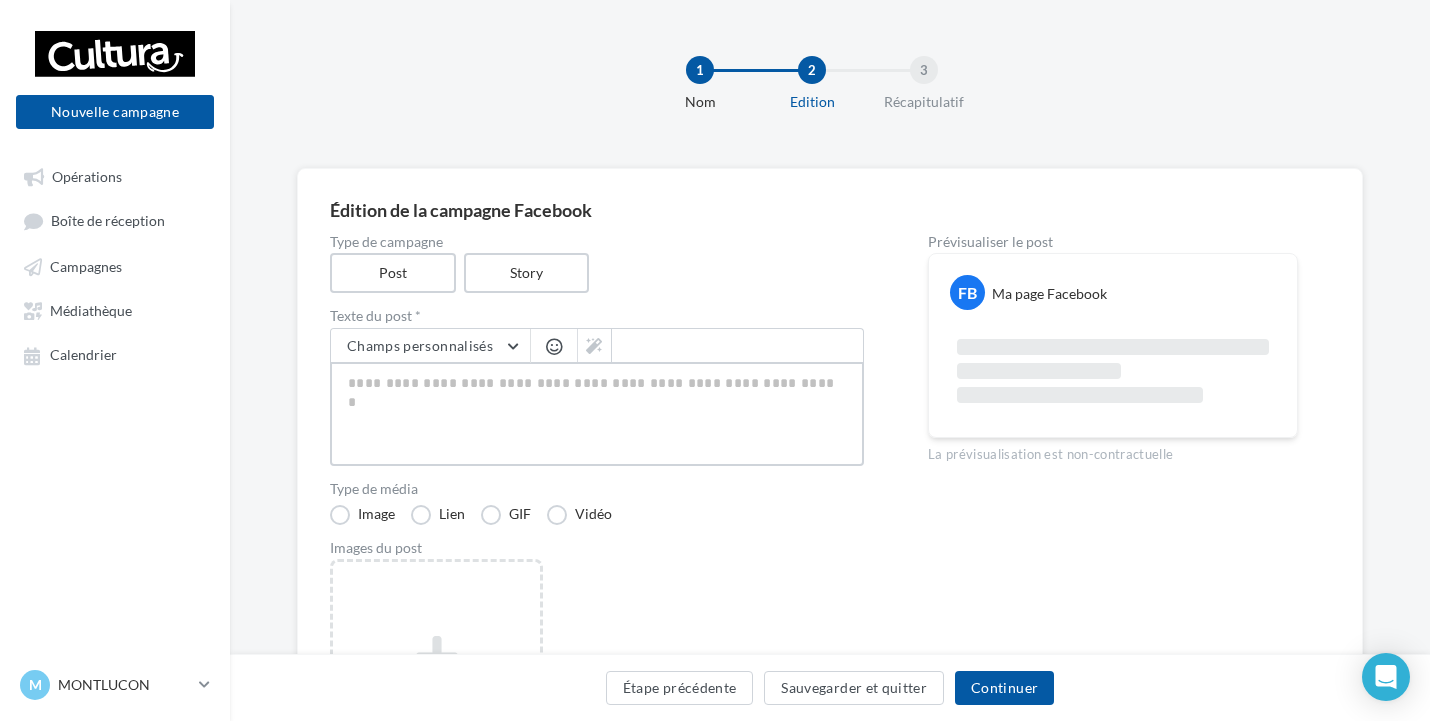 type on "*******" 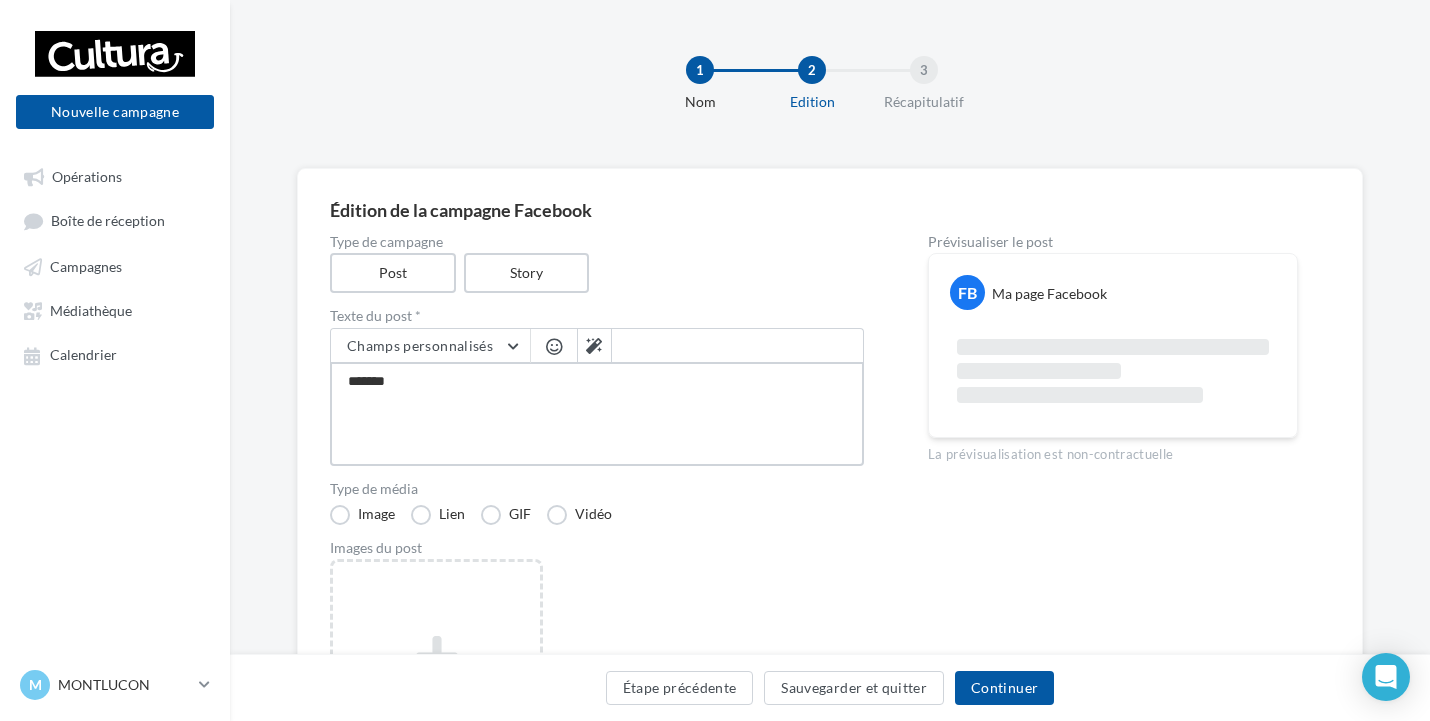 drag, startPoint x: 360, startPoint y: 380, endPoint x: 210, endPoint y: 382, distance: 150.01334 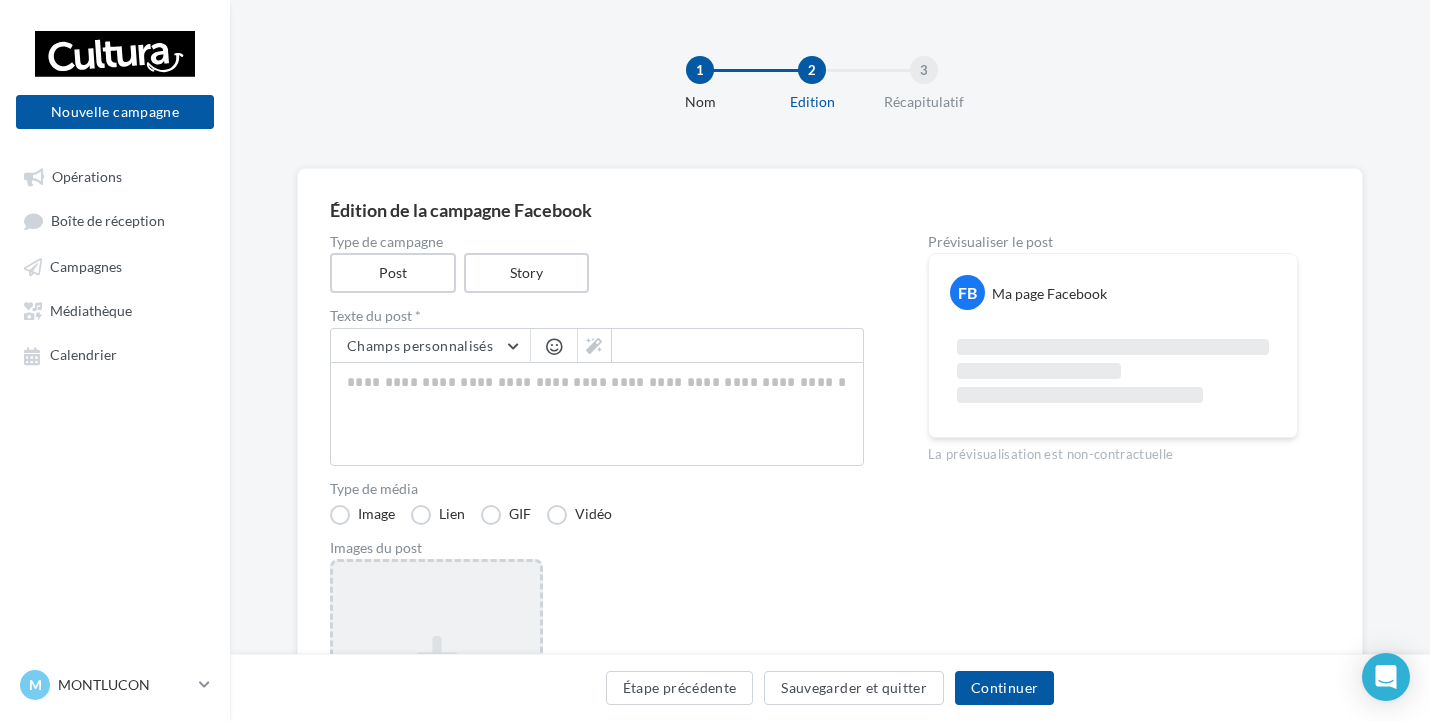 click on "Ajouter une image     Format: png, jpg" at bounding box center (436, 689) 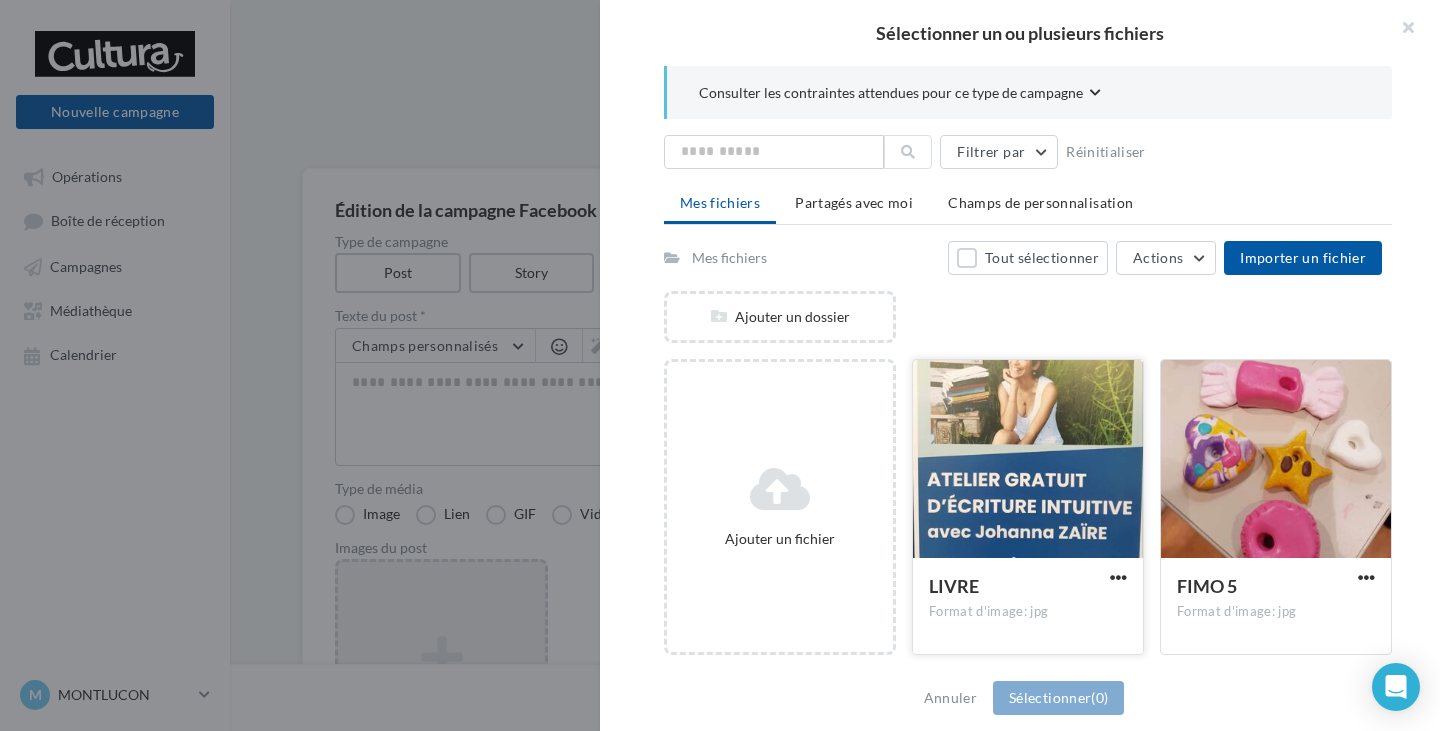 click at bounding box center (1028, 460) 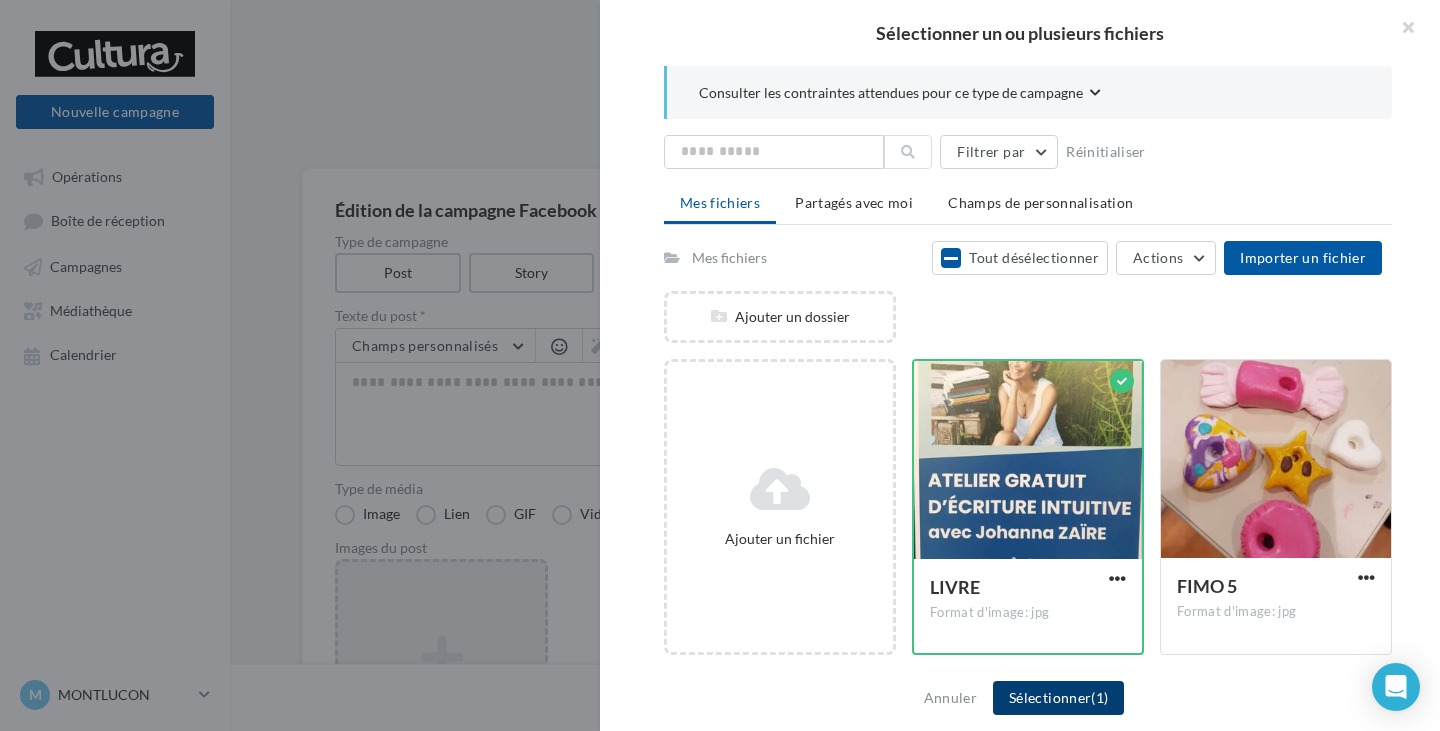 click on "Sélectionner   (1)" at bounding box center (1058, 698) 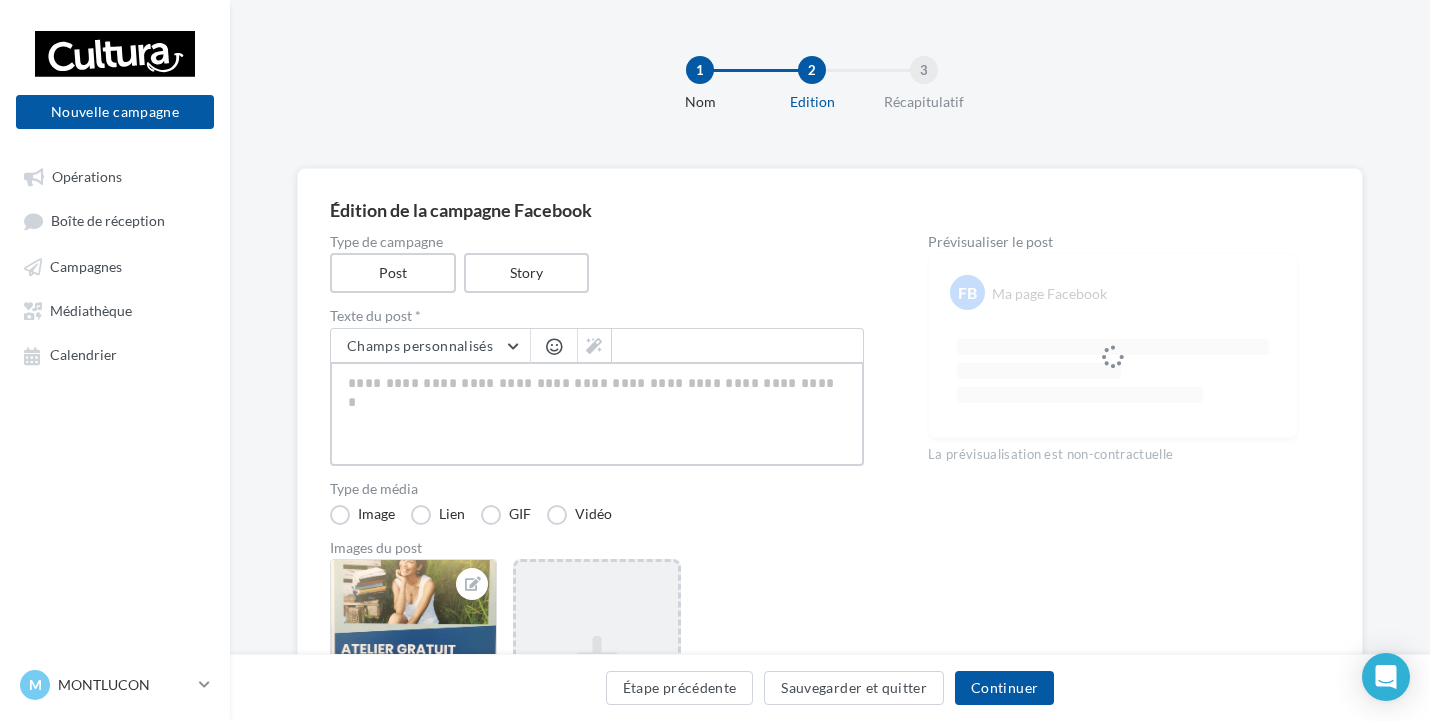 click at bounding box center [597, 414] 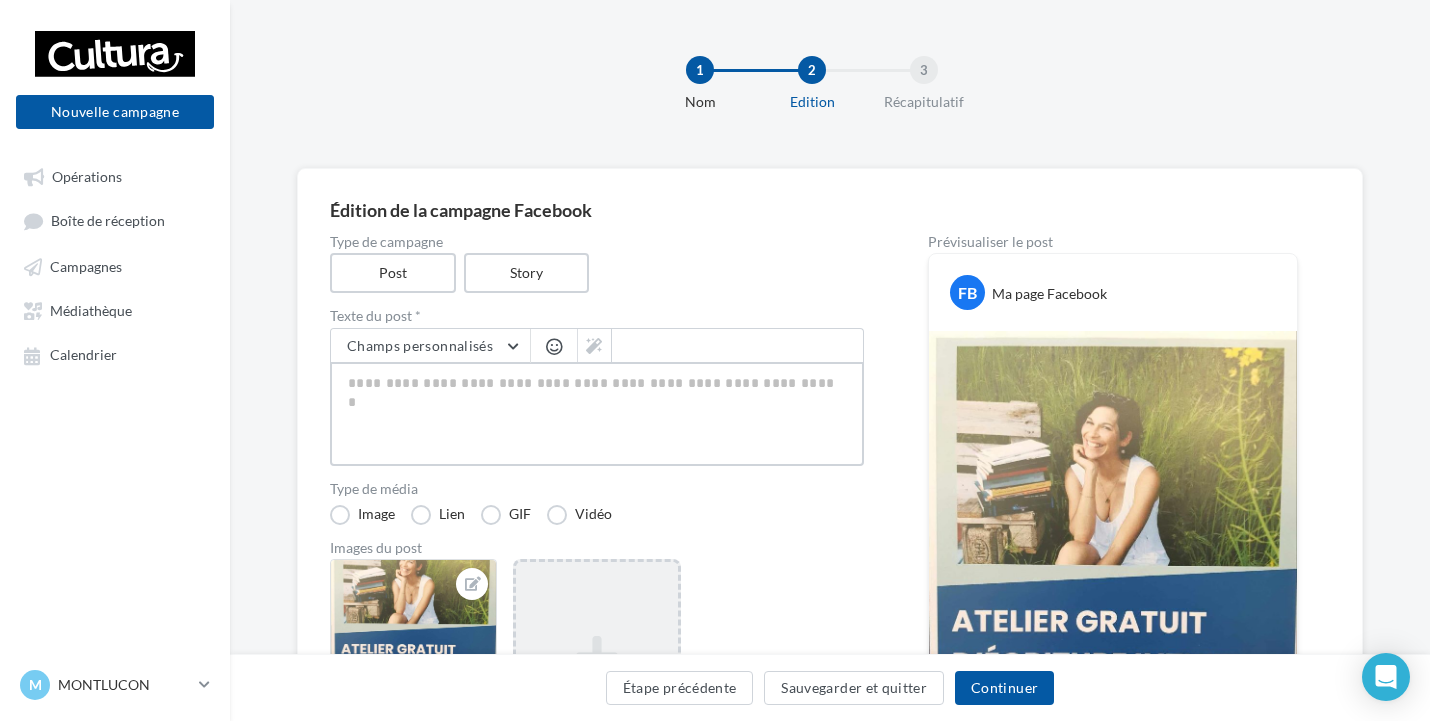 type on "*" 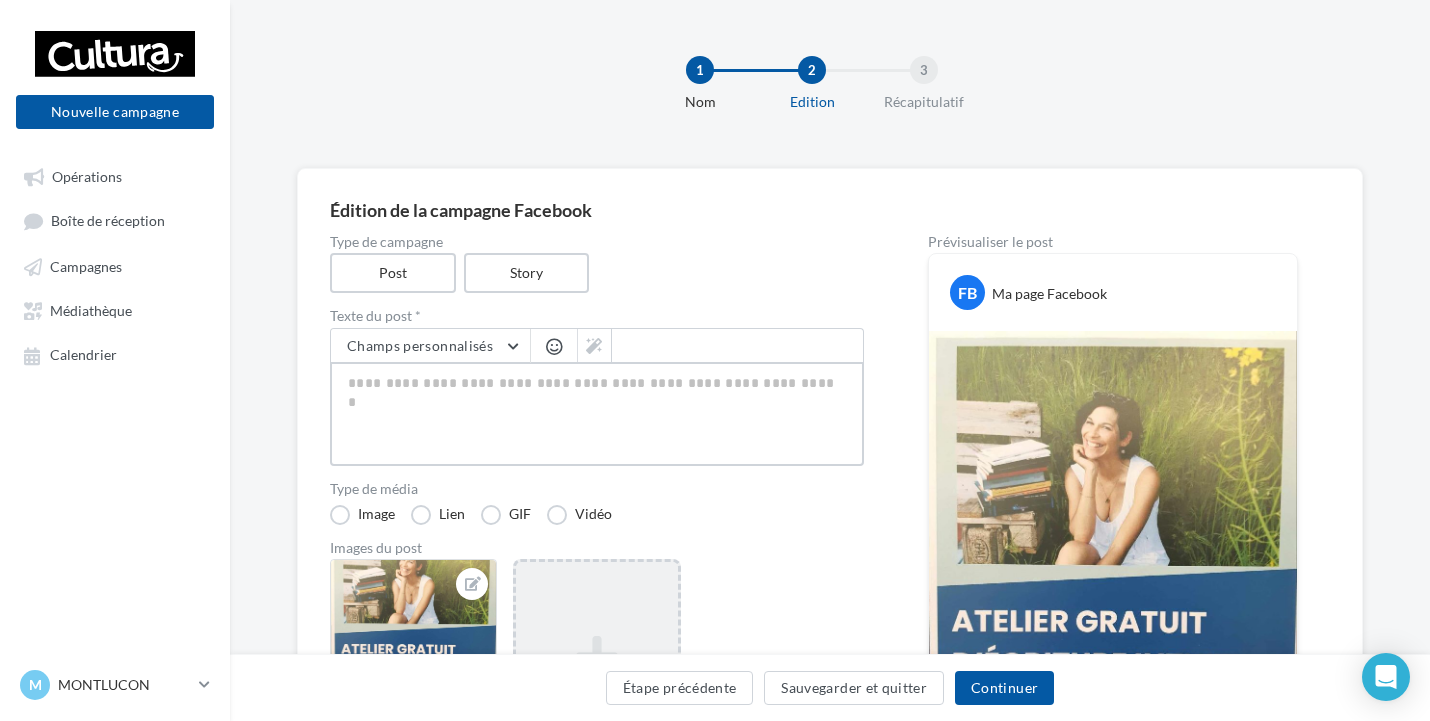 type on "*" 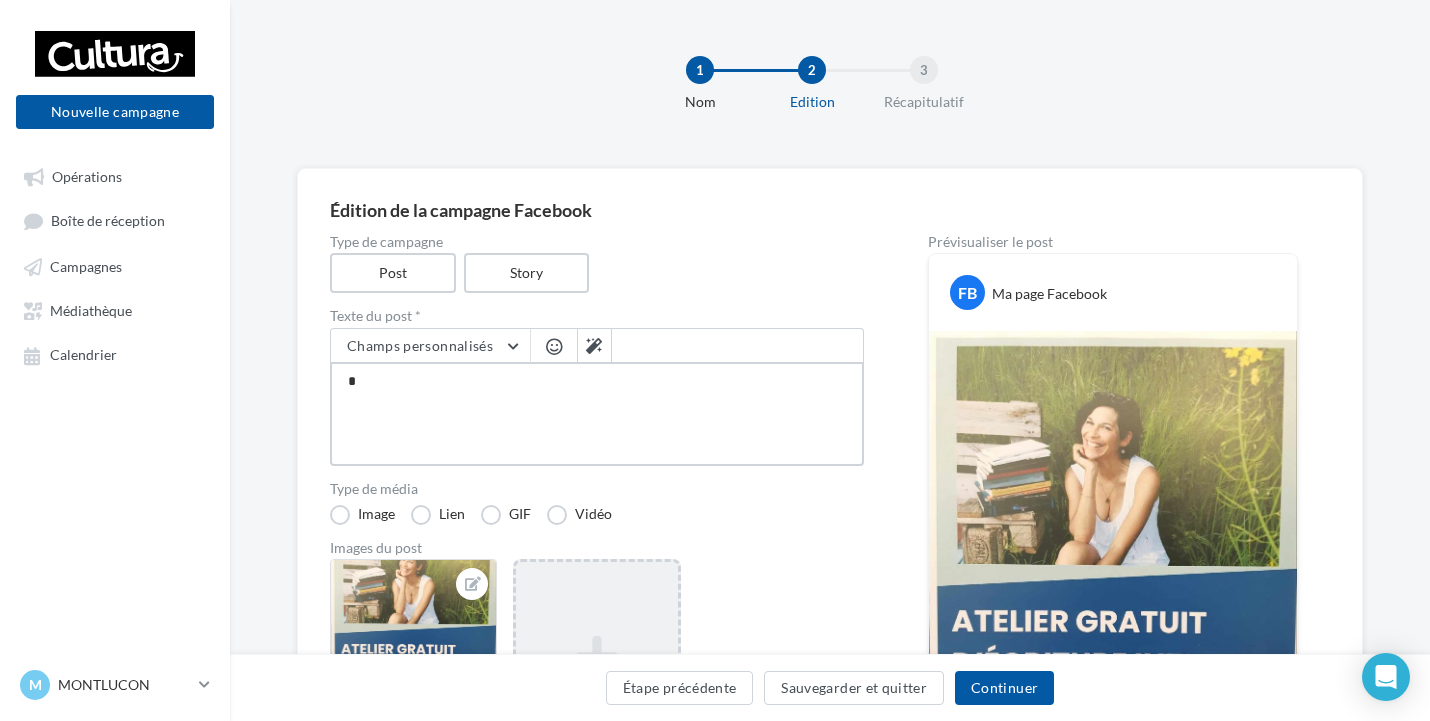 type 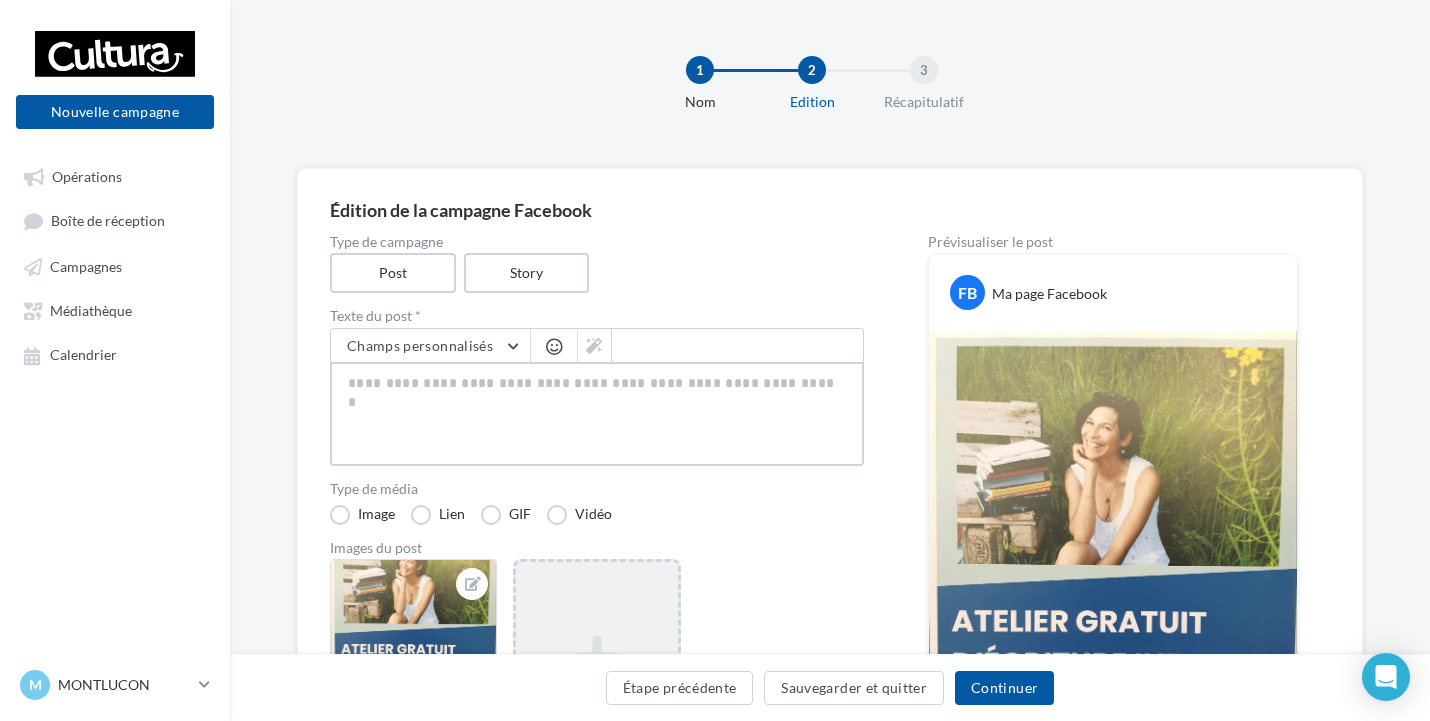 type on "*" 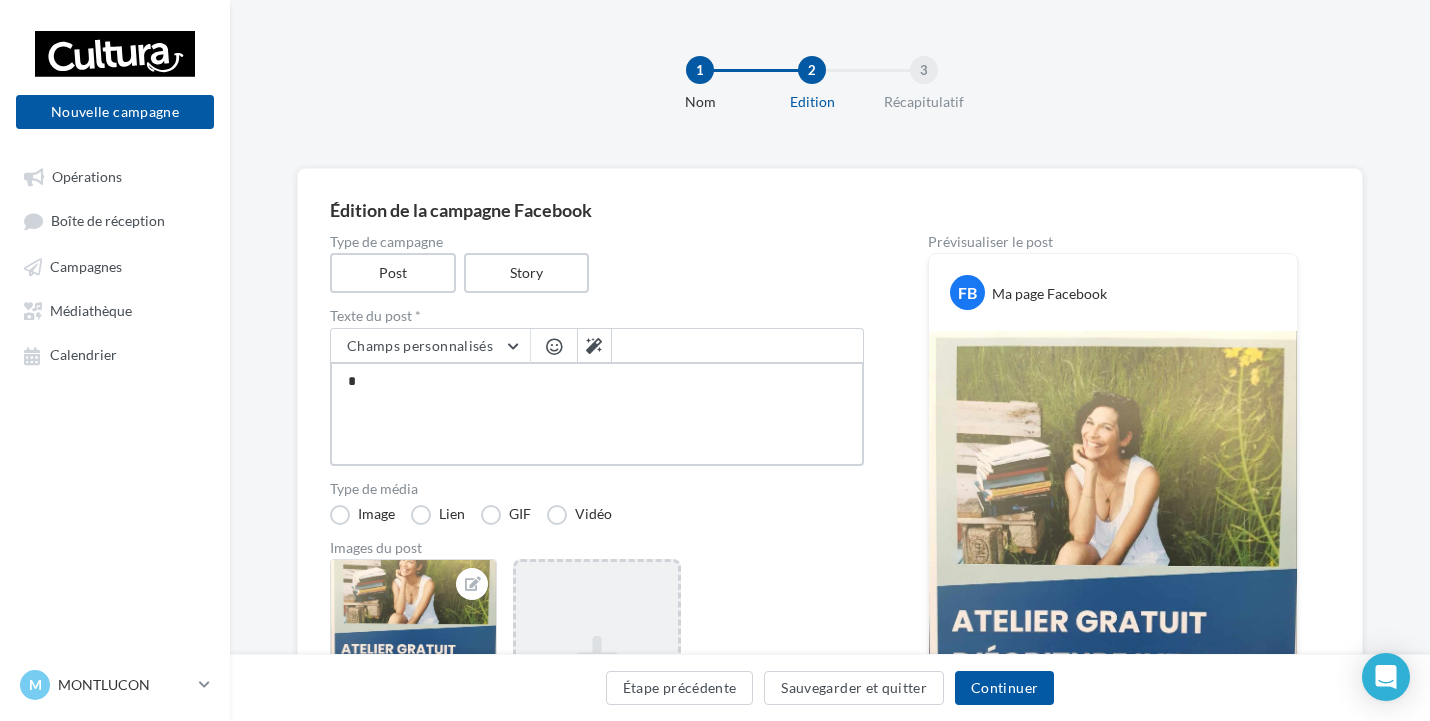 type on "**" 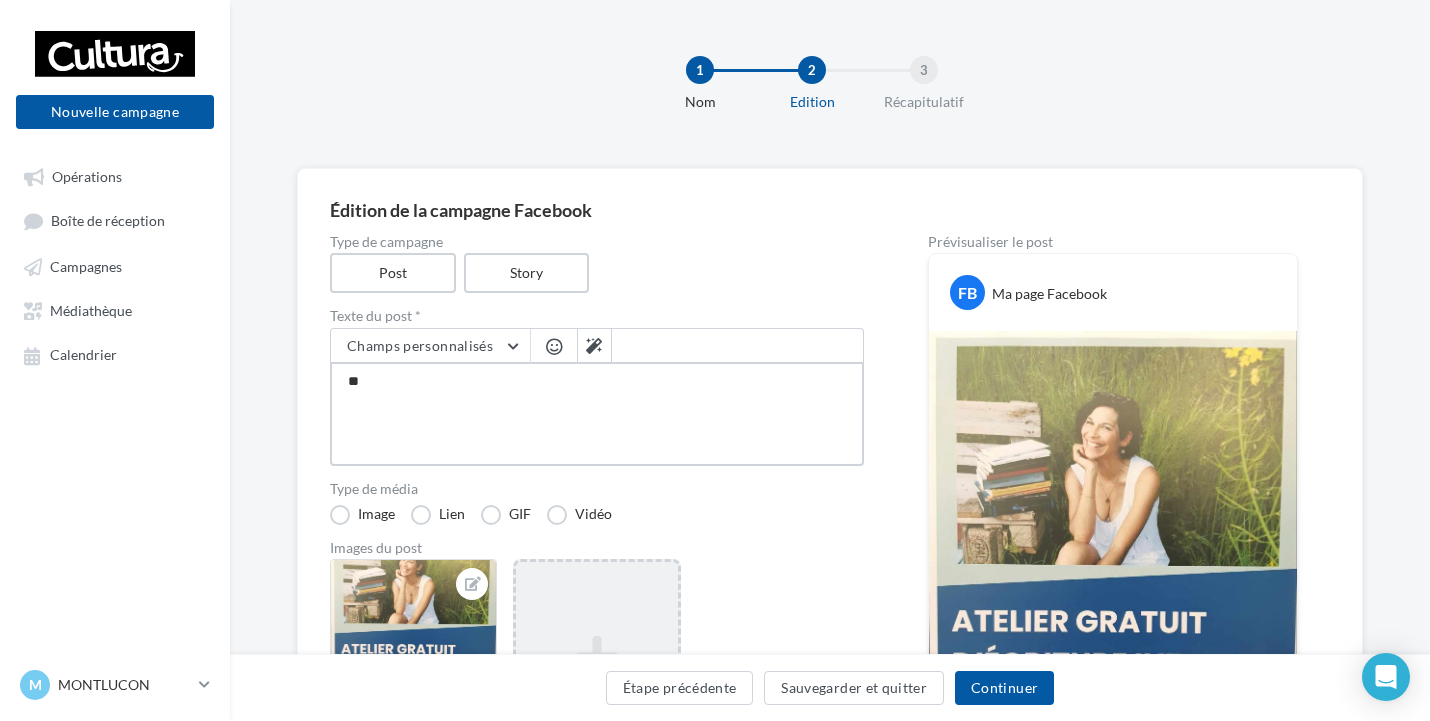 type on "***" 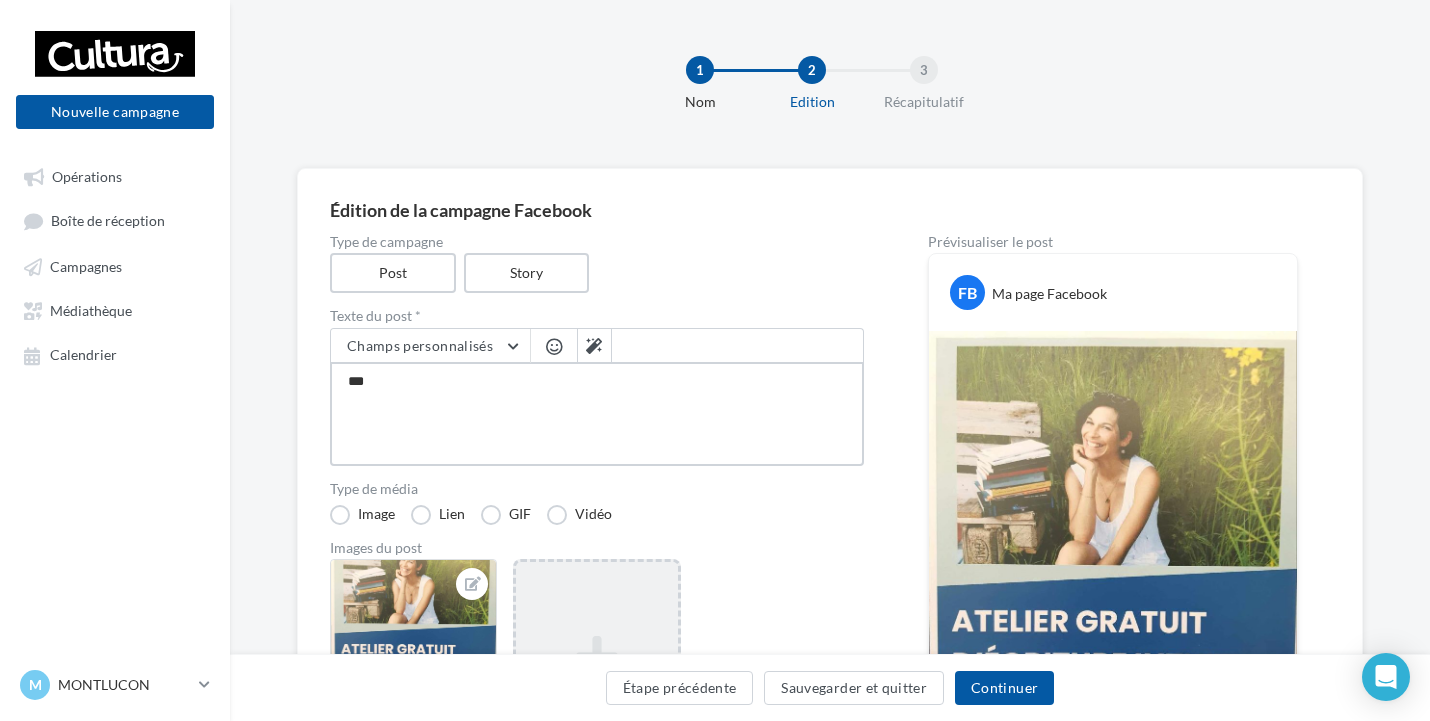 type on "****" 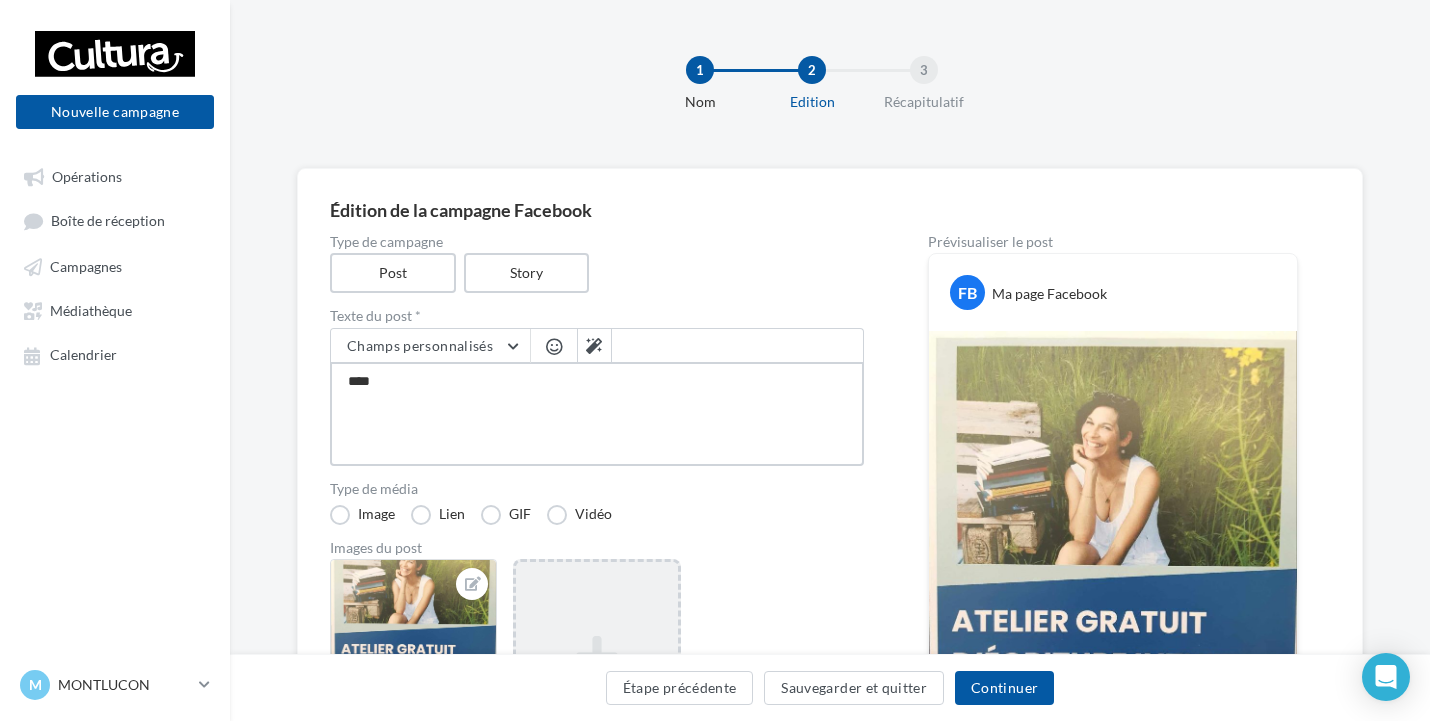 type on "*****" 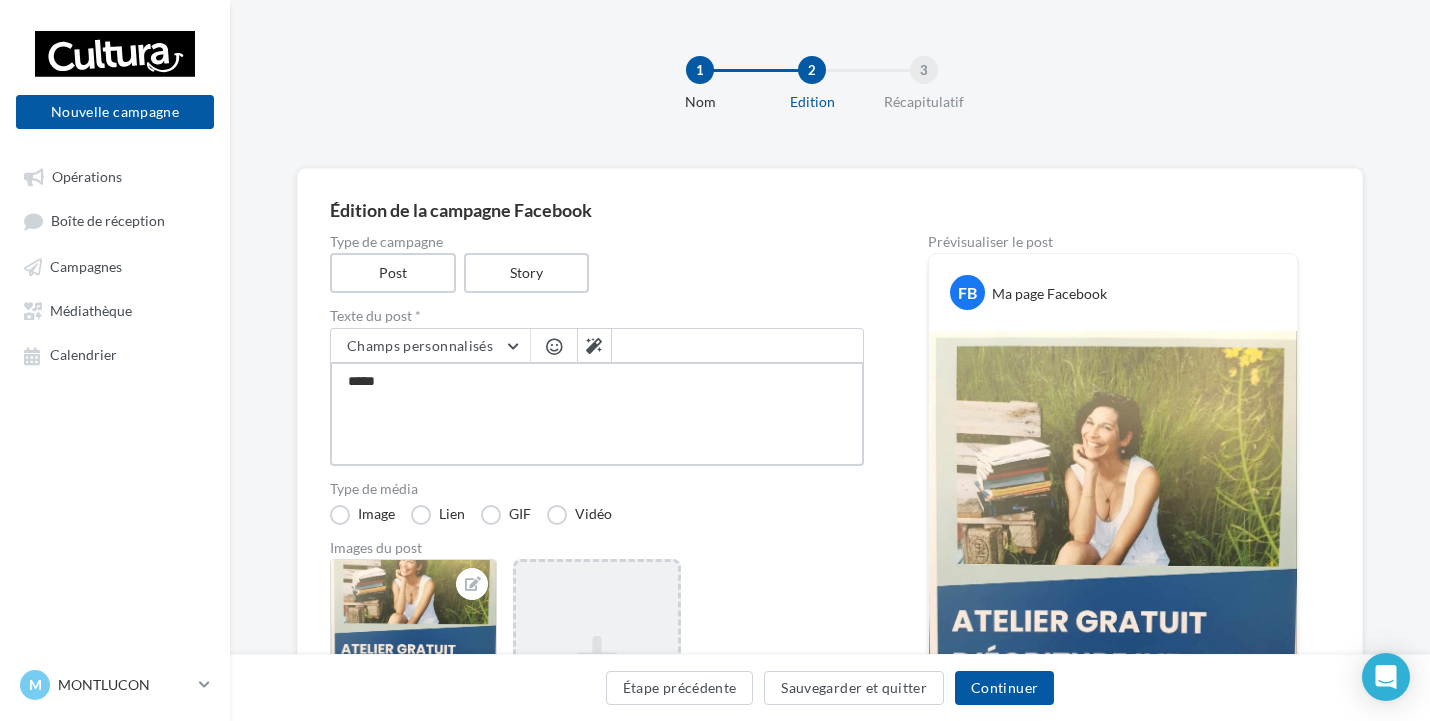 type on "*****" 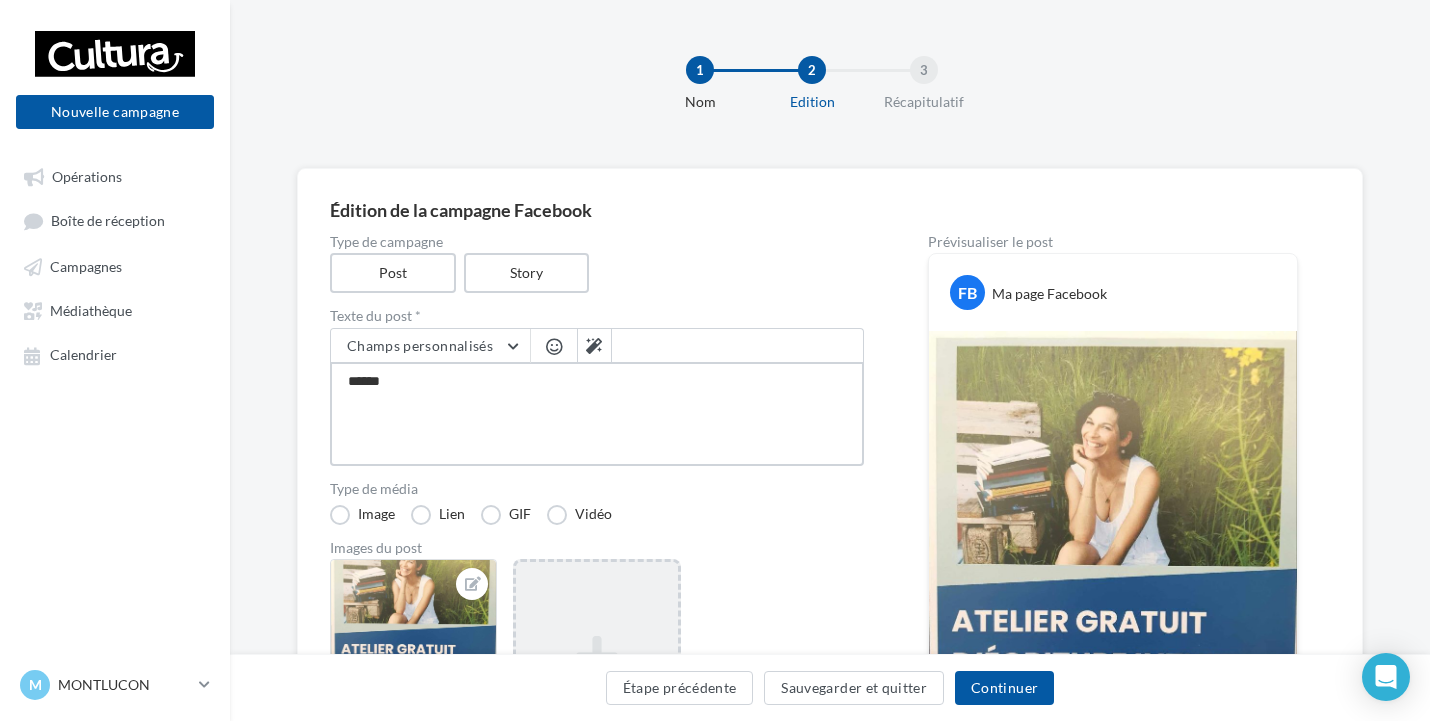 type on "*******" 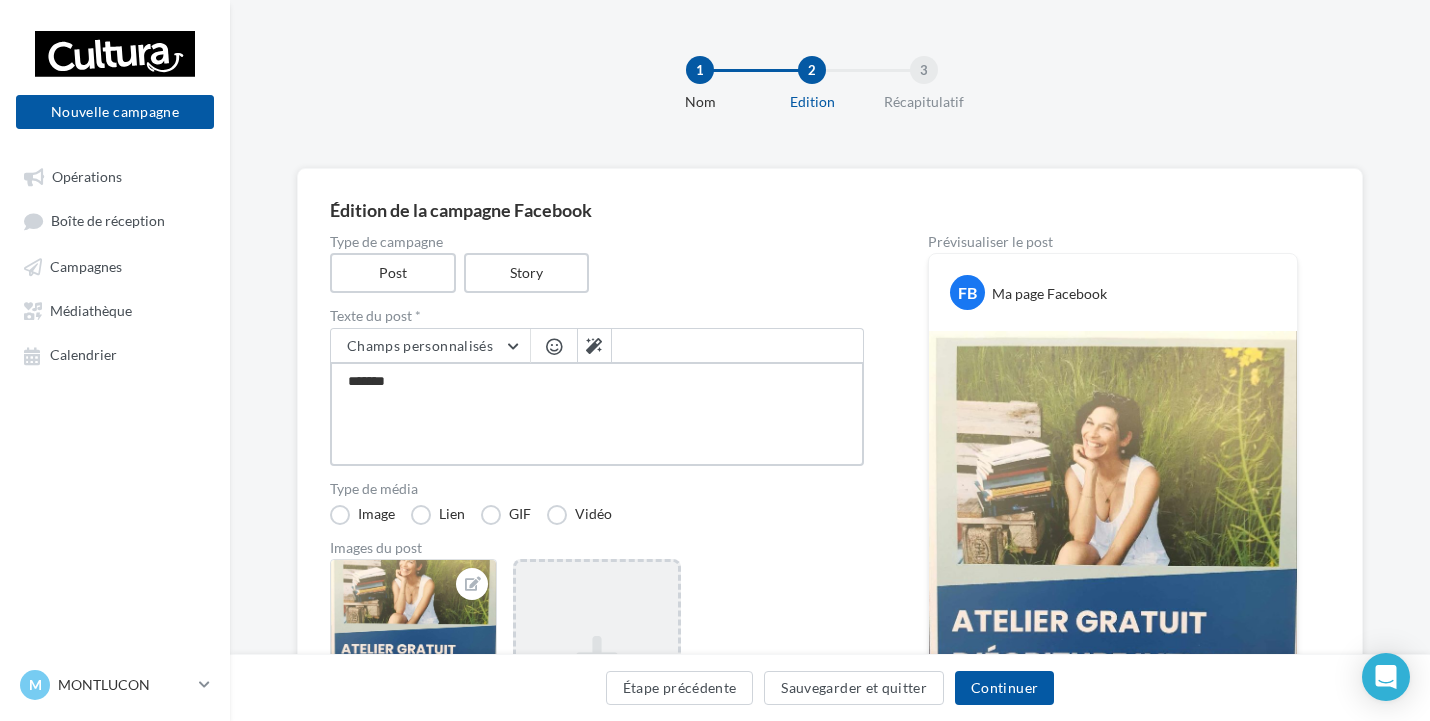 type on "********" 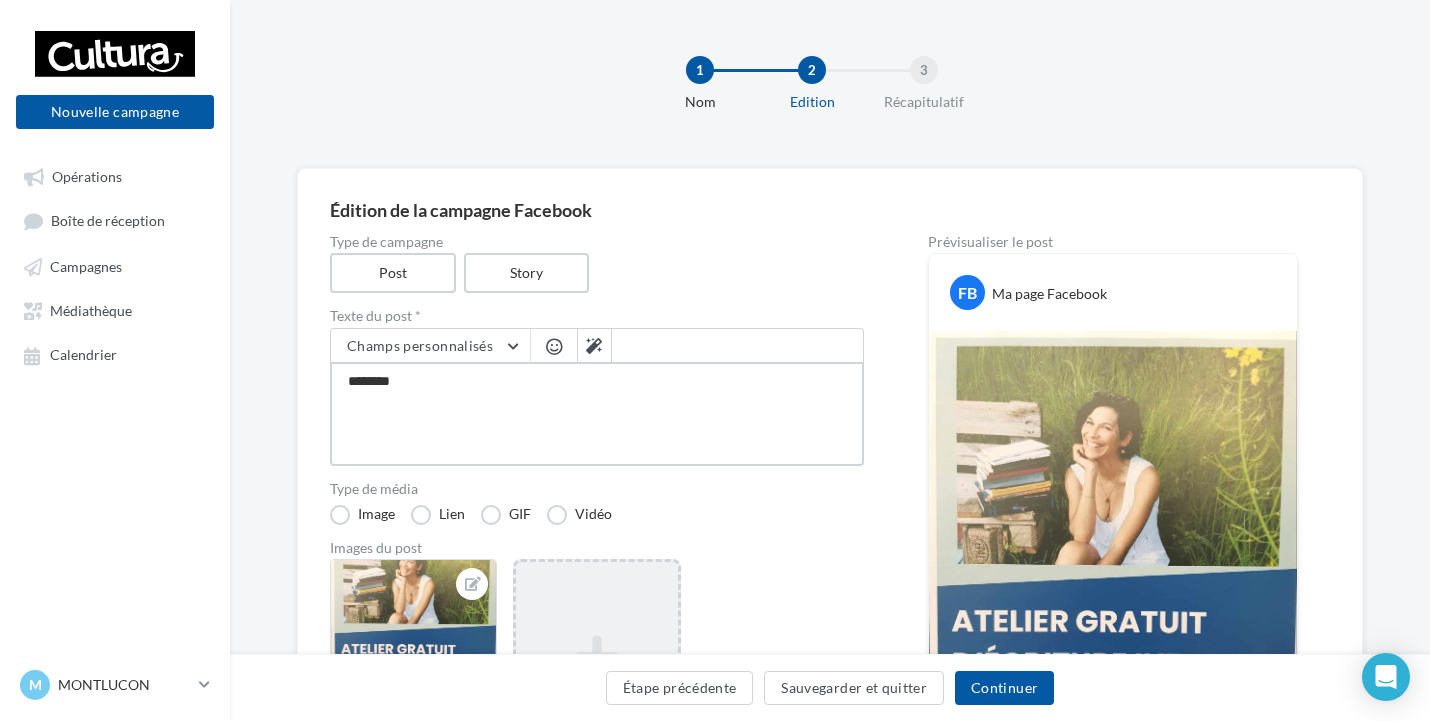 type on "*********" 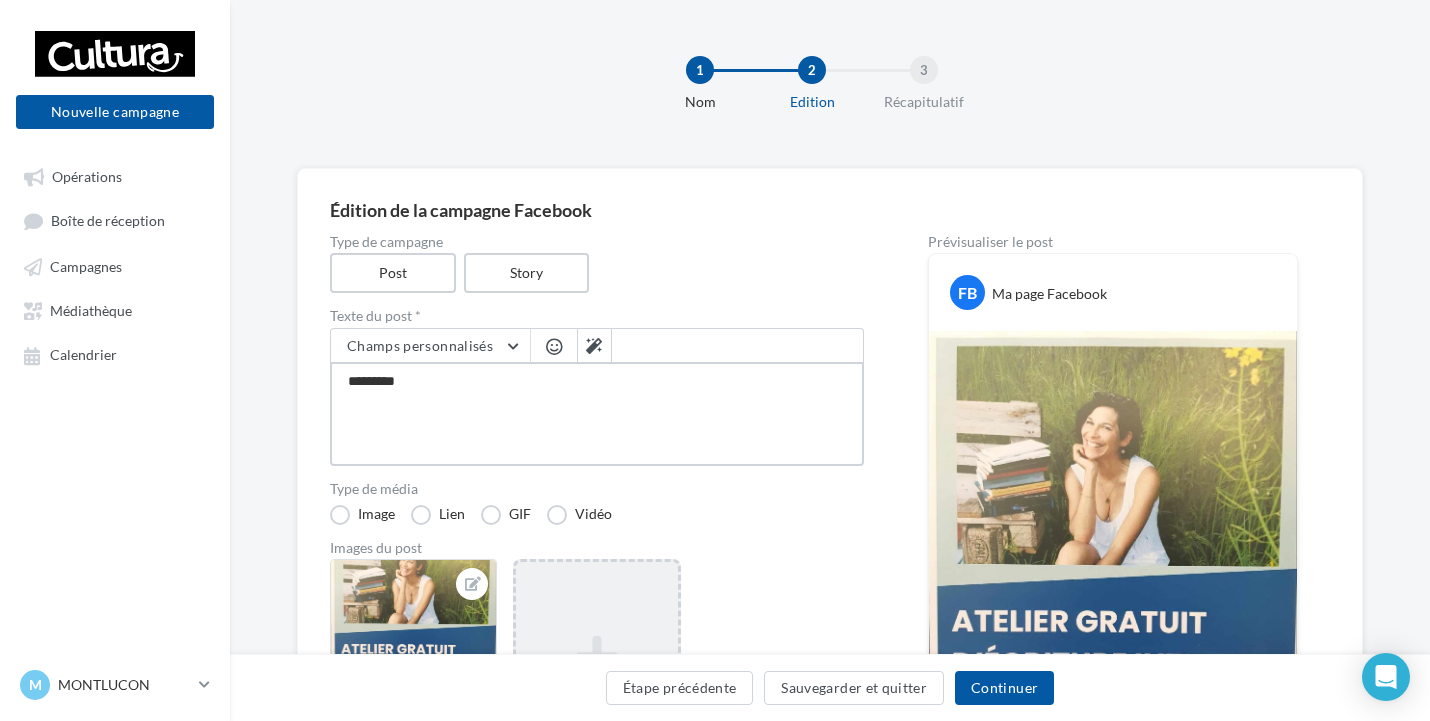 type on "**********" 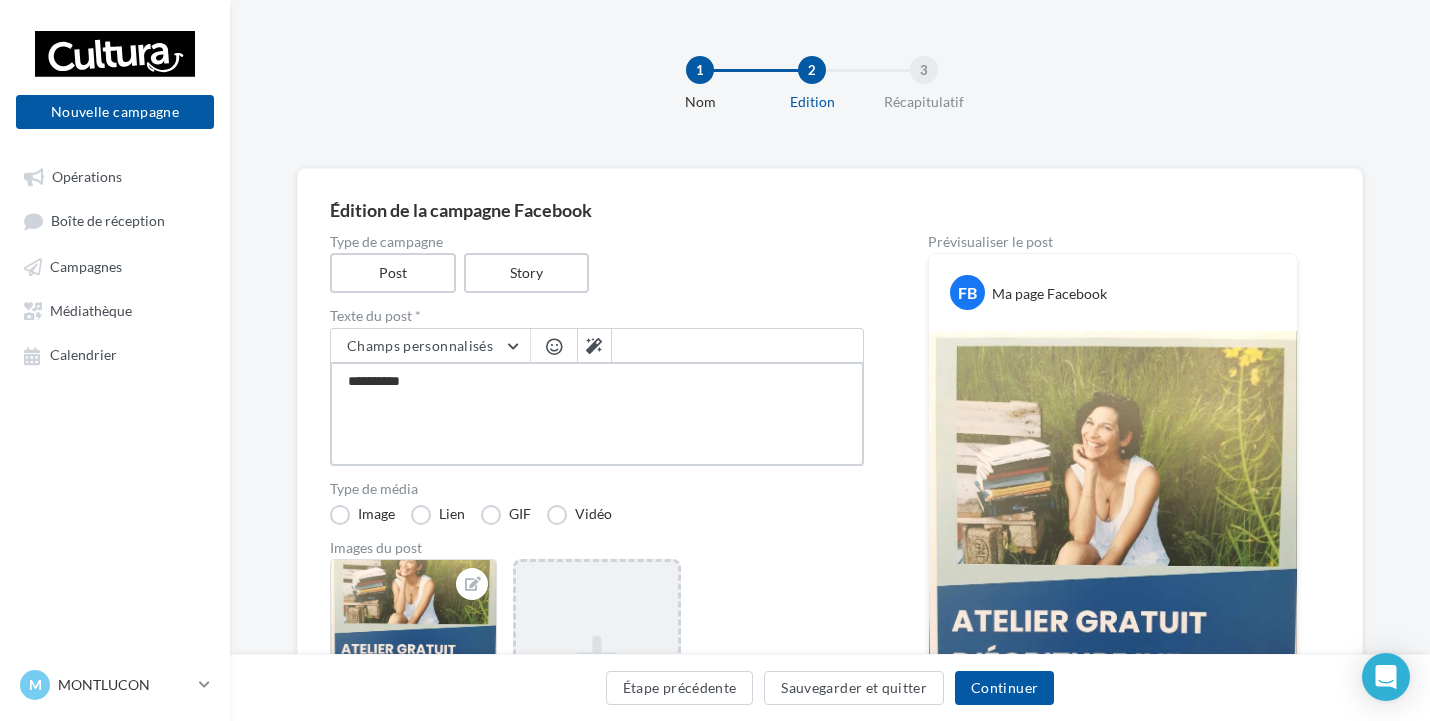 type on "**********" 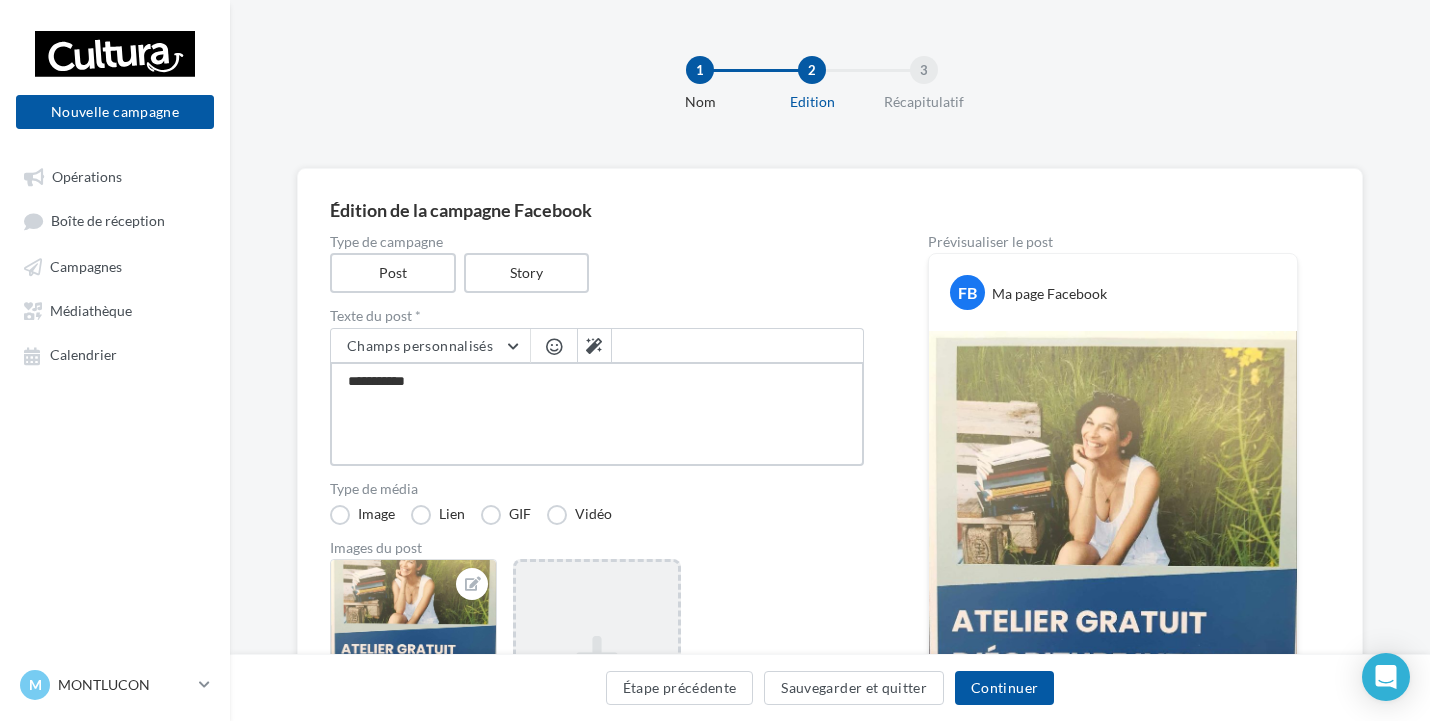 type on "**********" 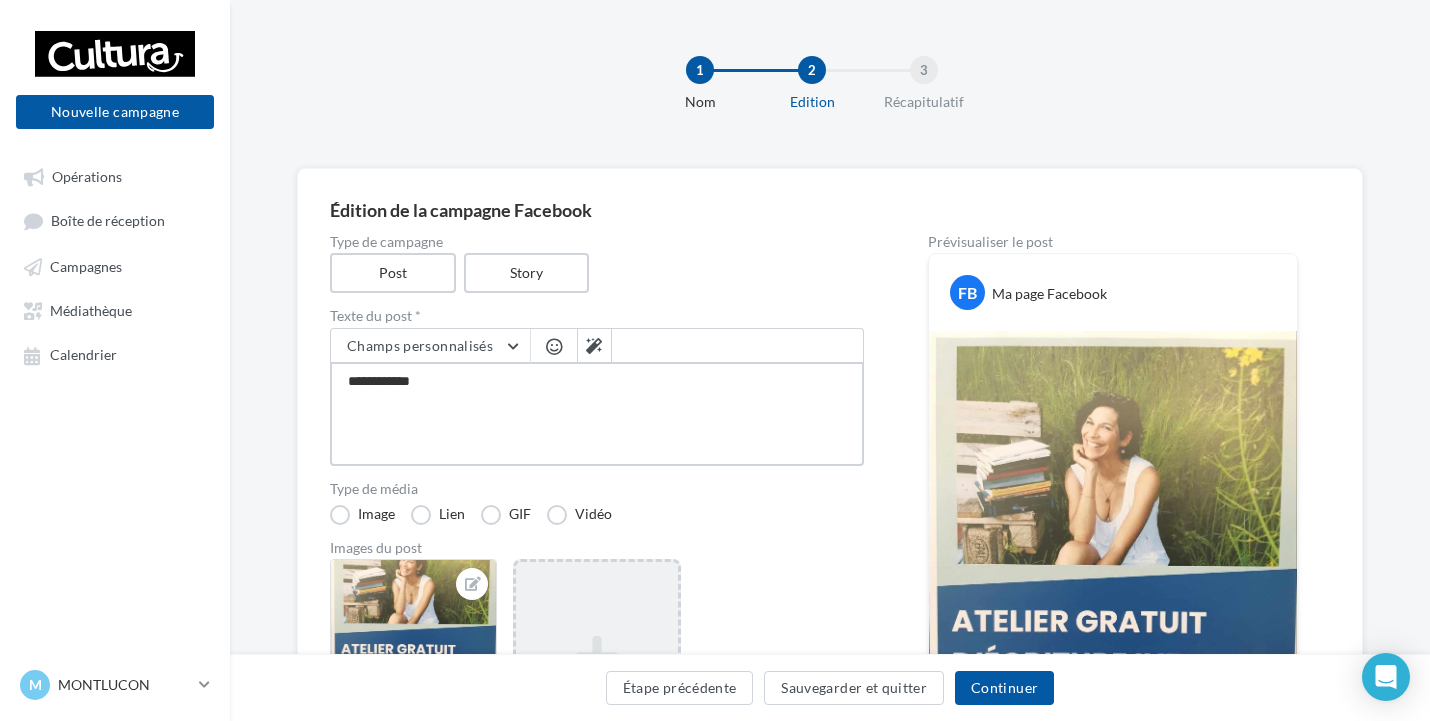 type on "**********" 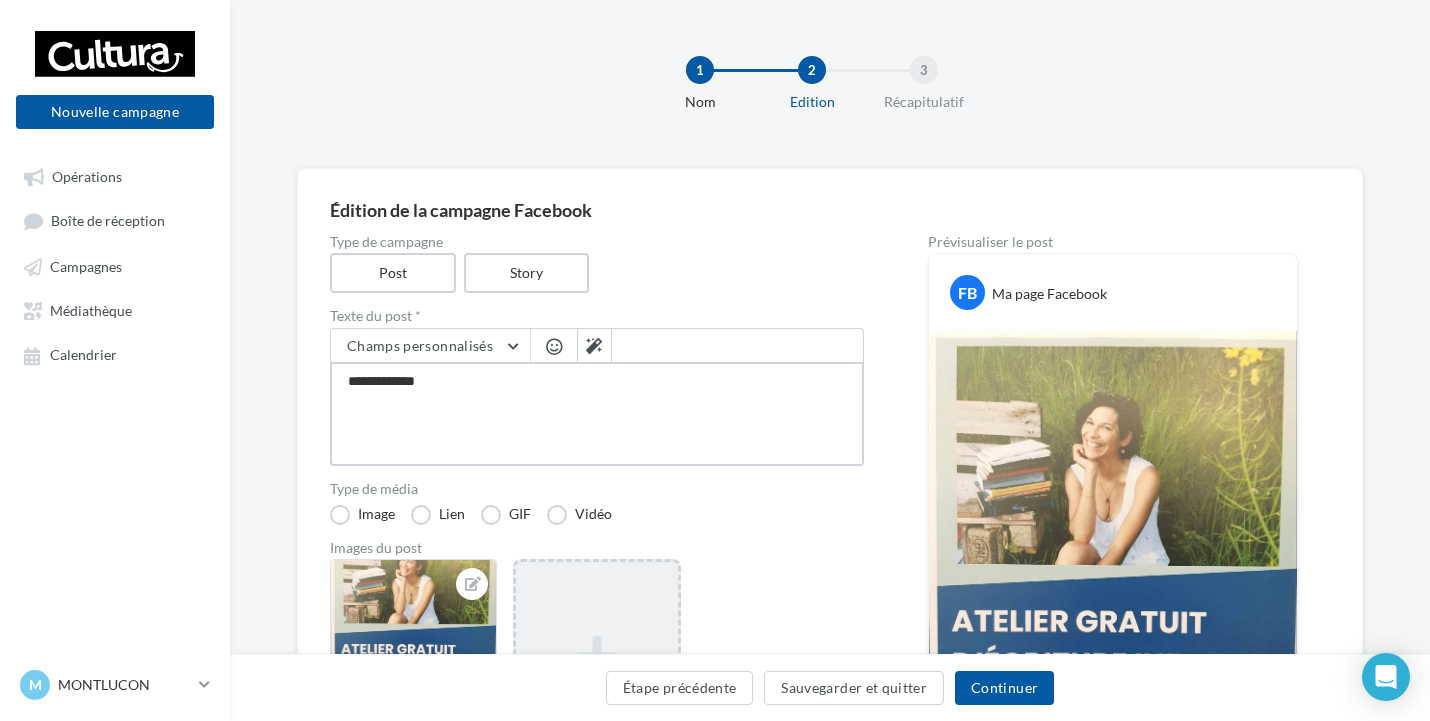 type on "**********" 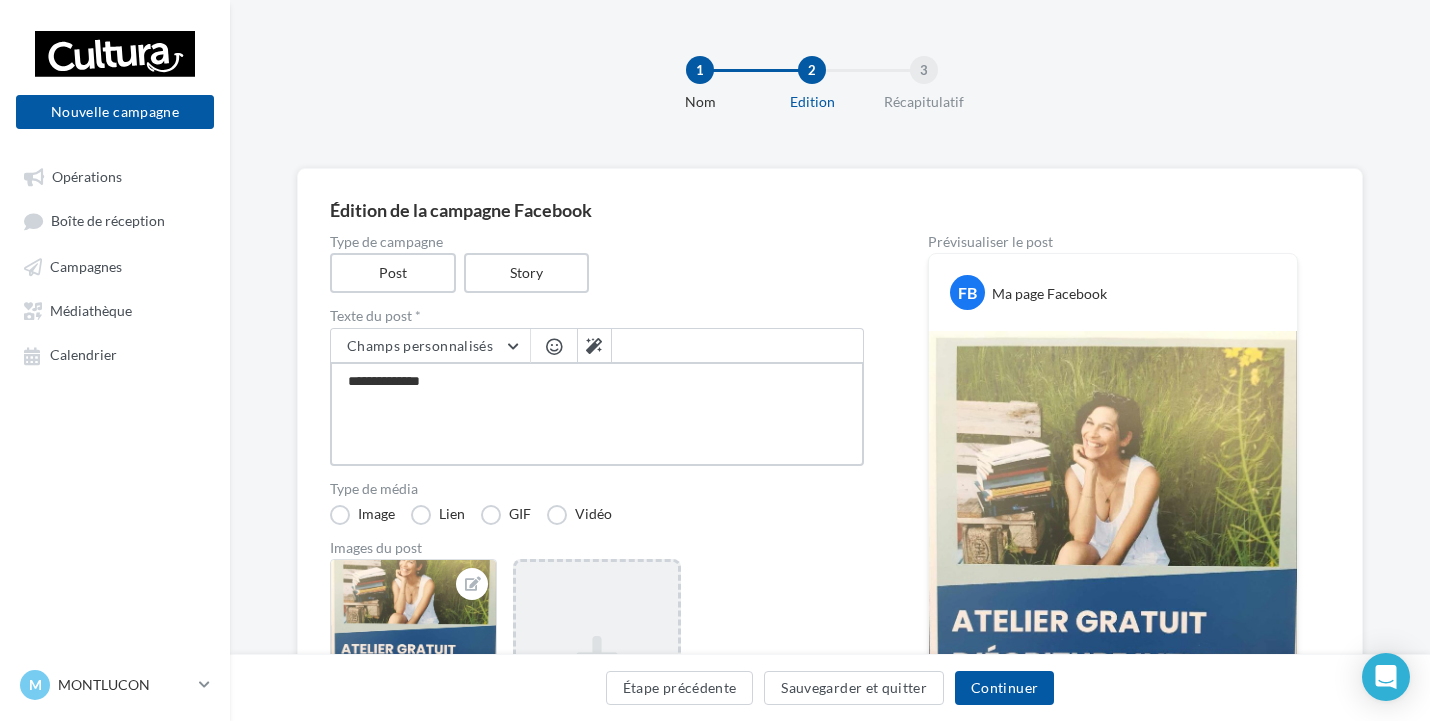 type on "**********" 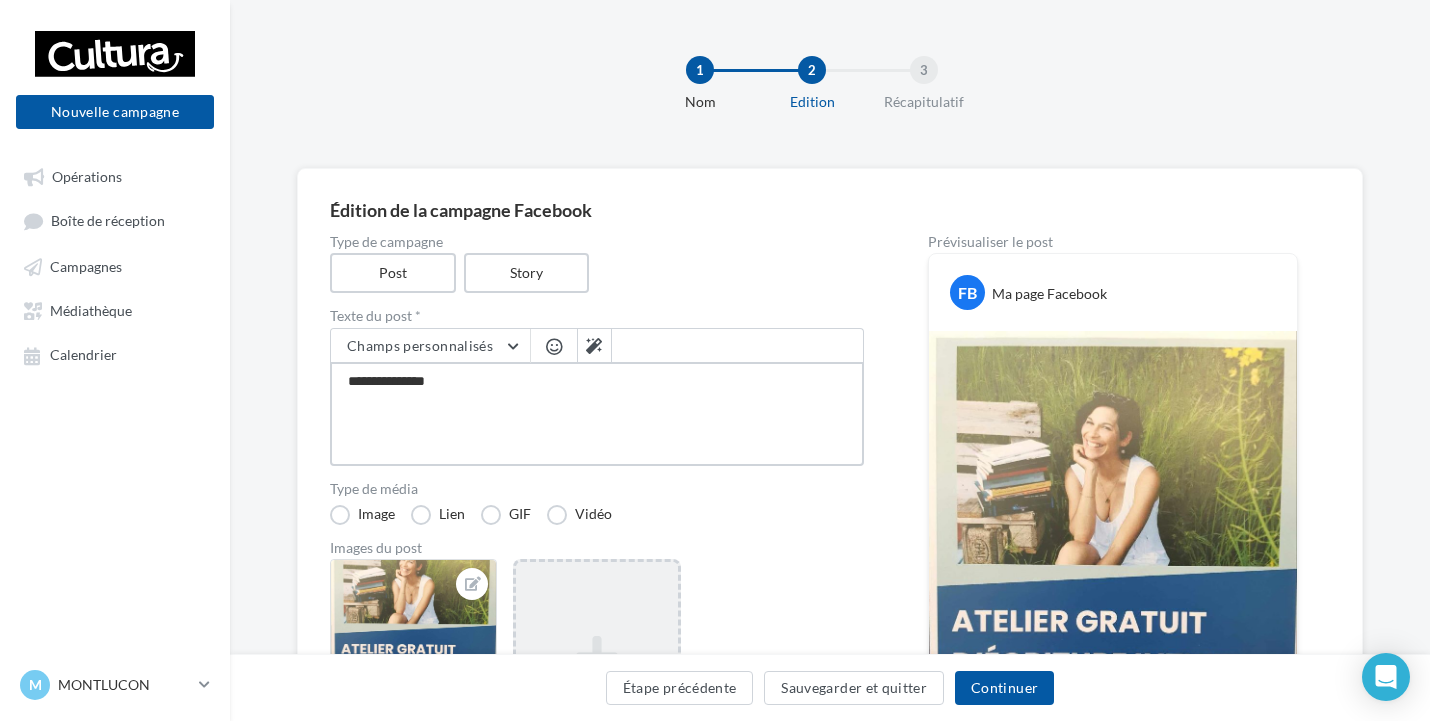 type on "**********" 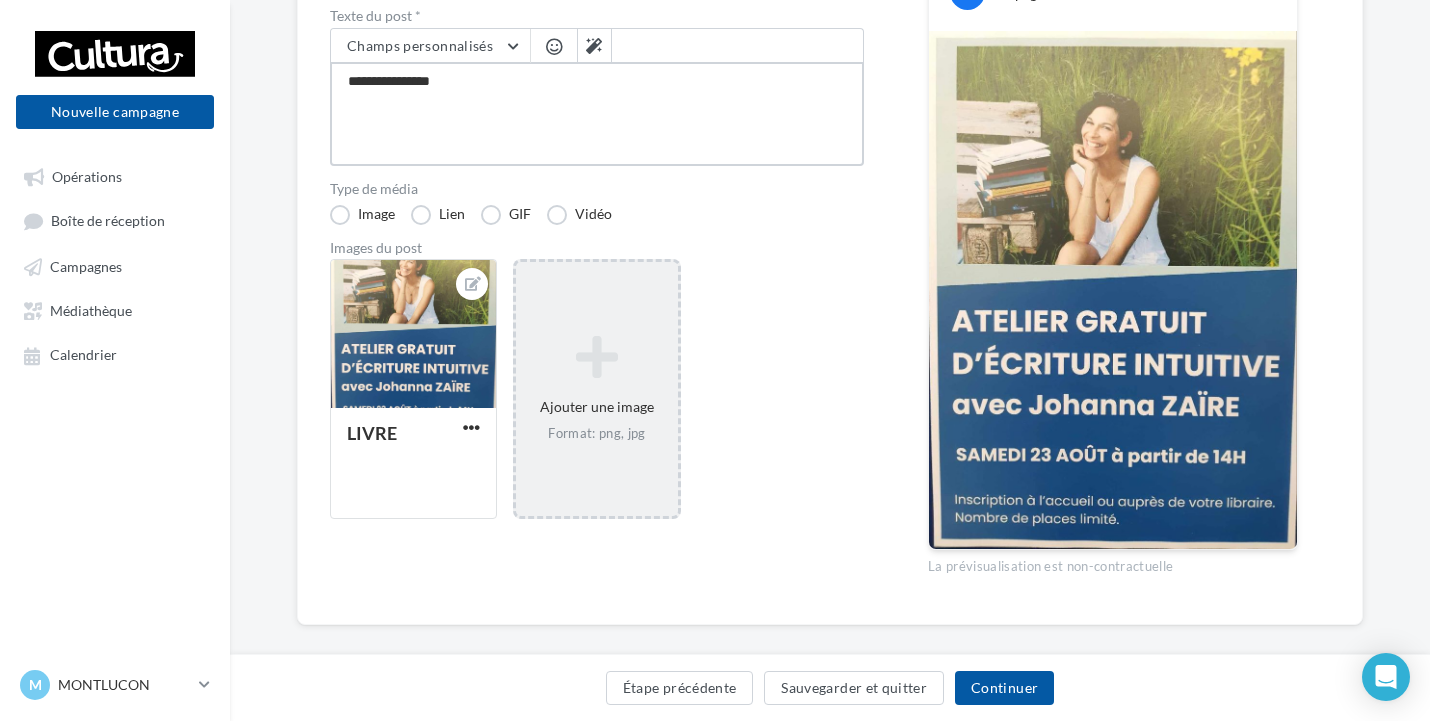 scroll, scrollTop: 200, scrollLeft: 0, axis: vertical 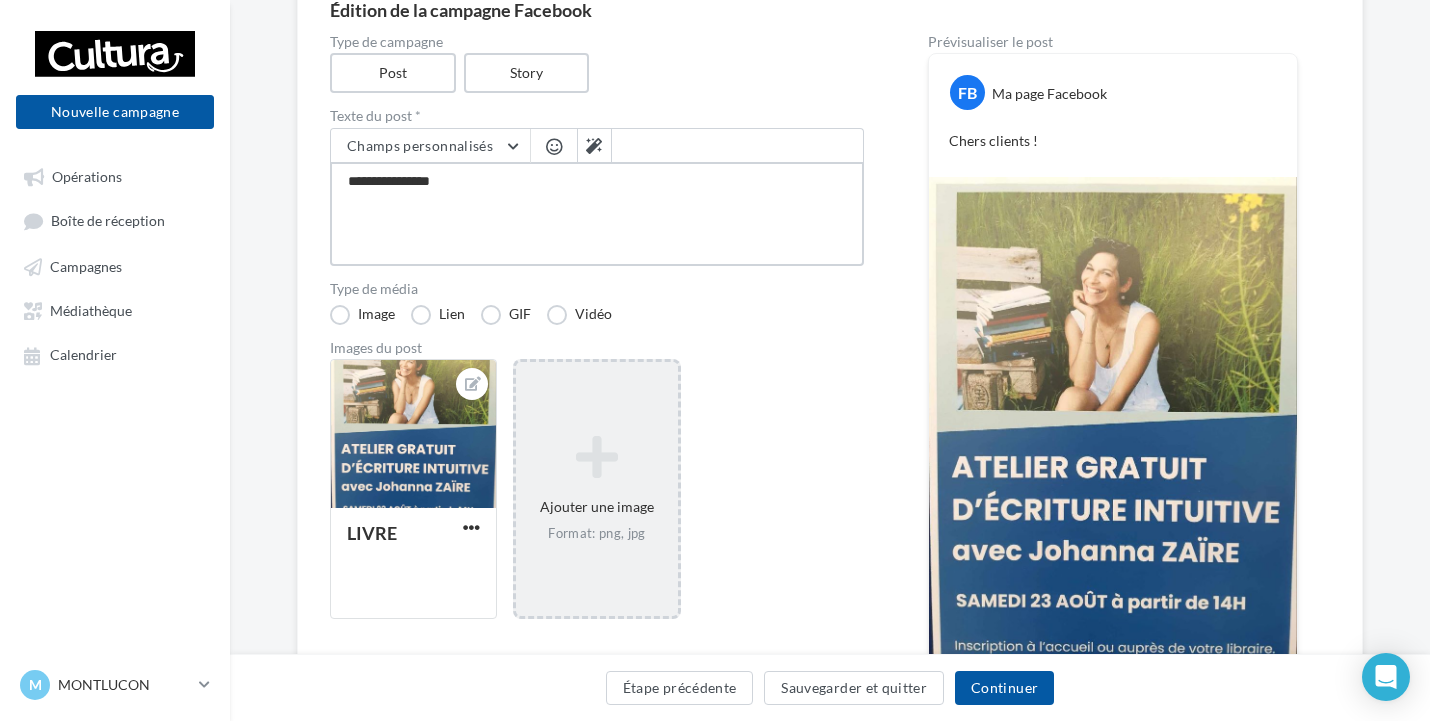 type on "**********" 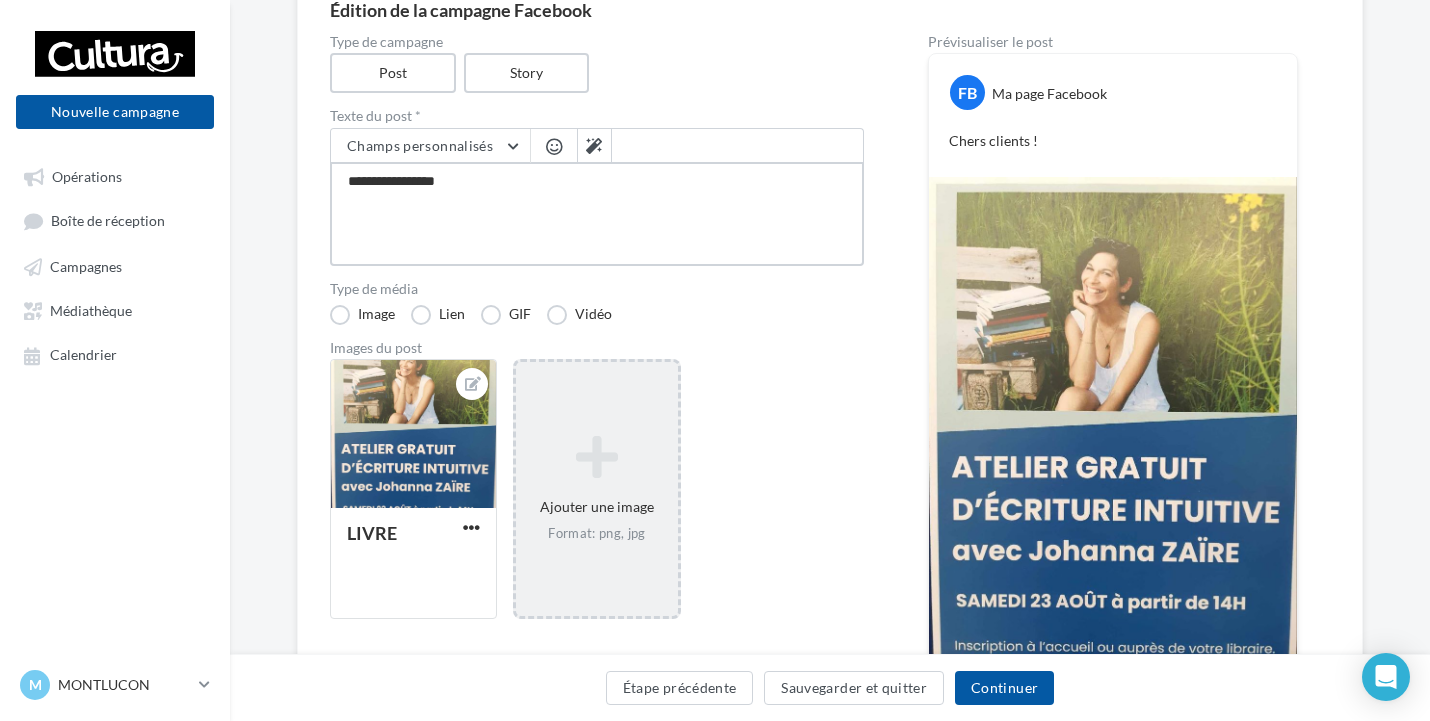 type on "**********" 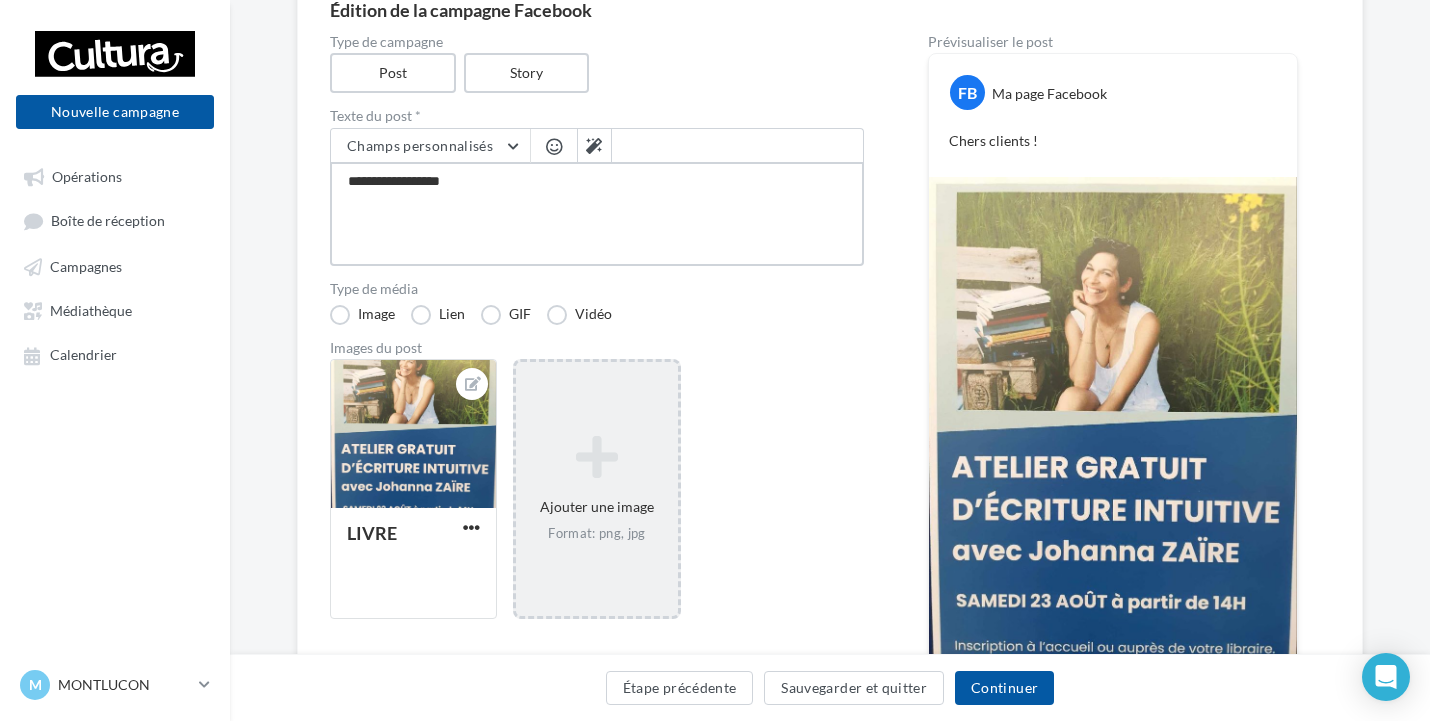 type on "**********" 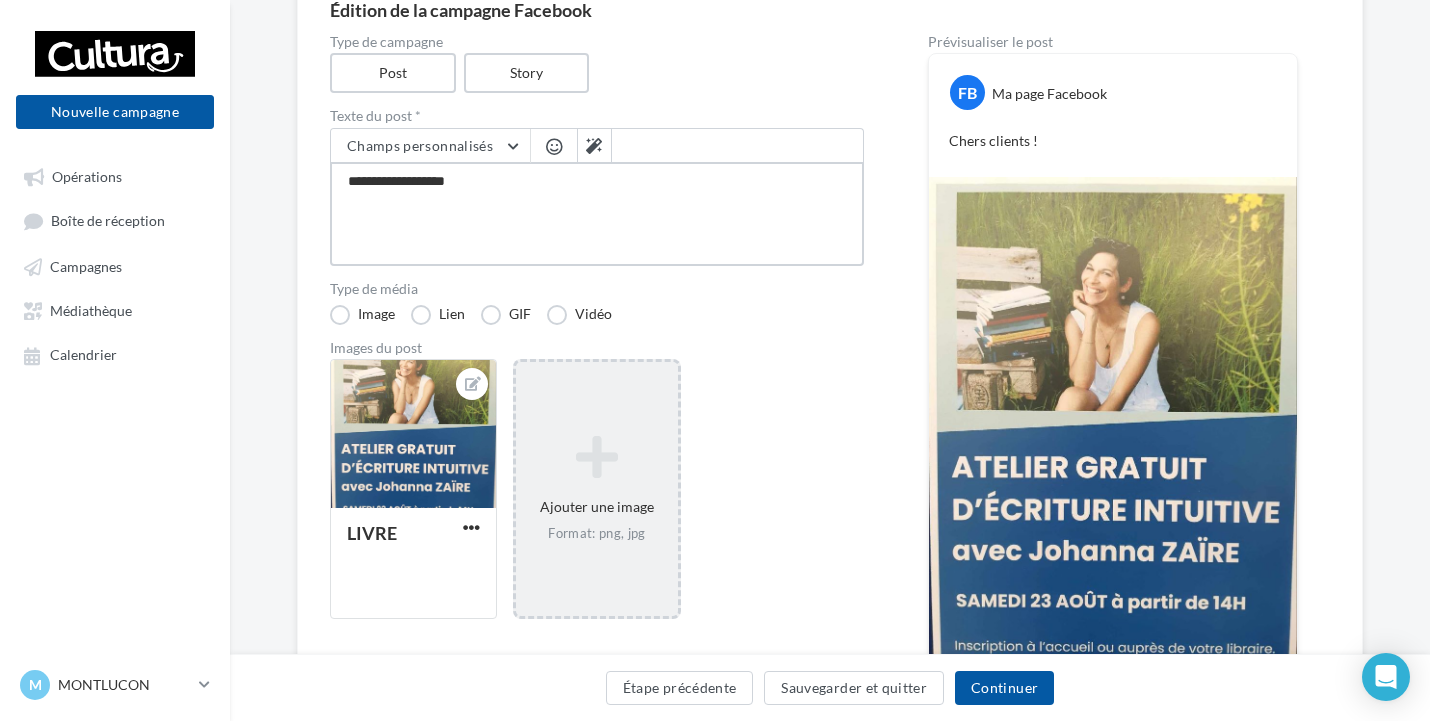 type on "**********" 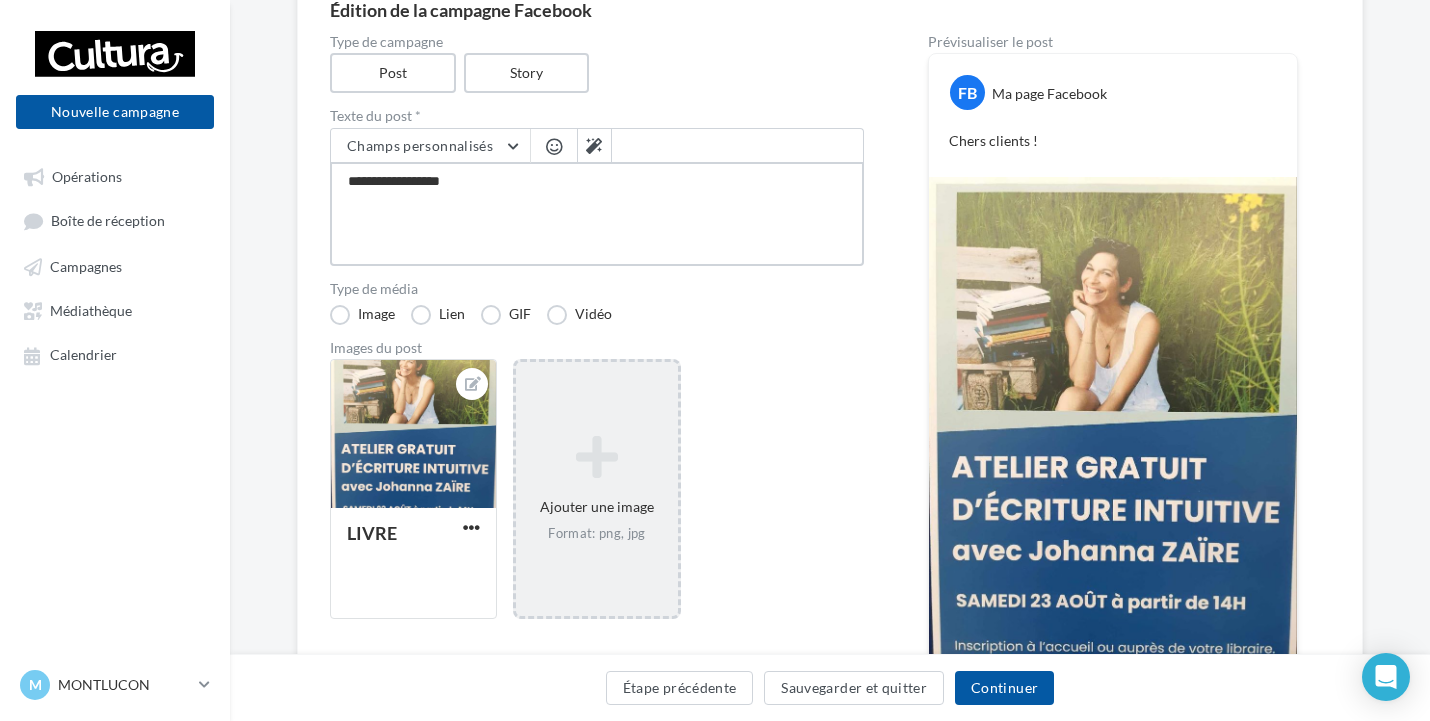 type on "**********" 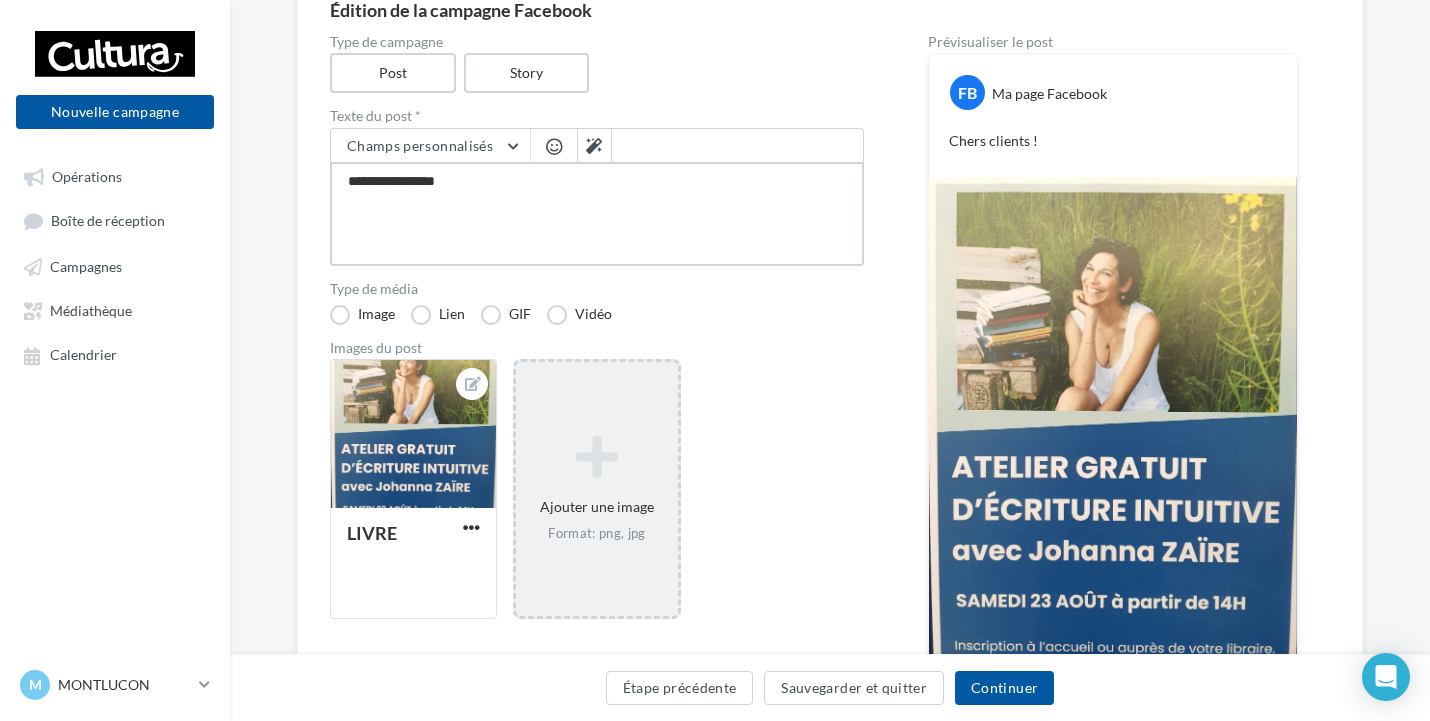 type on "**********" 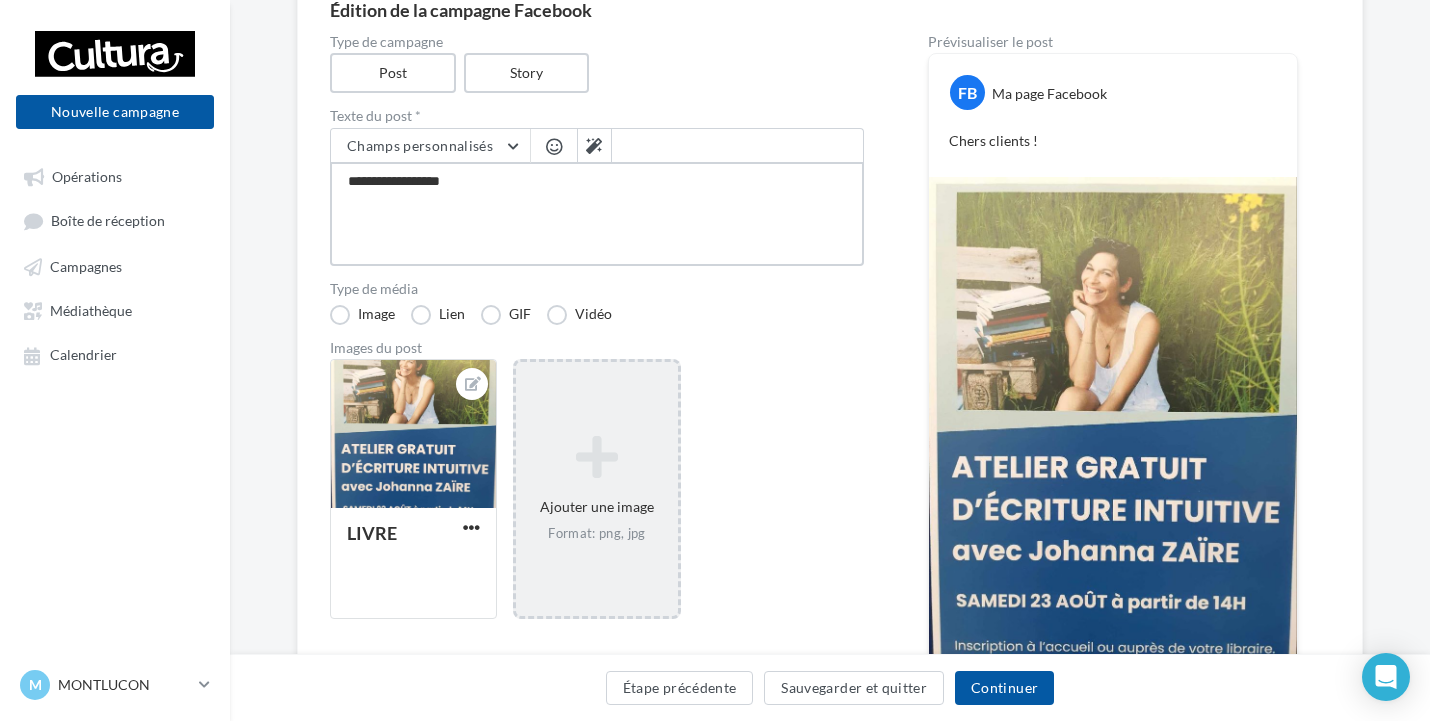 type on "**********" 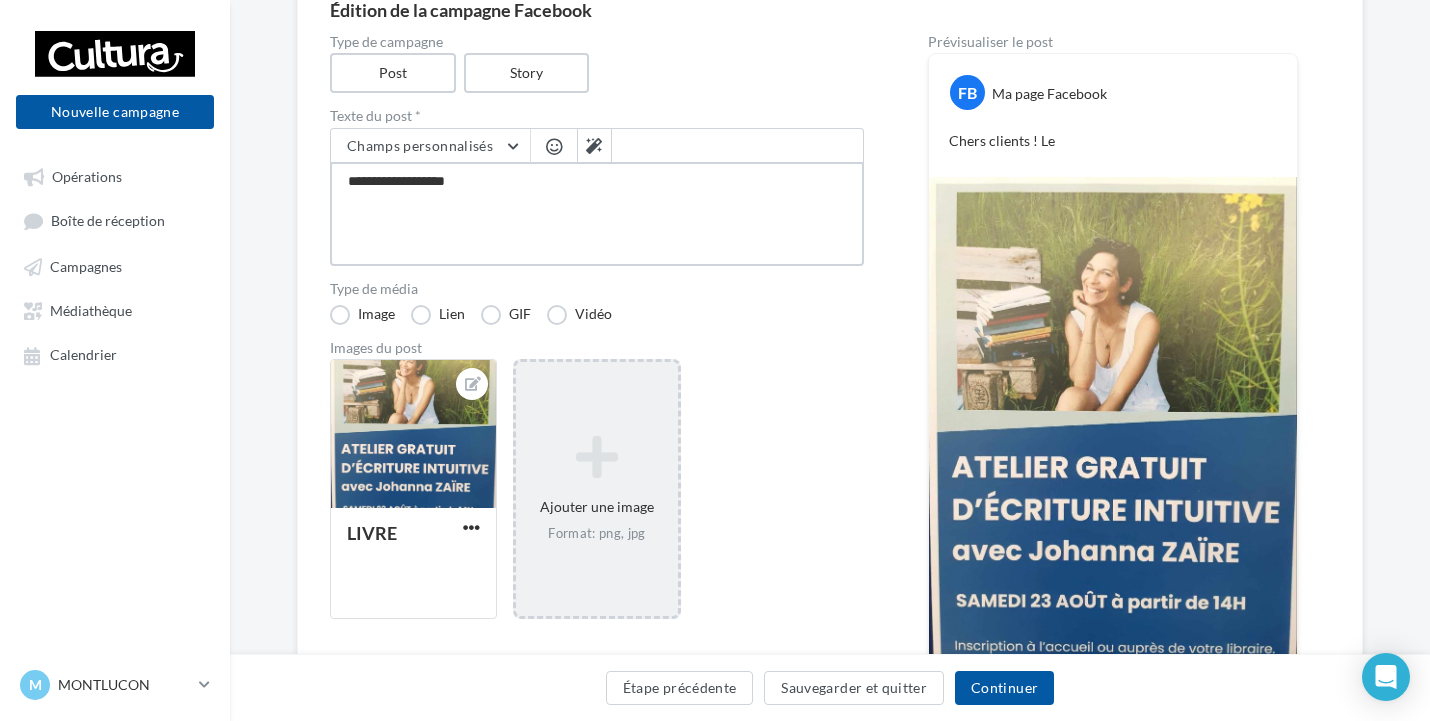 type on "**********" 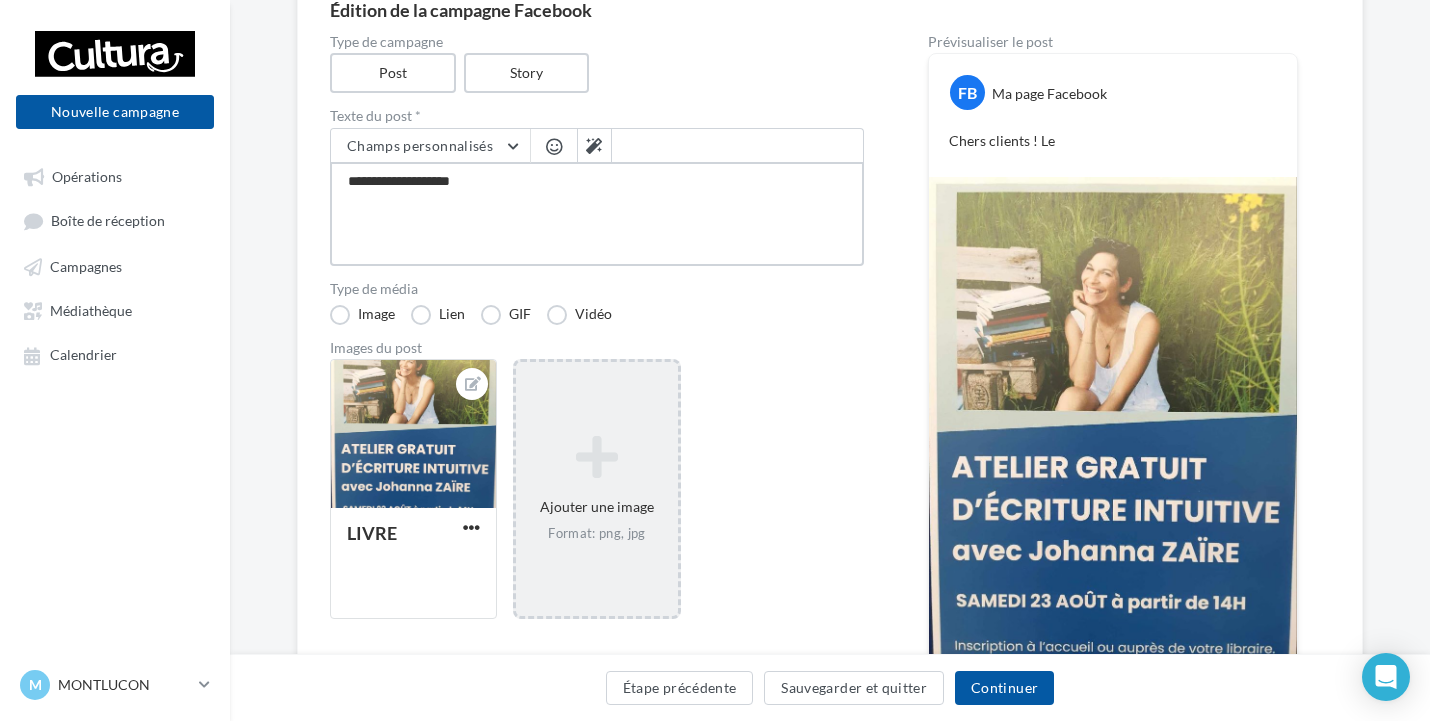 type on "**********" 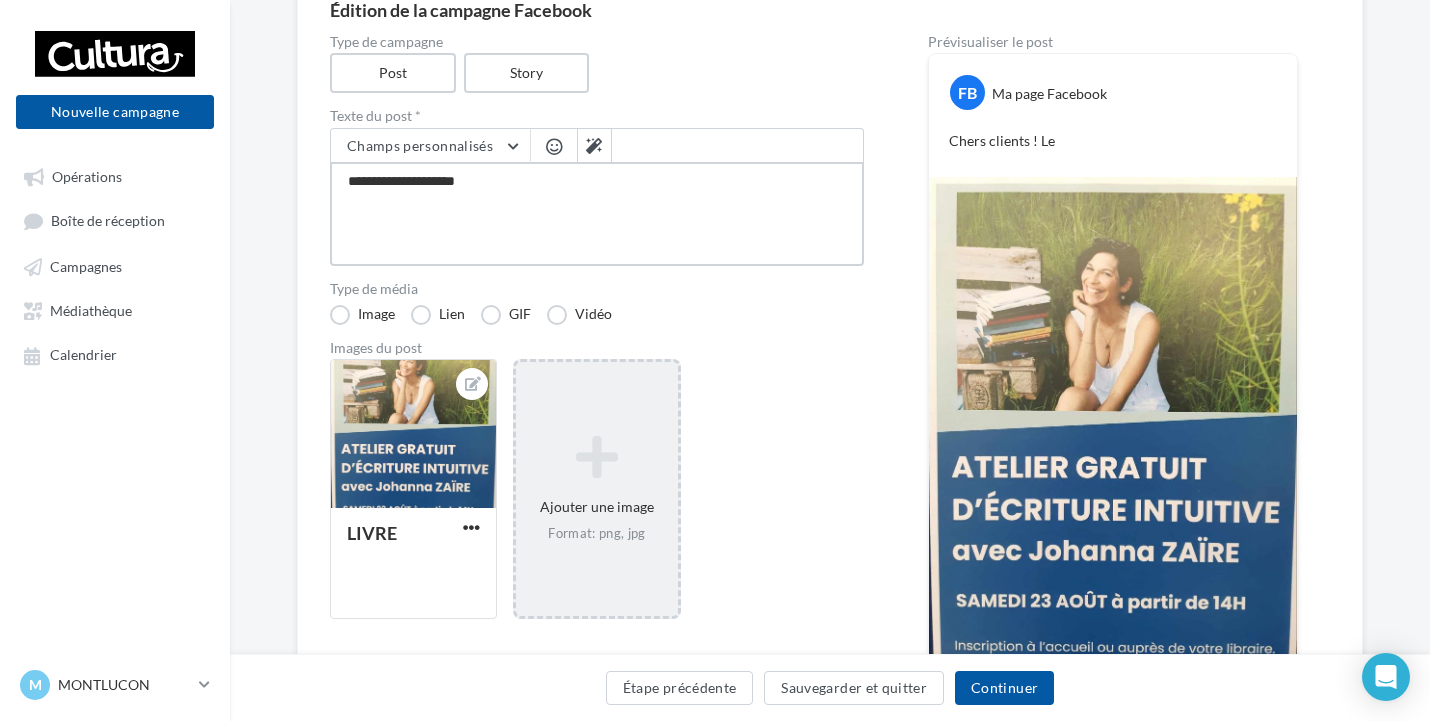 type on "**********" 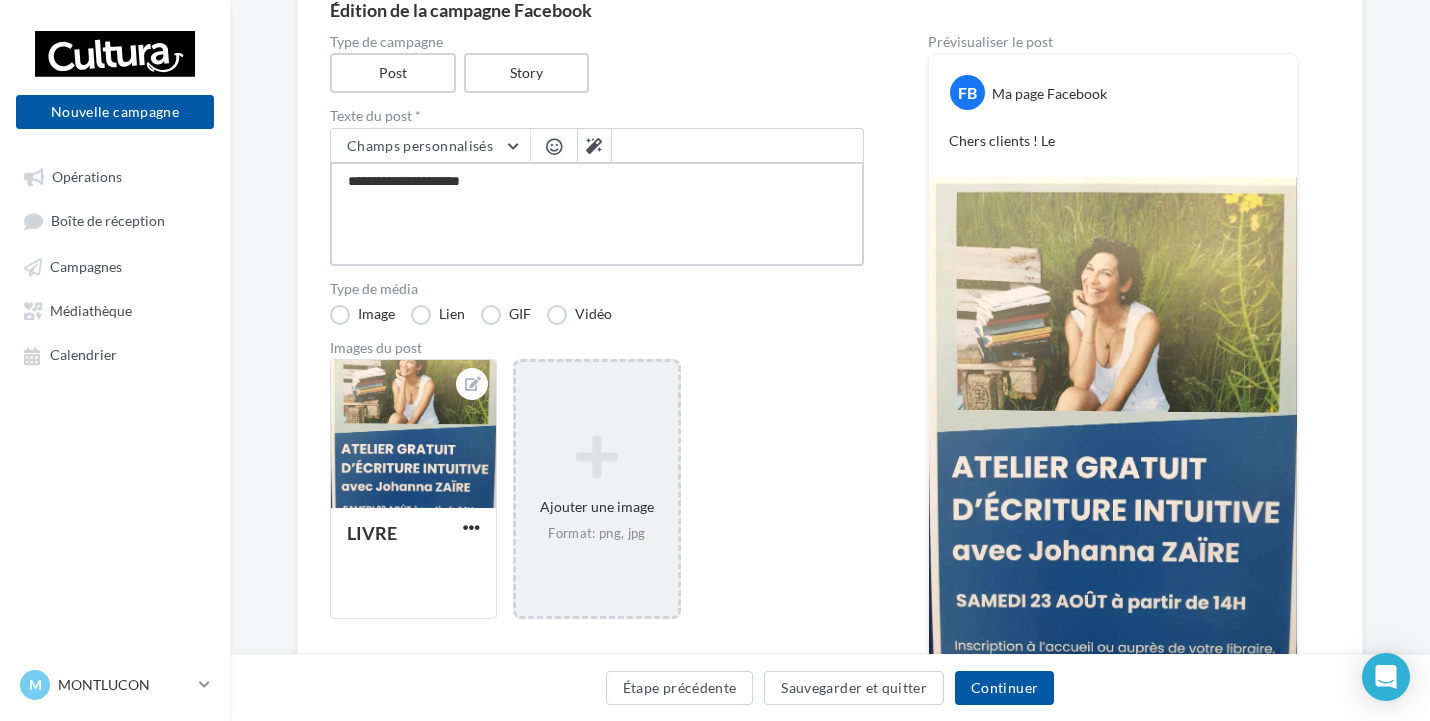 type on "**********" 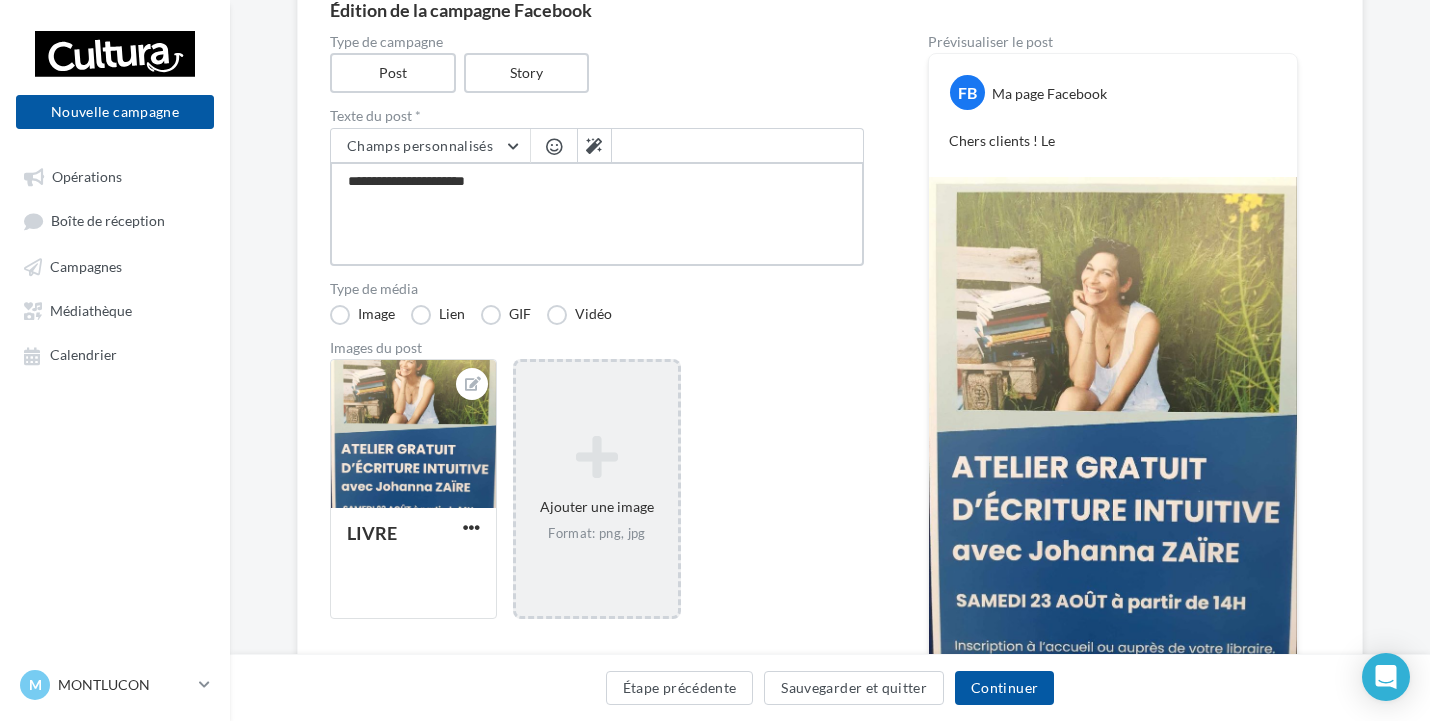 type on "**********" 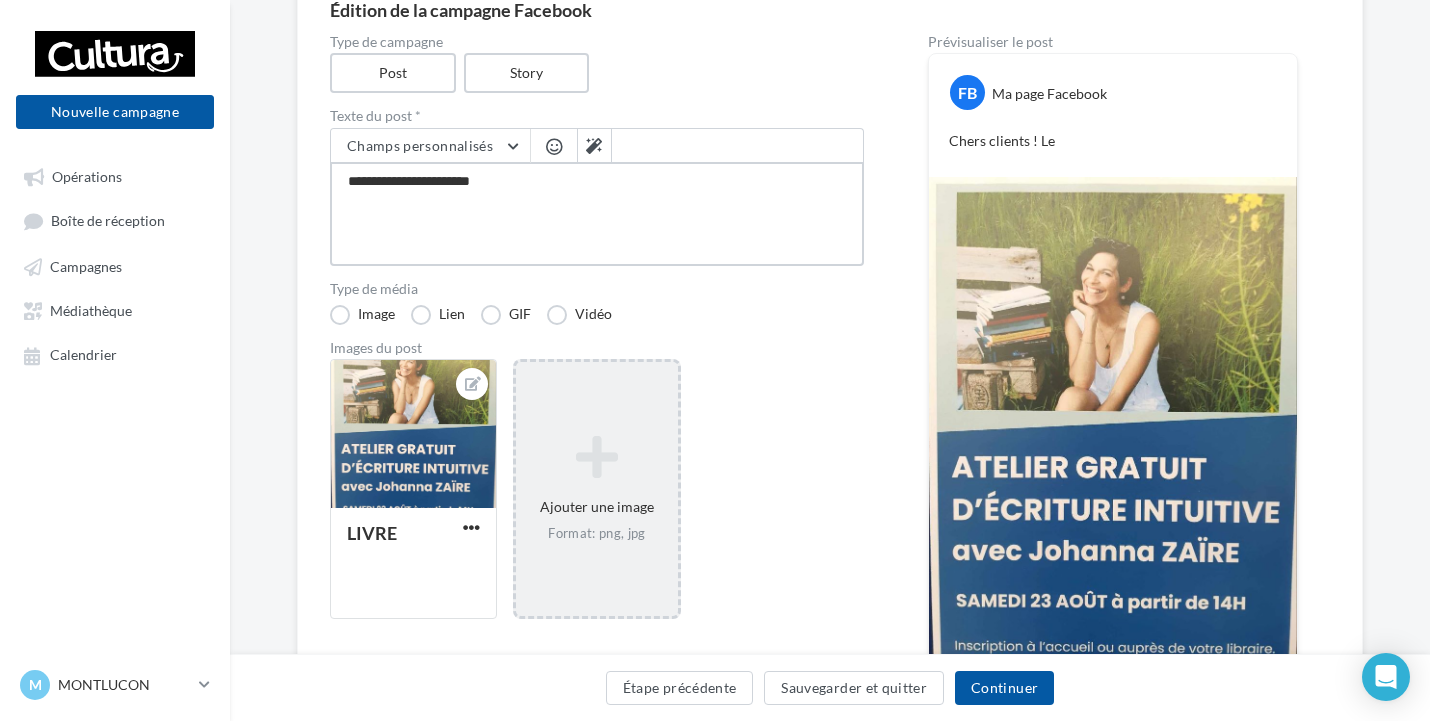 type on "**********" 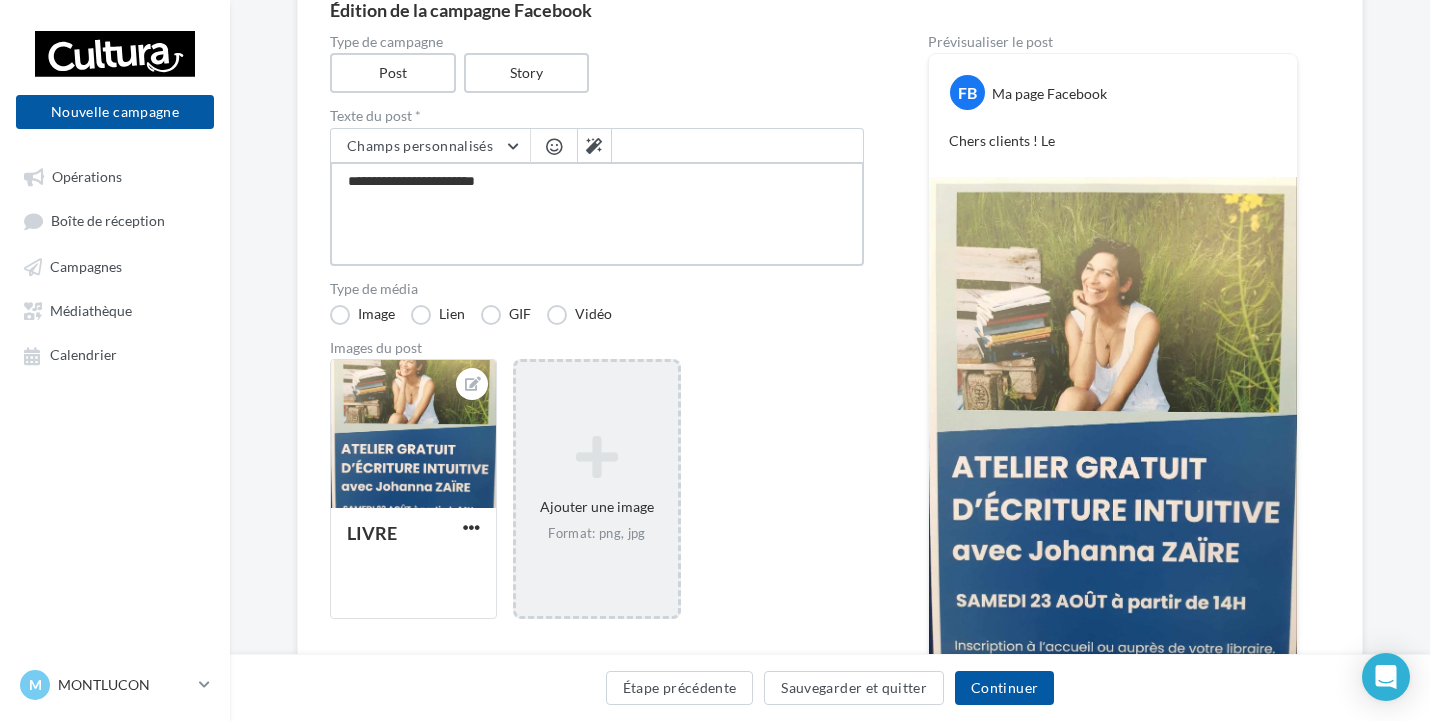 type on "**********" 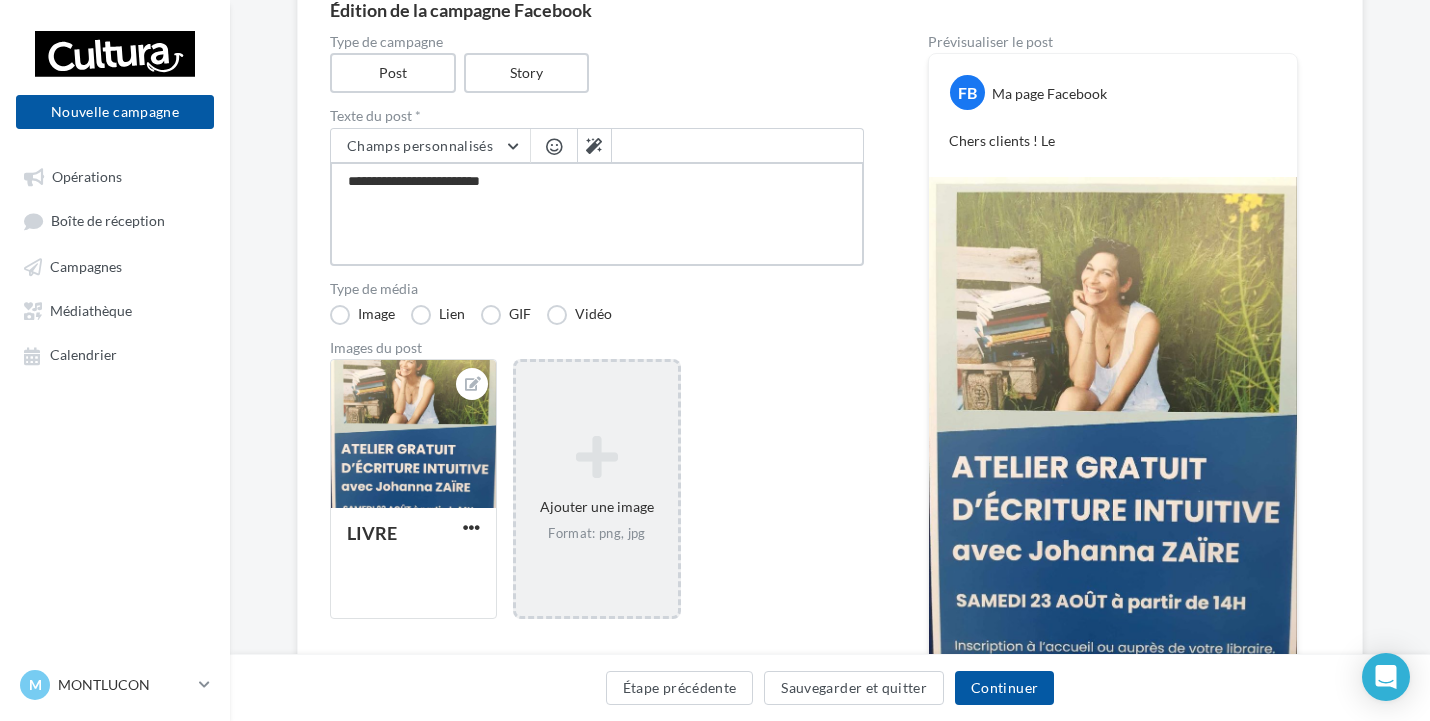 type on "**********" 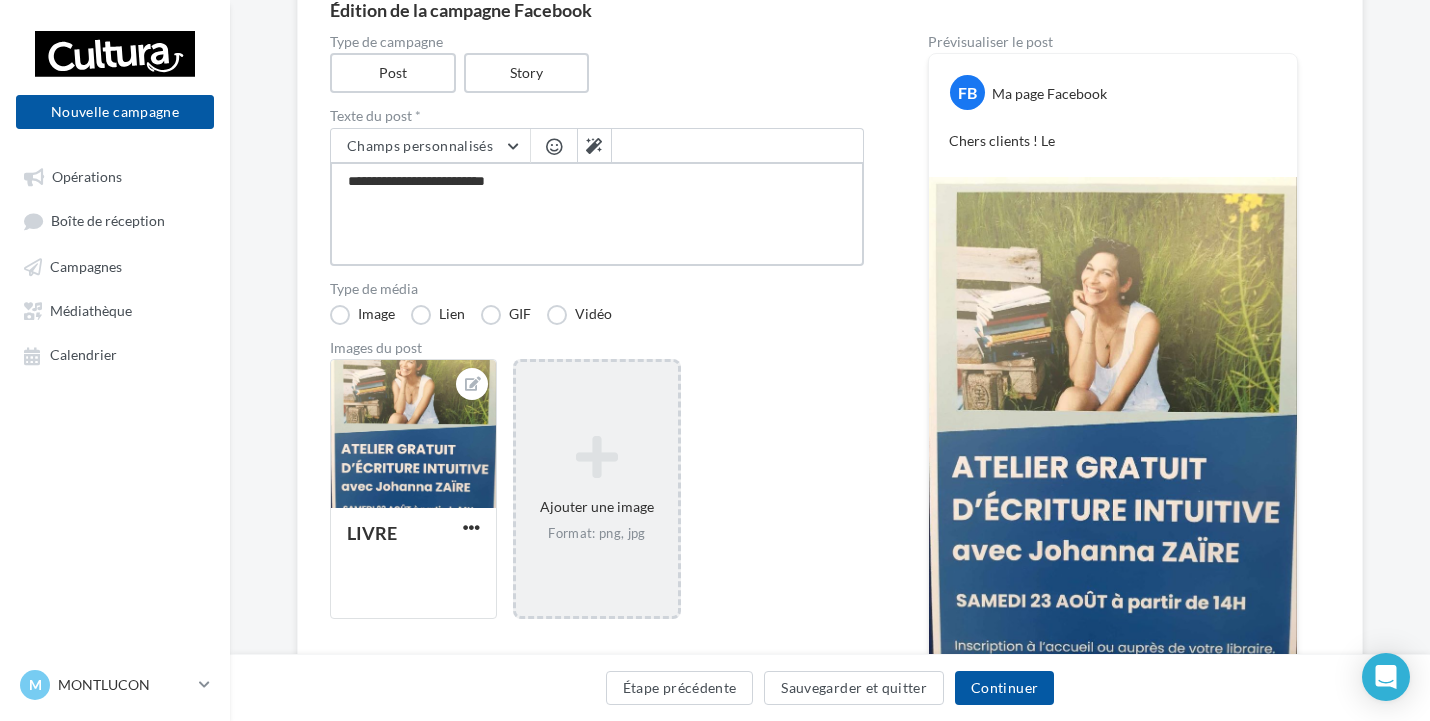 type on "**********" 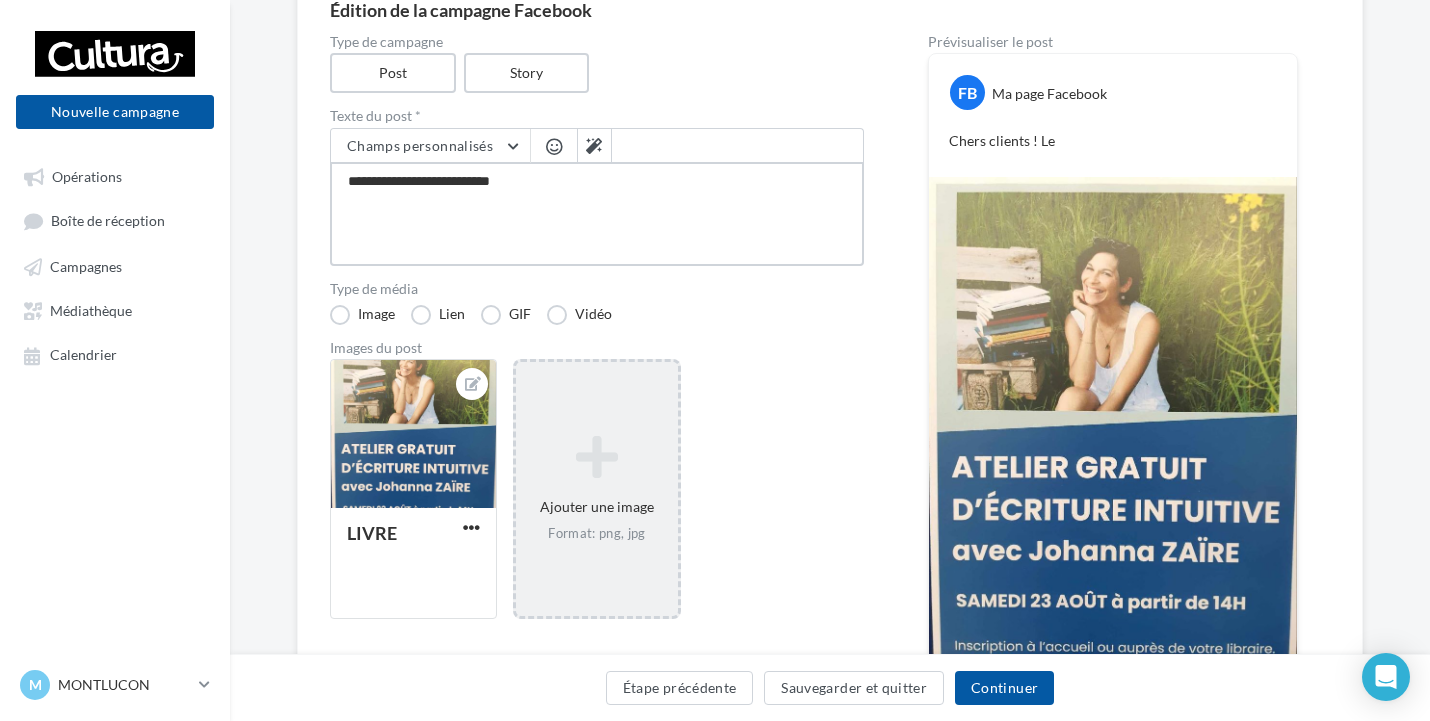 type on "**********" 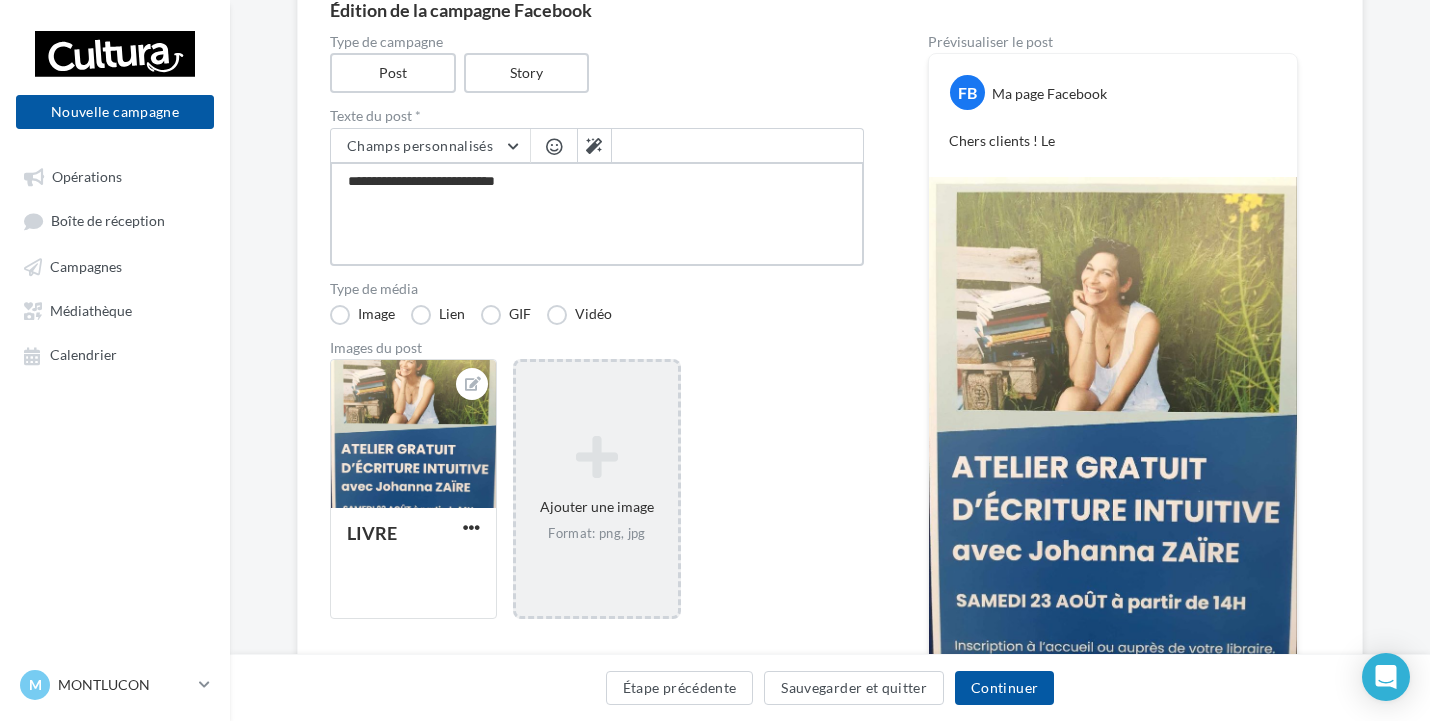 type on "**********" 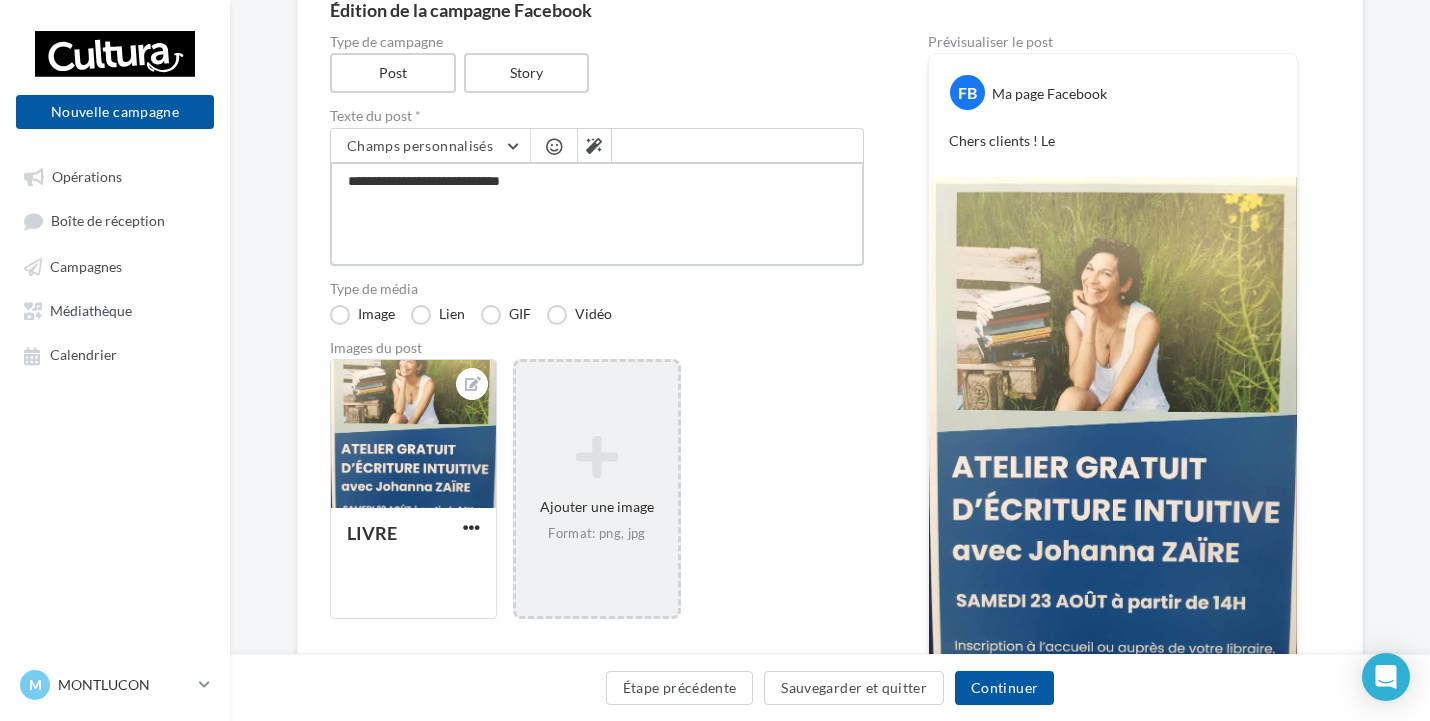 type on "**********" 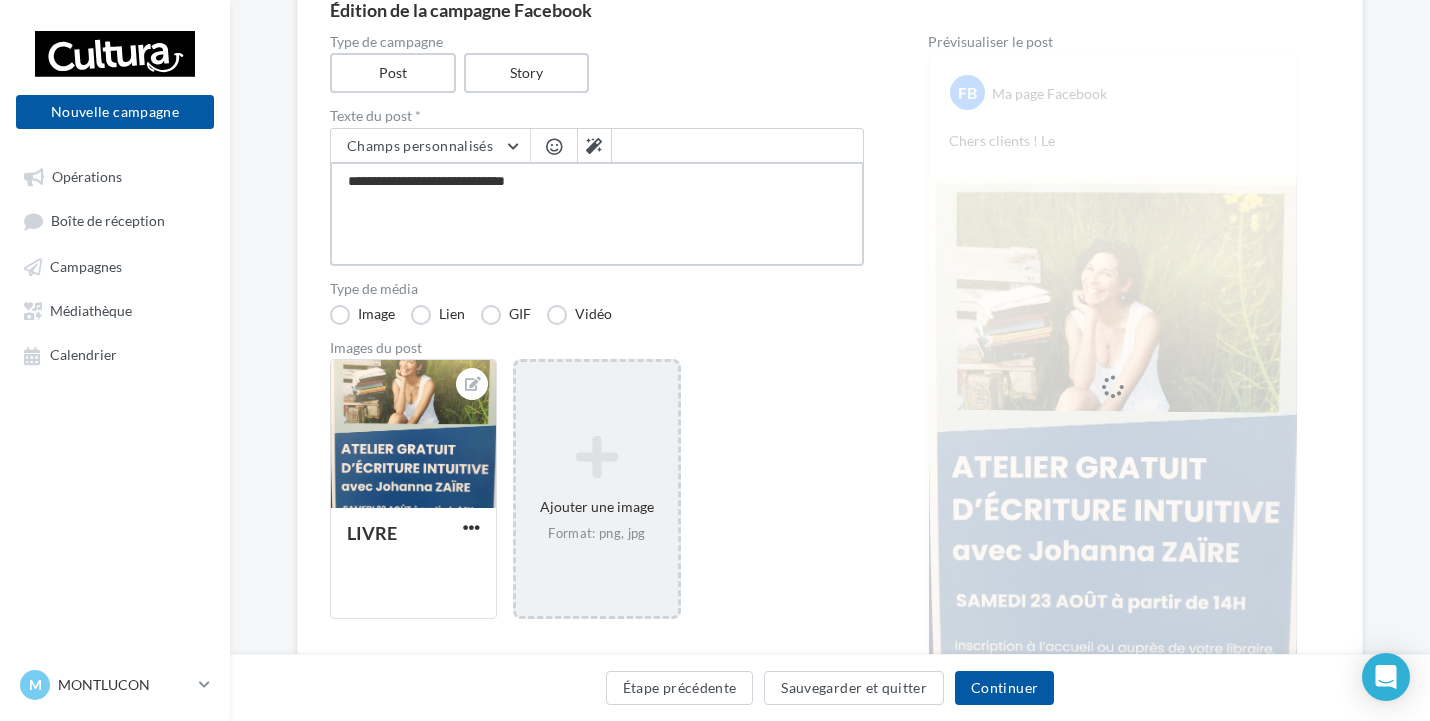 type on "**********" 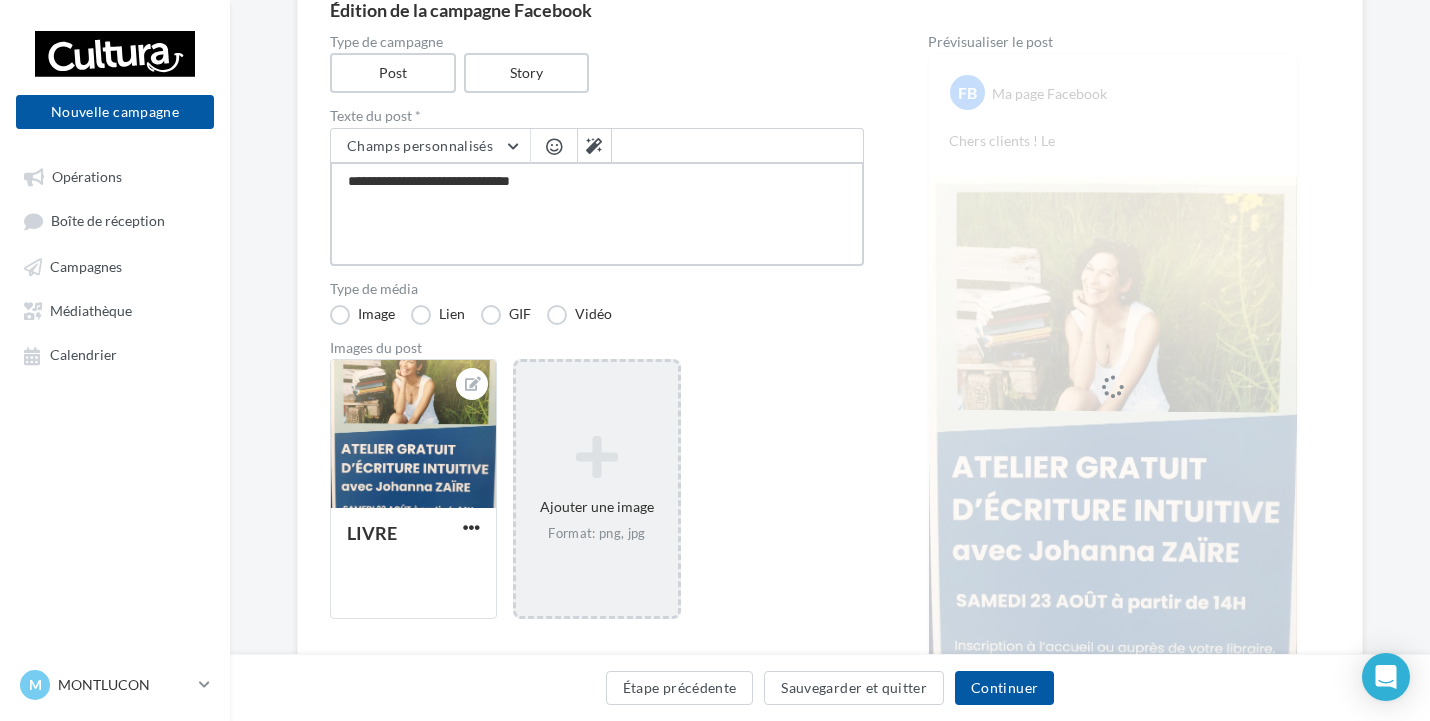 type on "**********" 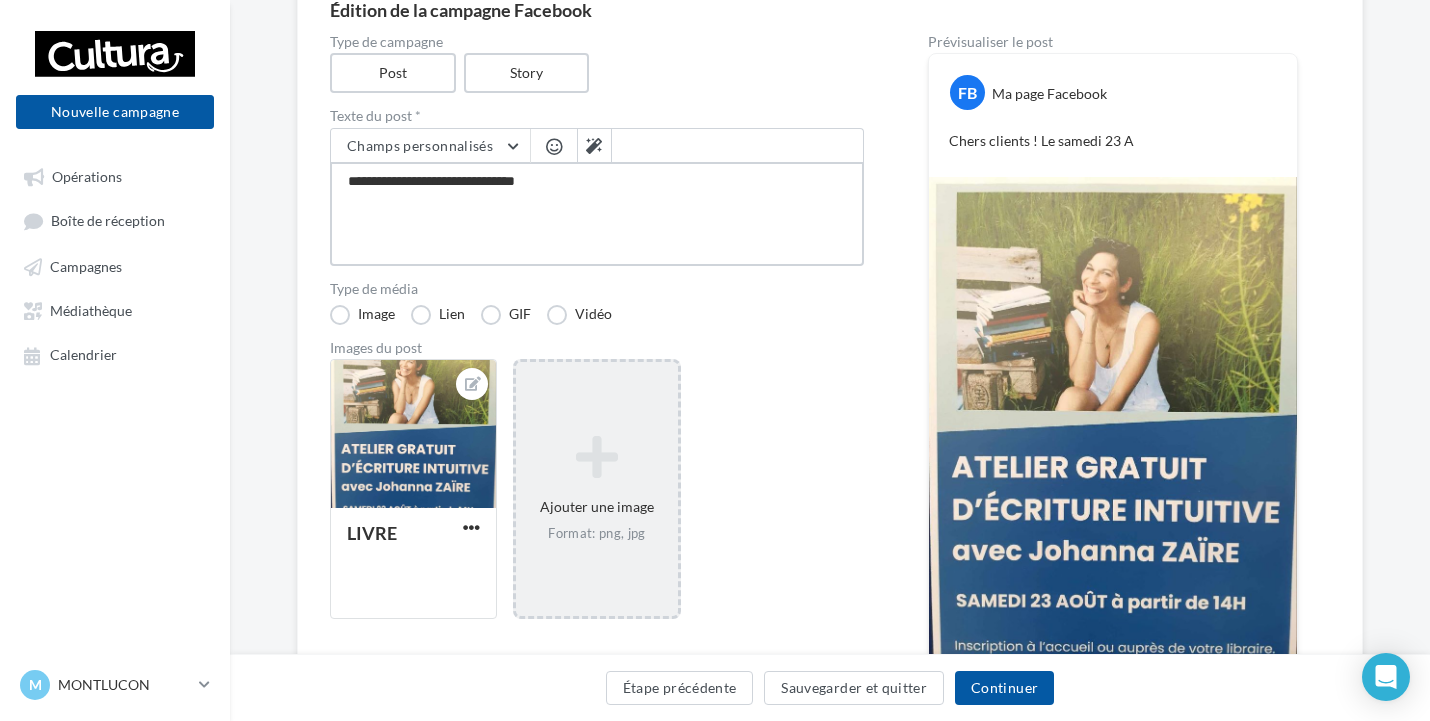 type on "**********" 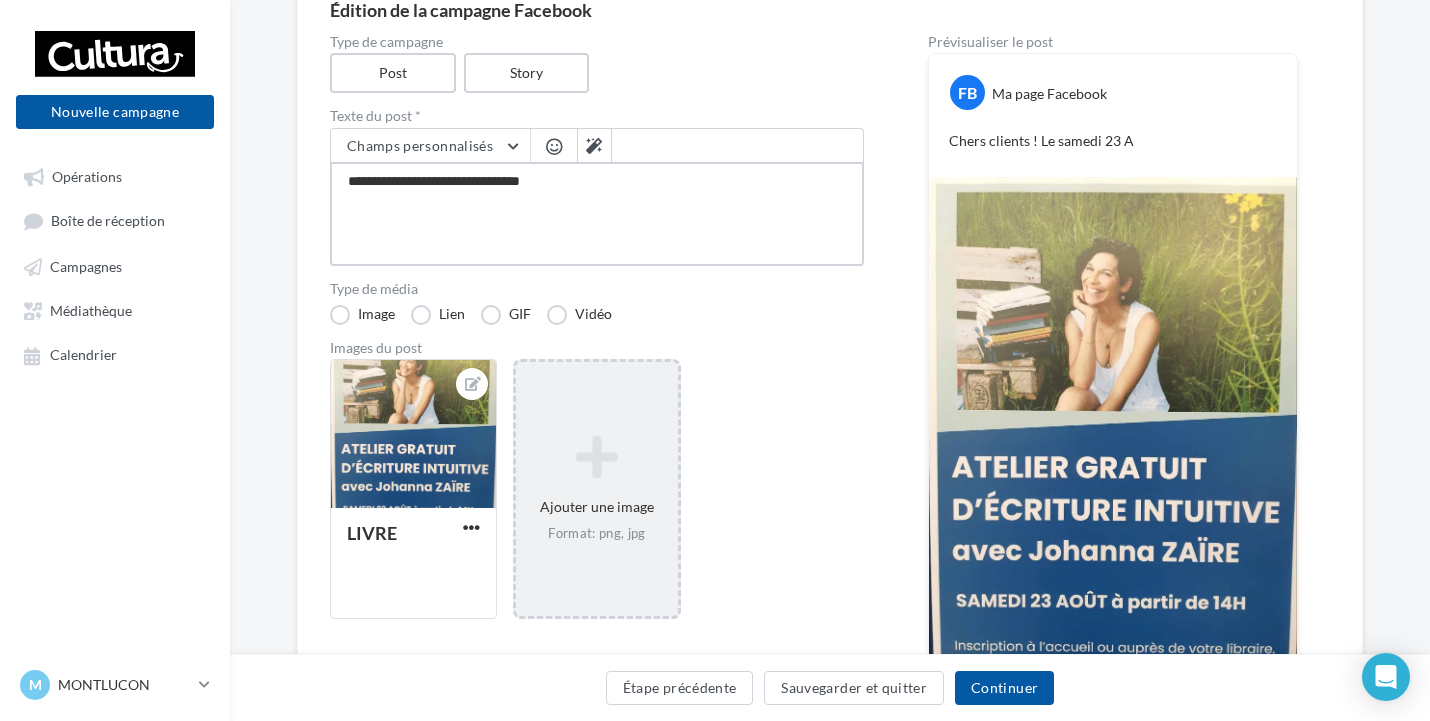 type on "**********" 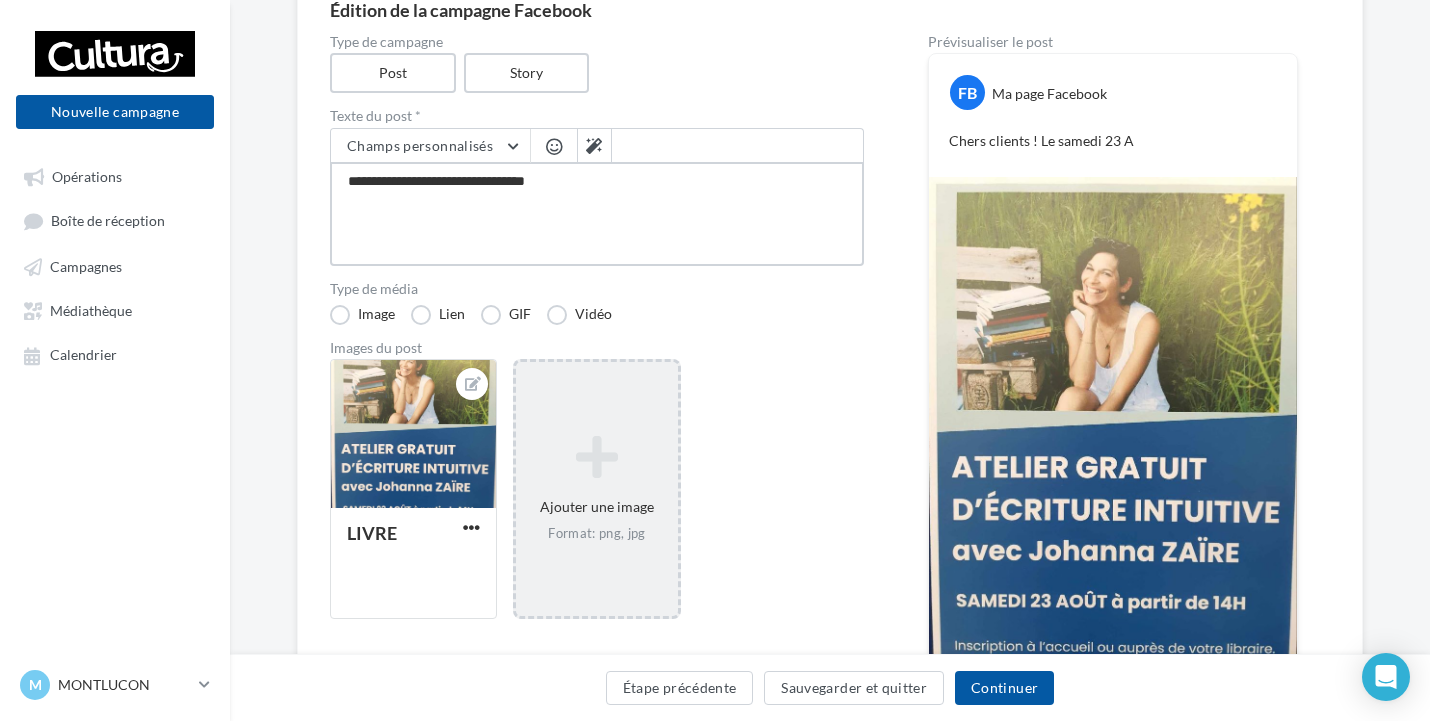type on "**********" 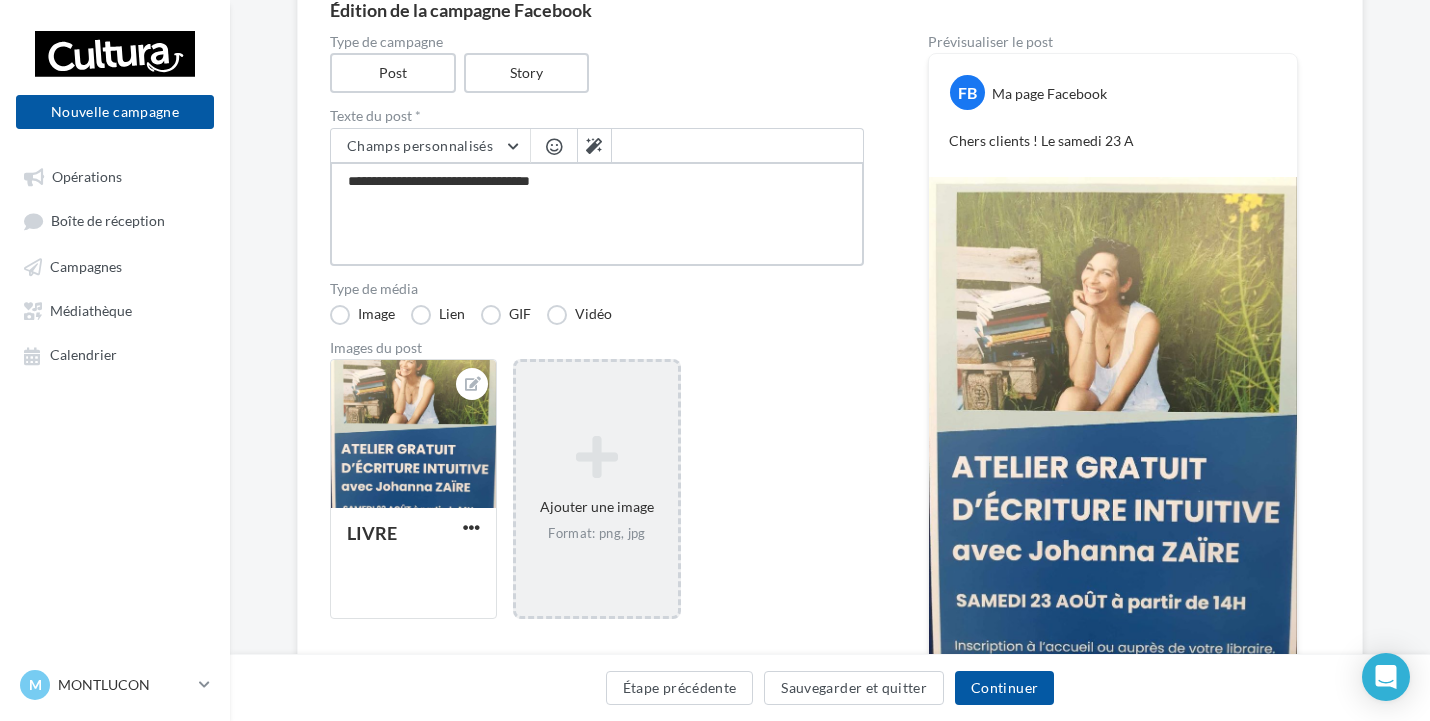 type on "**********" 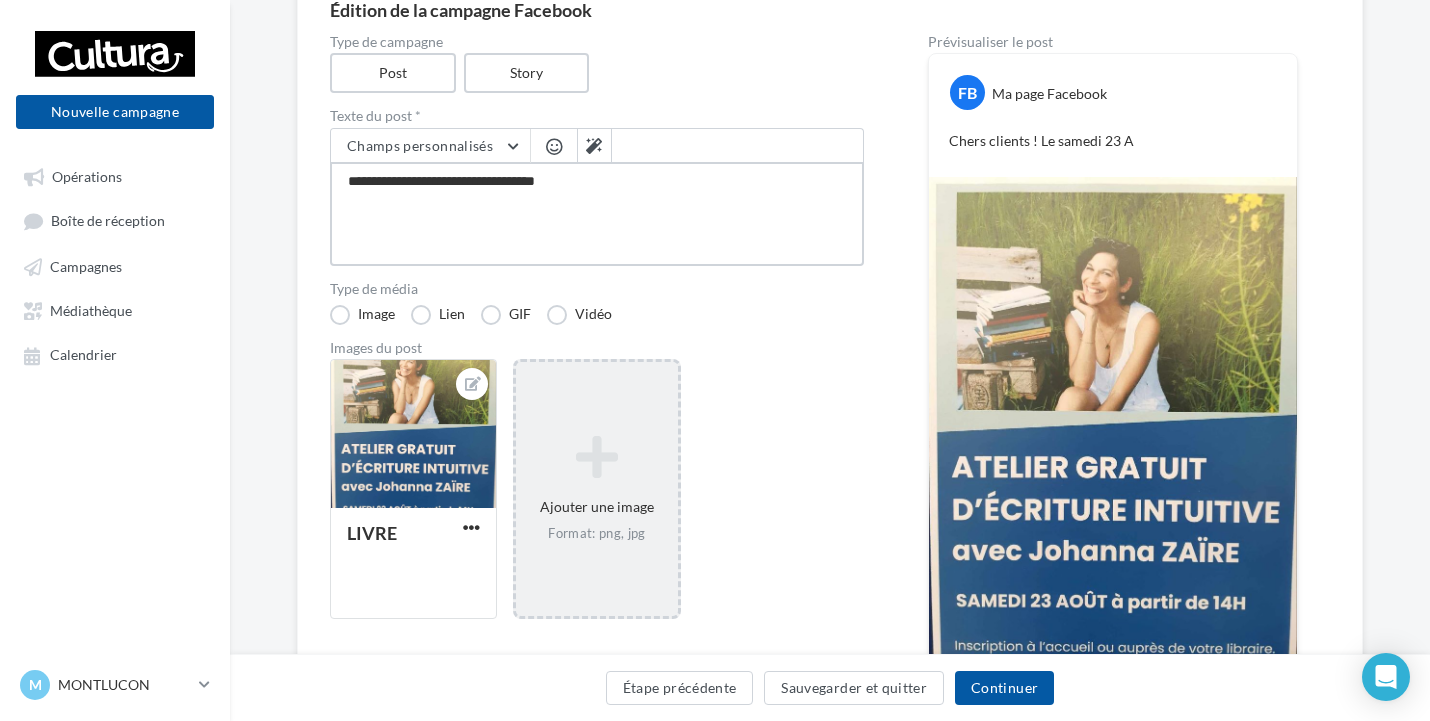type on "**********" 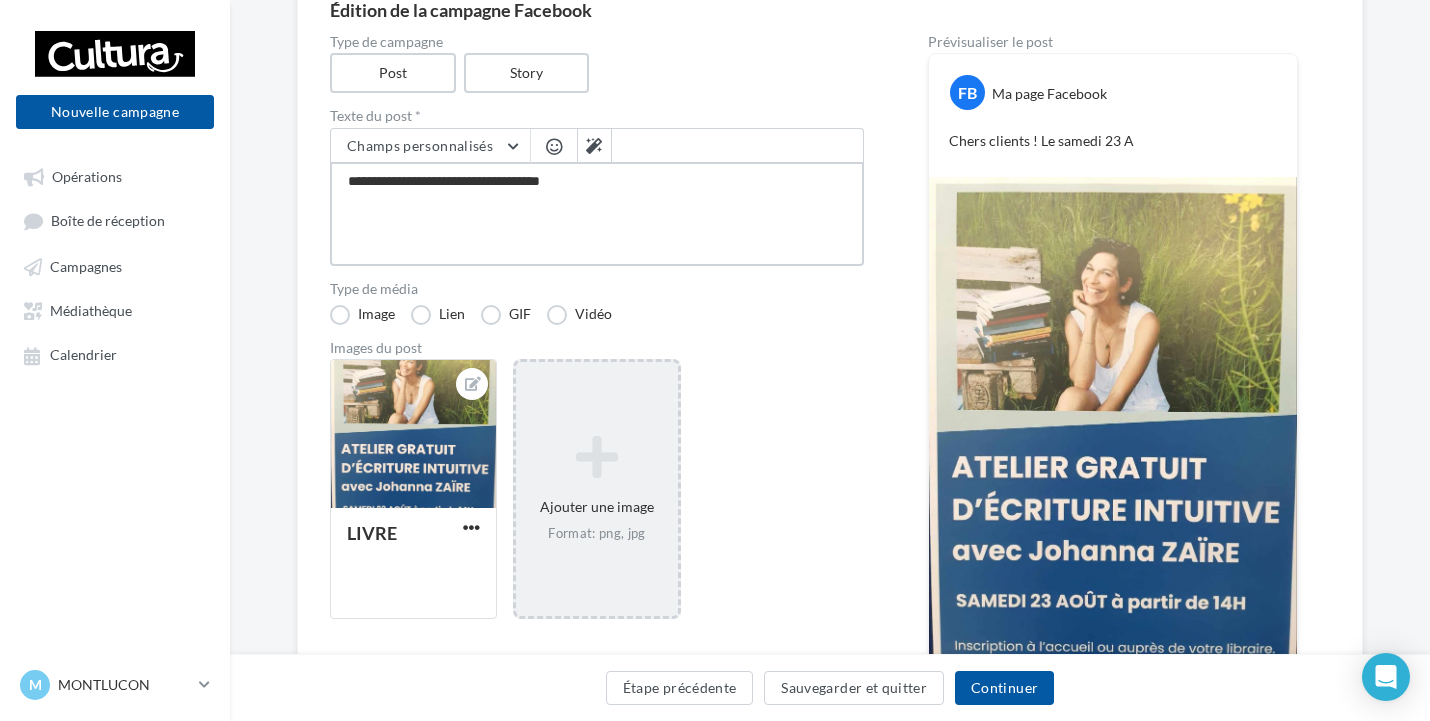 type on "**********" 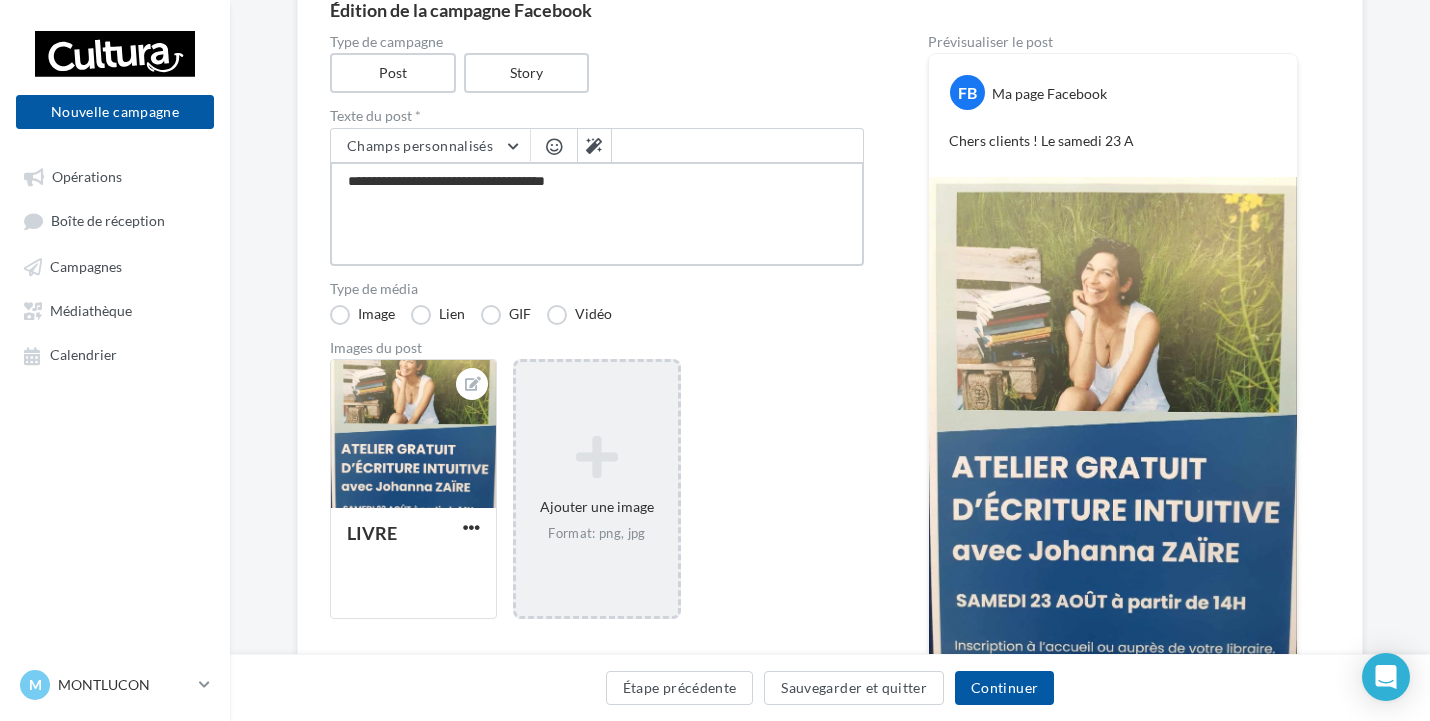 type on "**********" 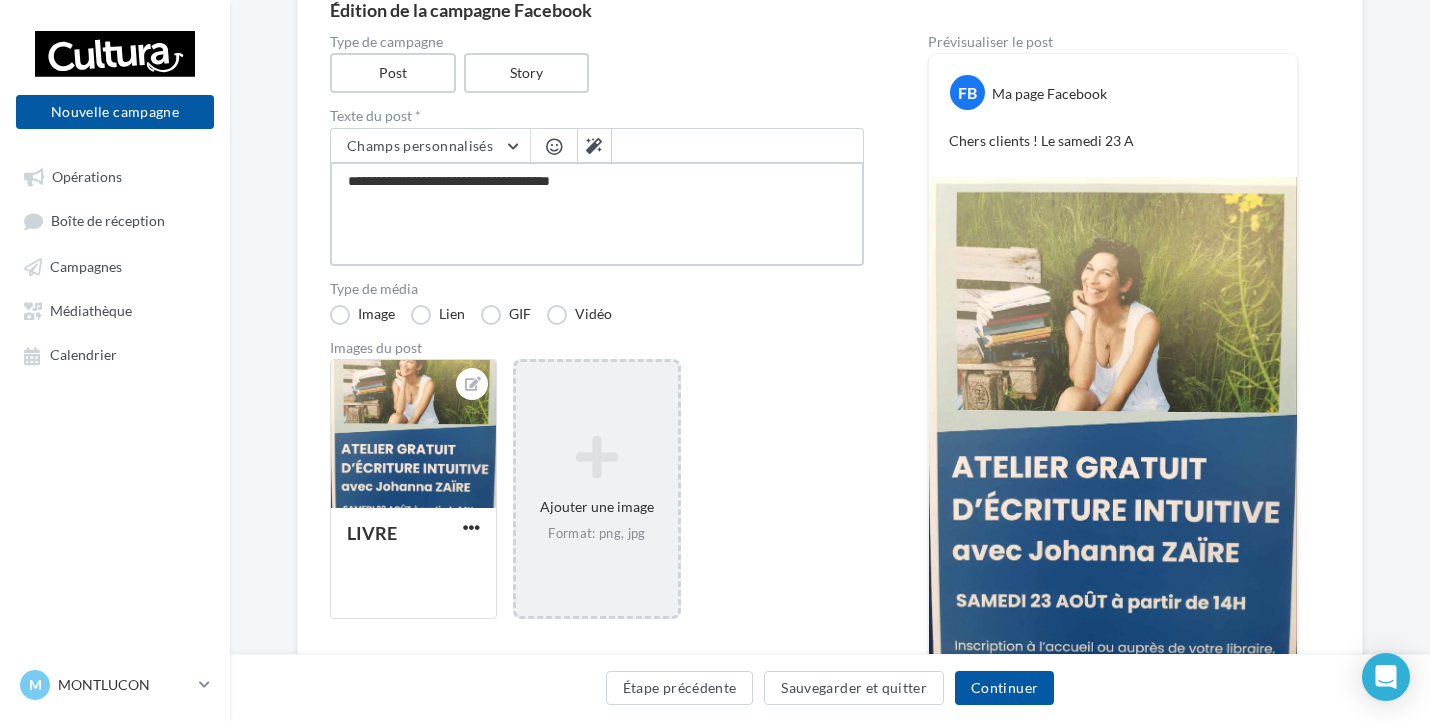 type on "**********" 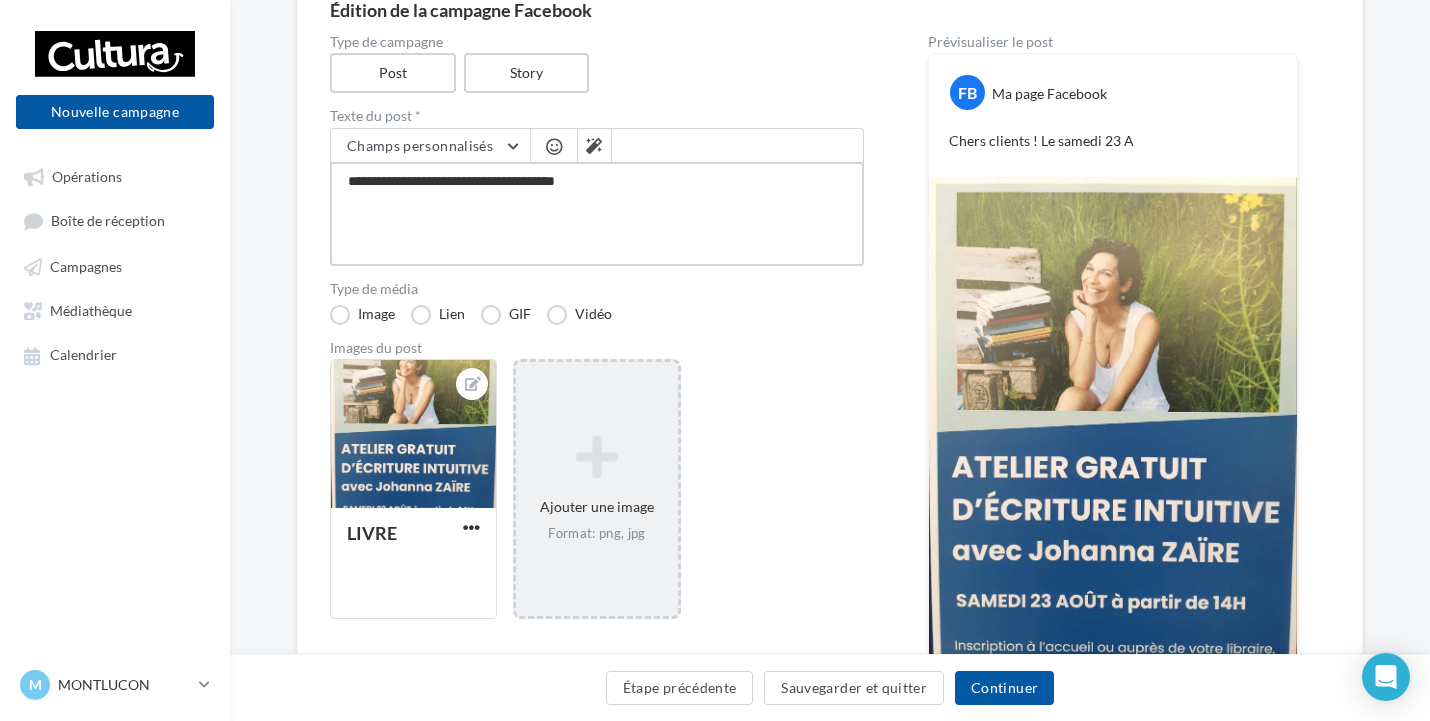 type on "**********" 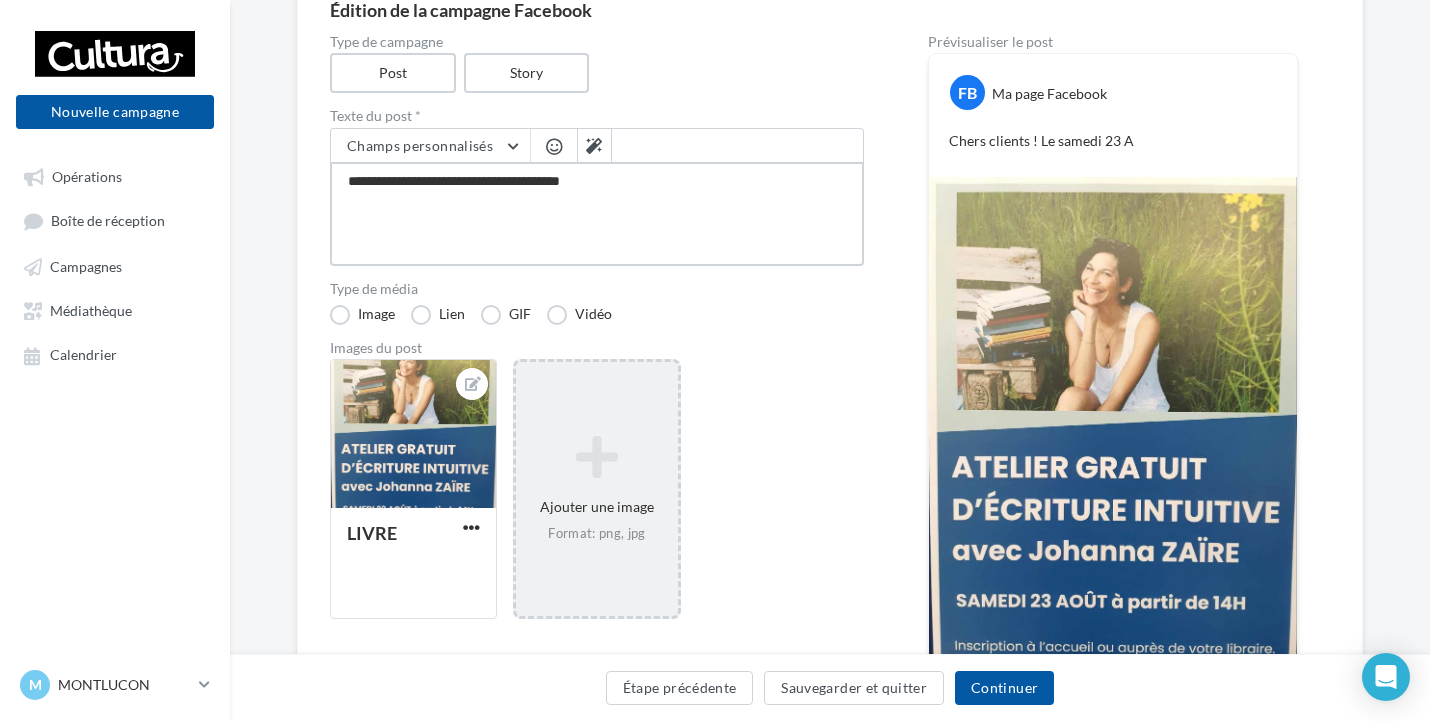 type on "**********" 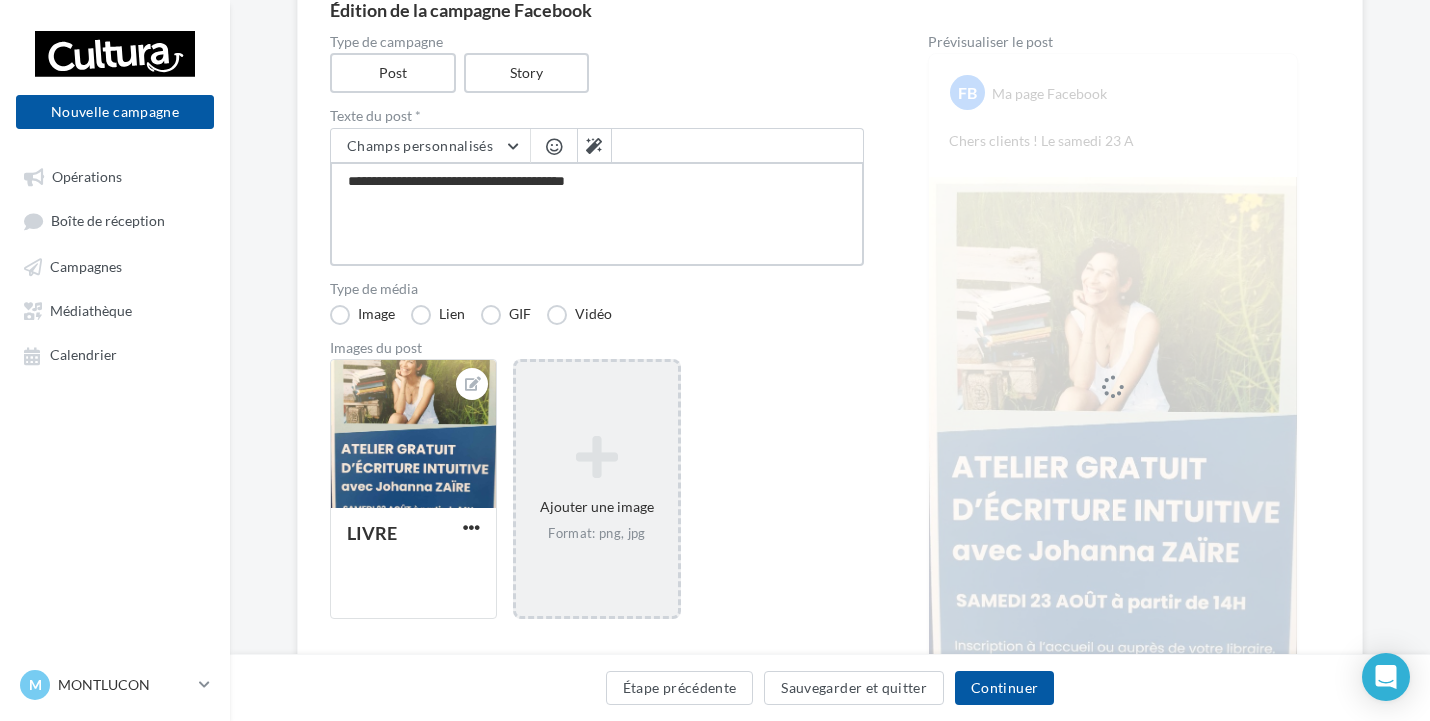 type on "**********" 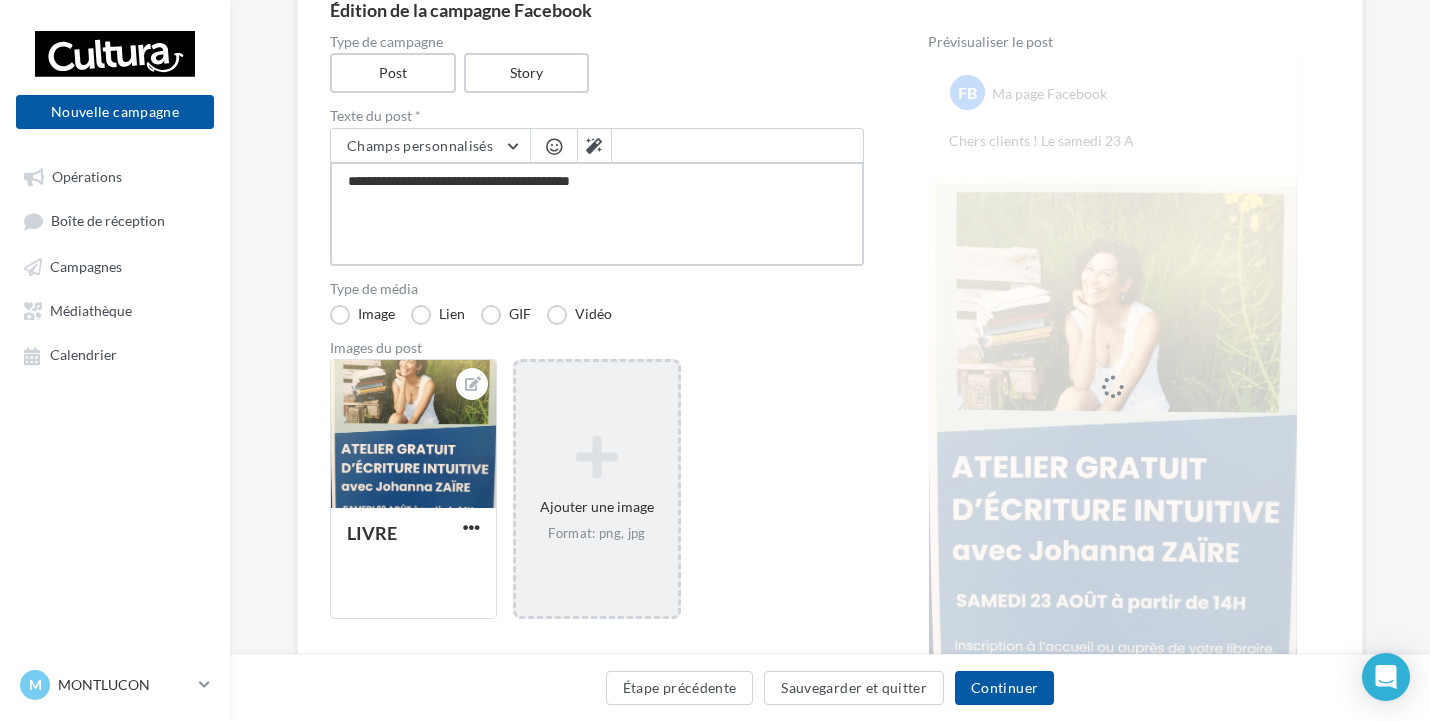 type on "**********" 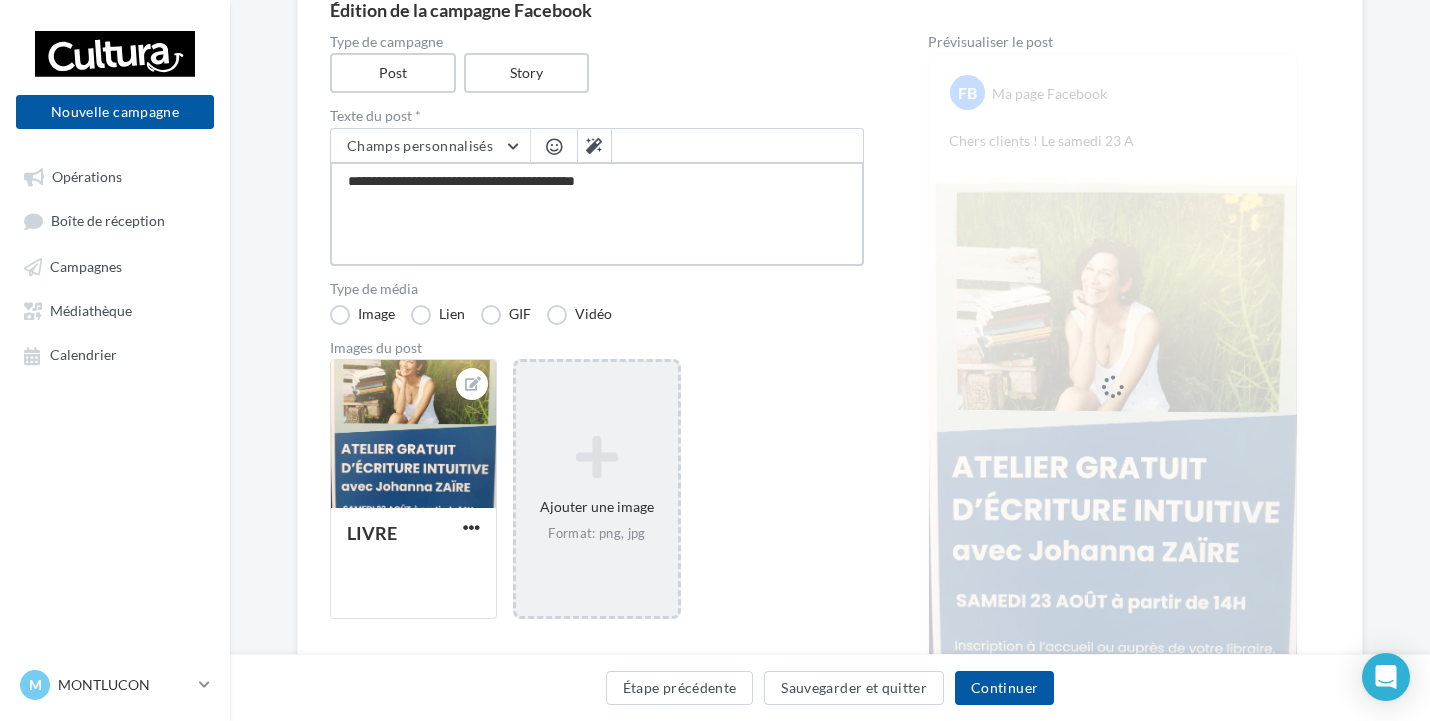 type on "**********" 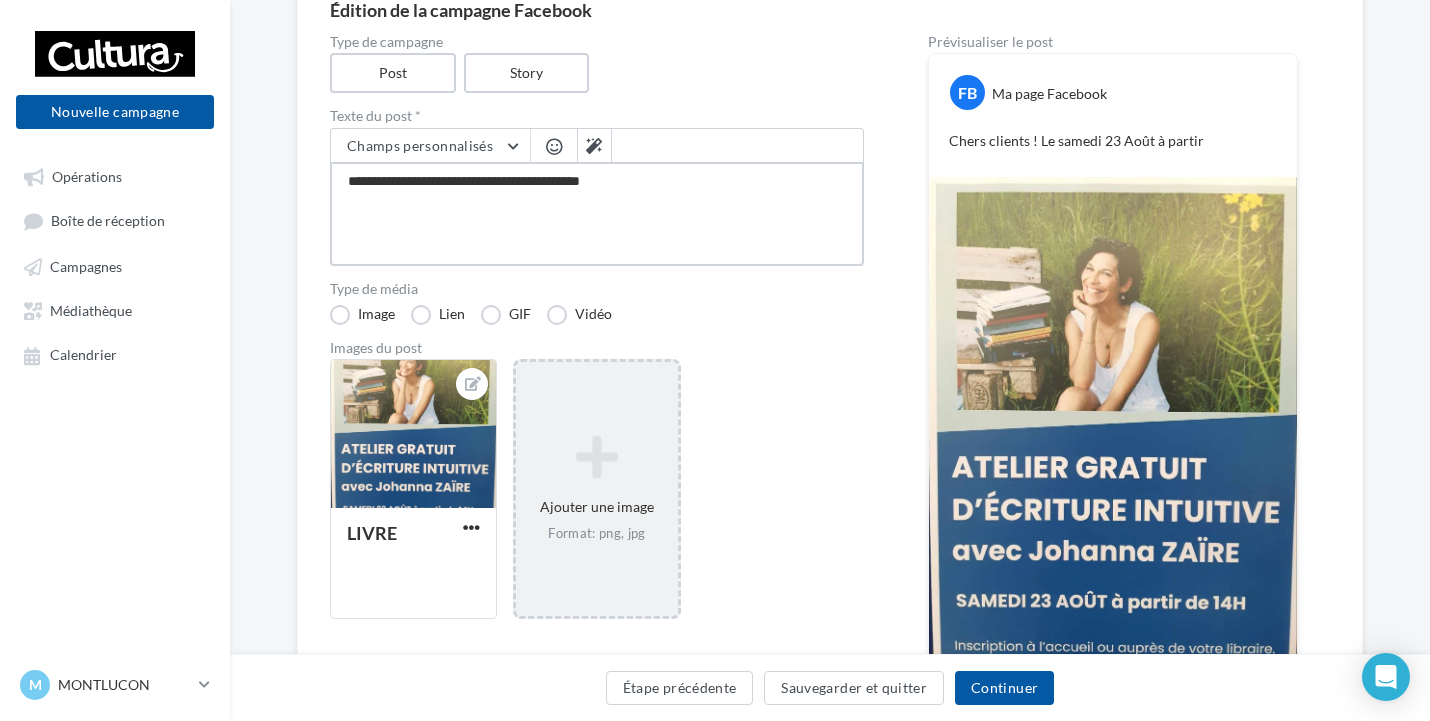 type on "**********" 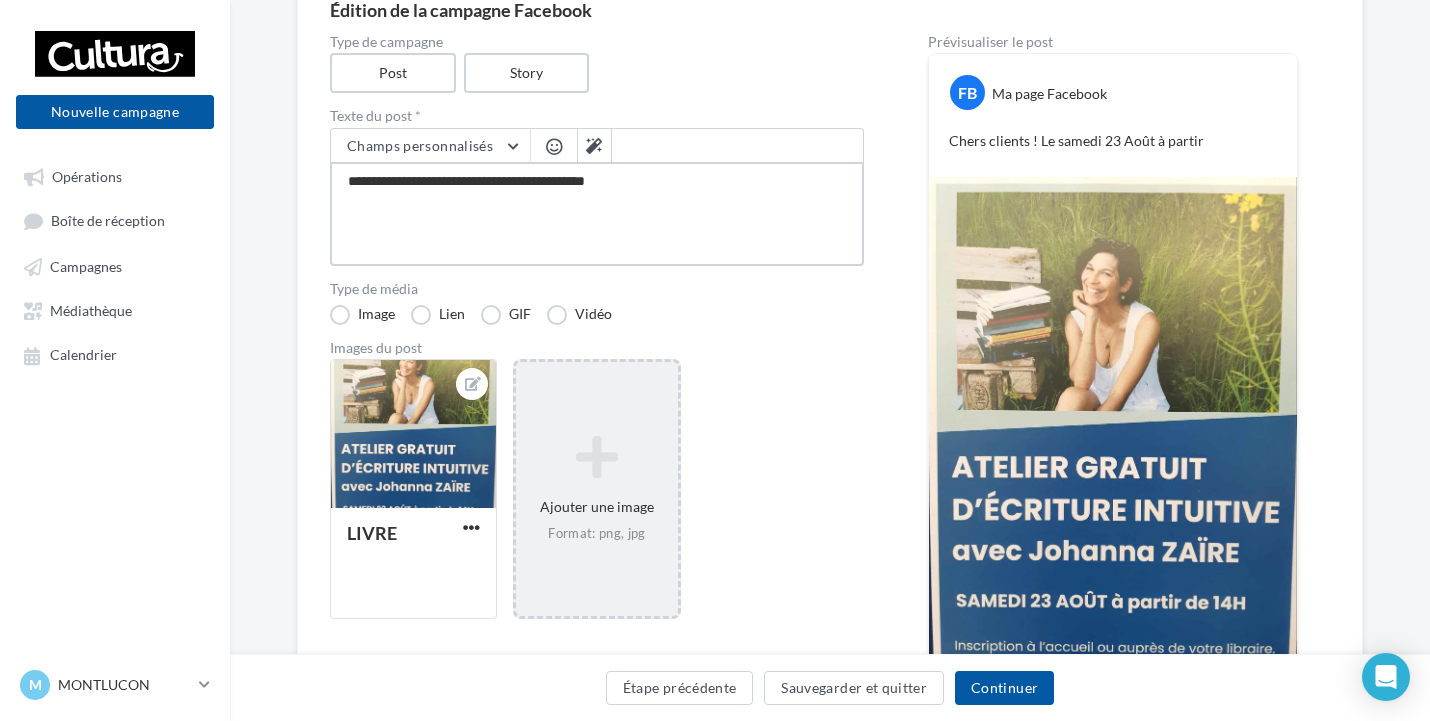 type on "**********" 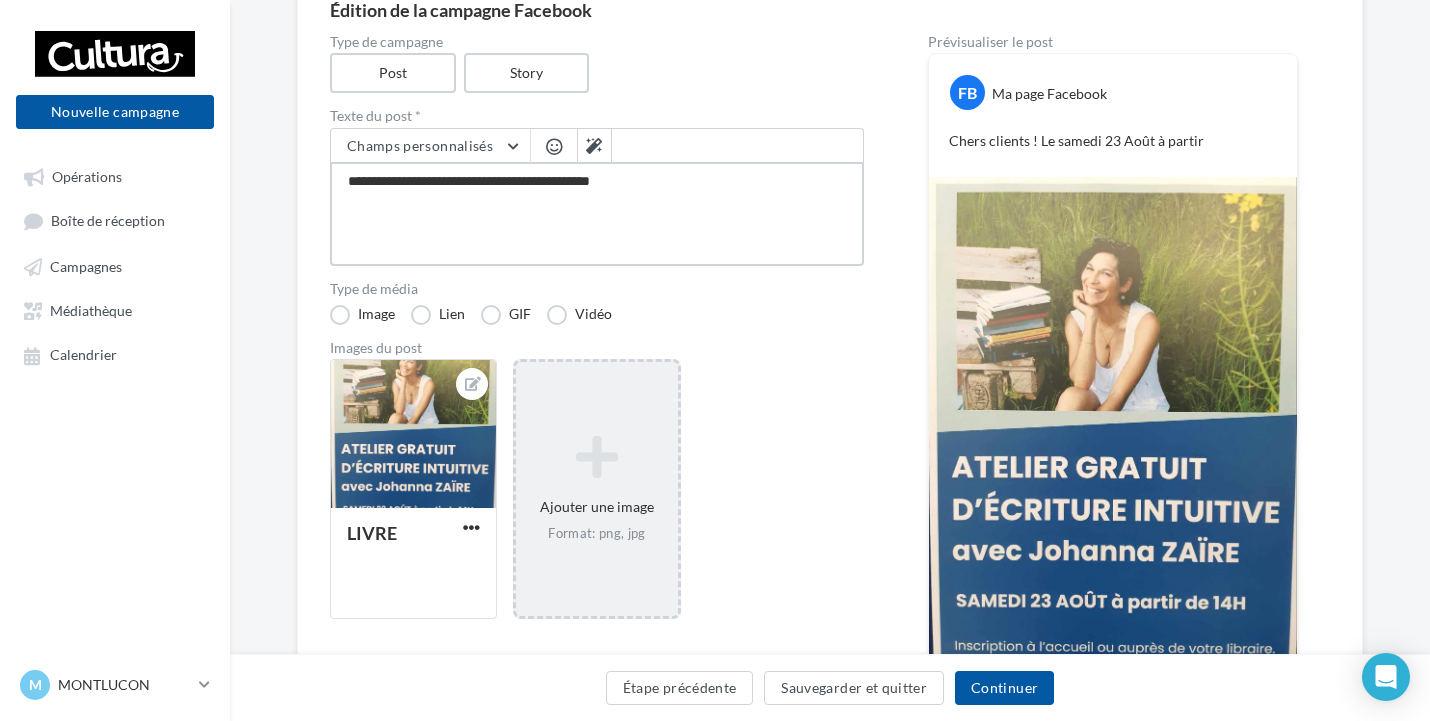 type on "**********" 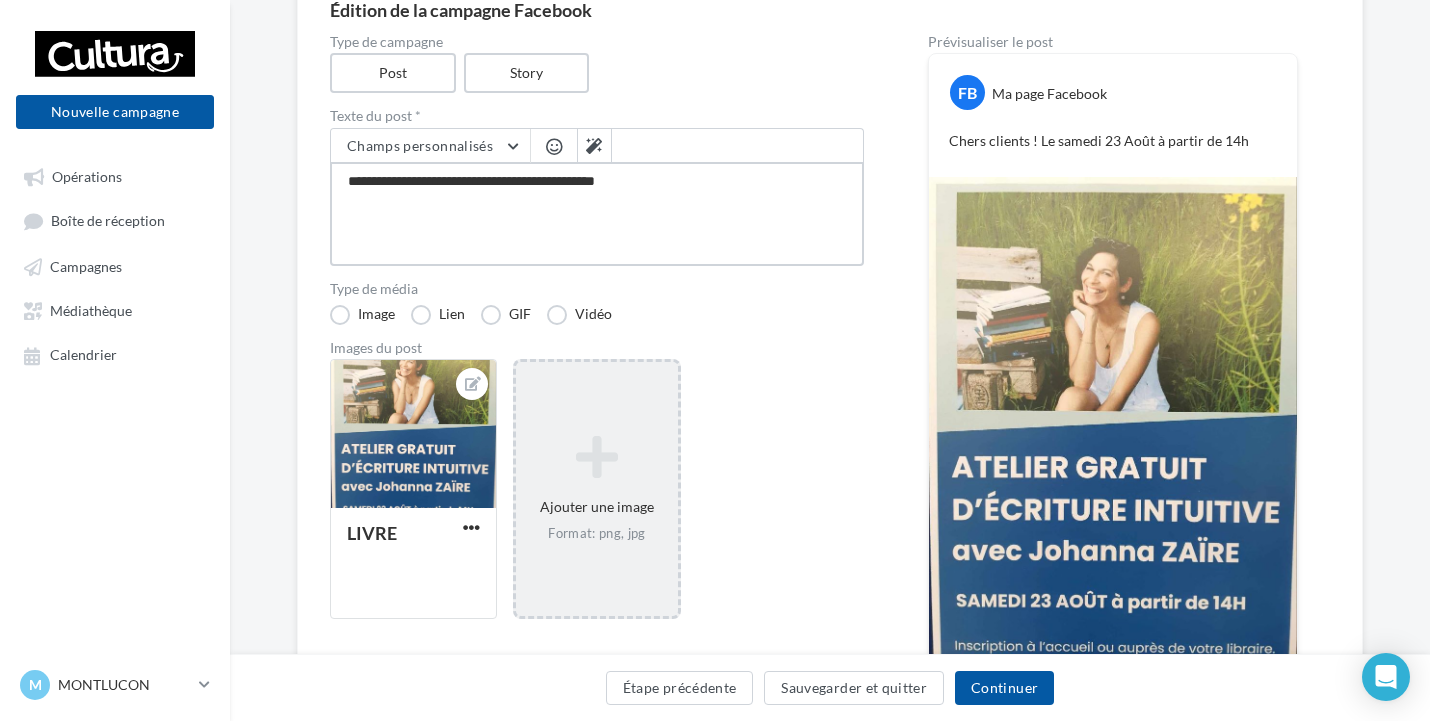 scroll, scrollTop: 300, scrollLeft: 0, axis: vertical 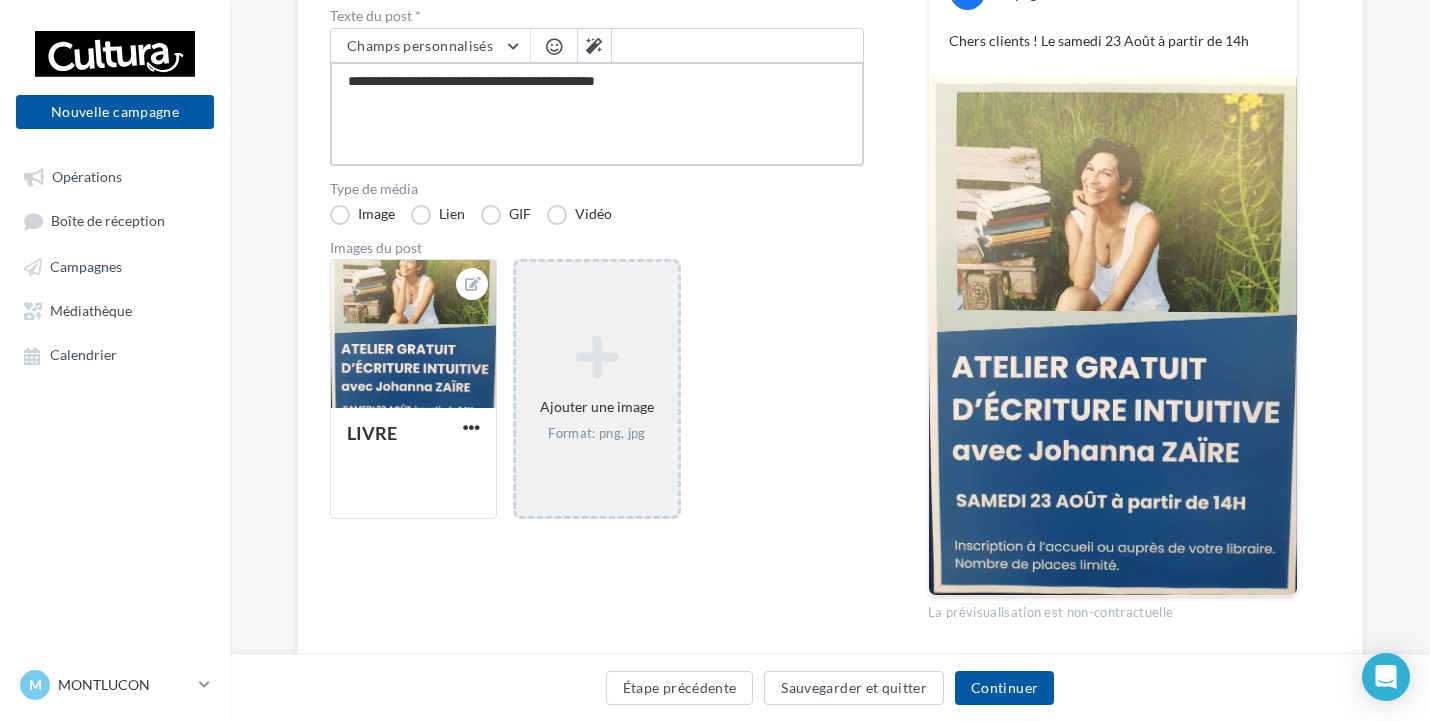 type on "**********" 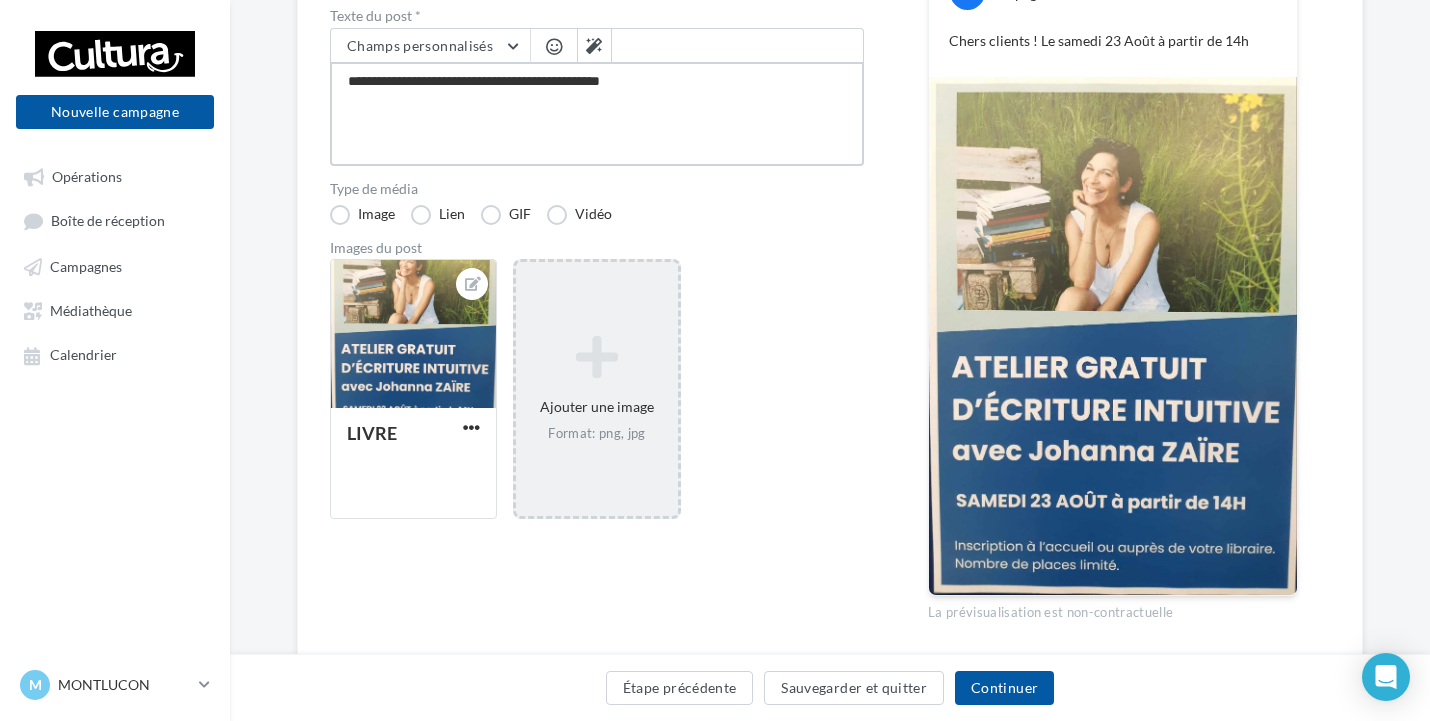 type on "**********" 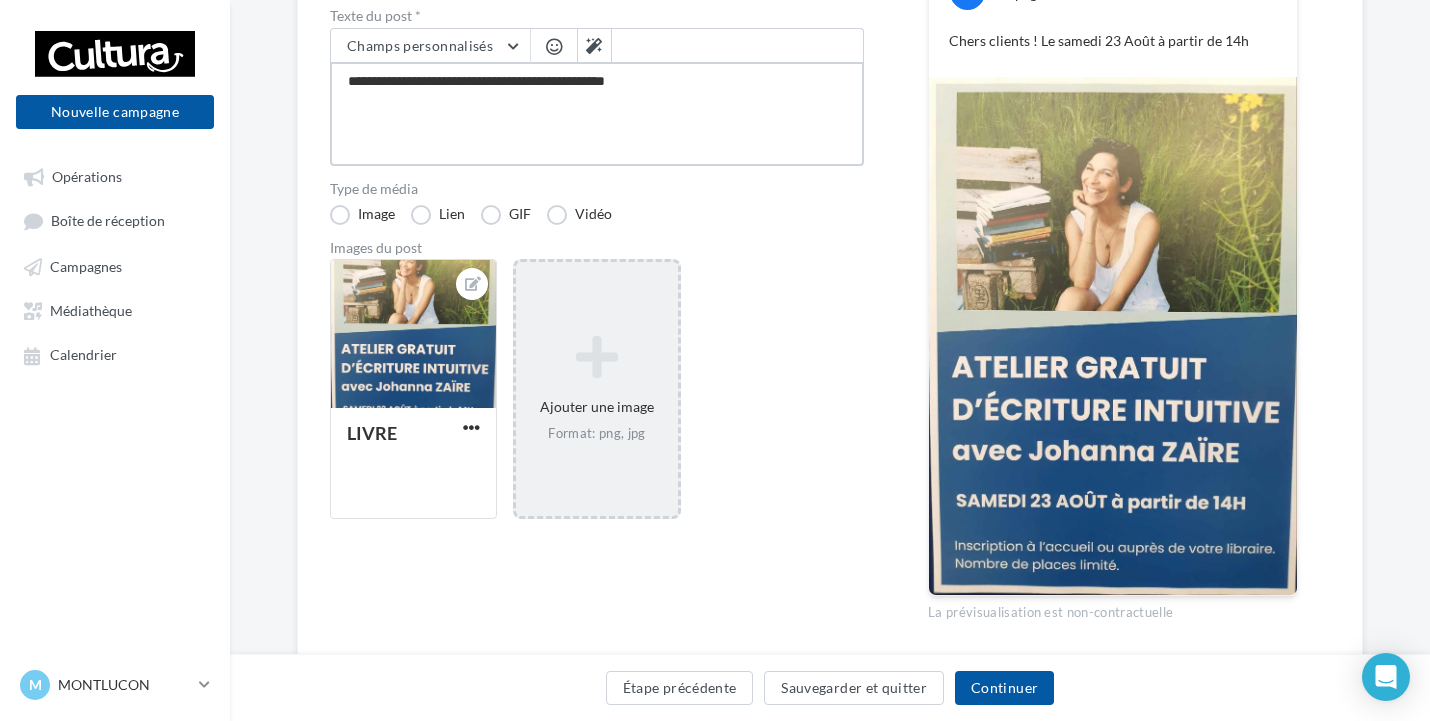 type on "**********" 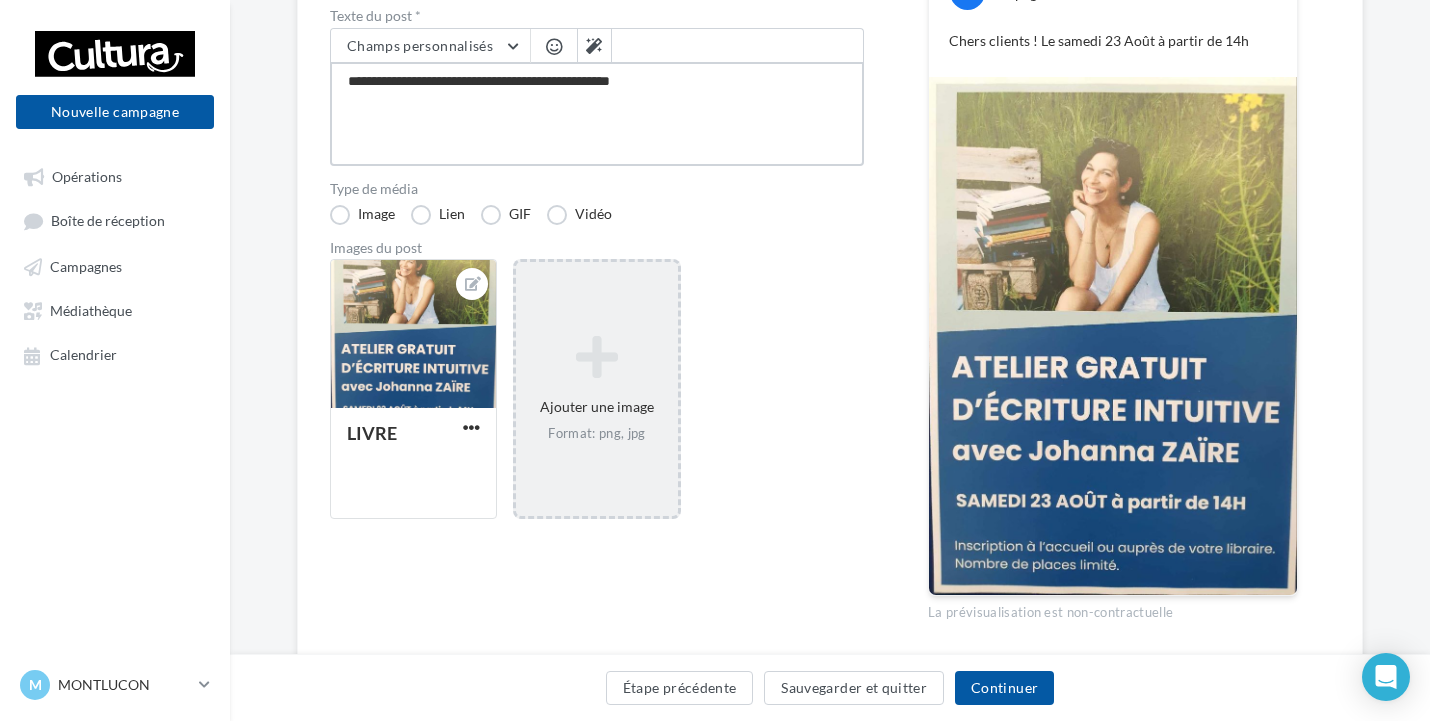 type on "**********" 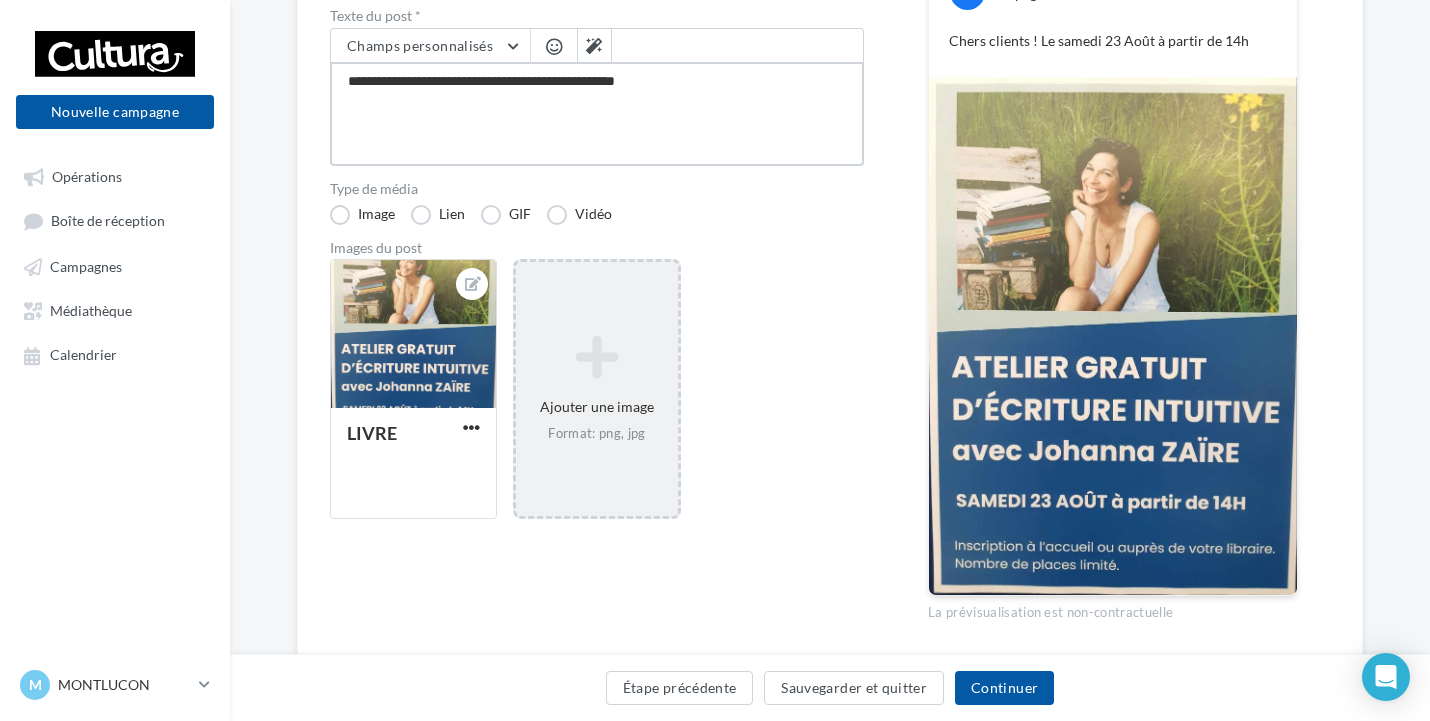 type on "**********" 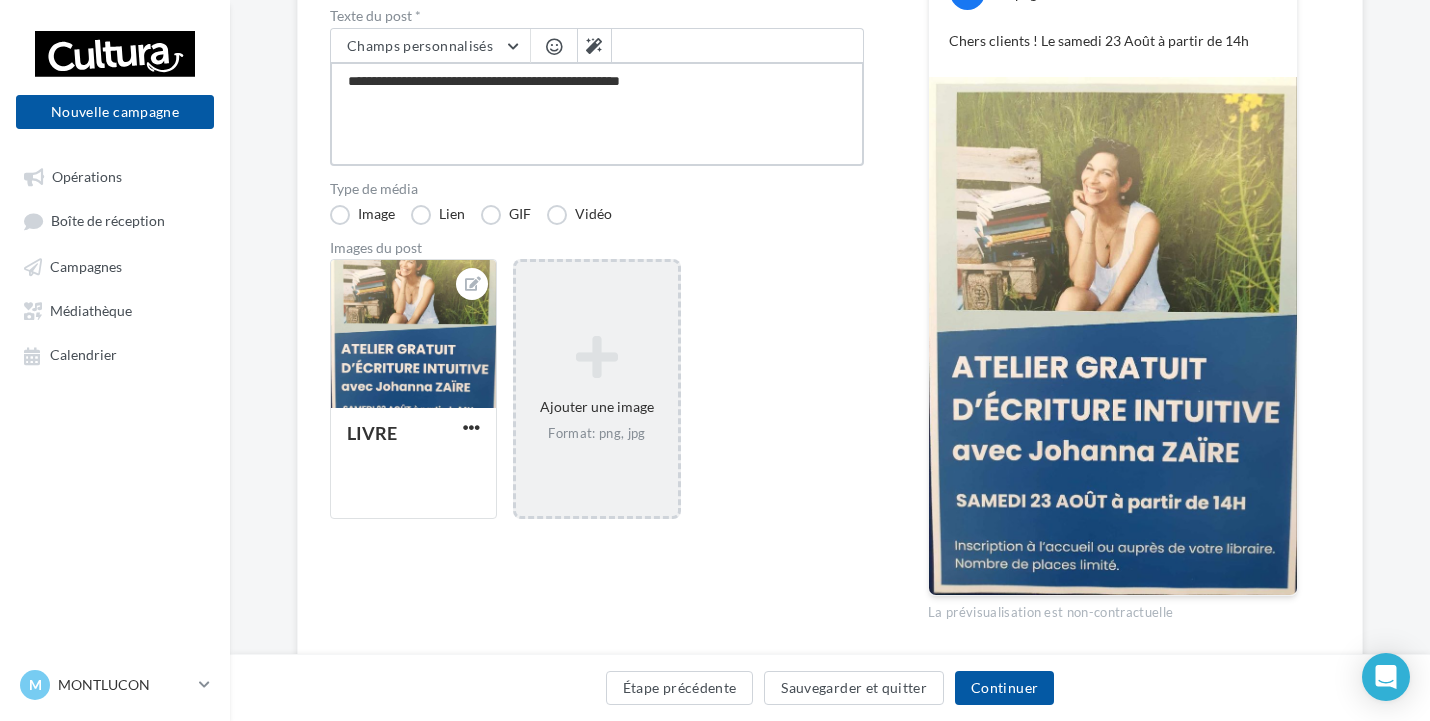 type on "**********" 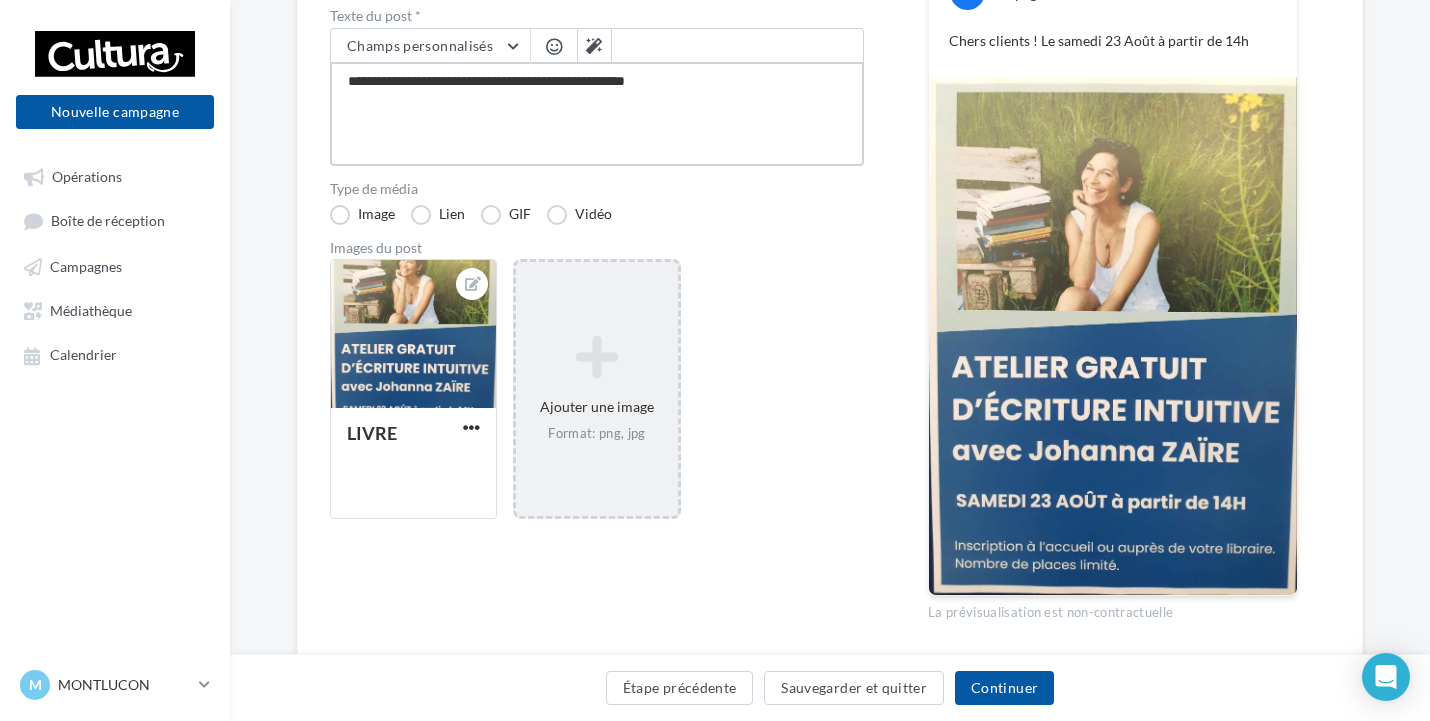 type on "**********" 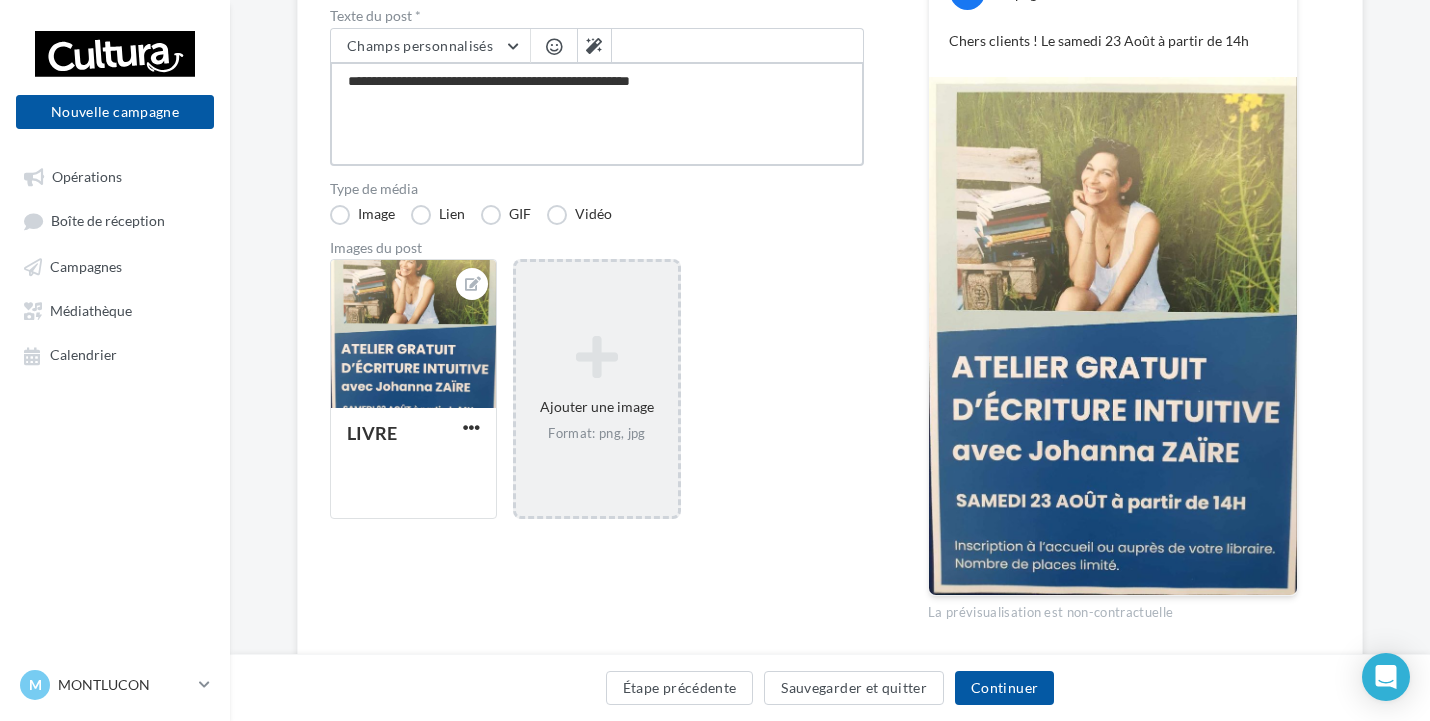 type on "**********" 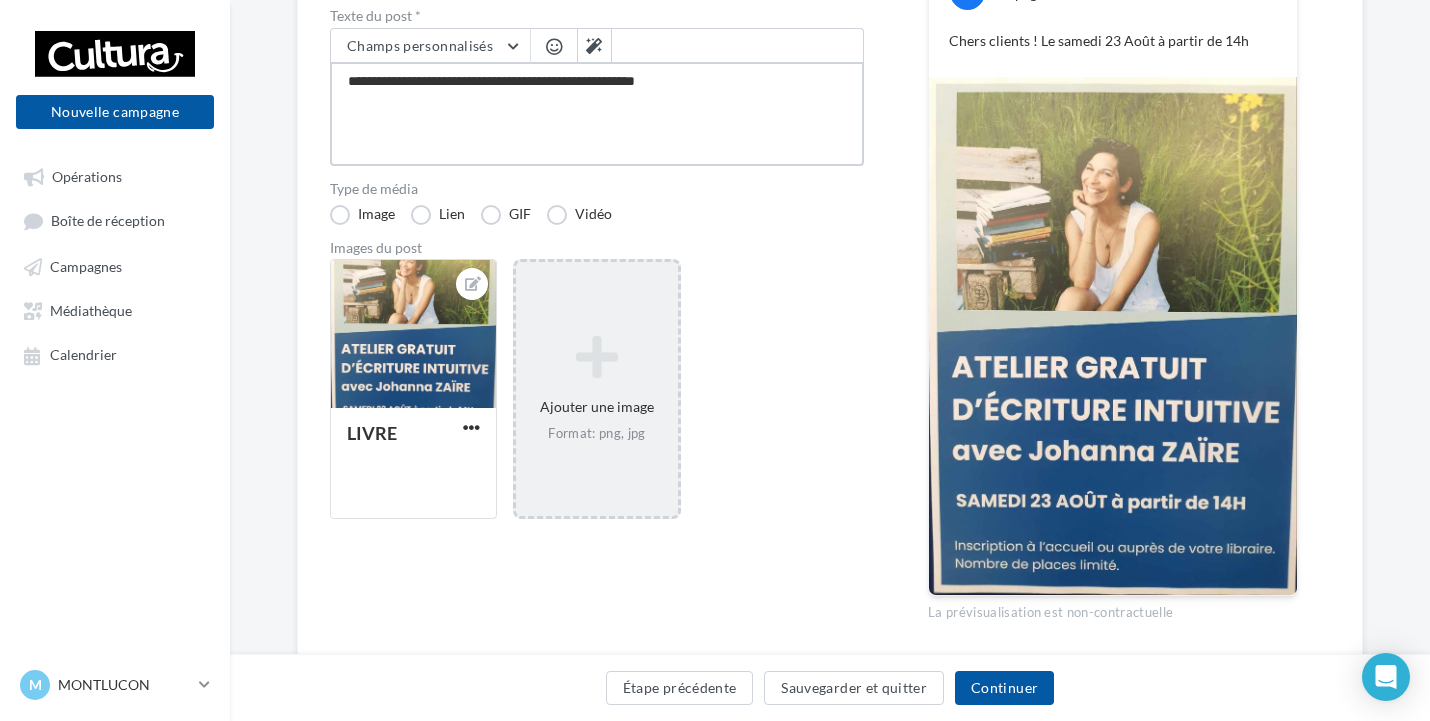 type on "**********" 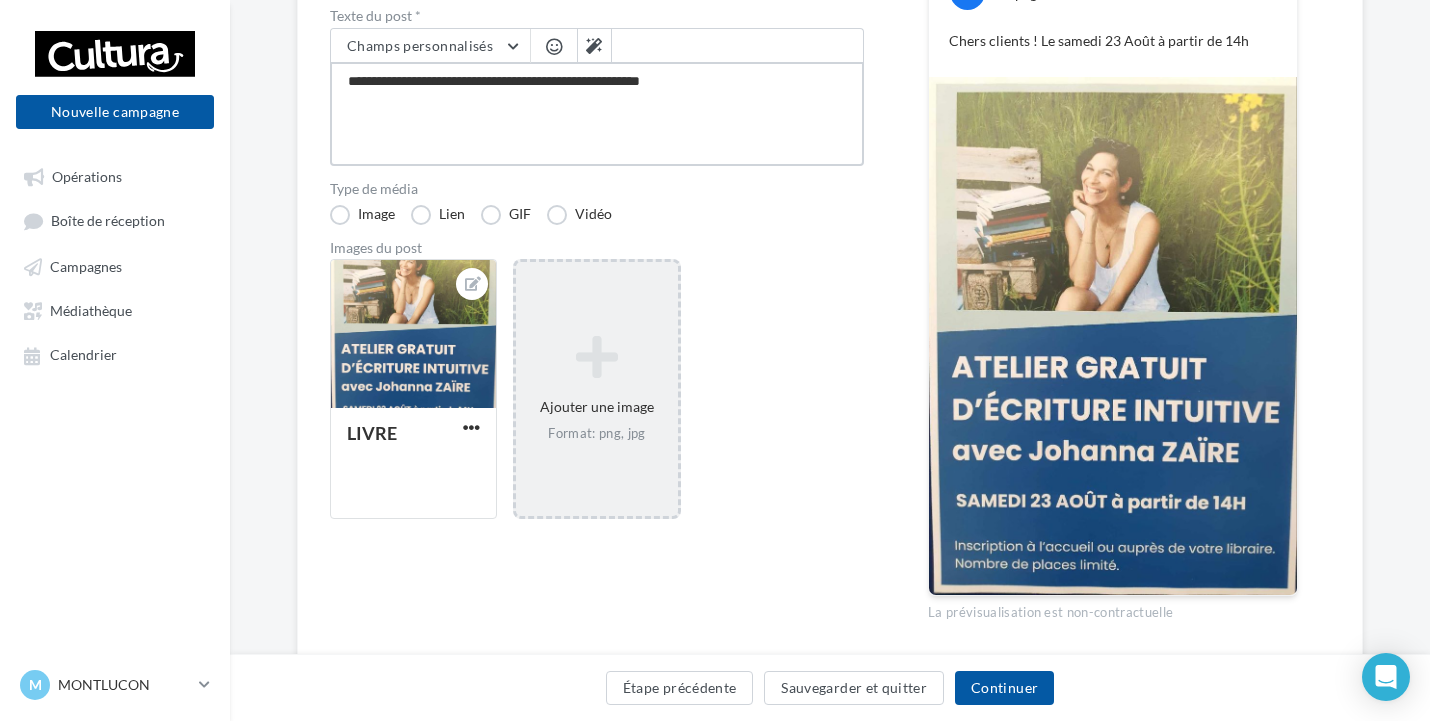 type on "**********" 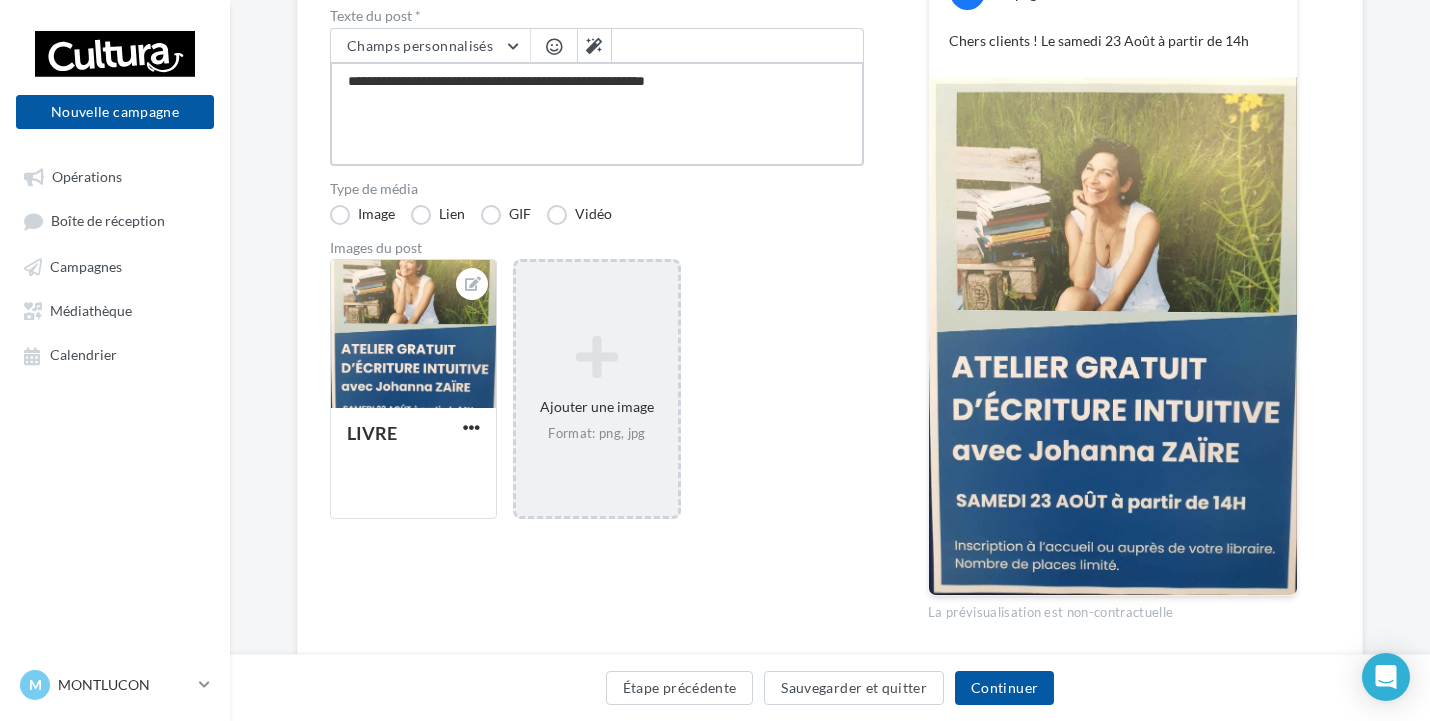 type on "**********" 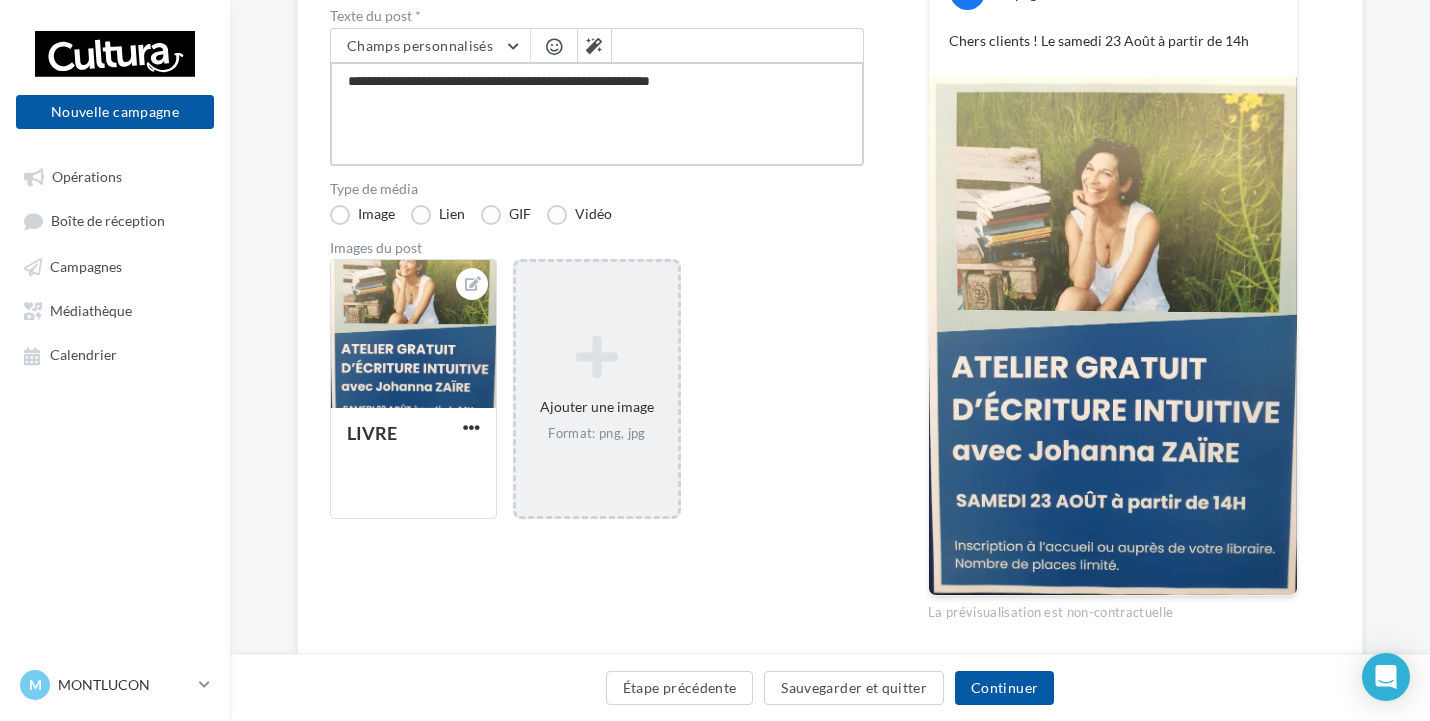 type on "**********" 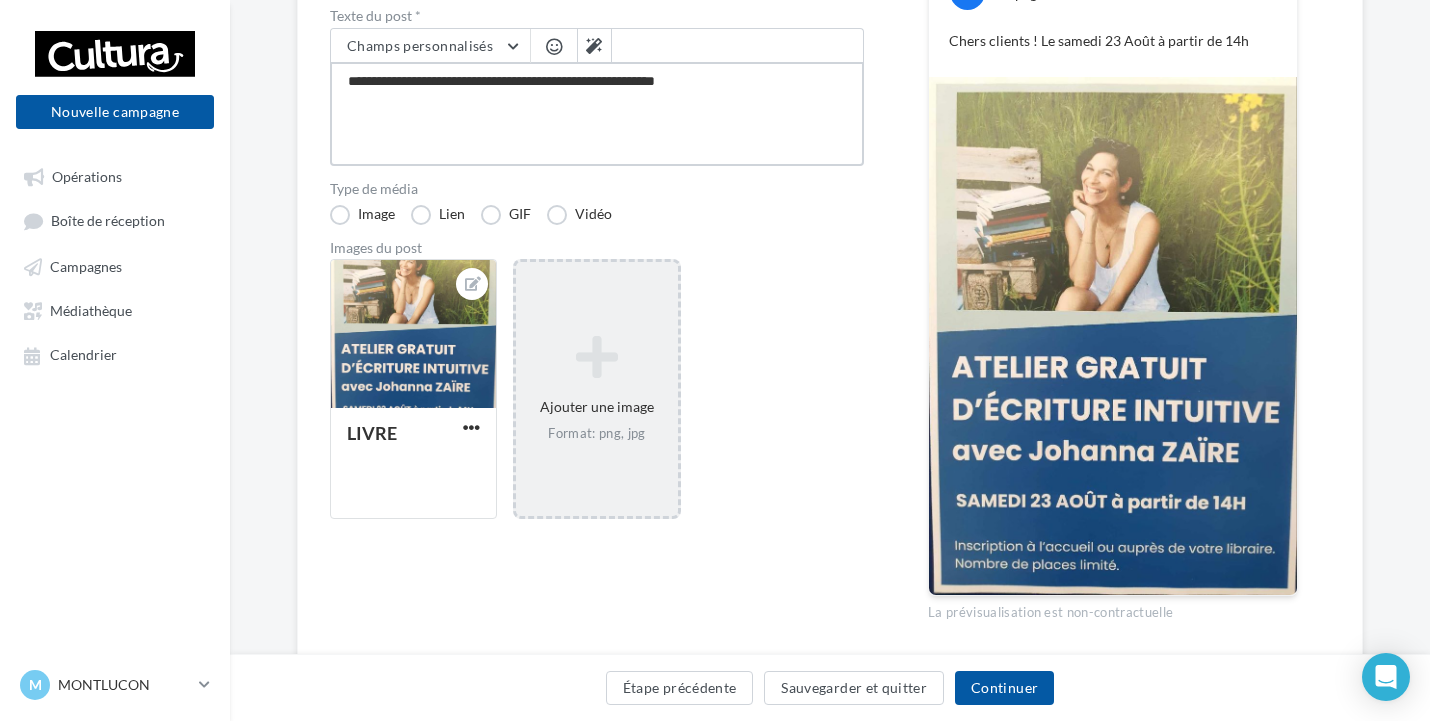 type on "**********" 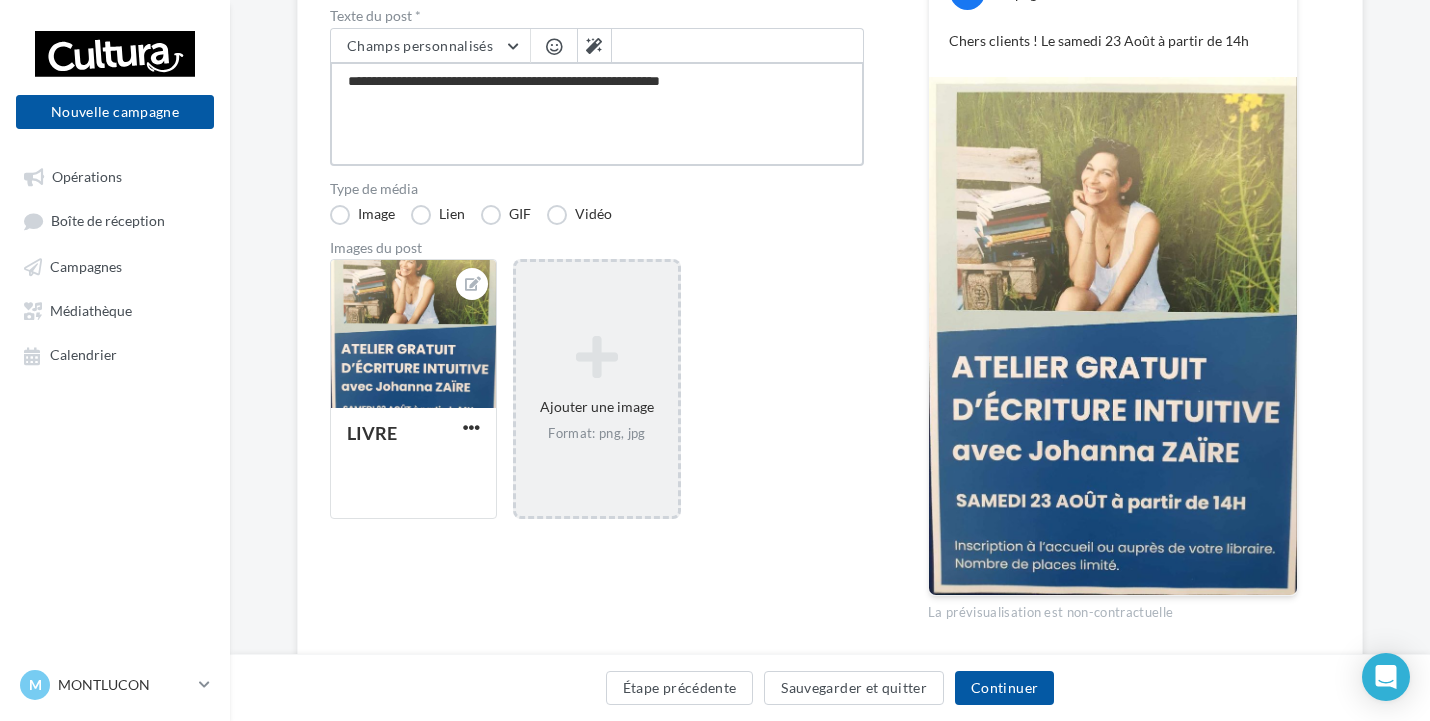 type on "**********" 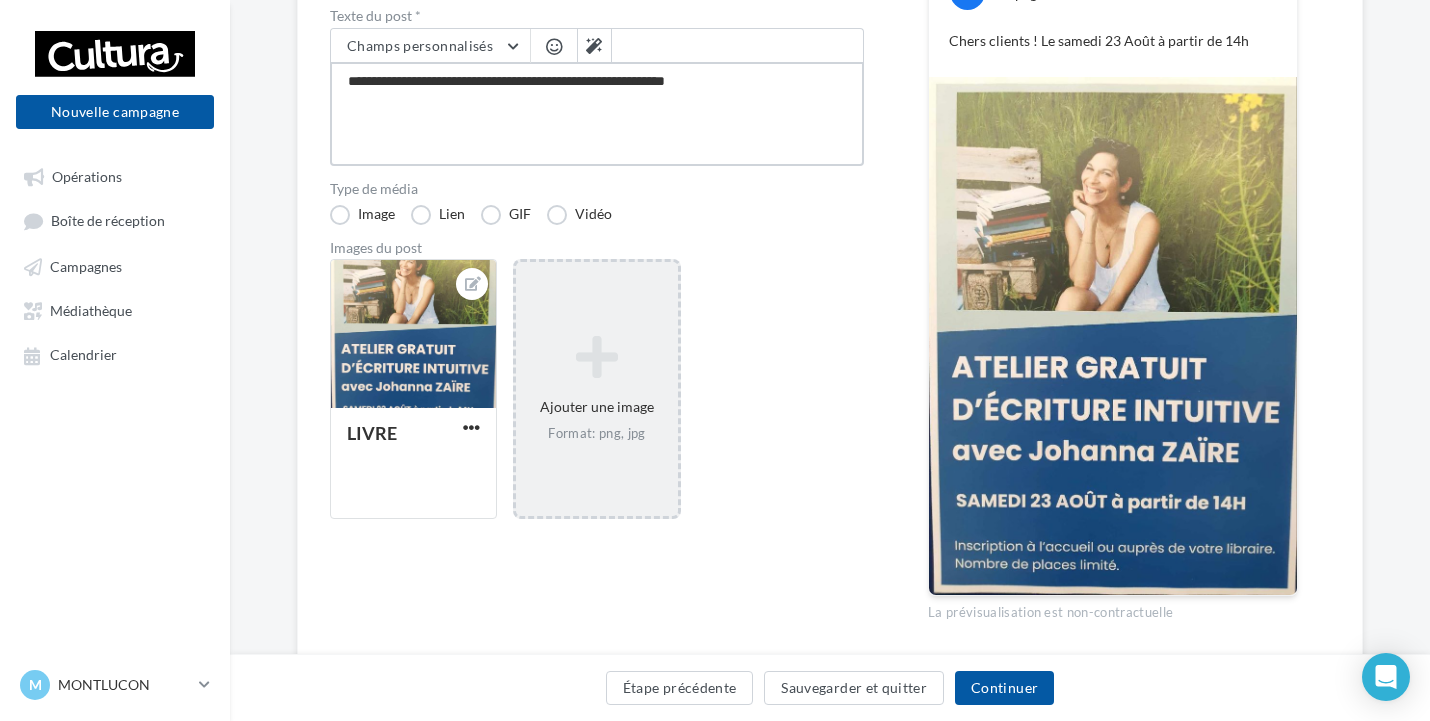type on "**********" 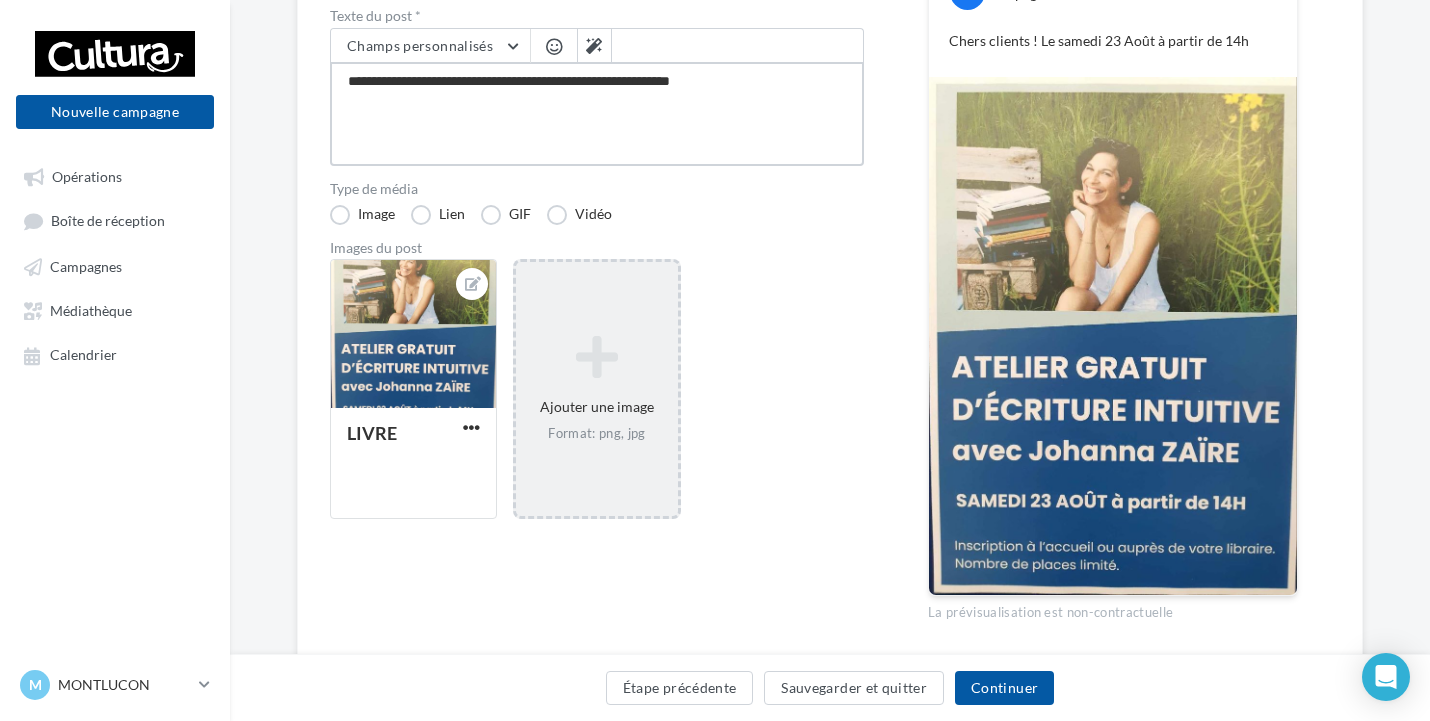 type on "**********" 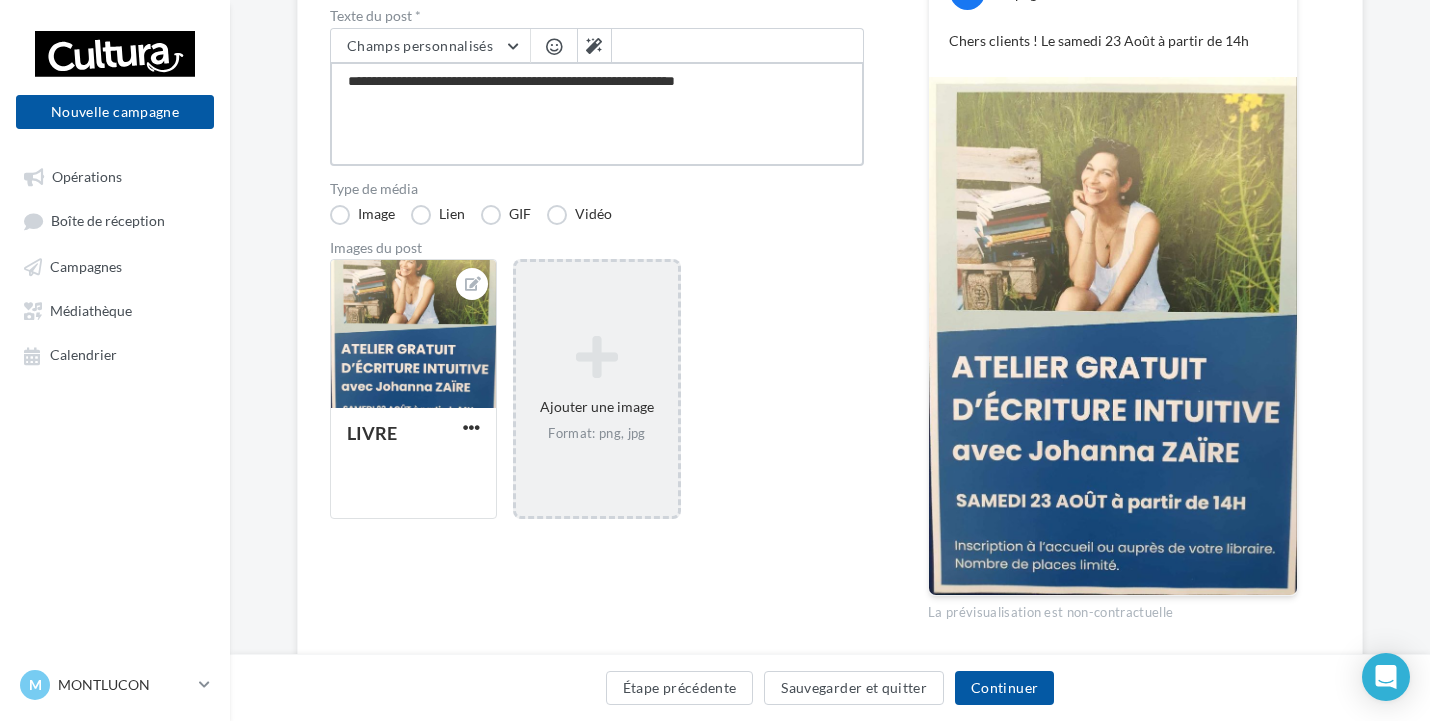 type on "**********" 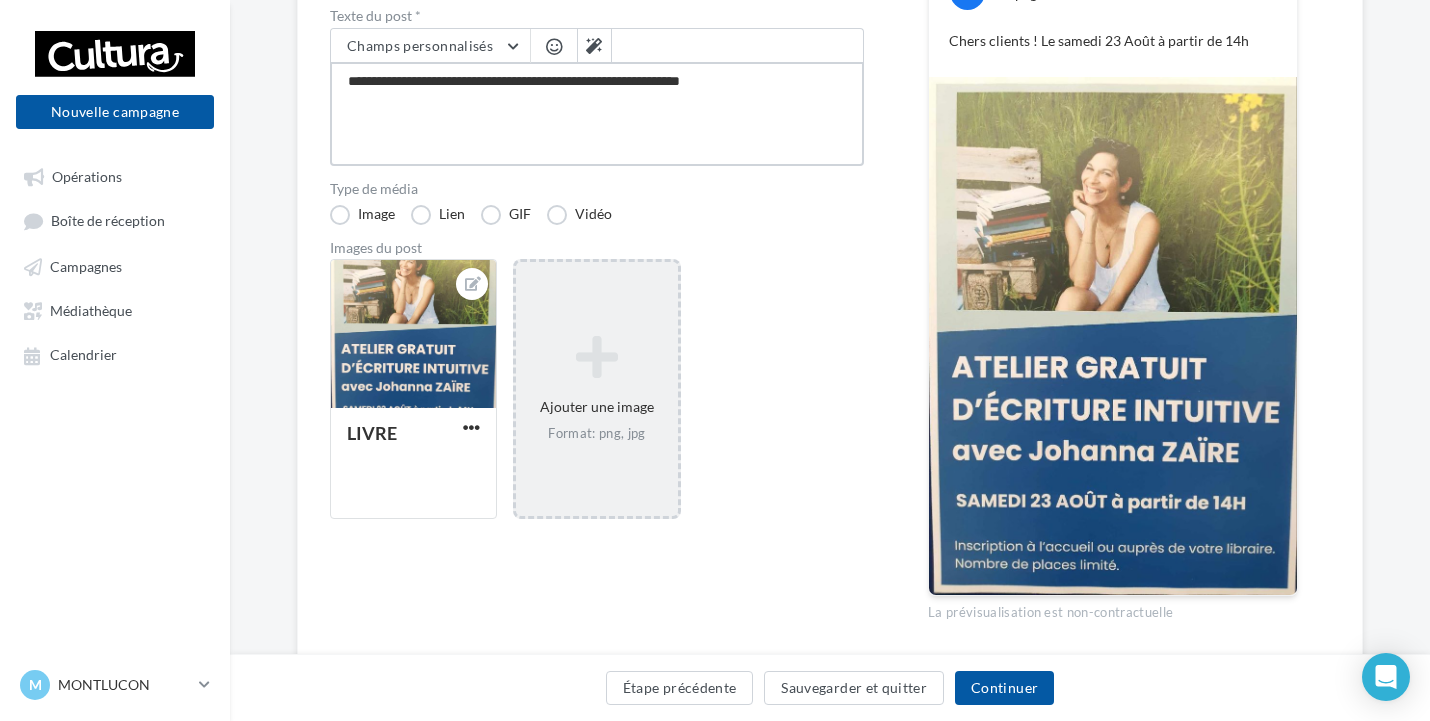 type on "**********" 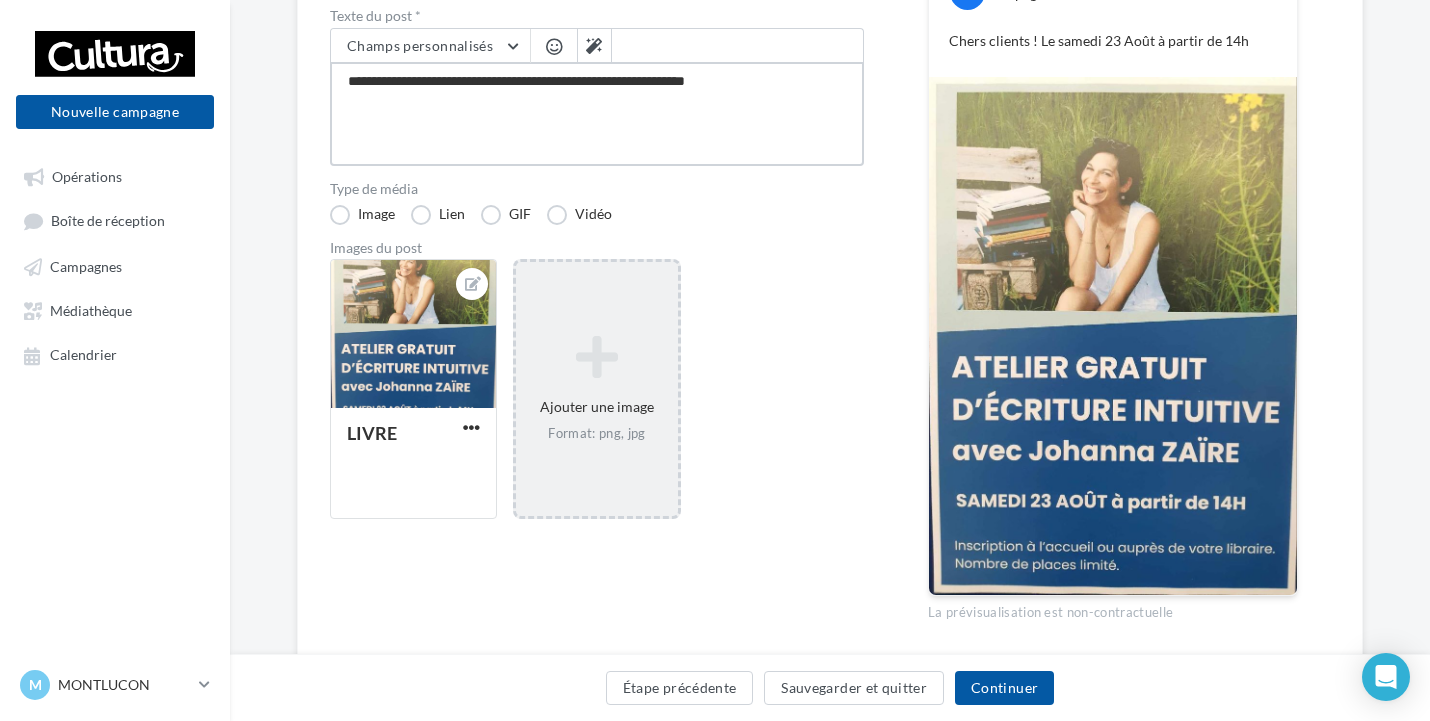 type on "**********" 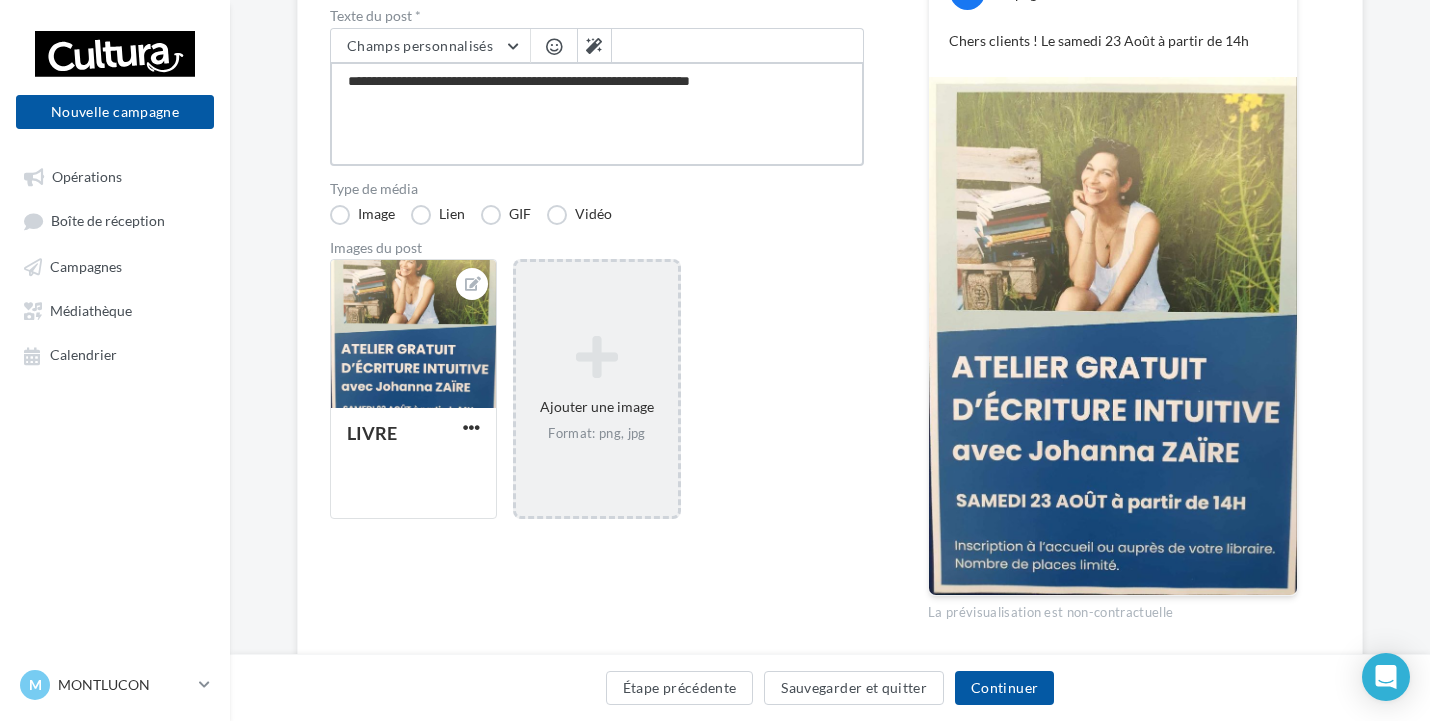 type on "**********" 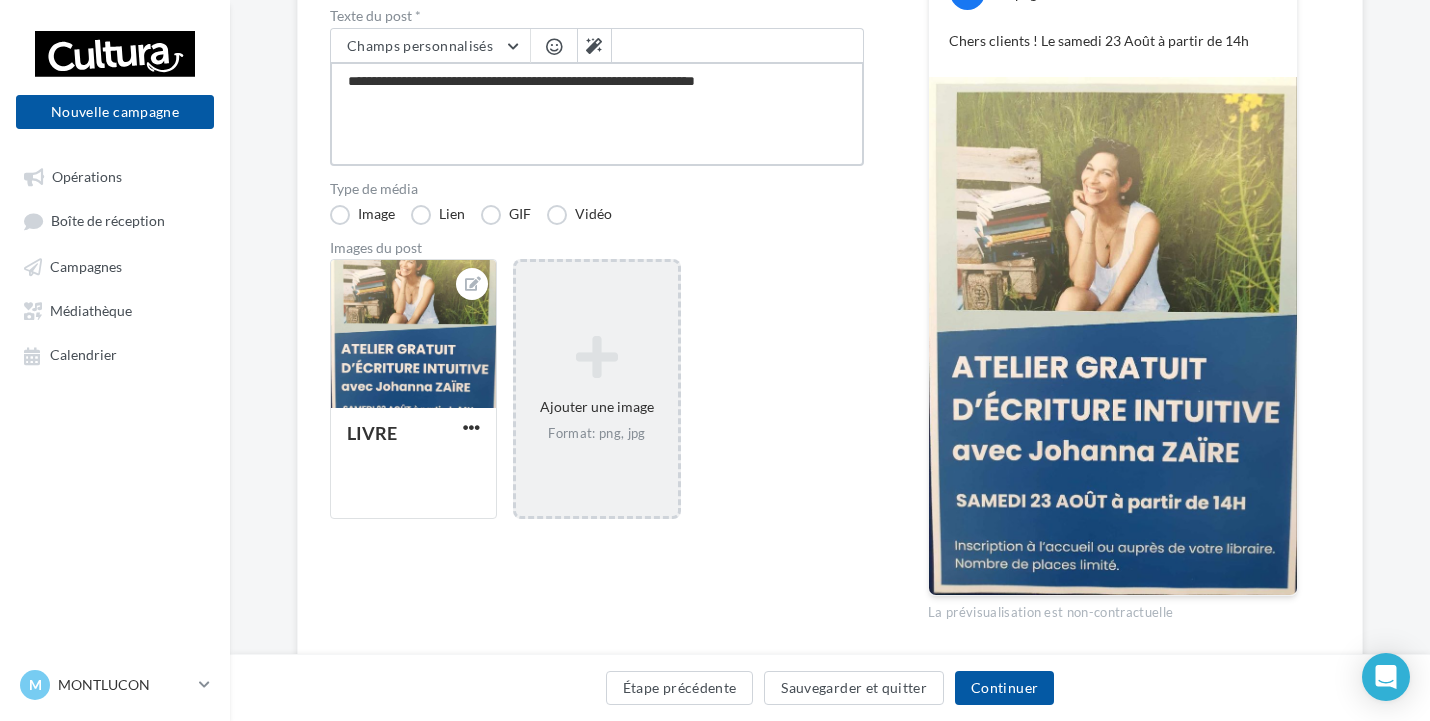 type on "**********" 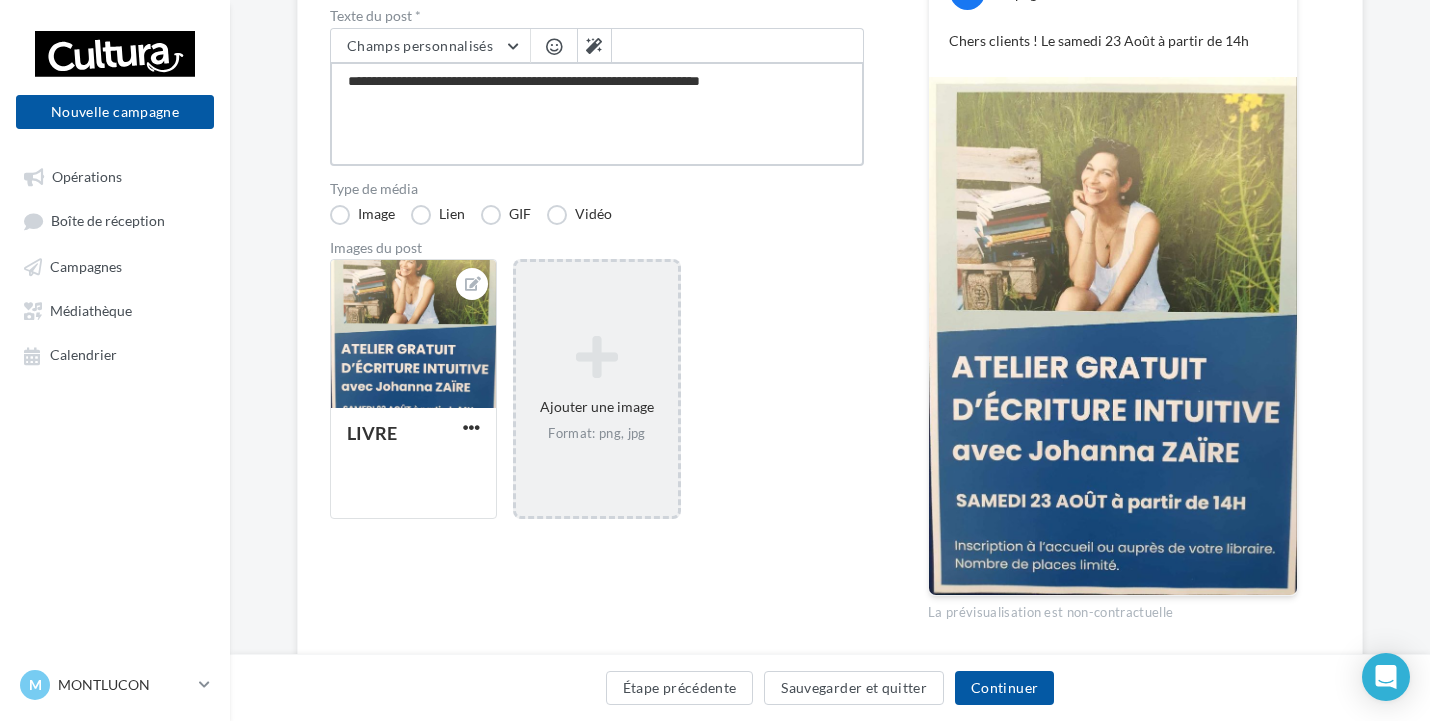 type on "**********" 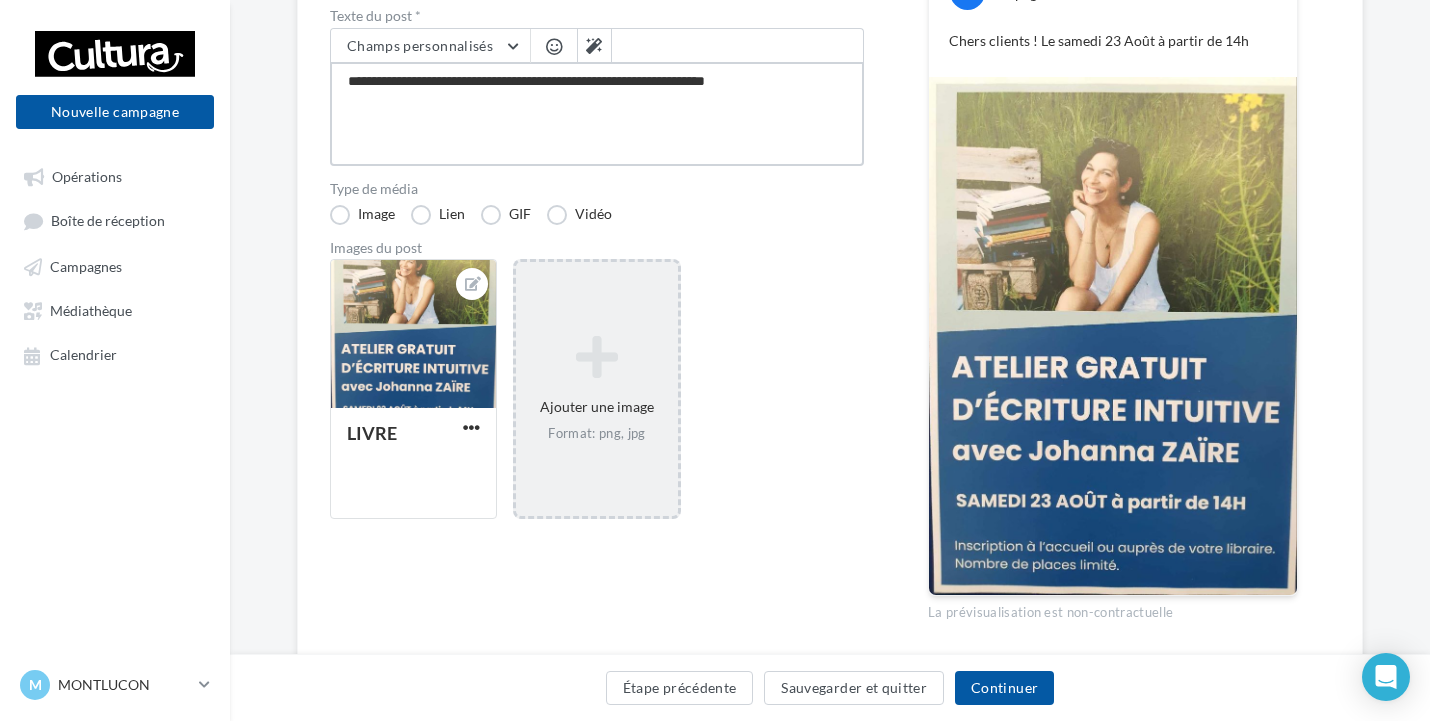type on "**********" 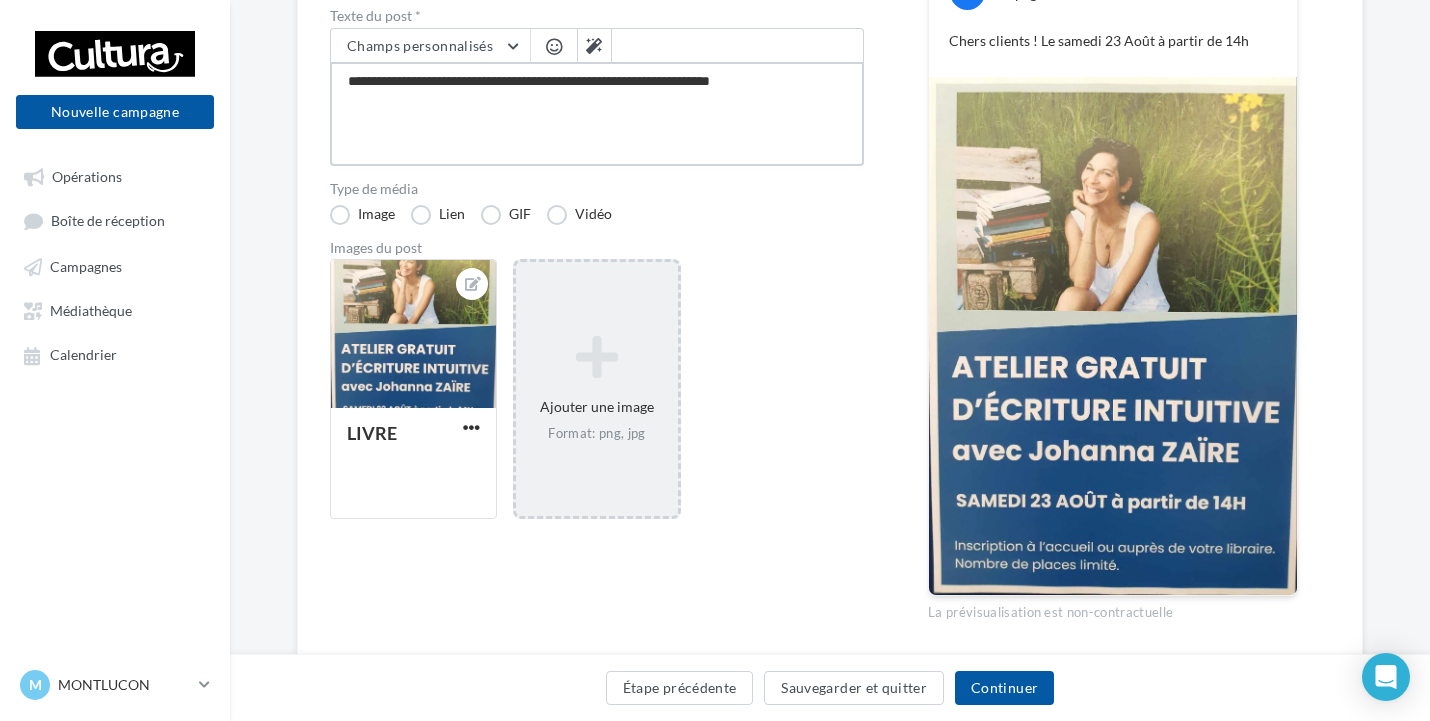 type on "**********" 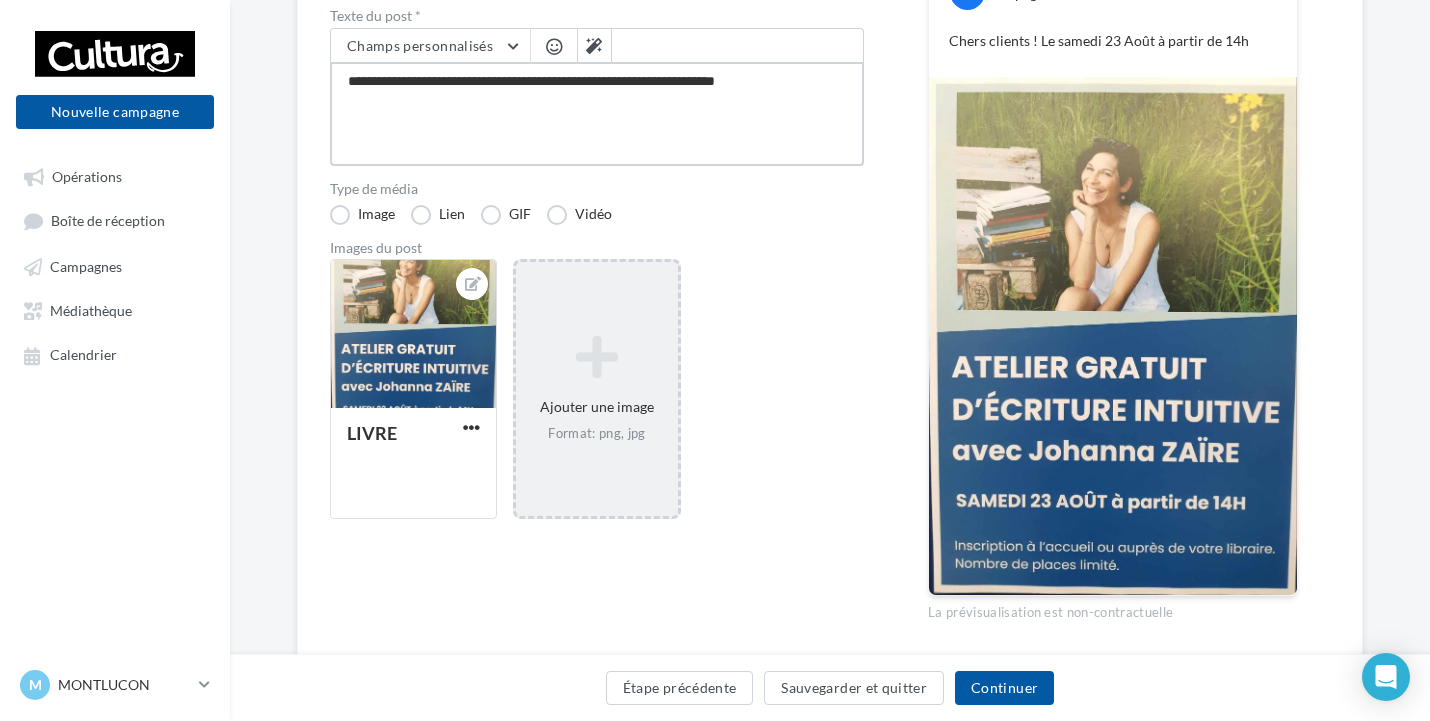 type on "**********" 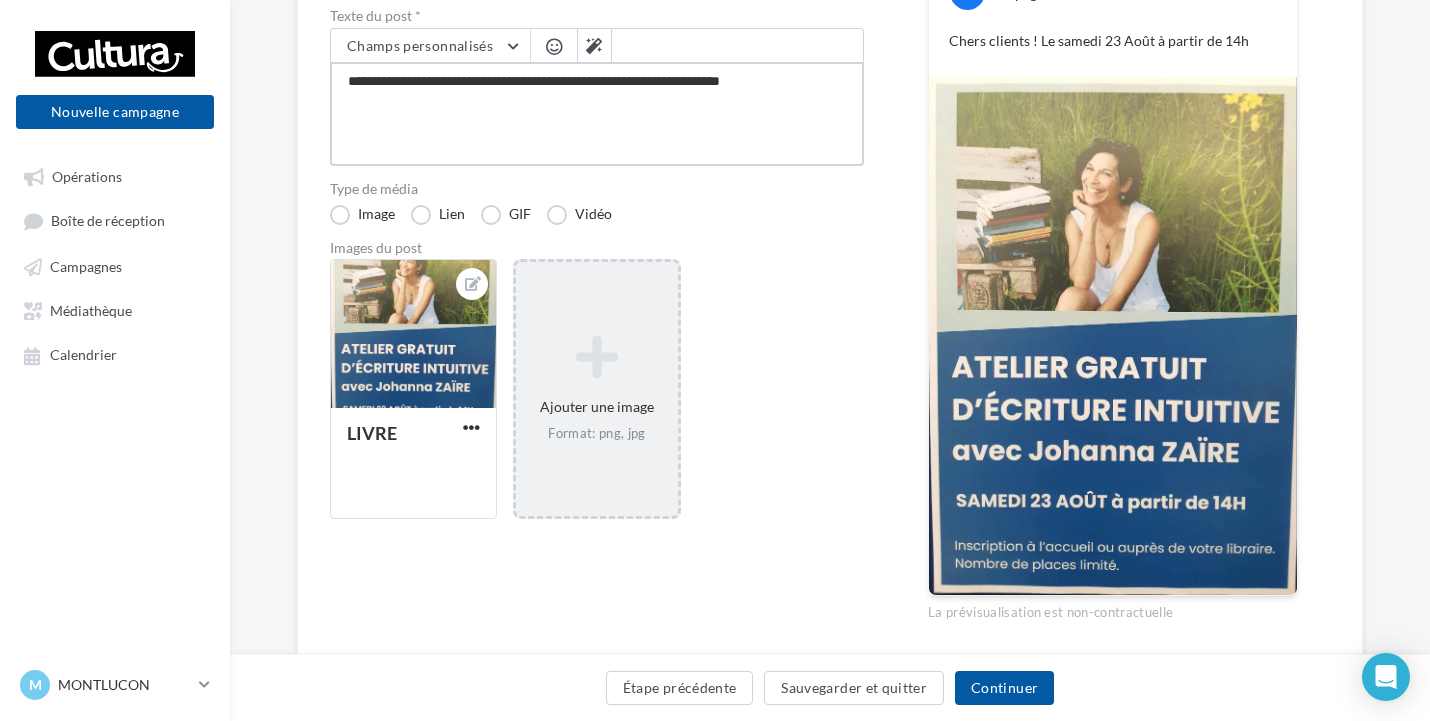 type on "**********" 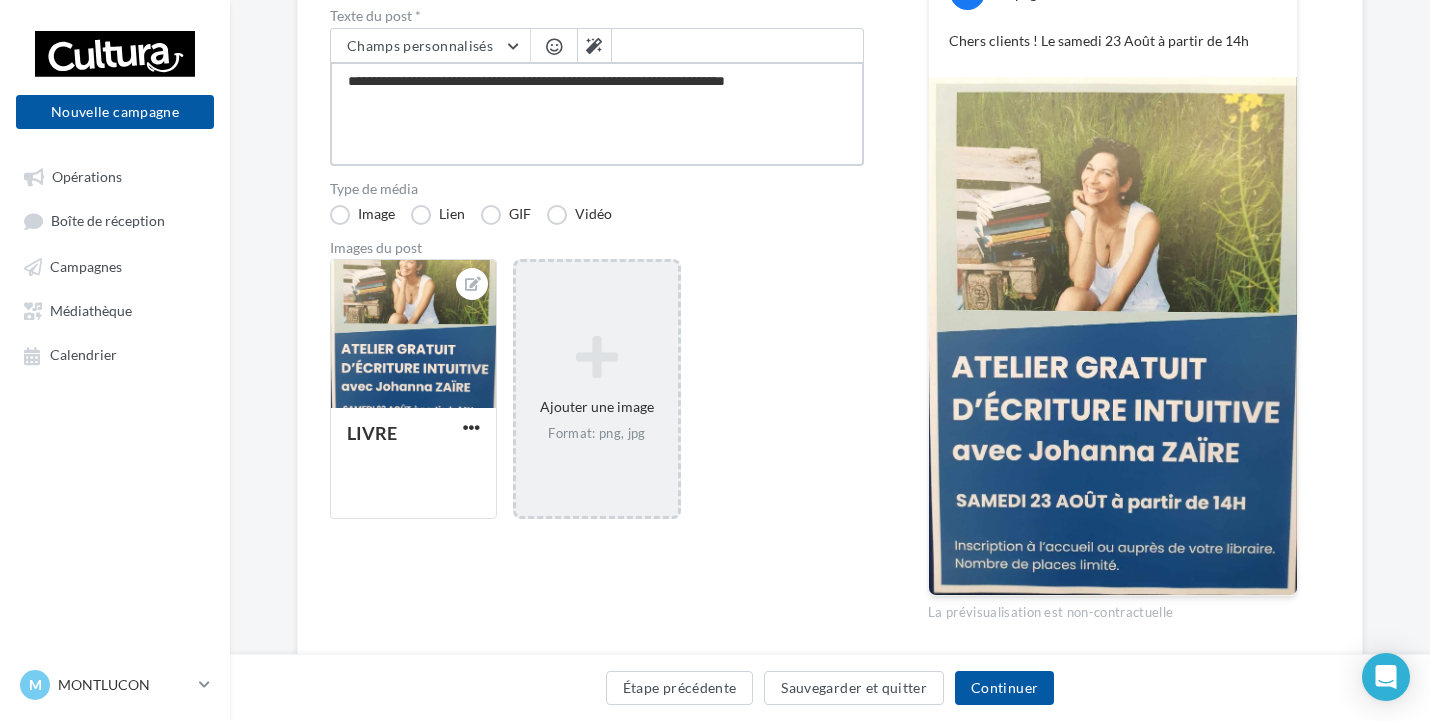 type on "**********" 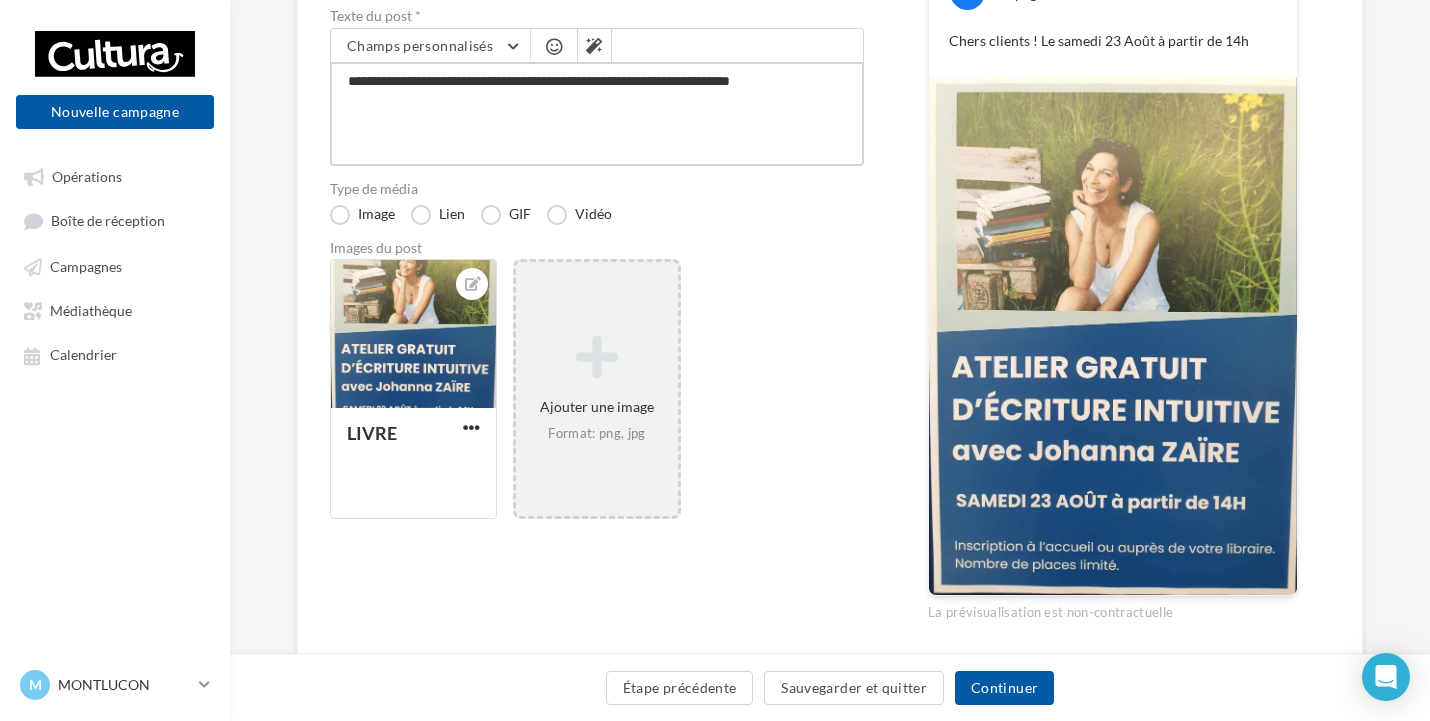 type on "**********" 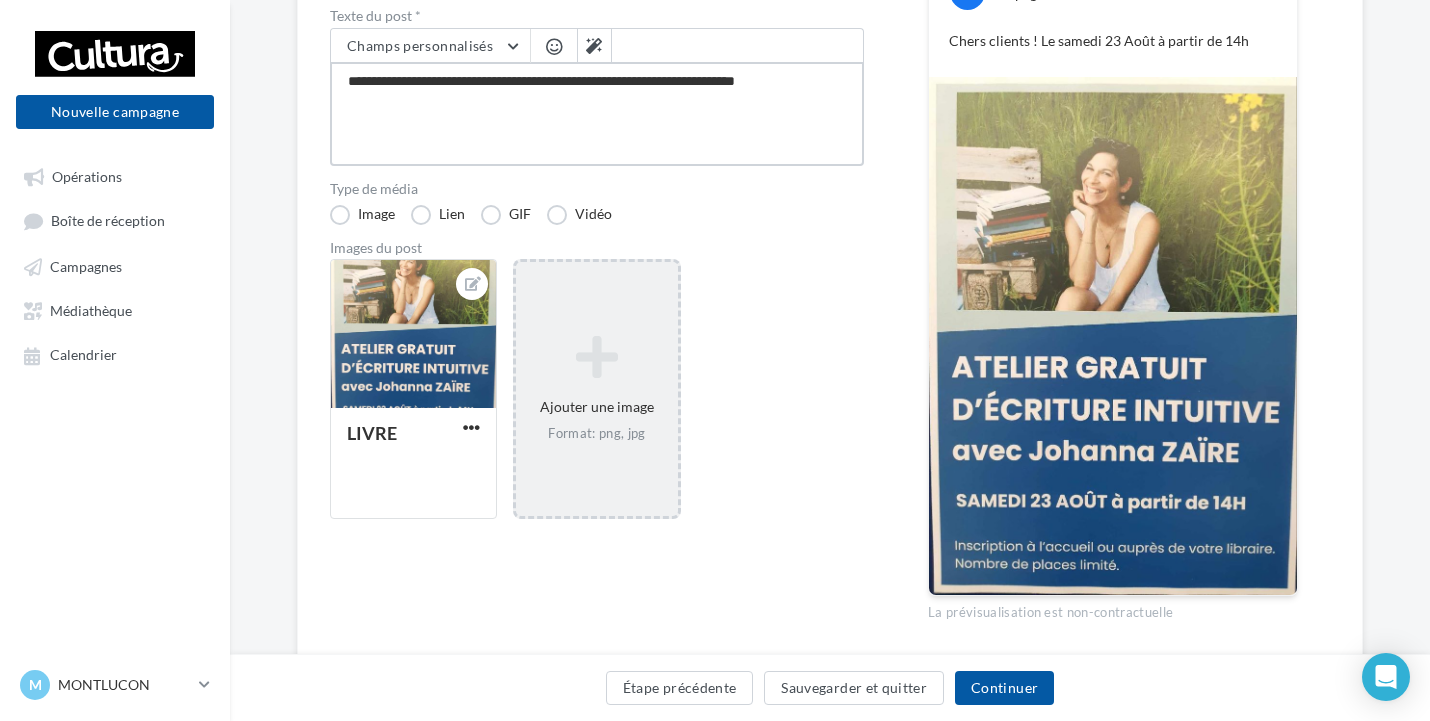 type on "**********" 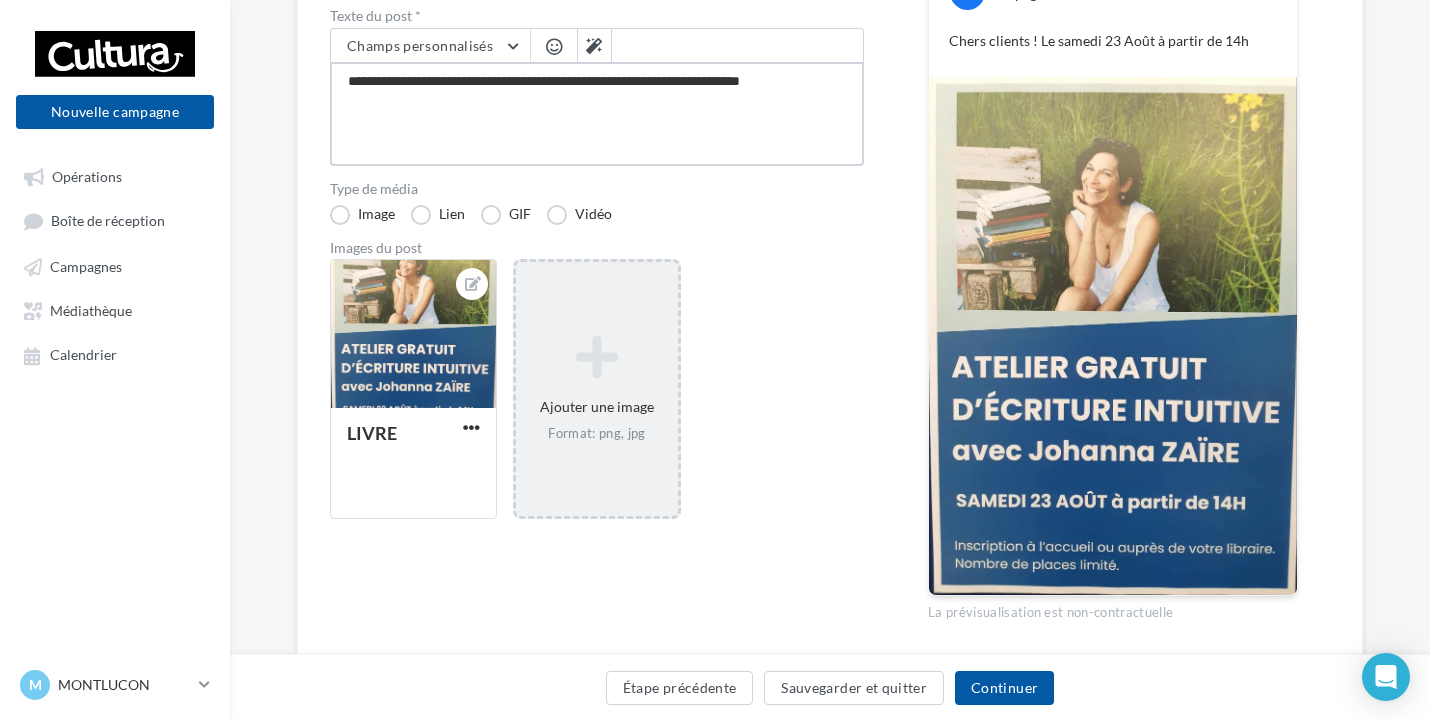 type on "**********" 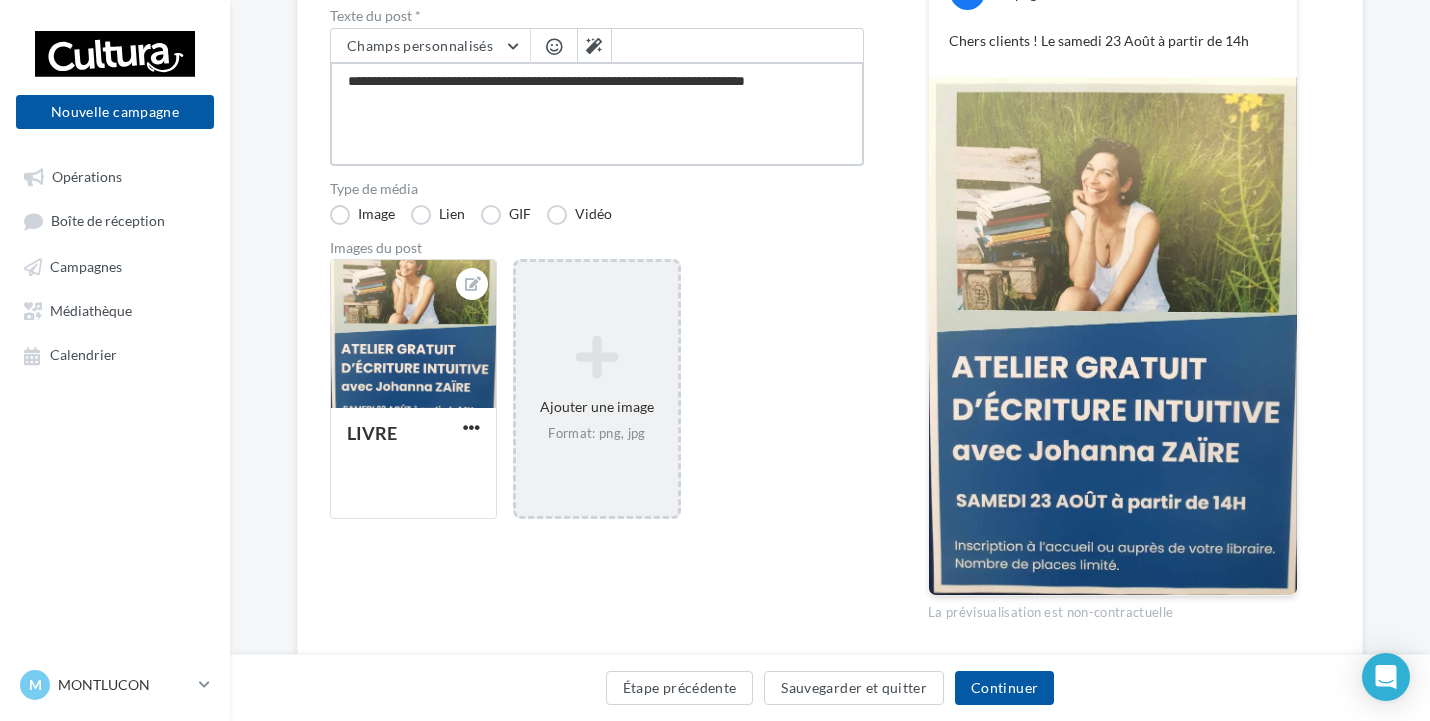 type on "**********" 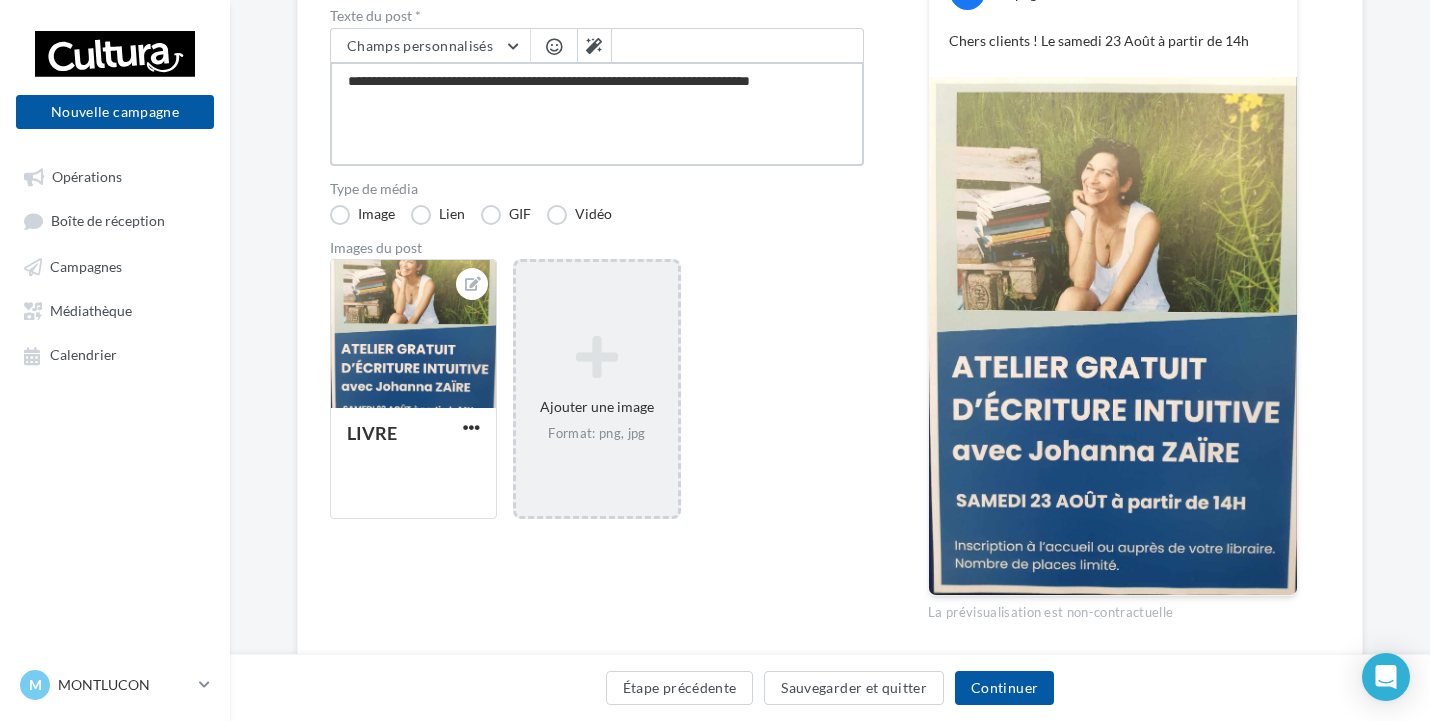 type on "**********" 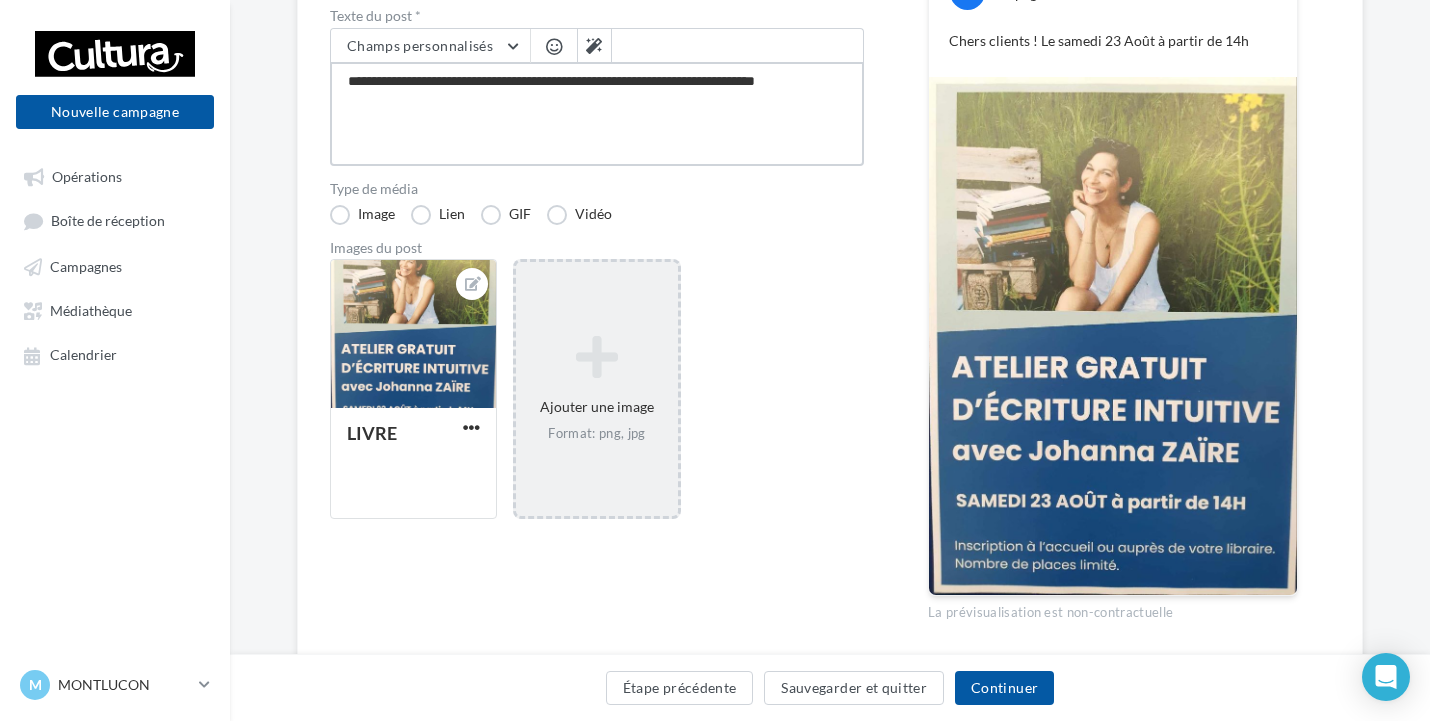 type on "**********" 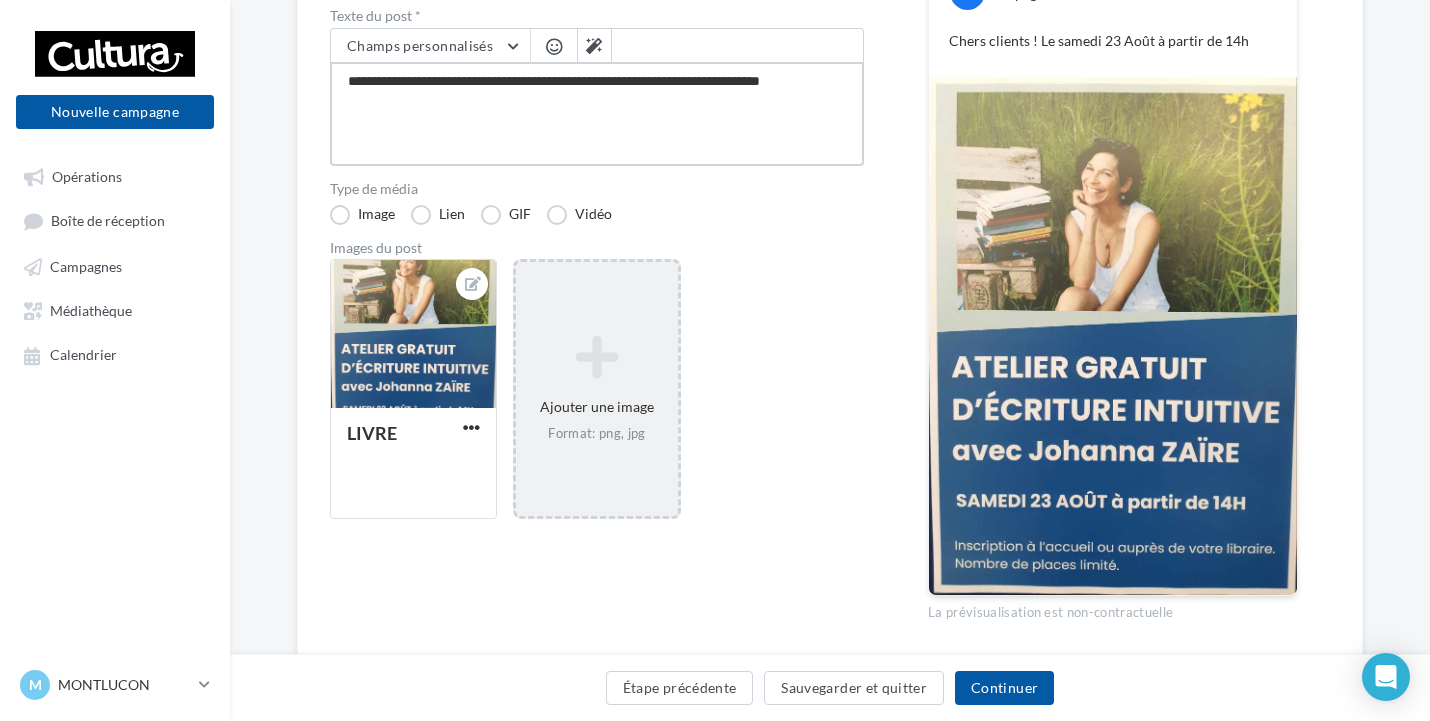 type on "**********" 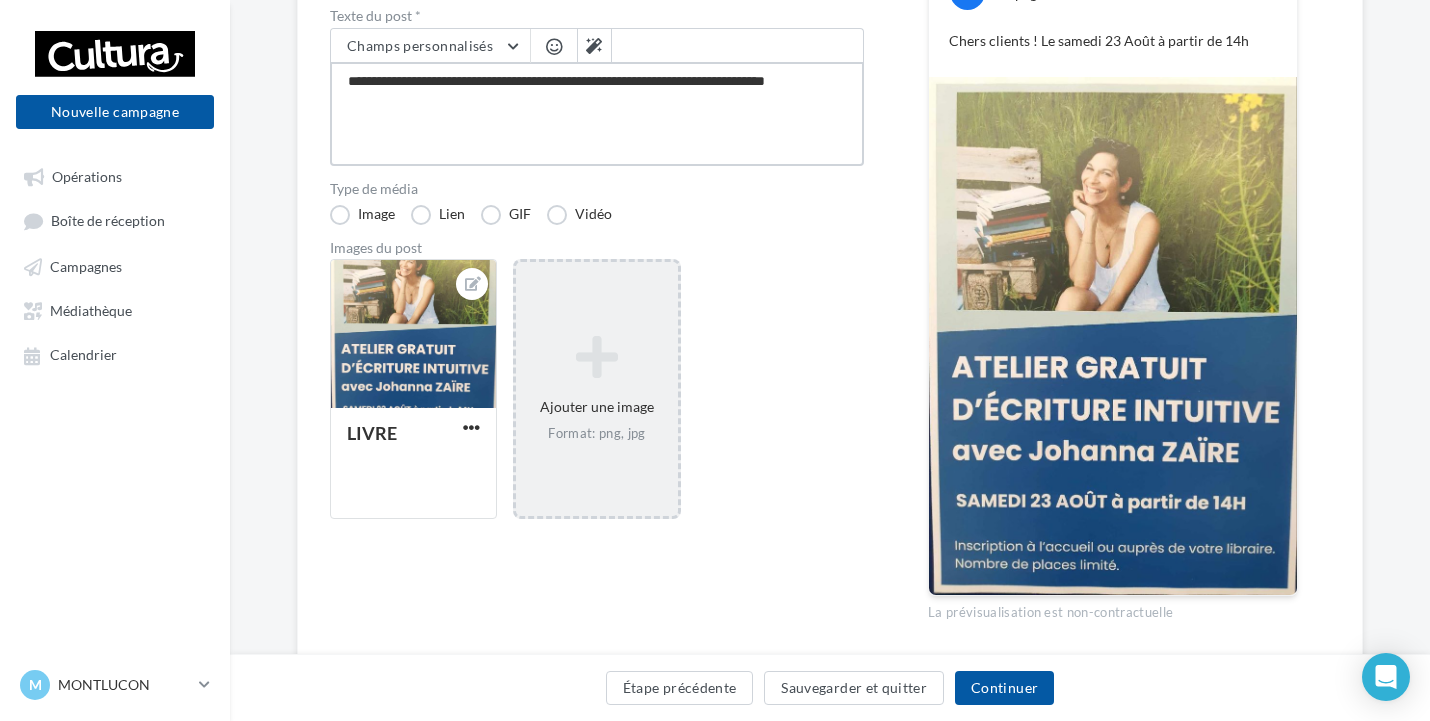 type on "**********" 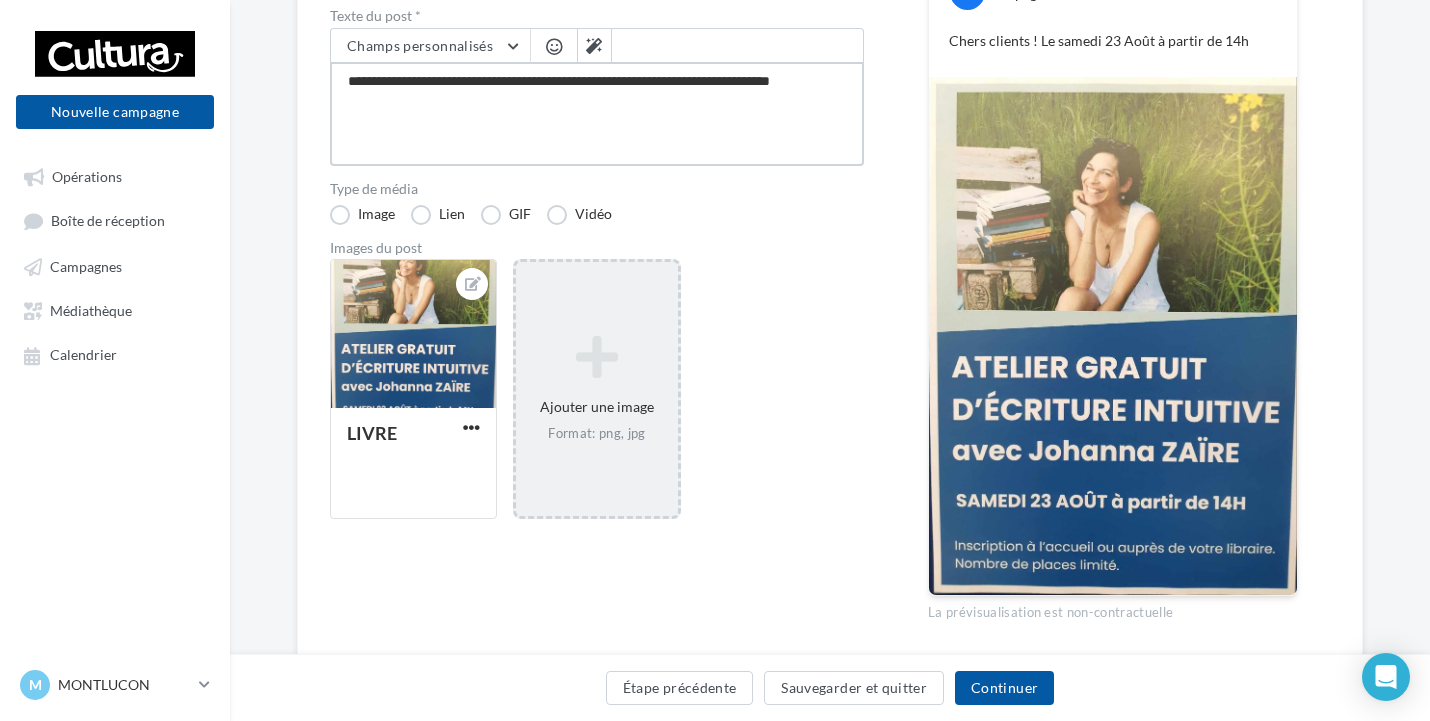 type on "**********" 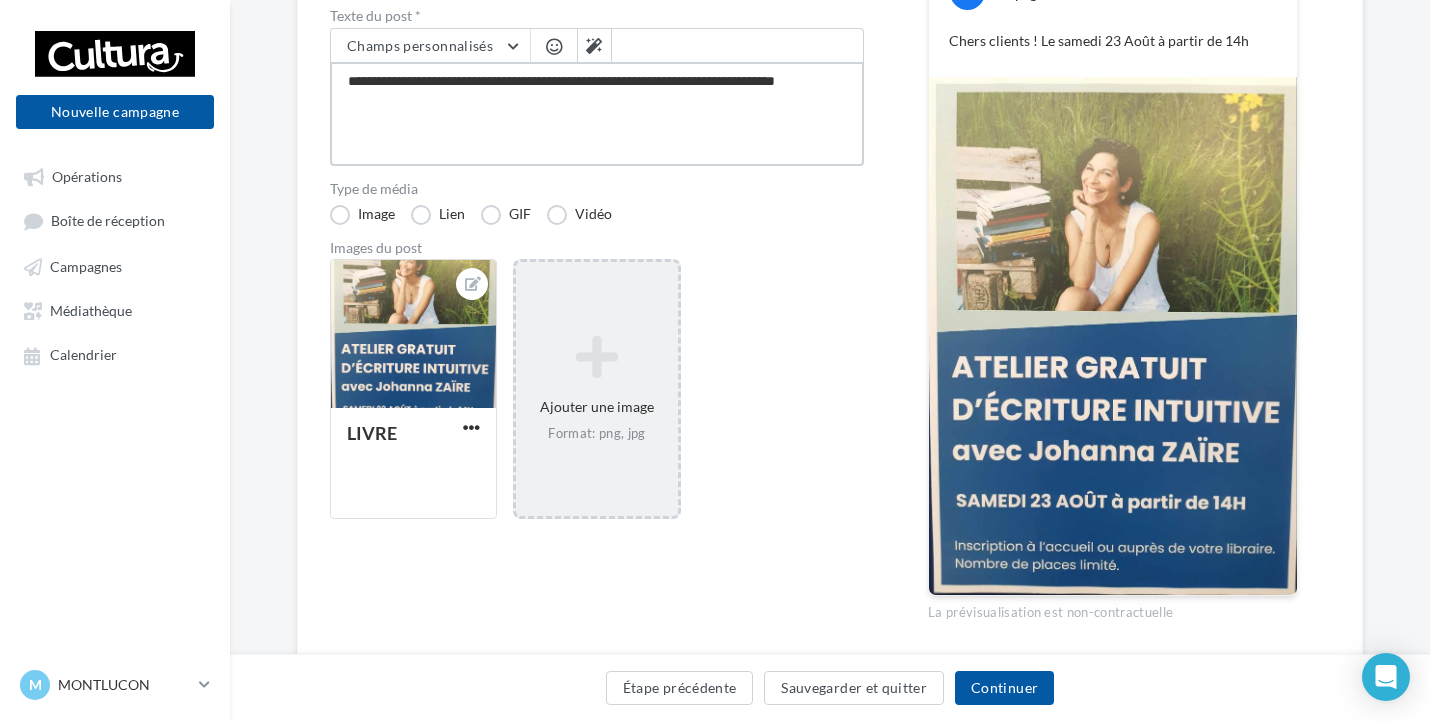 type on "**********" 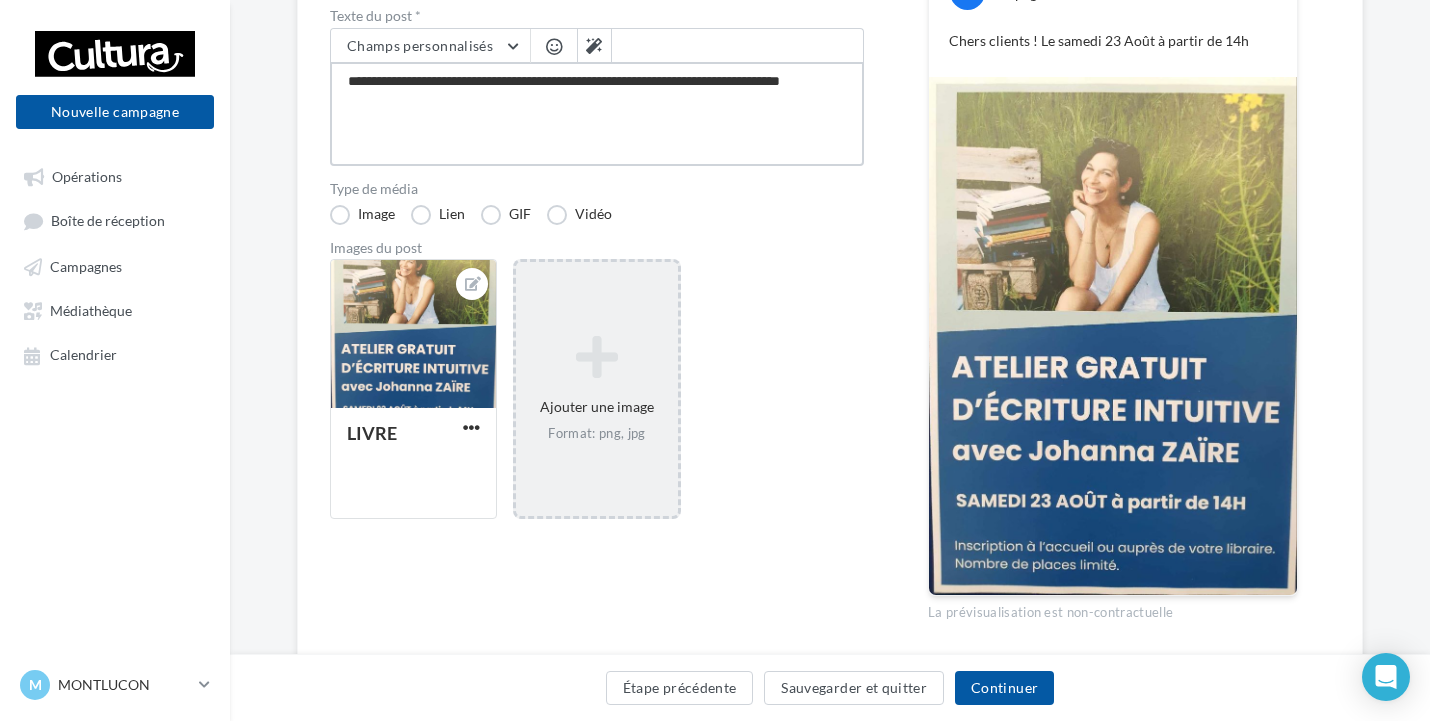 type on "**********" 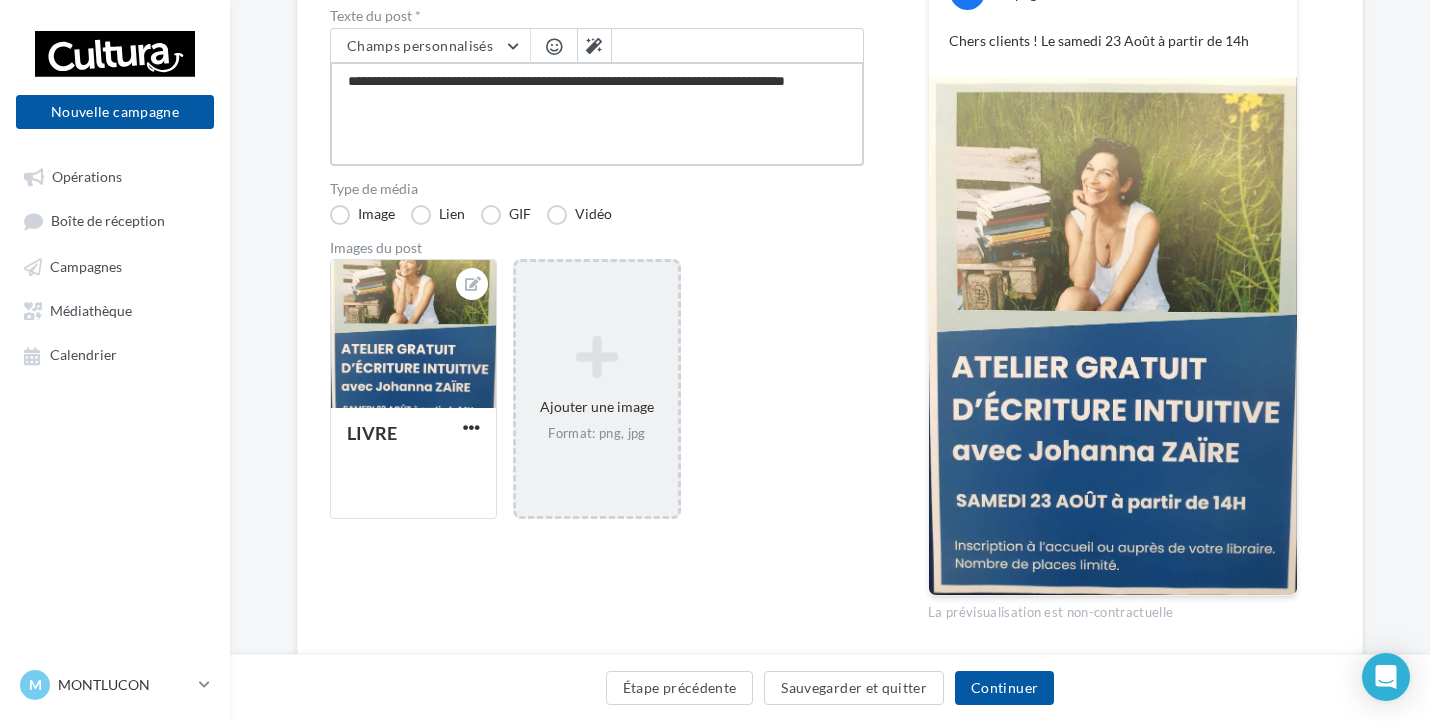 type on "**********" 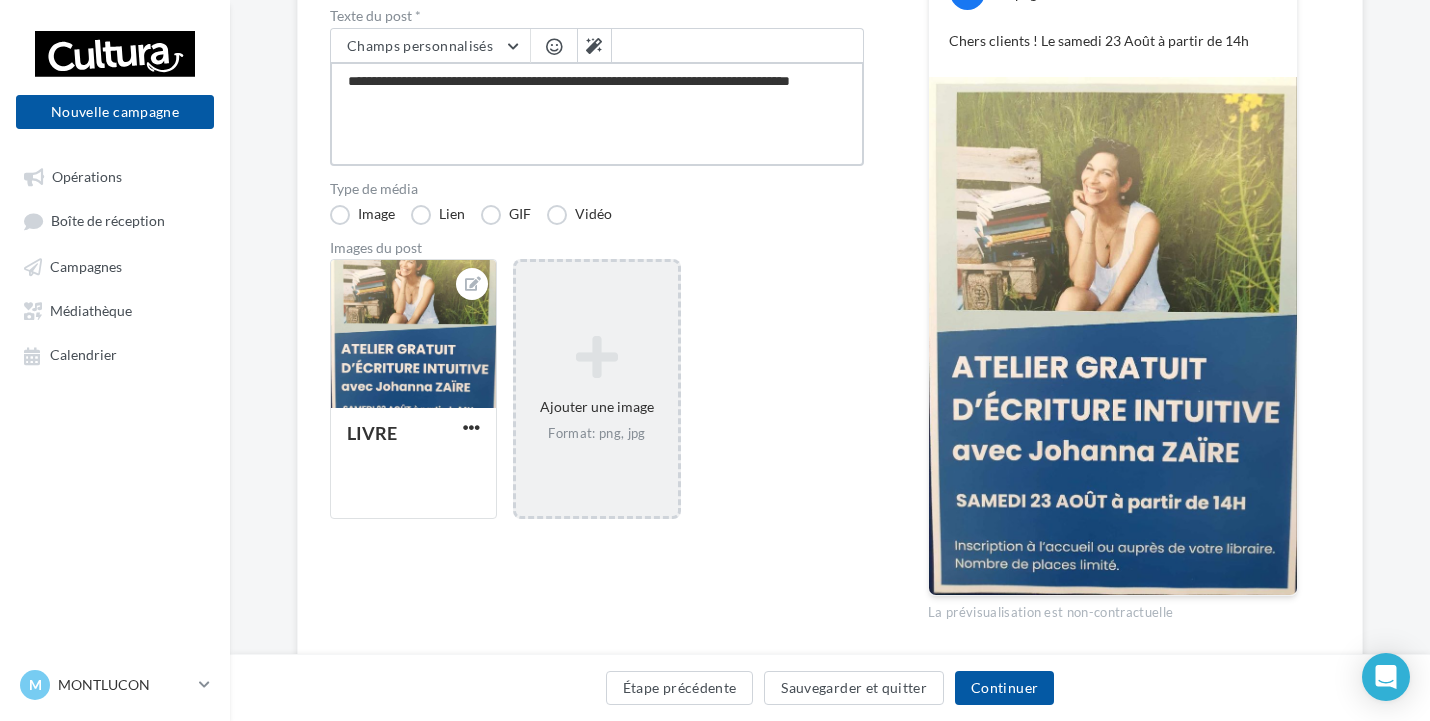 type on "**********" 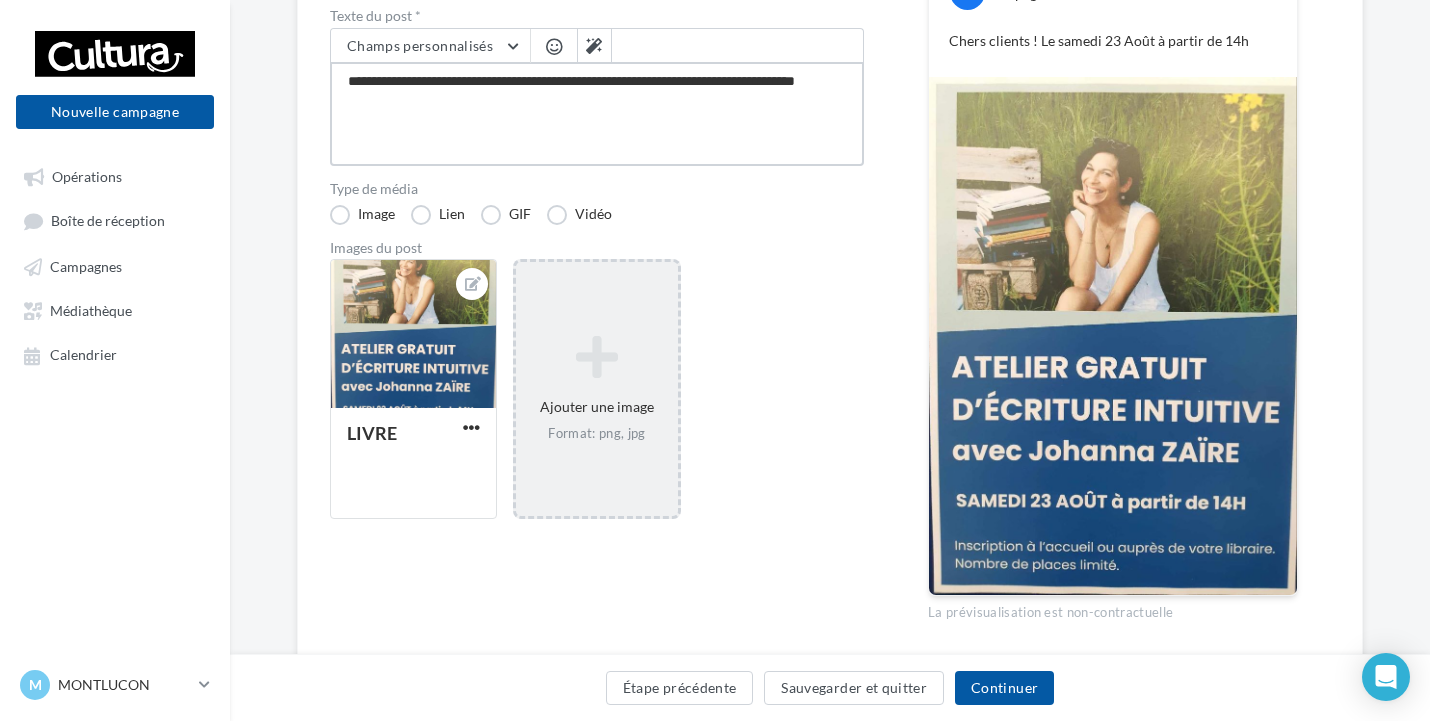 type on "**********" 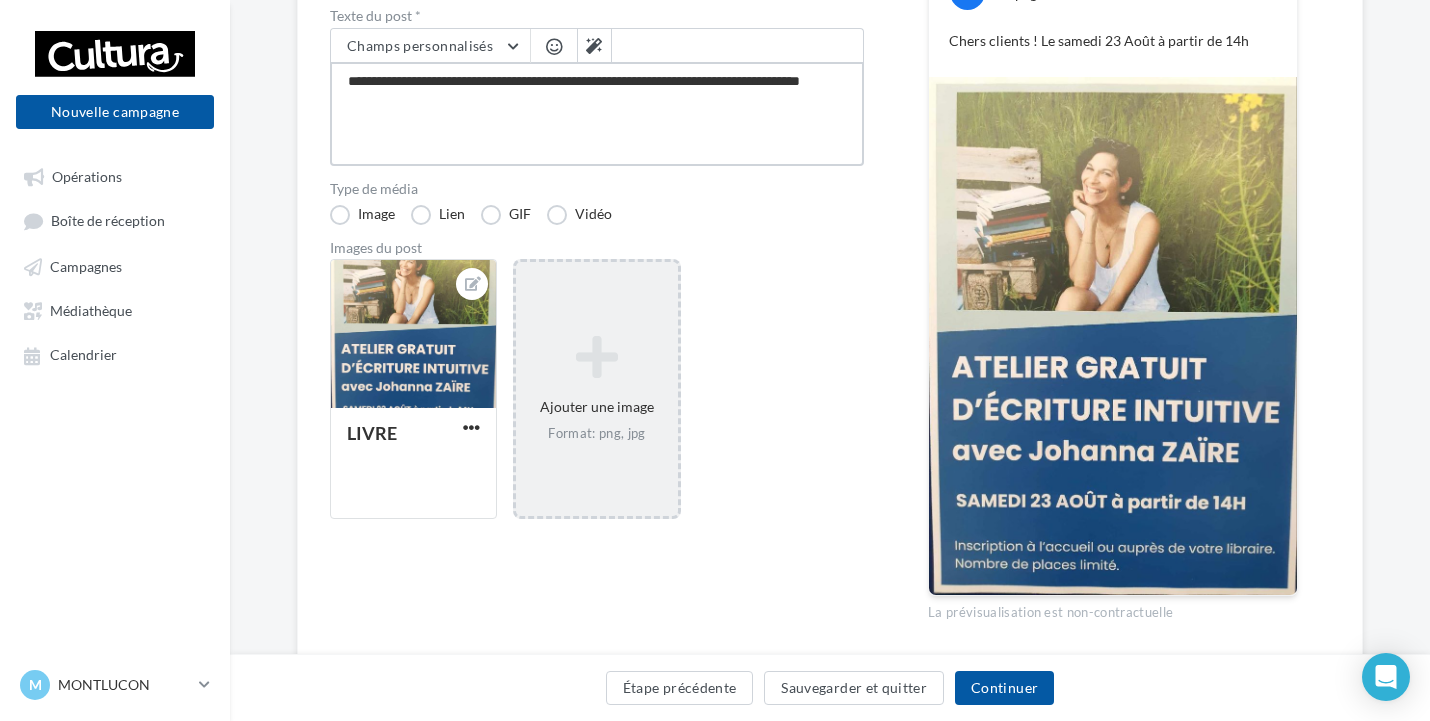 type on "**********" 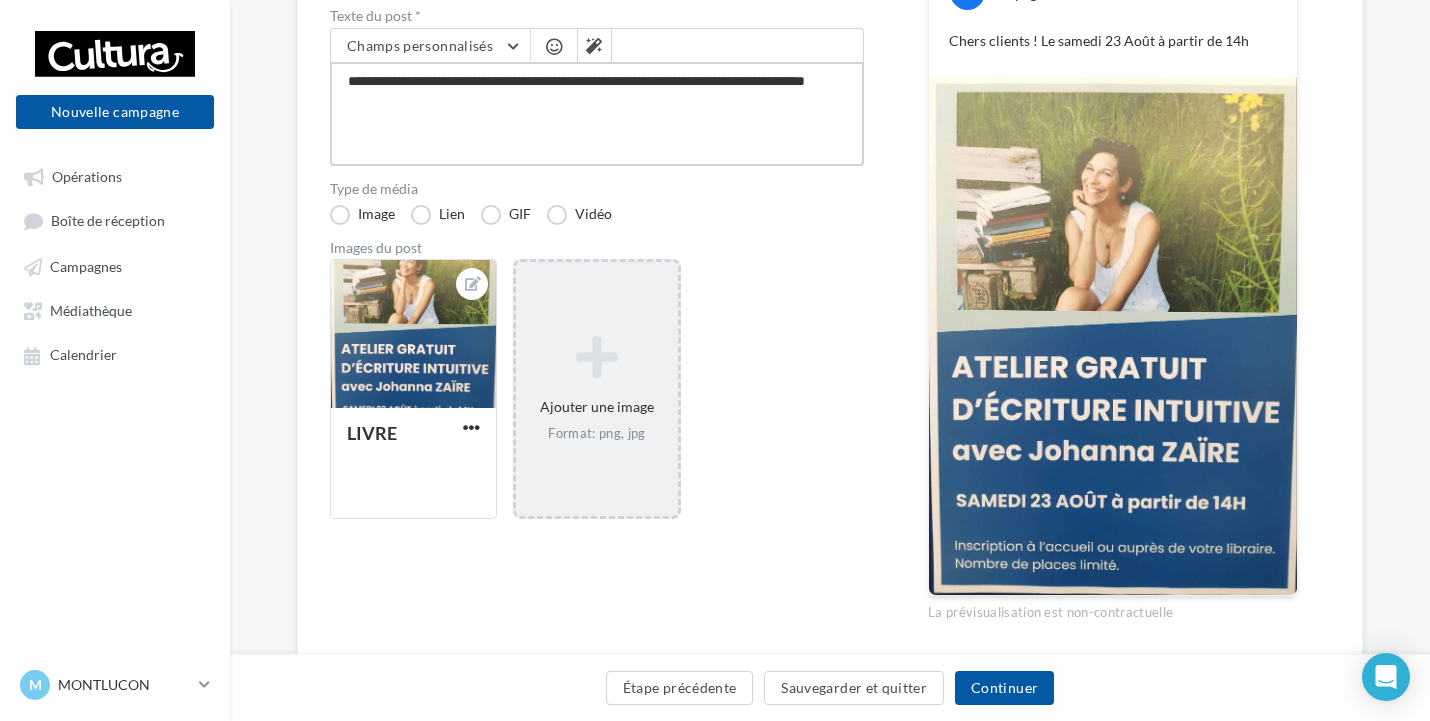 type on "**********" 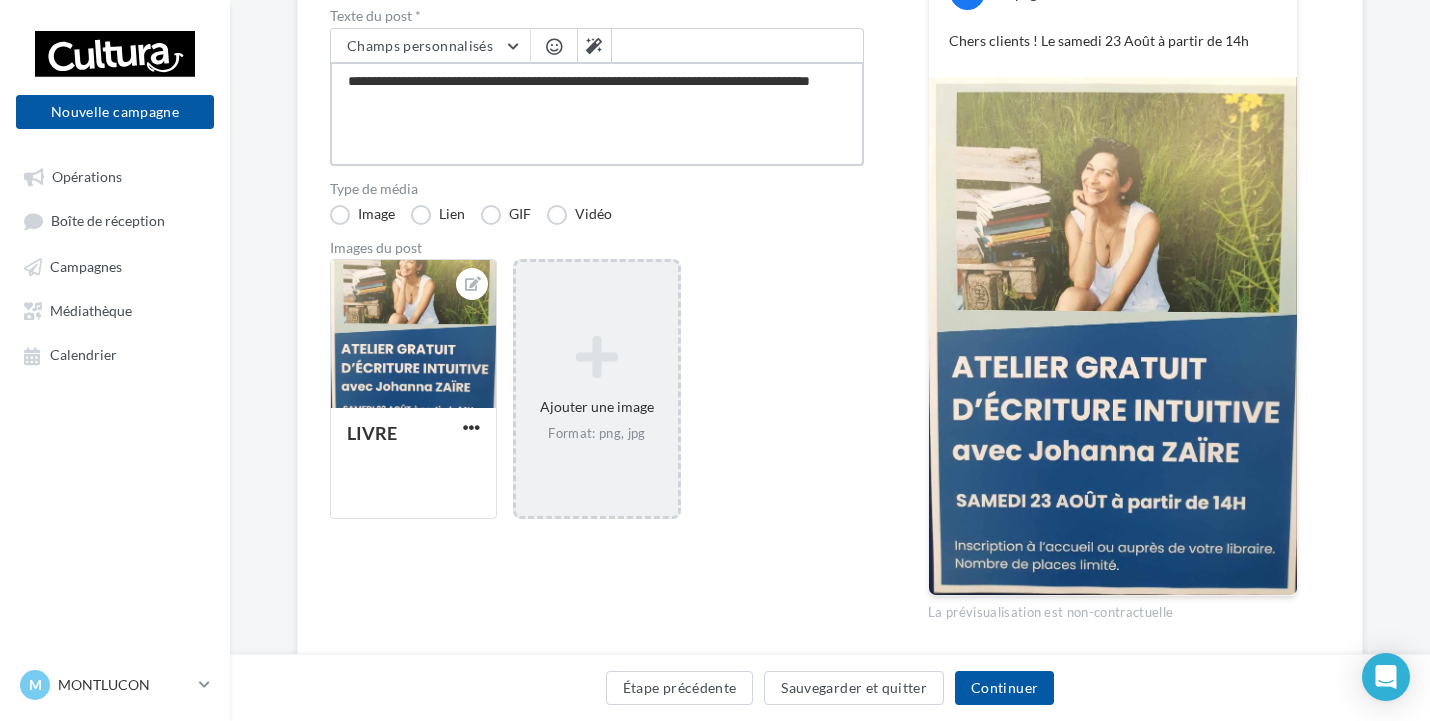 type on "**********" 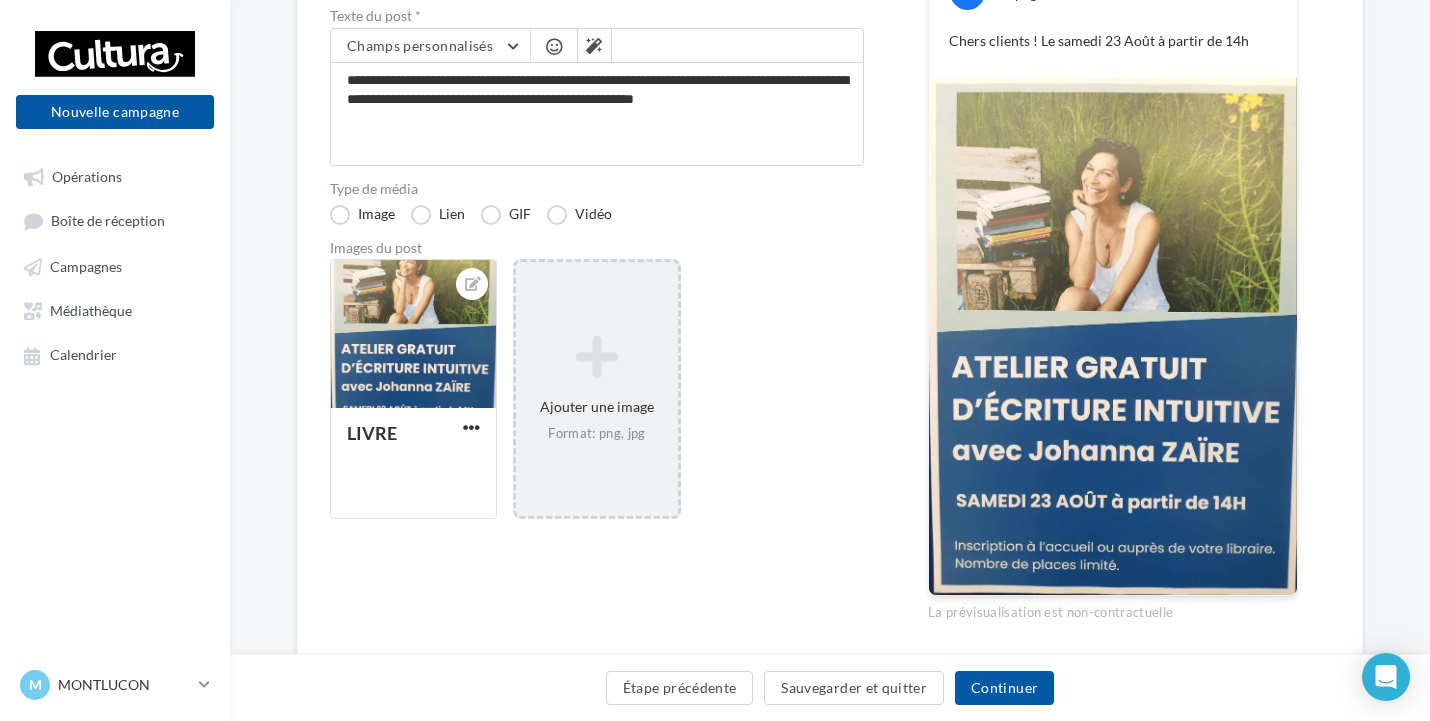 click at bounding box center [554, 46] 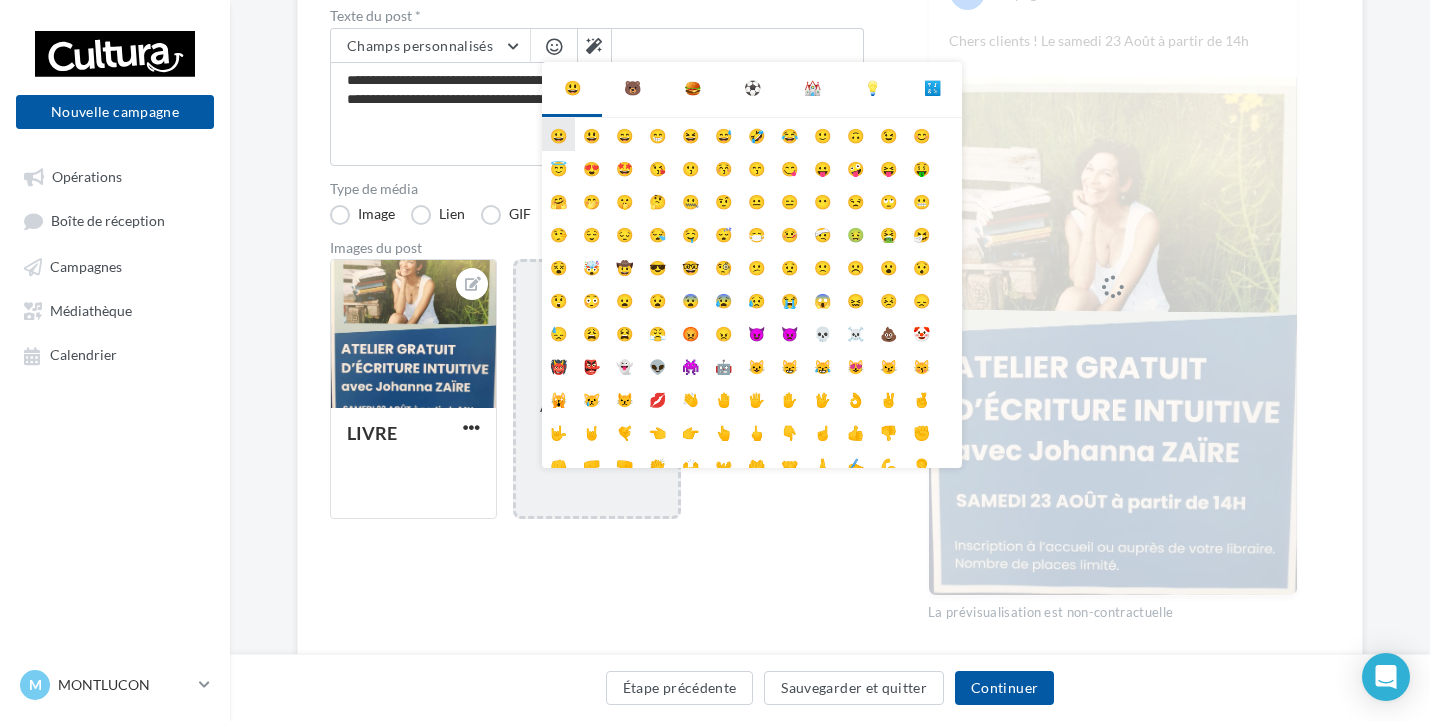 click on "😀" at bounding box center (558, 134) 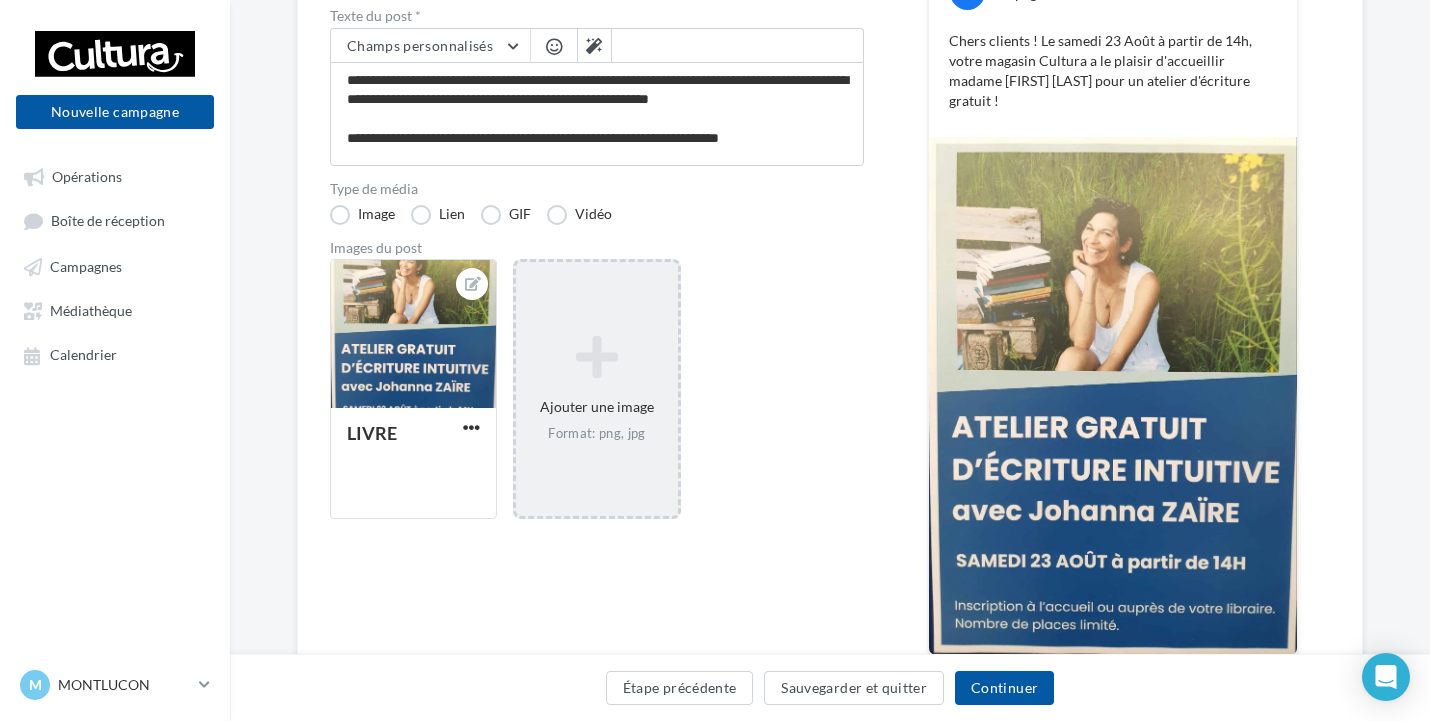 click at bounding box center (554, 47) 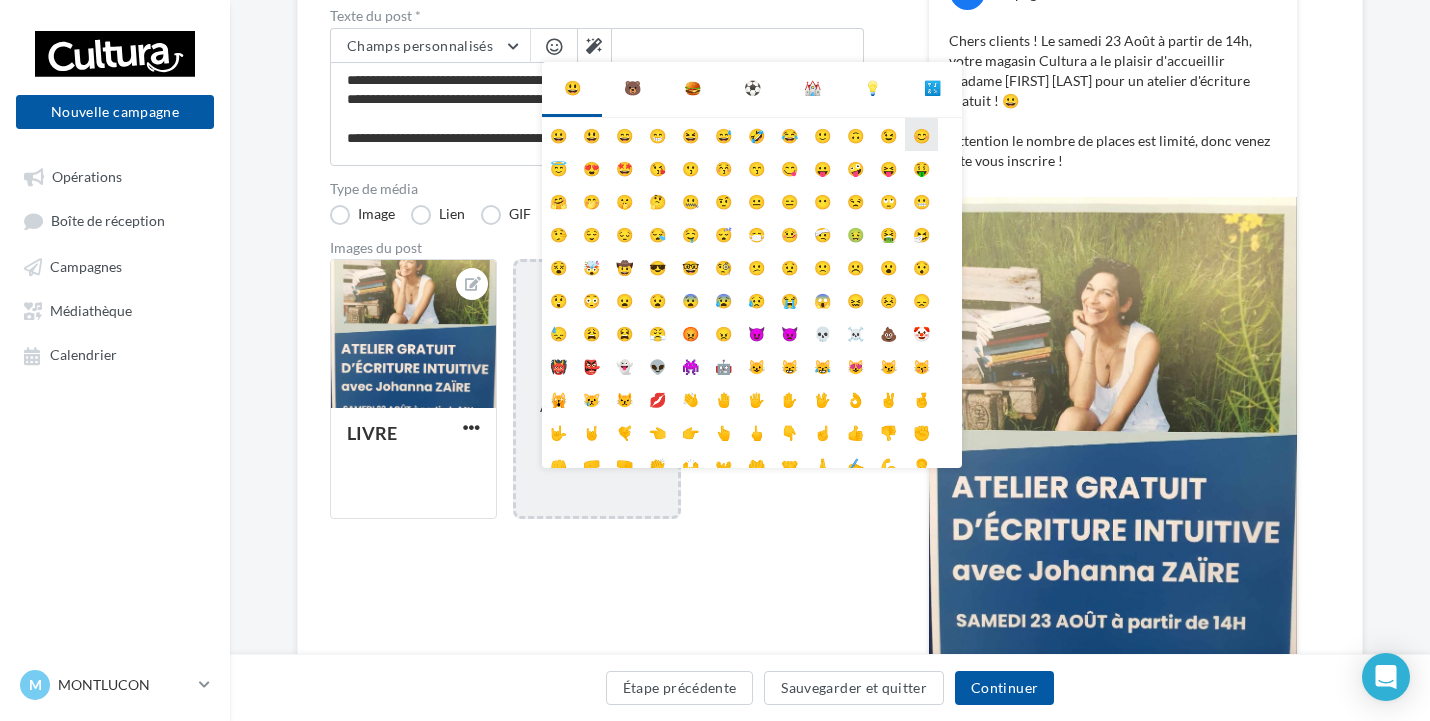 click on "😊" at bounding box center [921, 134] 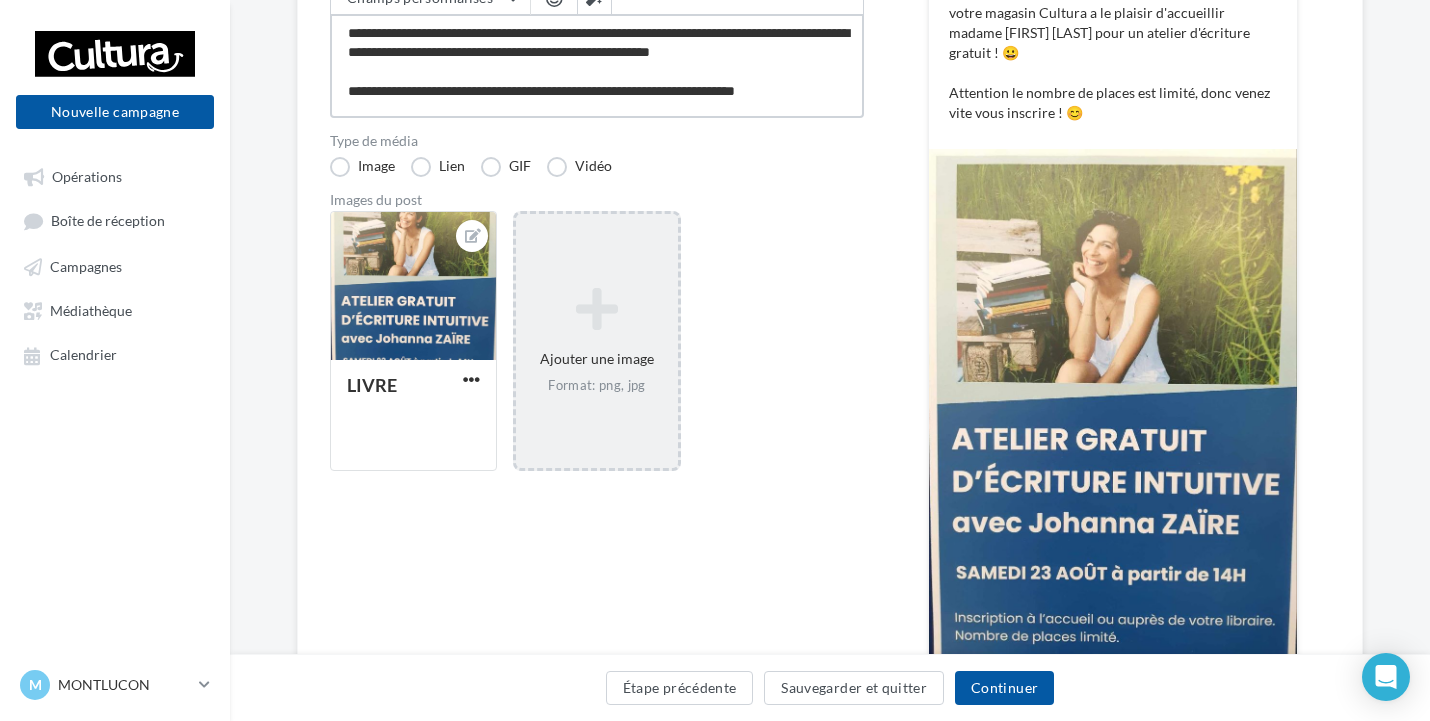 scroll, scrollTop: 300, scrollLeft: 0, axis: vertical 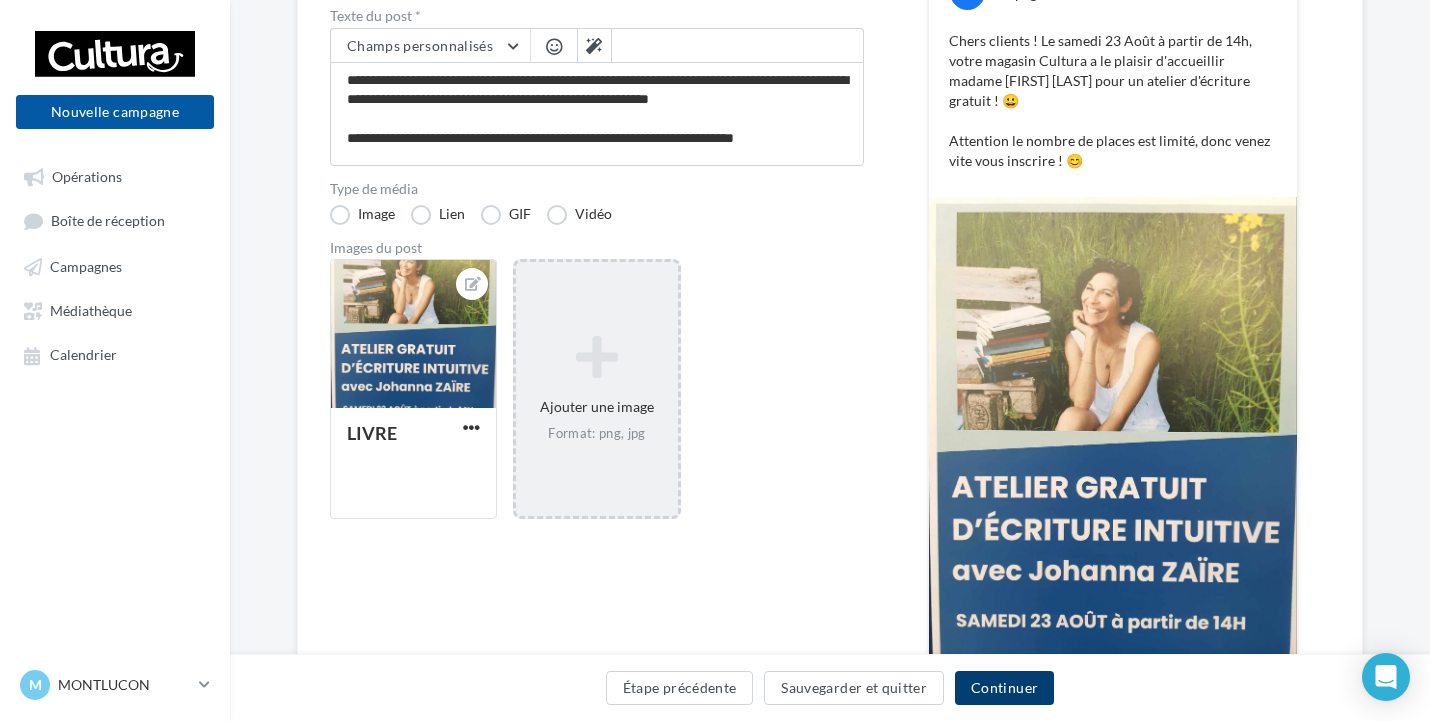 click on "Continuer" at bounding box center [1004, 688] 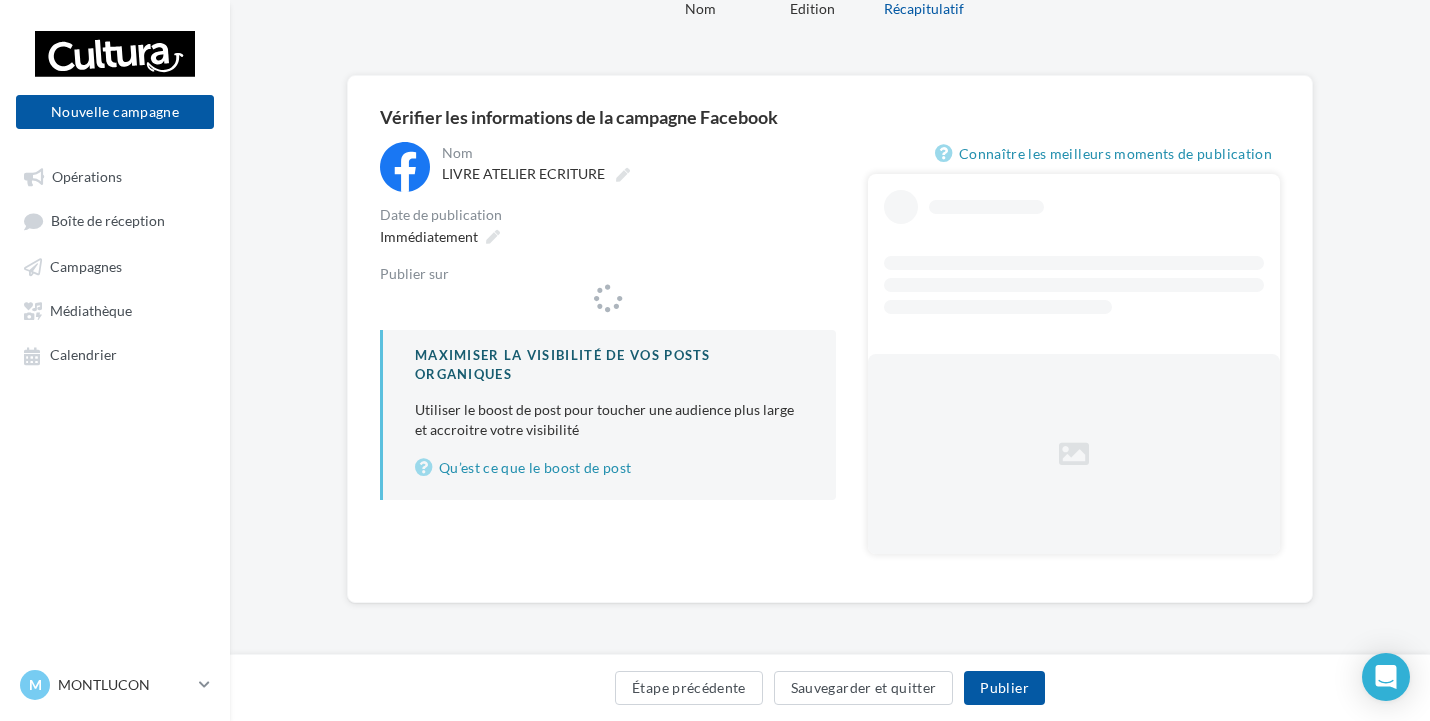 scroll, scrollTop: 0, scrollLeft: 0, axis: both 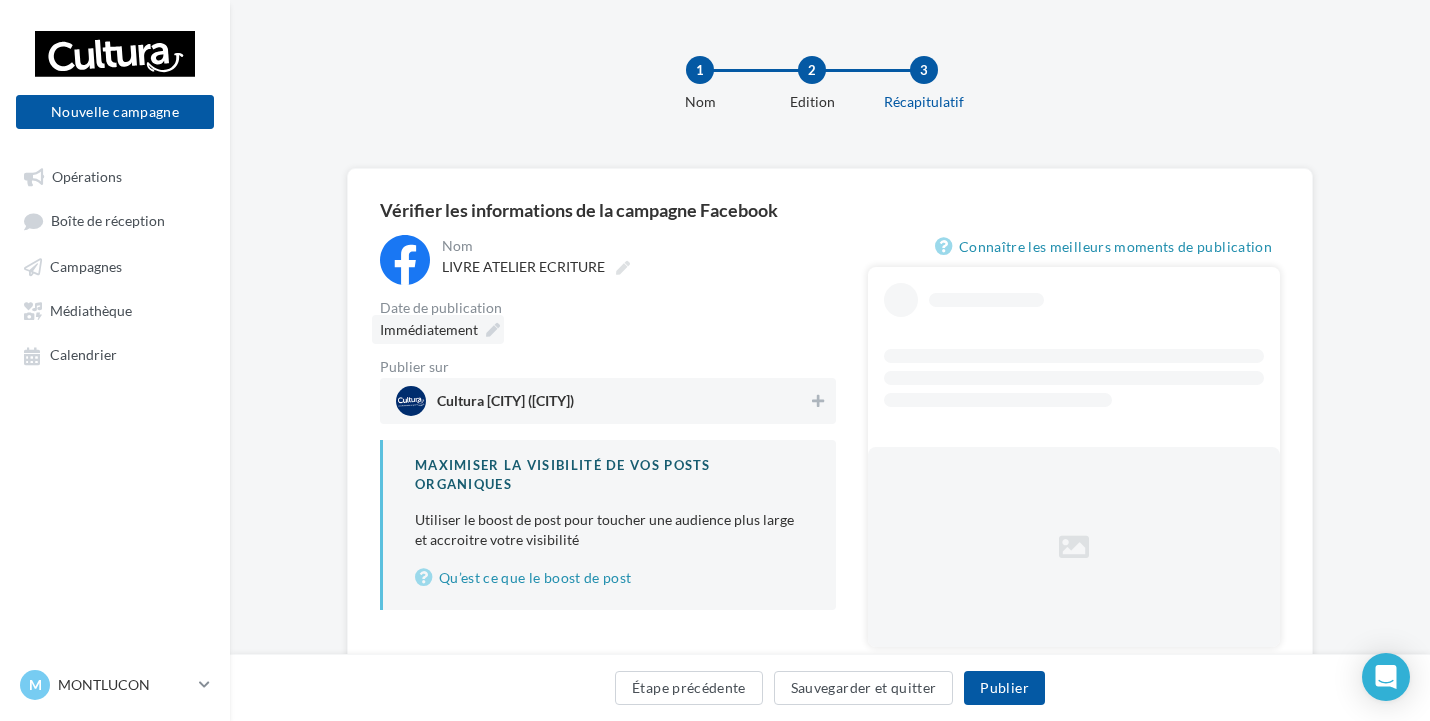 click on "Immédiatement" at bounding box center (429, 329) 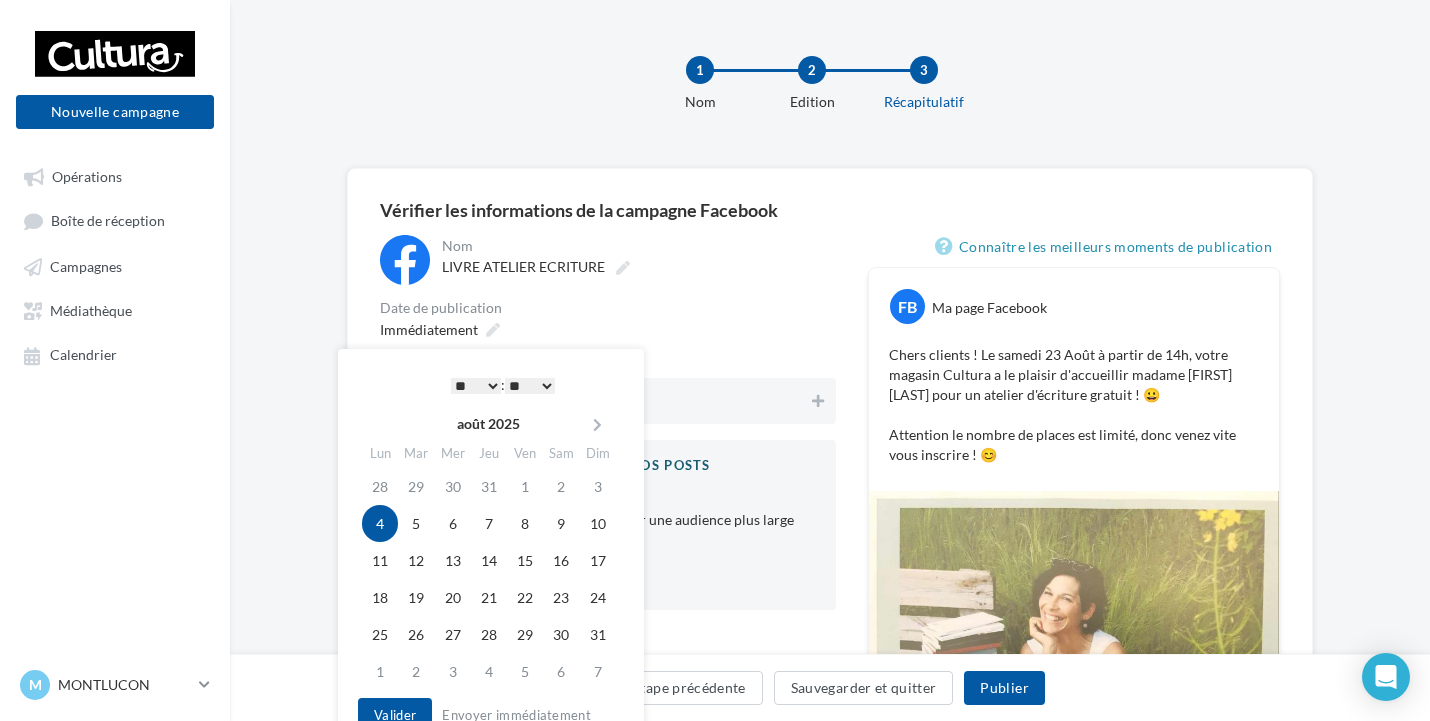 click on "* * * * * * * * * * ** ** ** ** ** ** ** ** ** ** ** ** ** **" at bounding box center [476, 386] 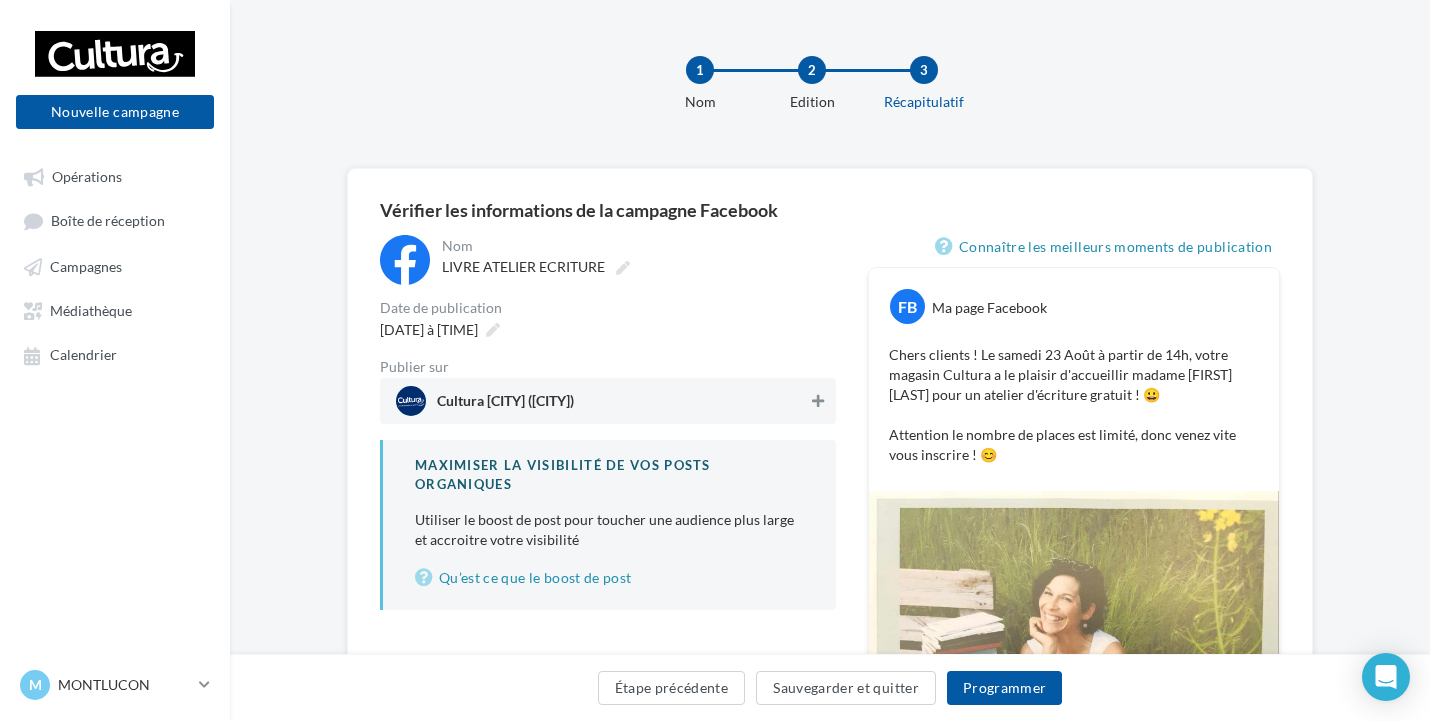 click at bounding box center [818, 401] 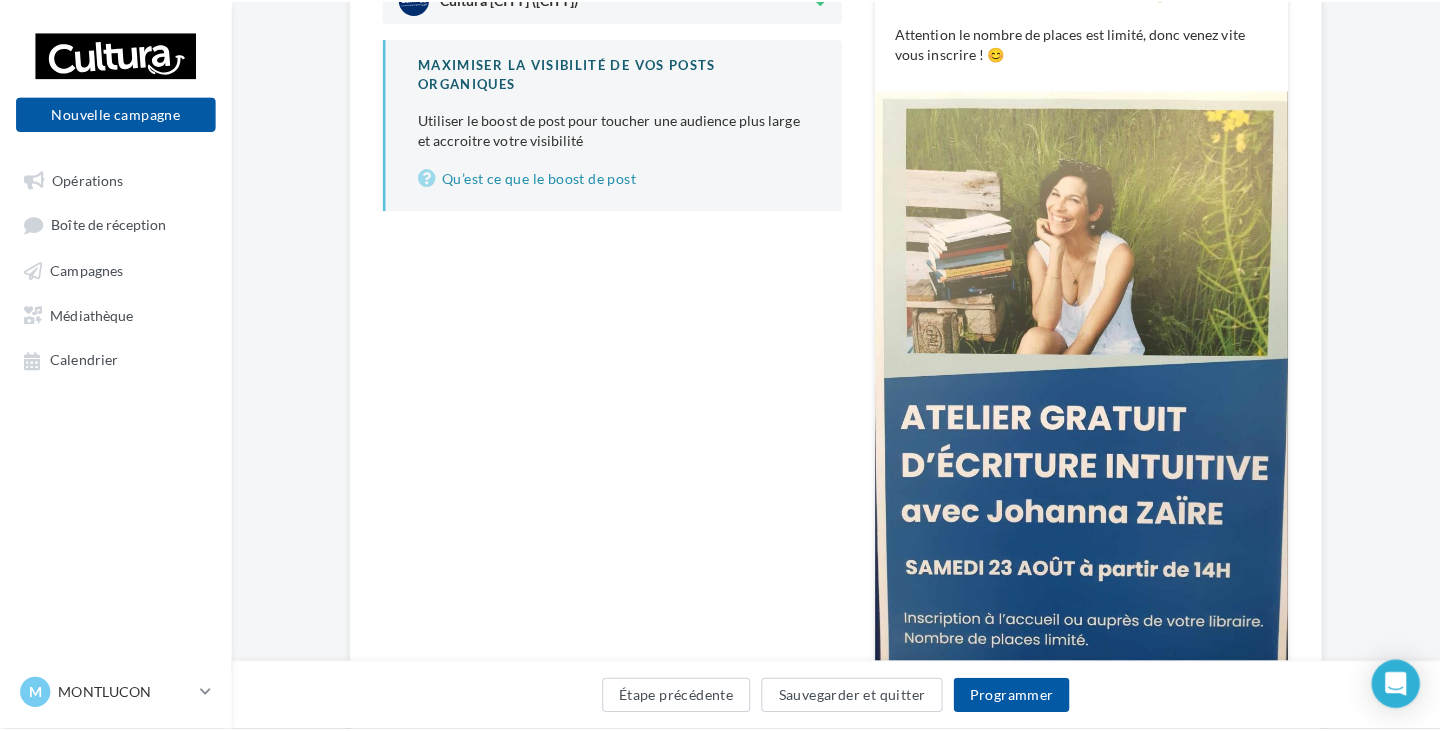 scroll, scrollTop: 100, scrollLeft: 0, axis: vertical 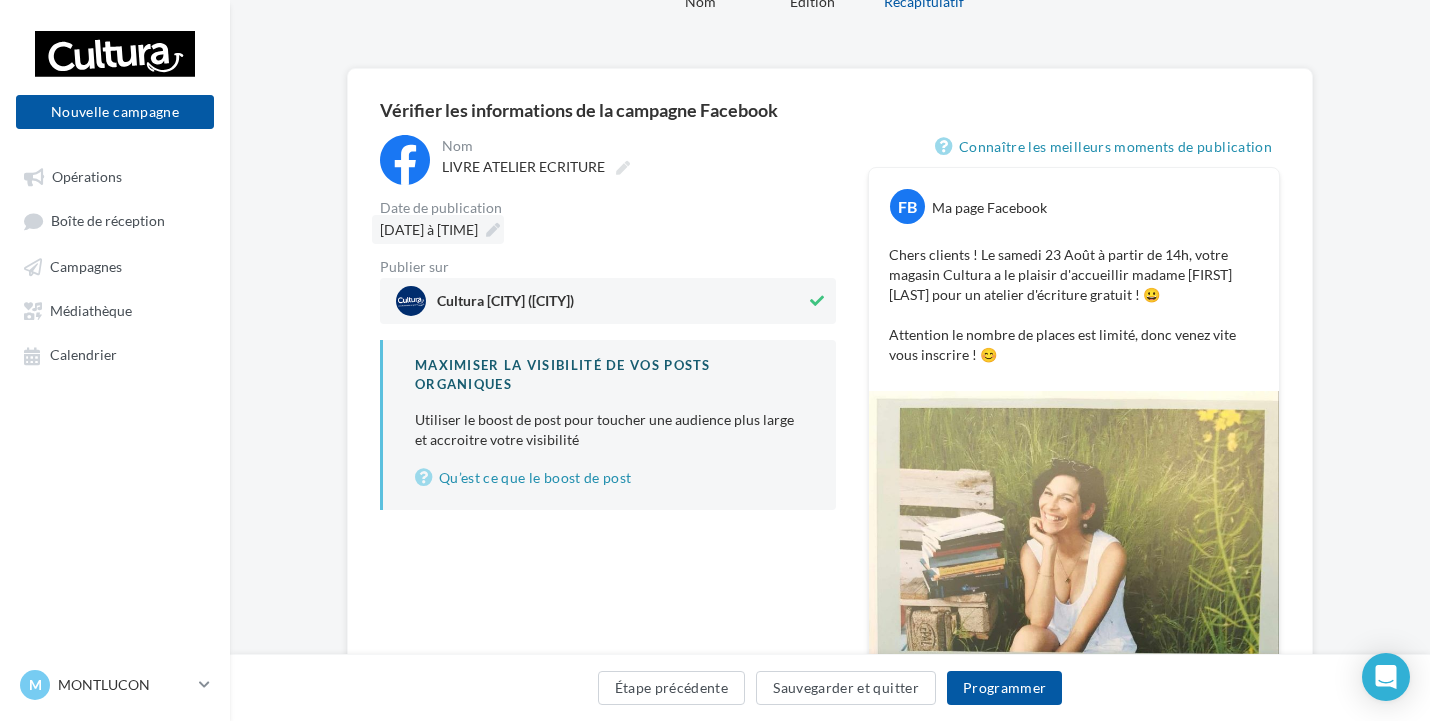 click on "04/08/2025 à 17:50" at bounding box center (429, 229) 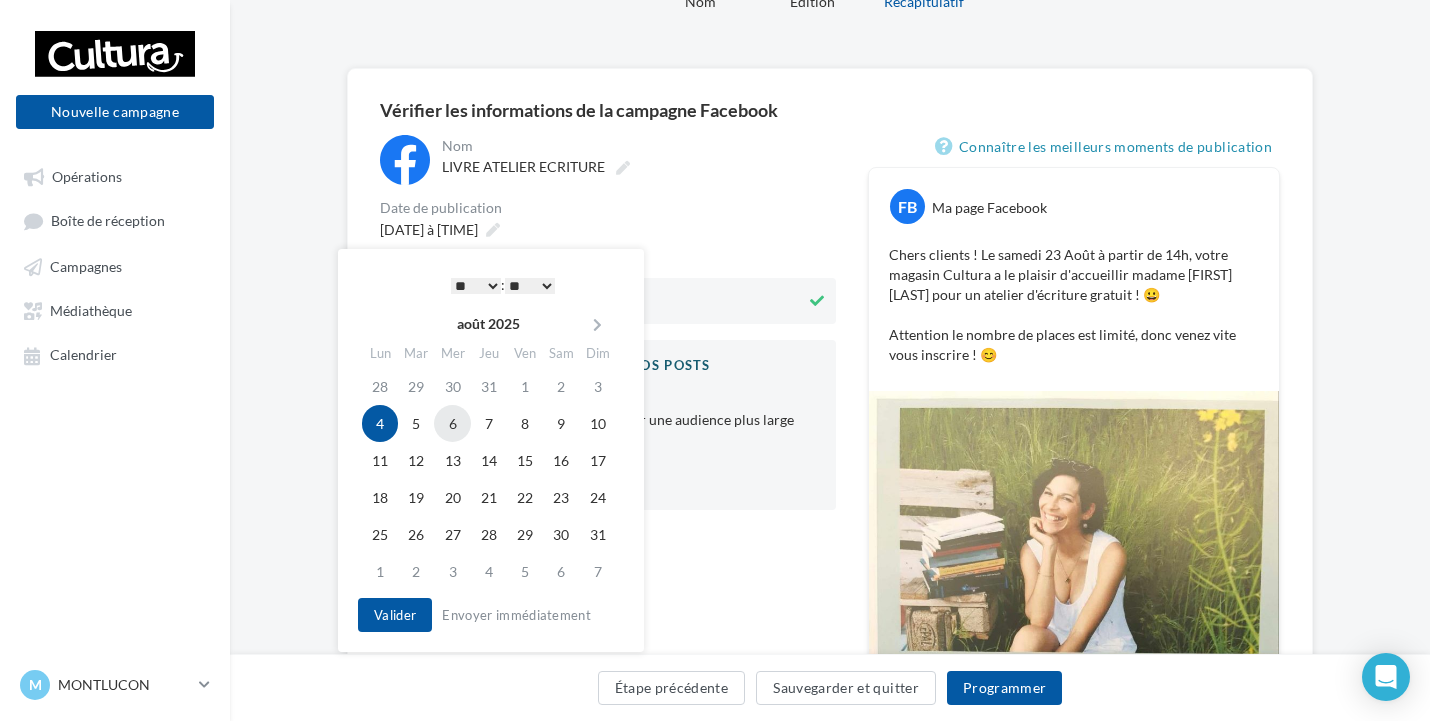 click on "6" at bounding box center [452, 423] 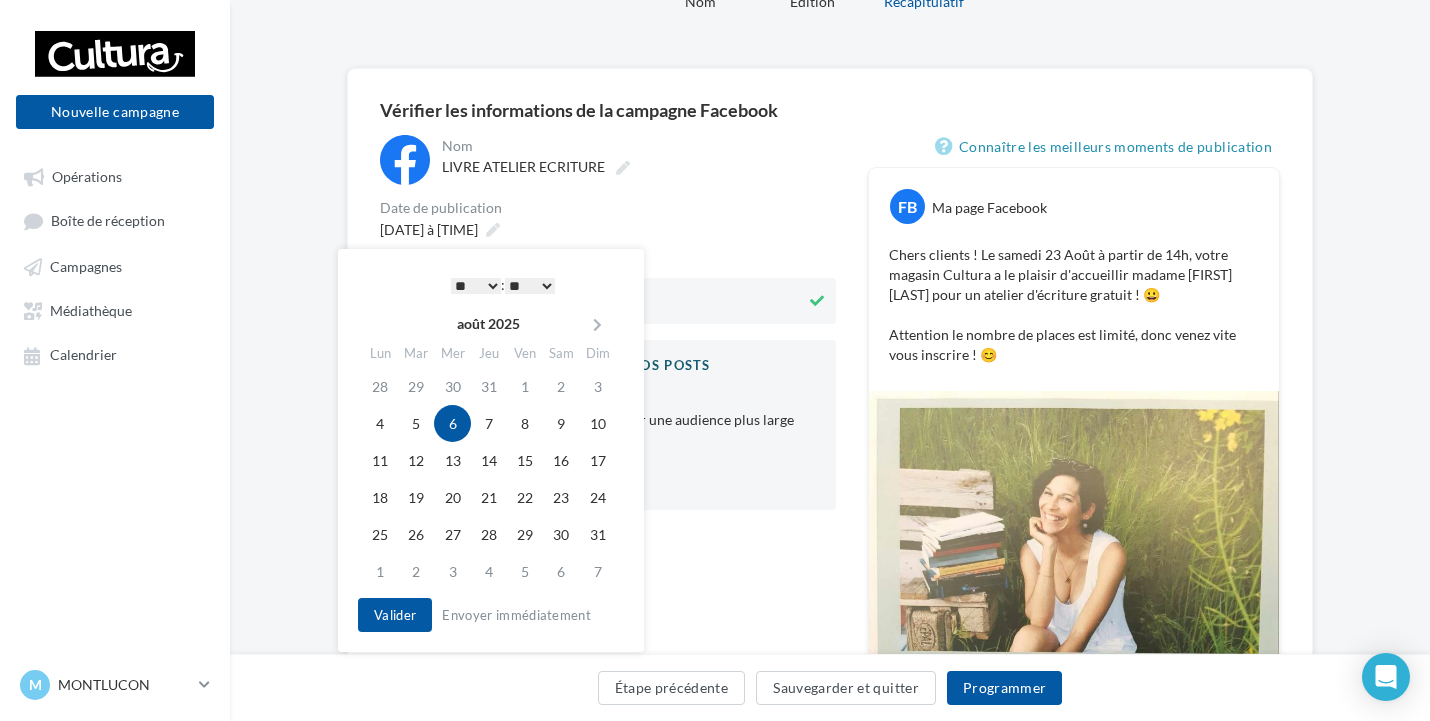 click on "* * * * * * * * * * ** ** ** ** ** ** ** ** ** ** ** ** ** **" at bounding box center [476, 286] 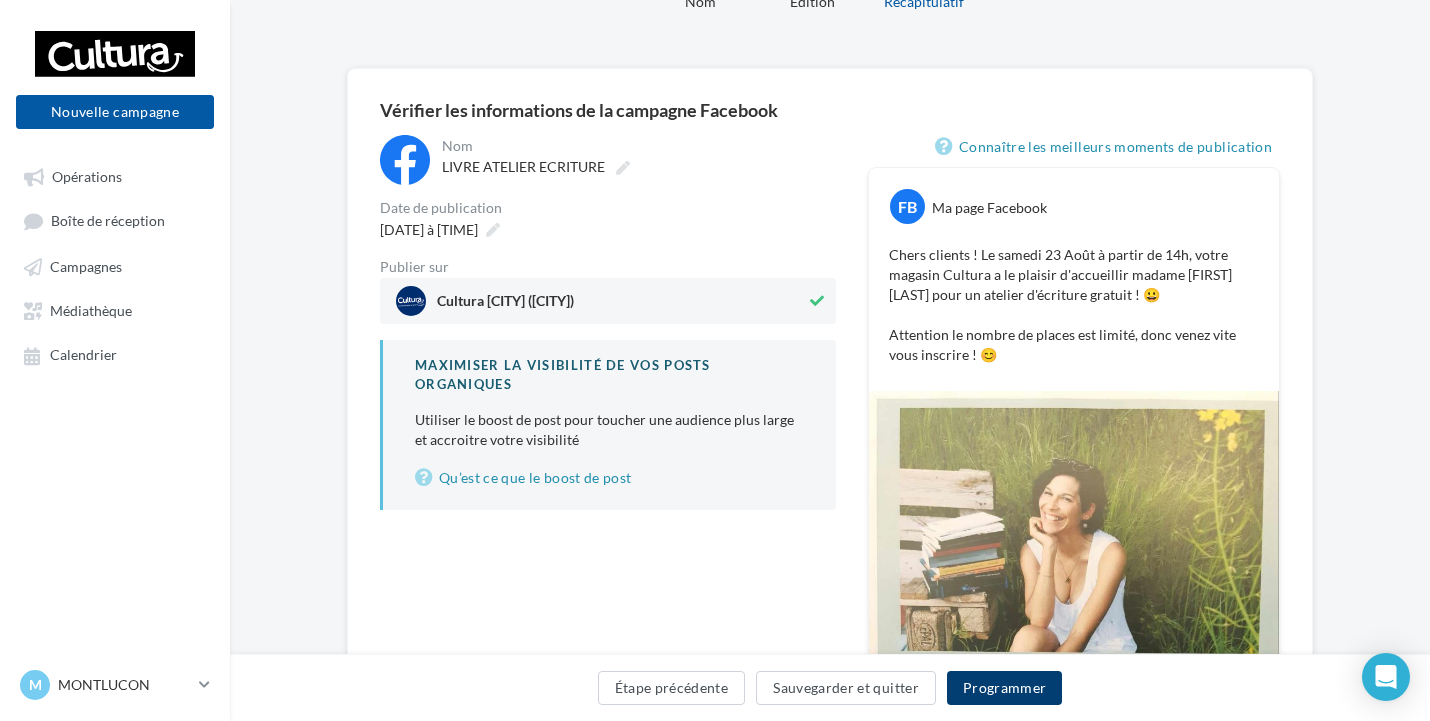 click on "Programmer" at bounding box center [1005, 688] 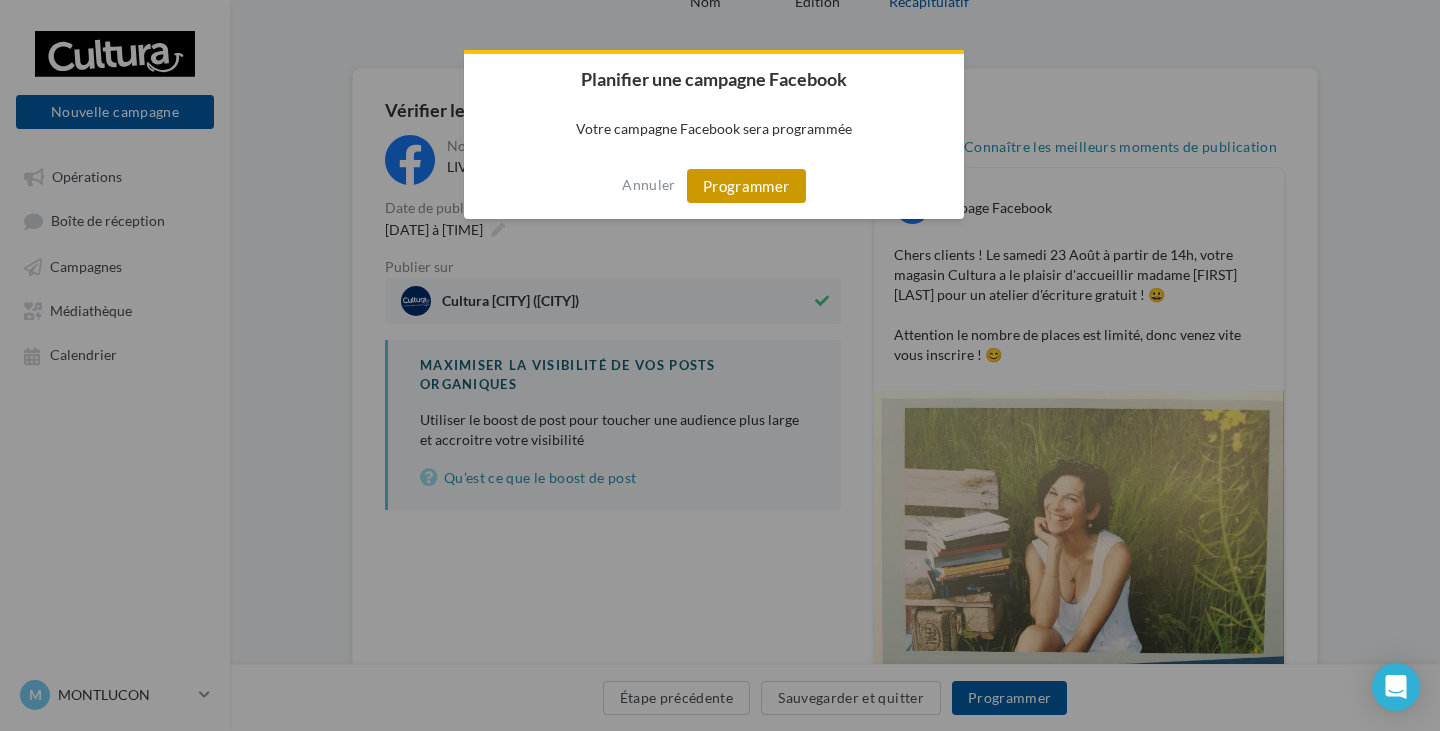 click on "Programmer" at bounding box center (746, 186) 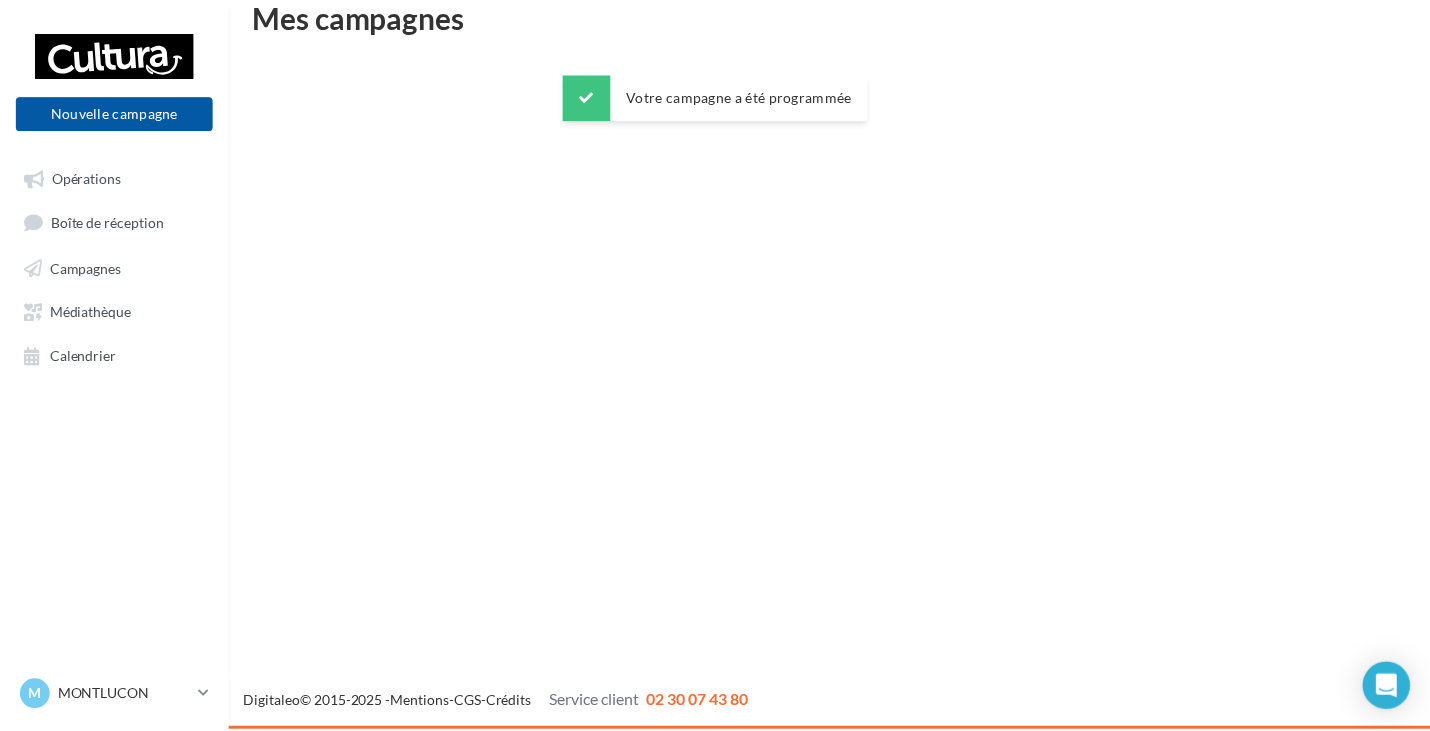 scroll, scrollTop: 32, scrollLeft: 0, axis: vertical 